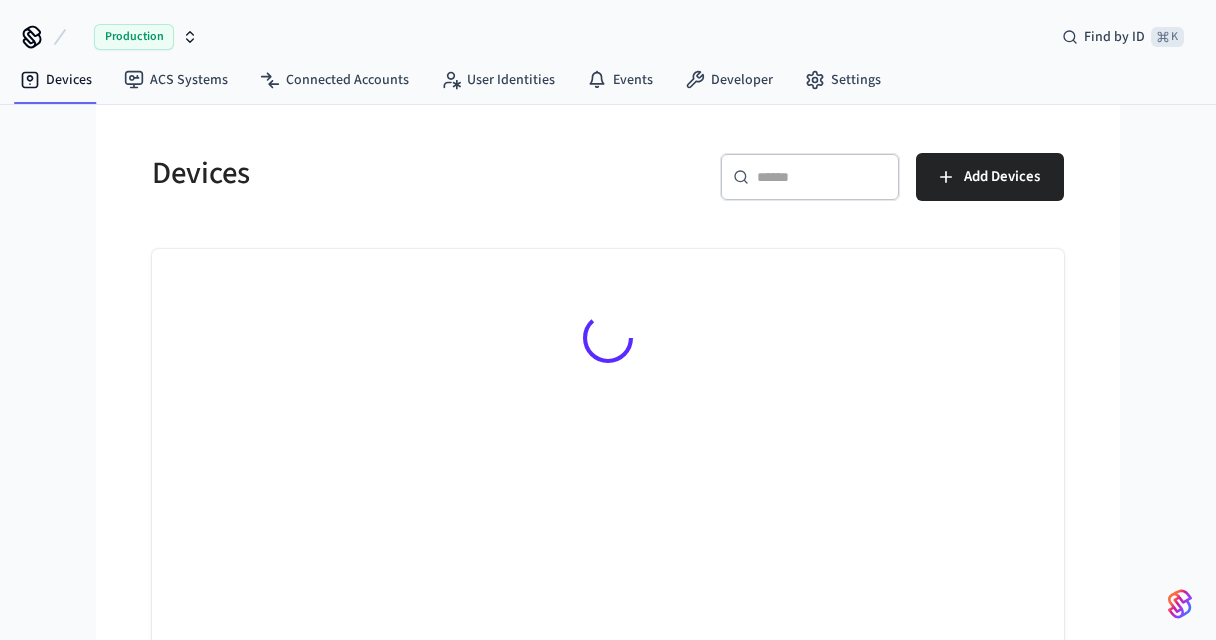 scroll, scrollTop: 0, scrollLeft: 0, axis: both 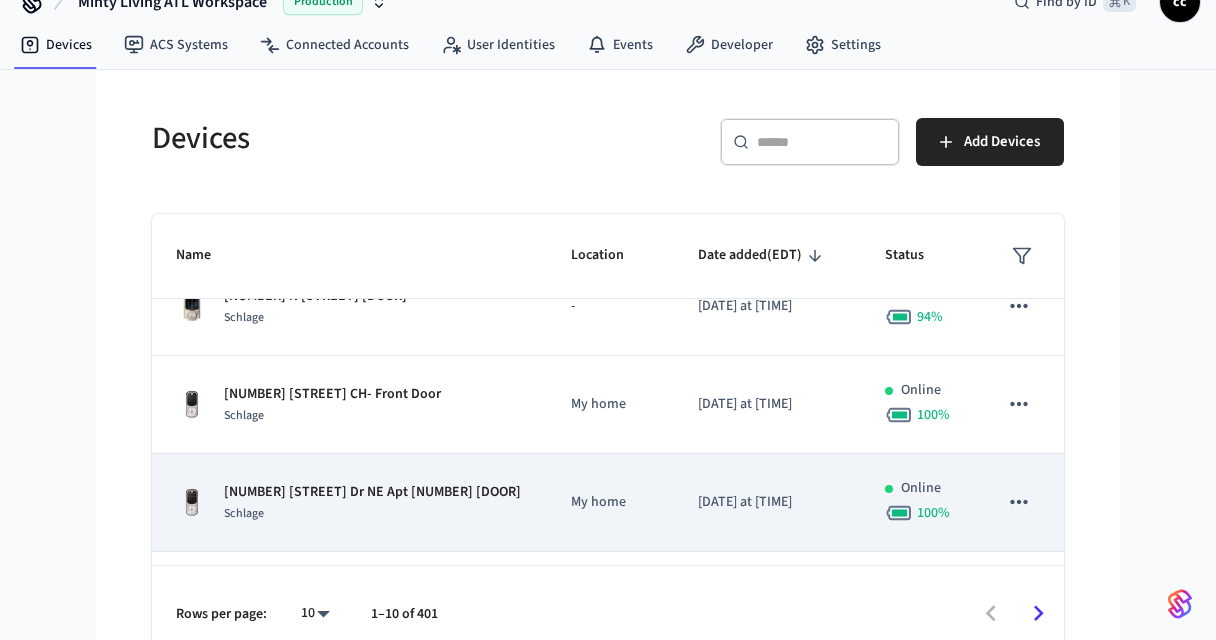 click on "My home" at bounding box center (610, 503) 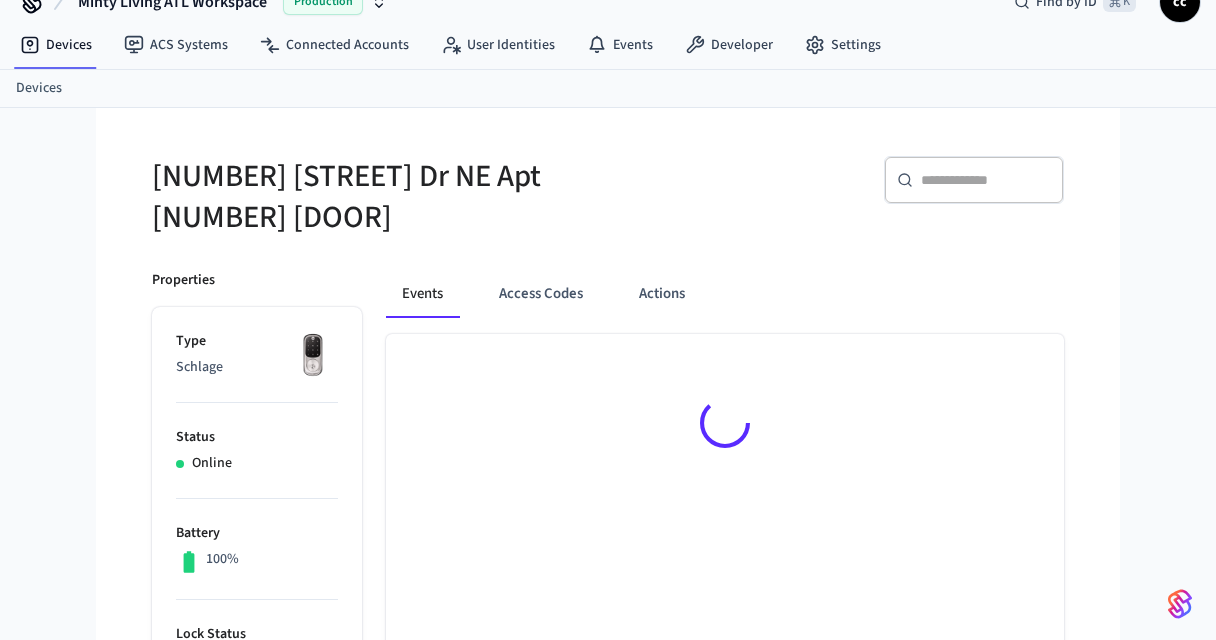 scroll, scrollTop: 0, scrollLeft: 0, axis: both 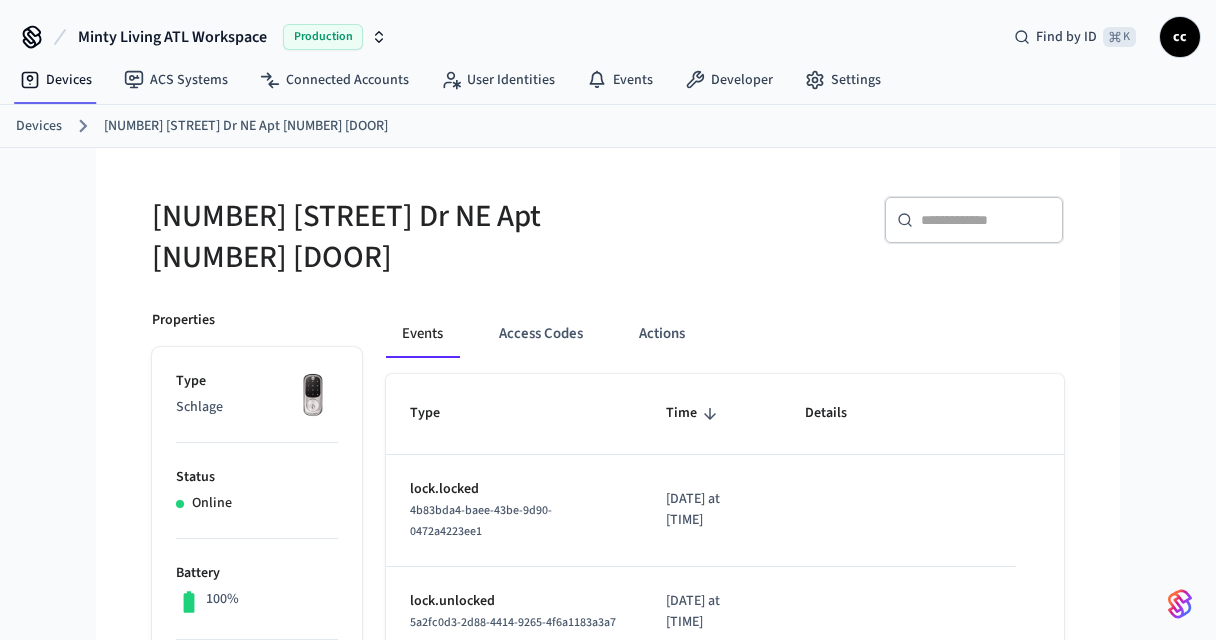 click on "Time" at bounding box center (711, 414) 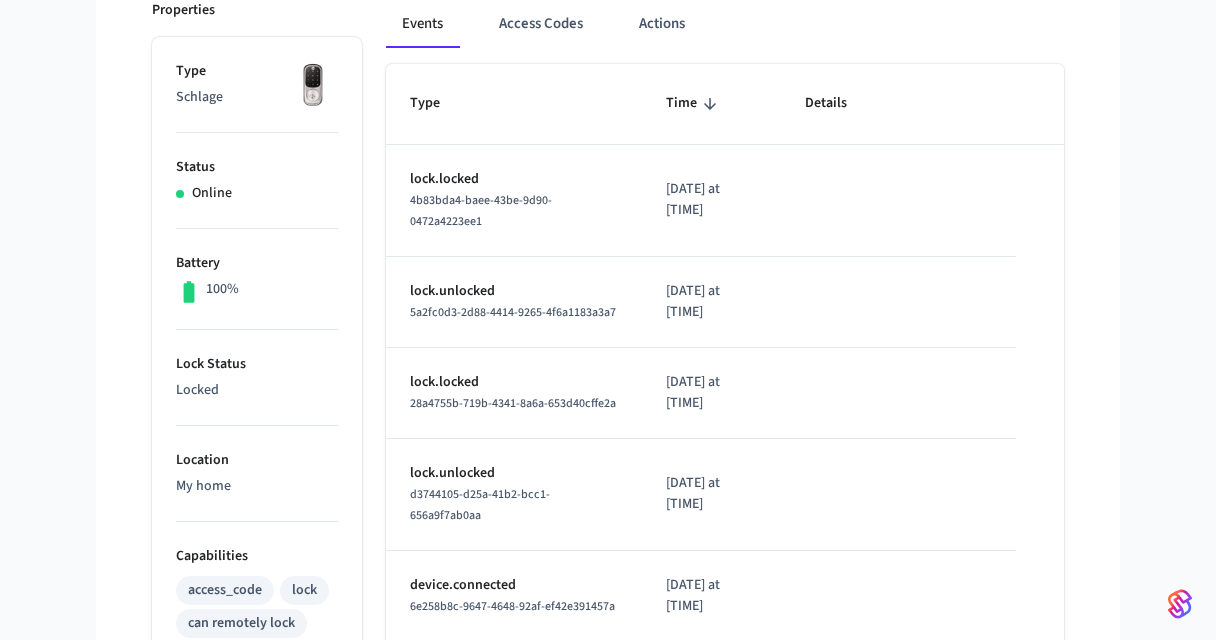 scroll, scrollTop: 352, scrollLeft: 0, axis: vertical 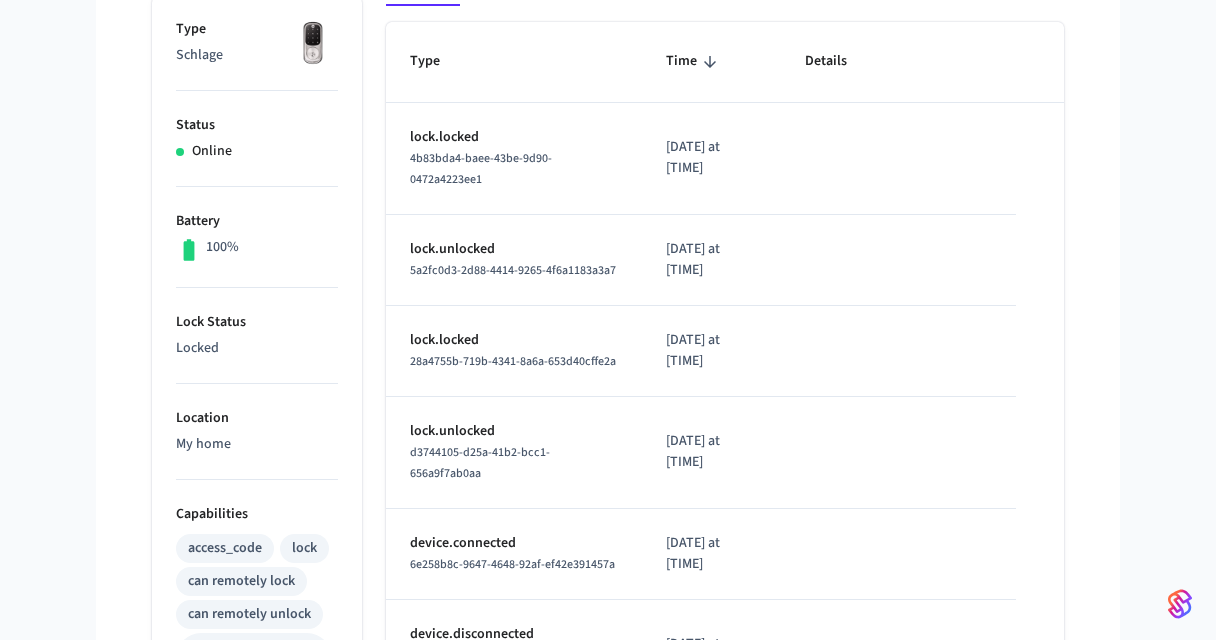 click at bounding box center [898, 351] 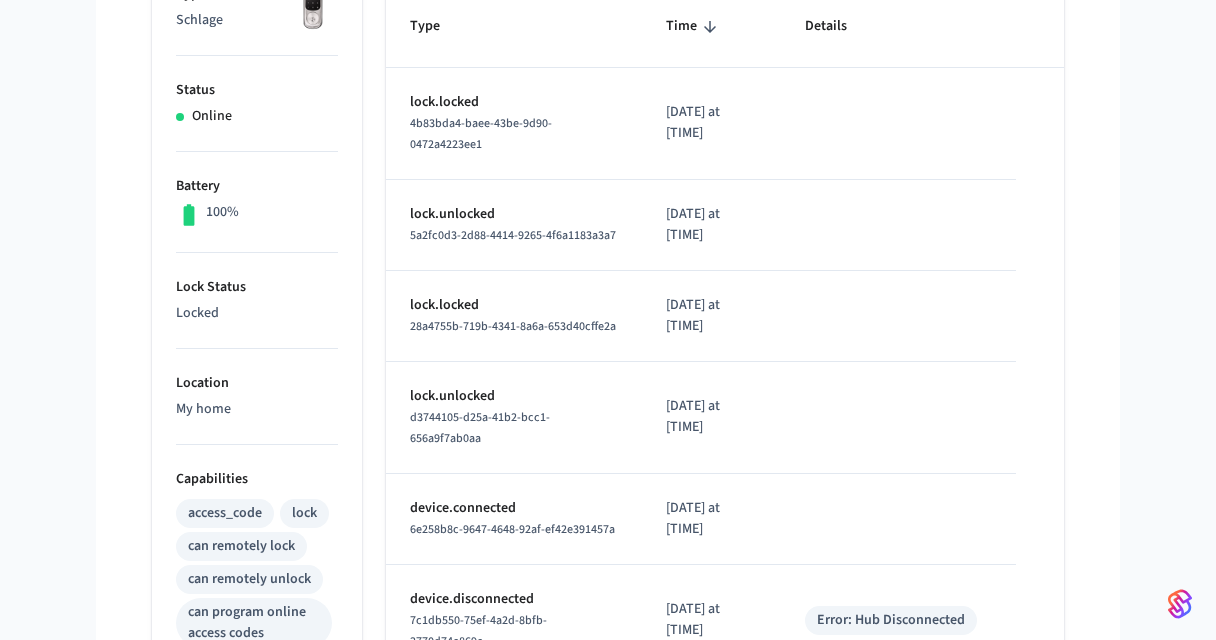 scroll, scrollTop: 387, scrollLeft: 0, axis: vertical 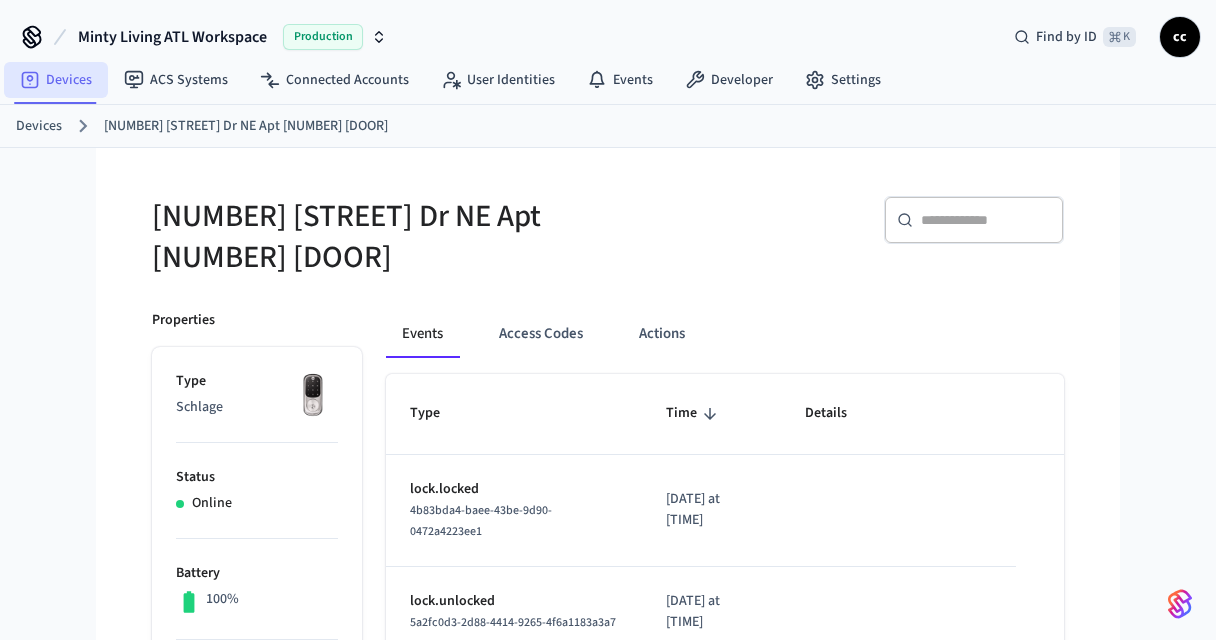 click on "Devices" at bounding box center [56, 80] 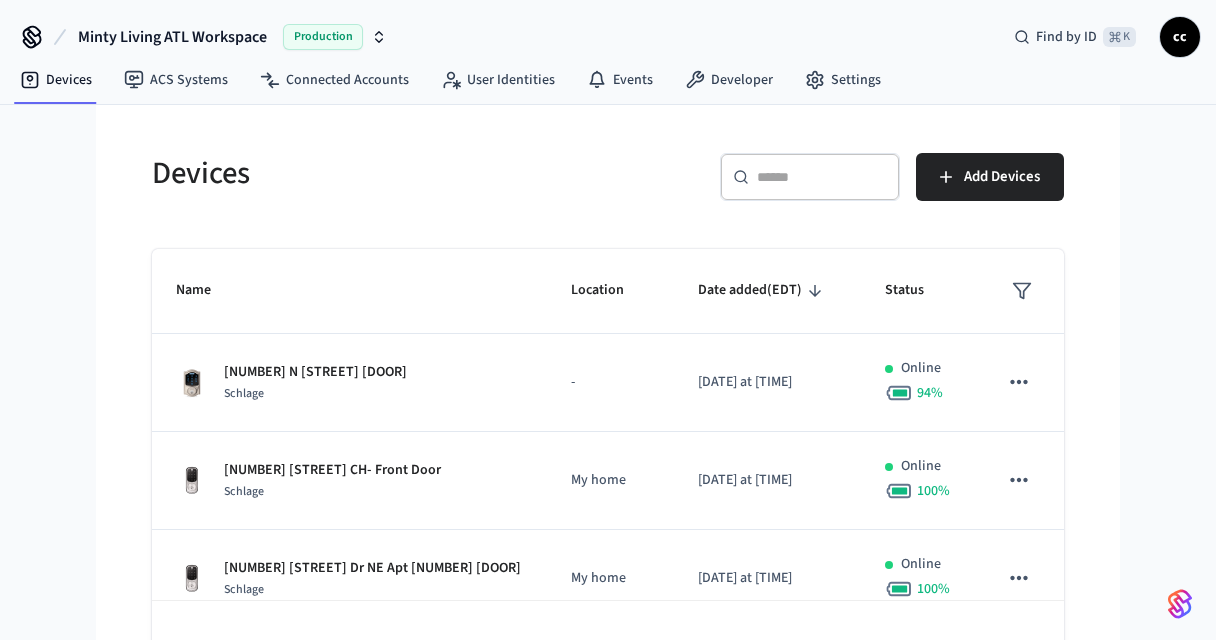 click at bounding box center (822, 177) 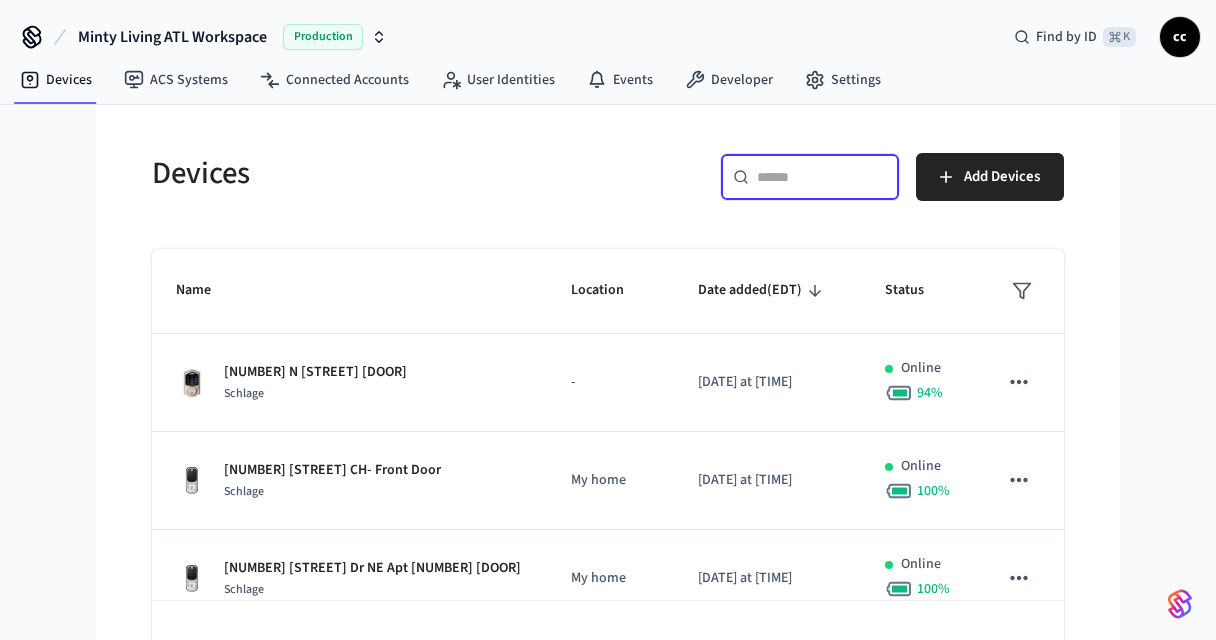 paste on "**********" 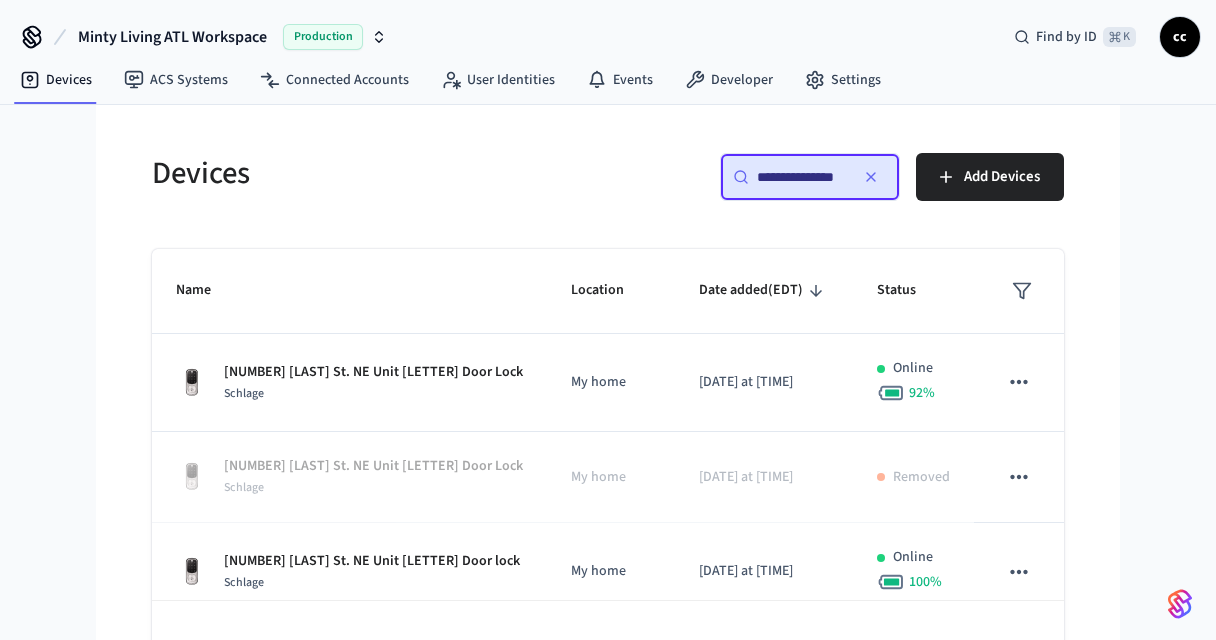 scroll, scrollTop: 0, scrollLeft: 0, axis: both 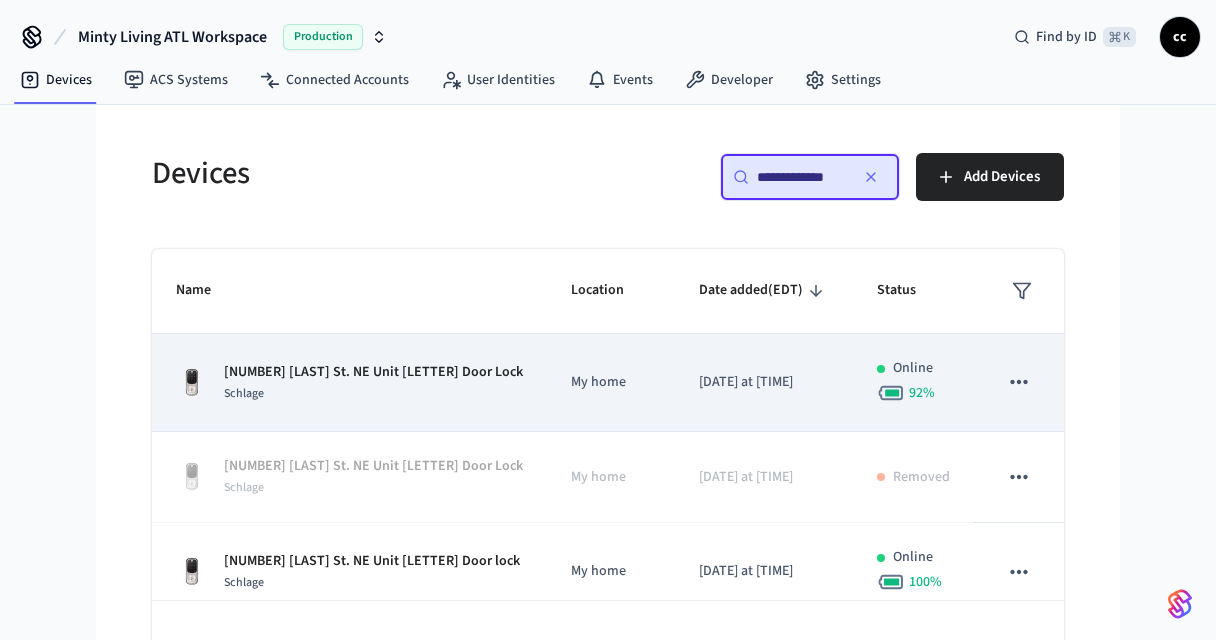 type on "**********" 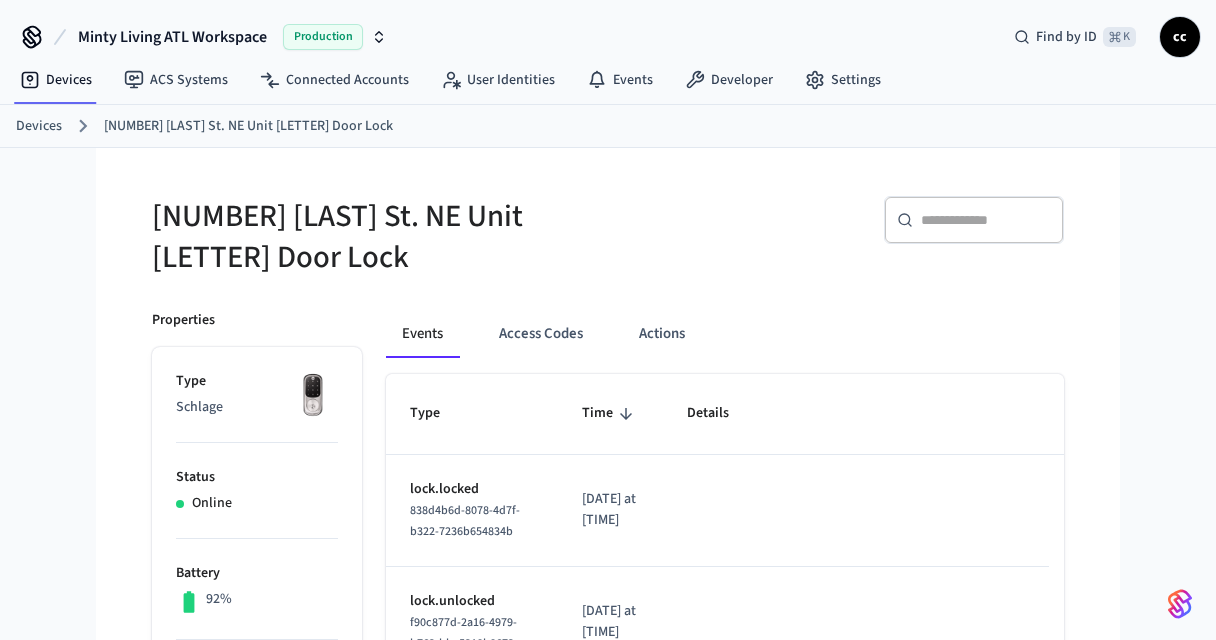 click at bounding box center (986, 220) 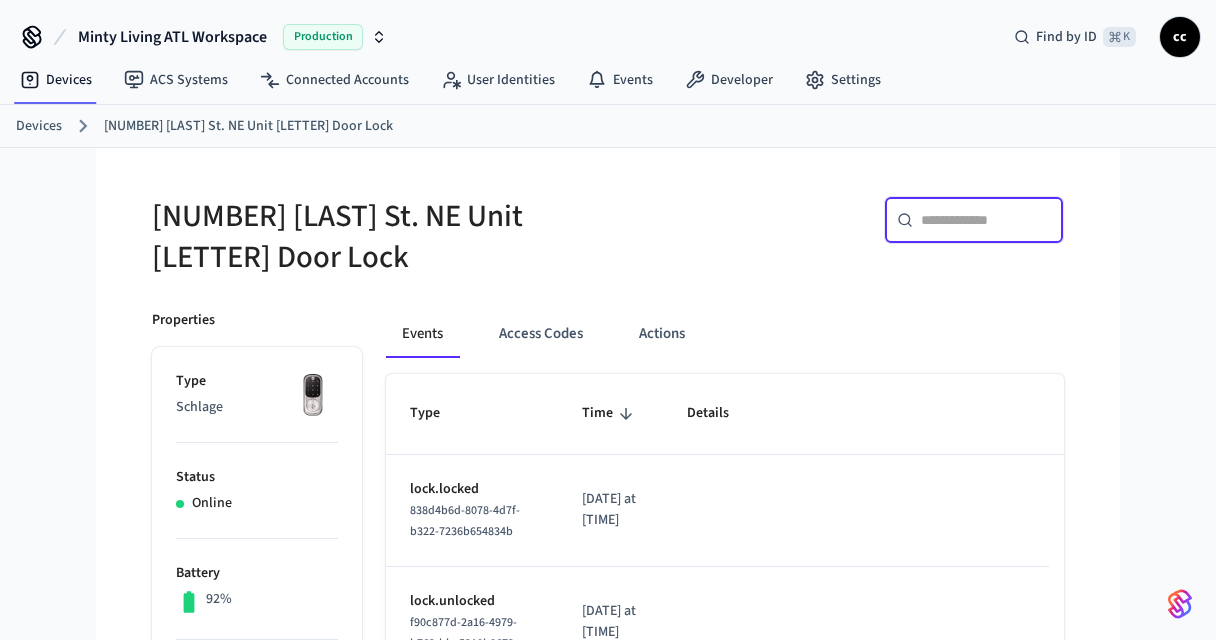 paste on "**********" 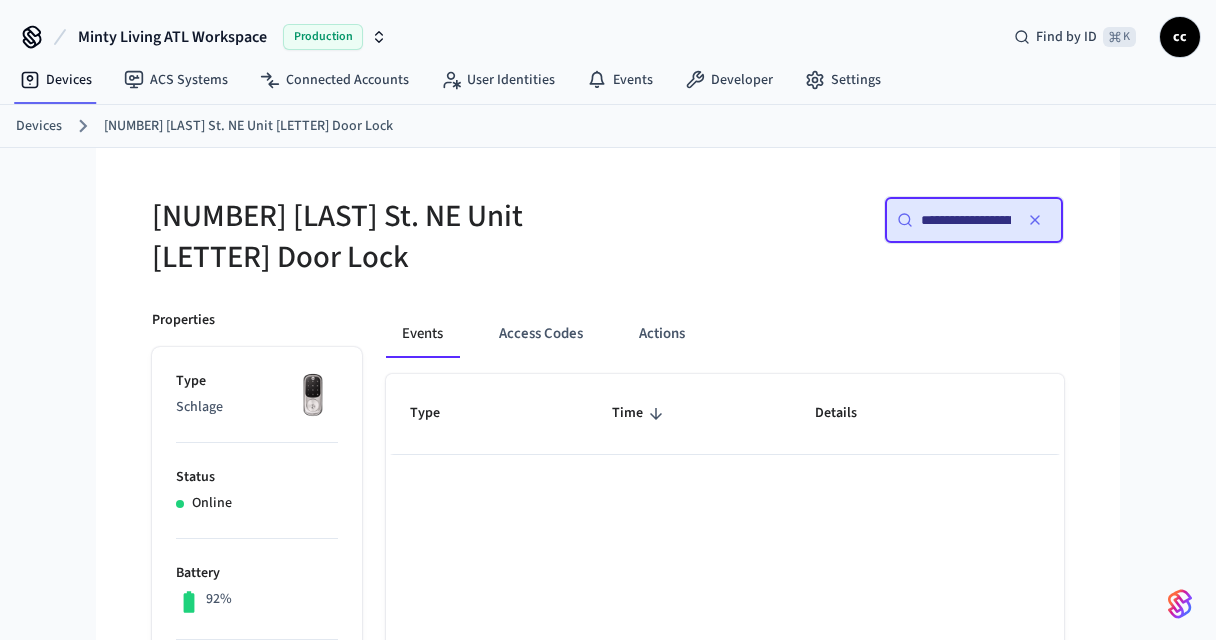 scroll, scrollTop: 0, scrollLeft: 55, axis: horizontal 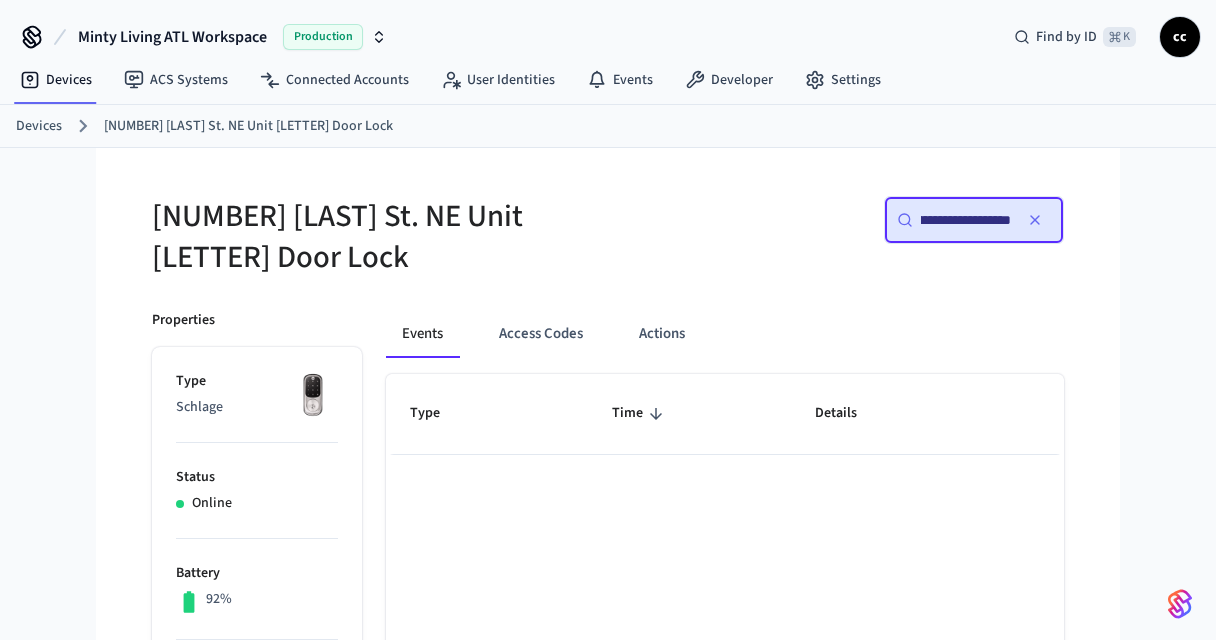 type 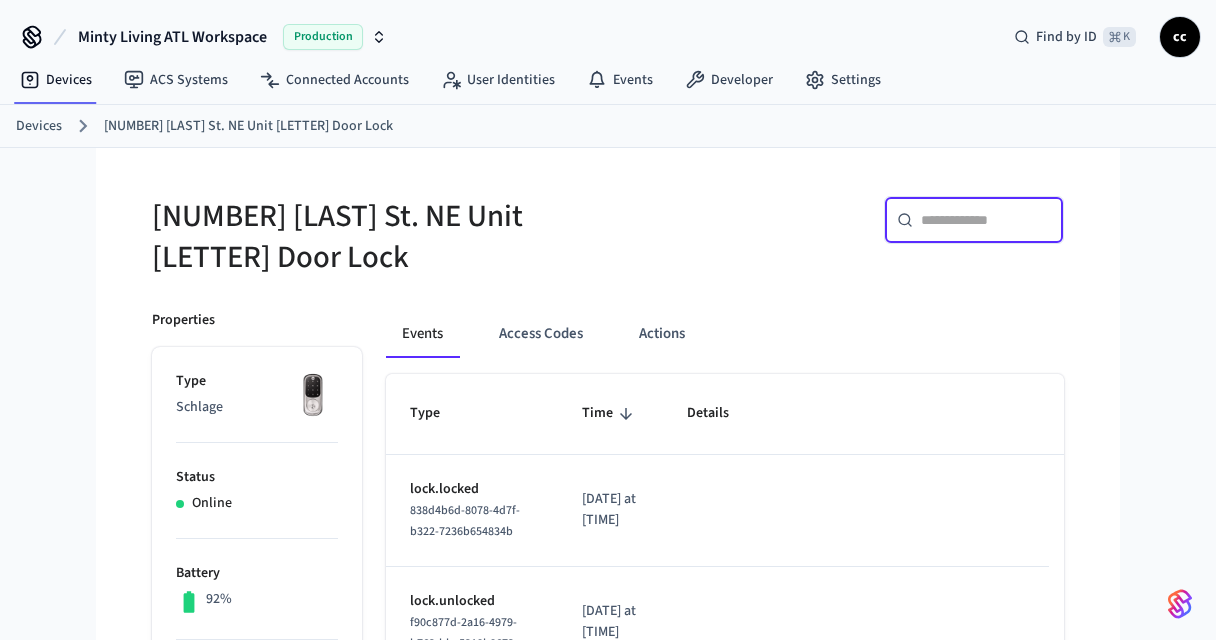 scroll, scrollTop: 0, scrollLeft: 0, axis: both 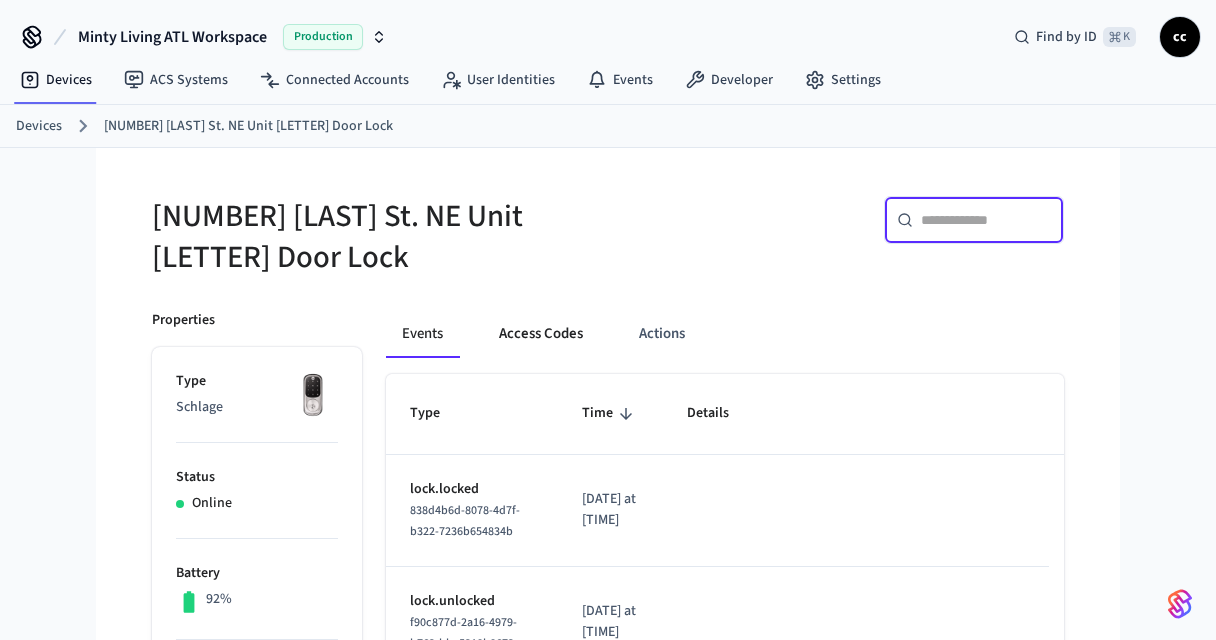 click on "Access Codes" at bounding box center [541, 334] 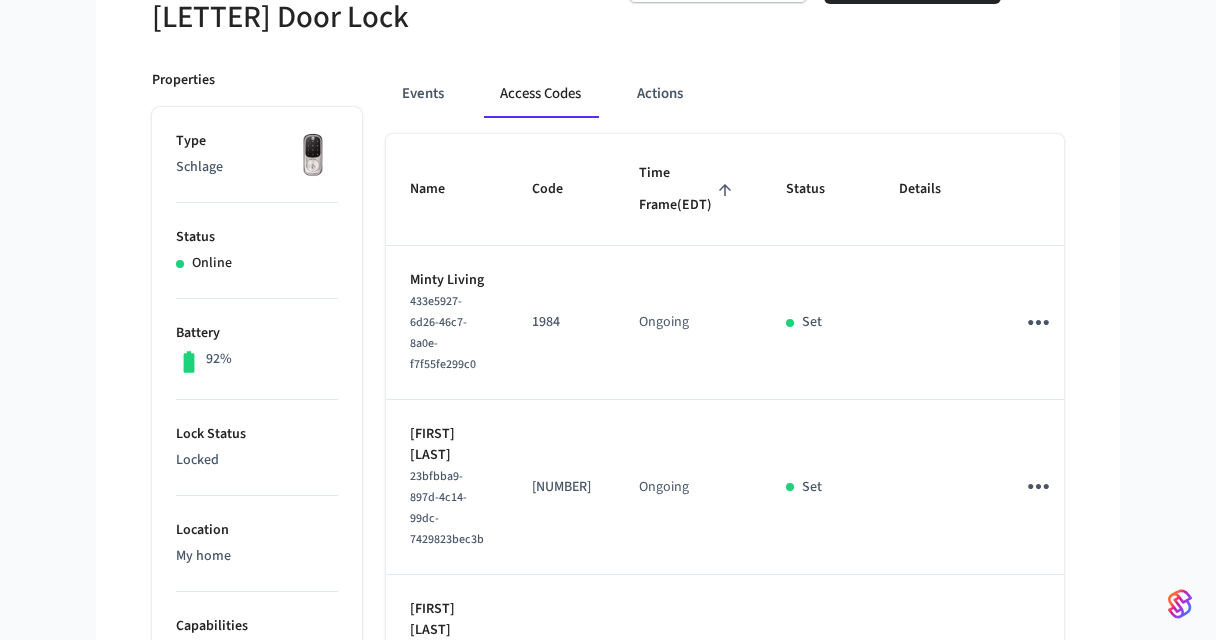 scroll, scrollTop: 345, scrollLeft: 0, axis: vertical 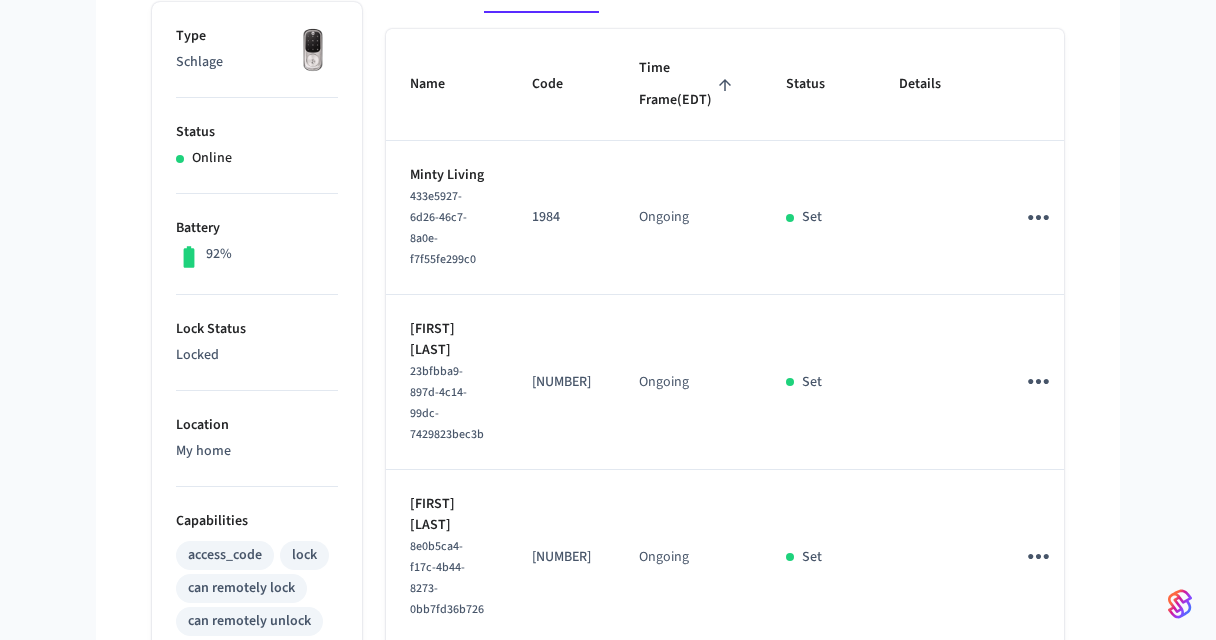 click on "Time Frame (EDT)" at bounding box center [688, 84] 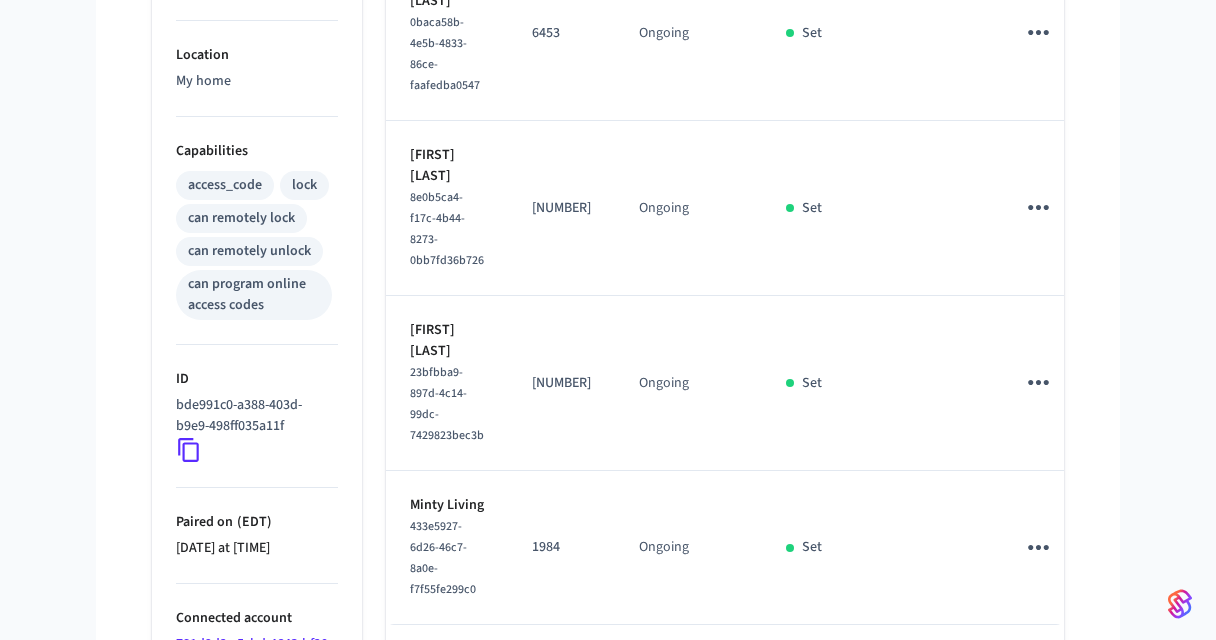scroll, scrollTop: 598, scrollLeft: 0, axis: vertical 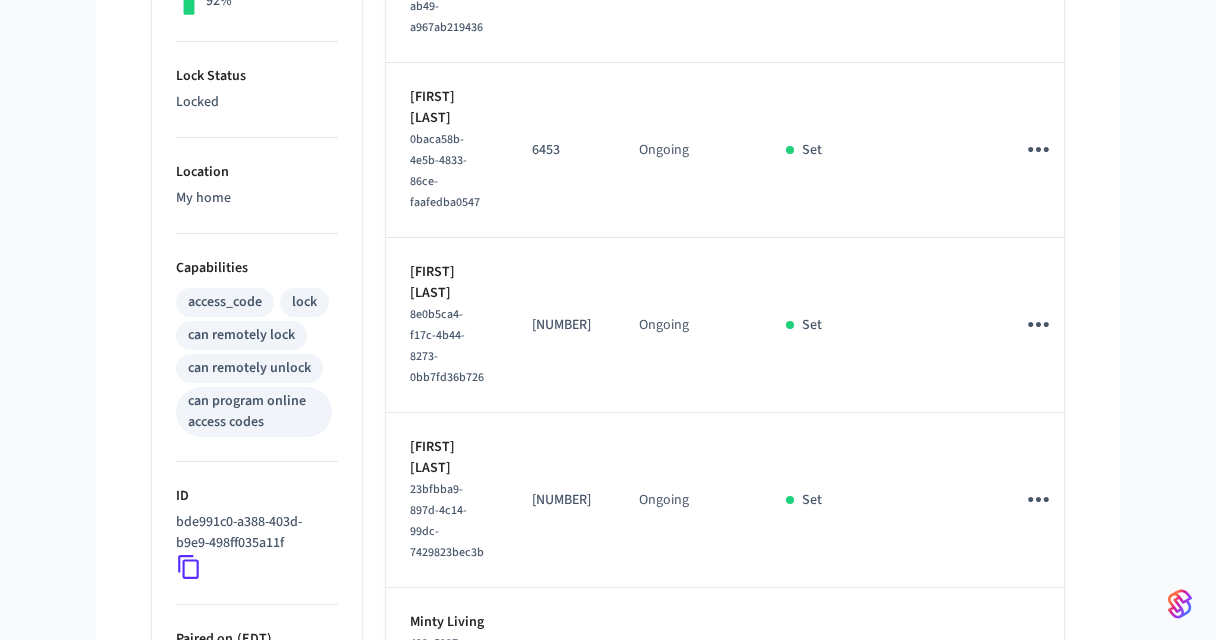 click 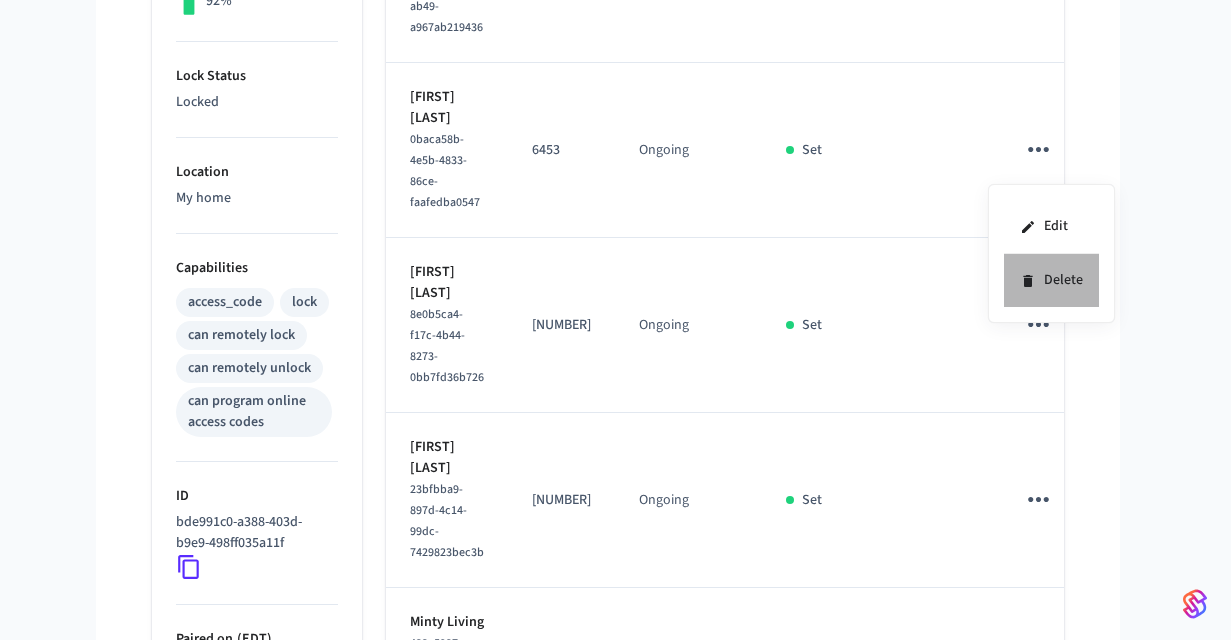 click 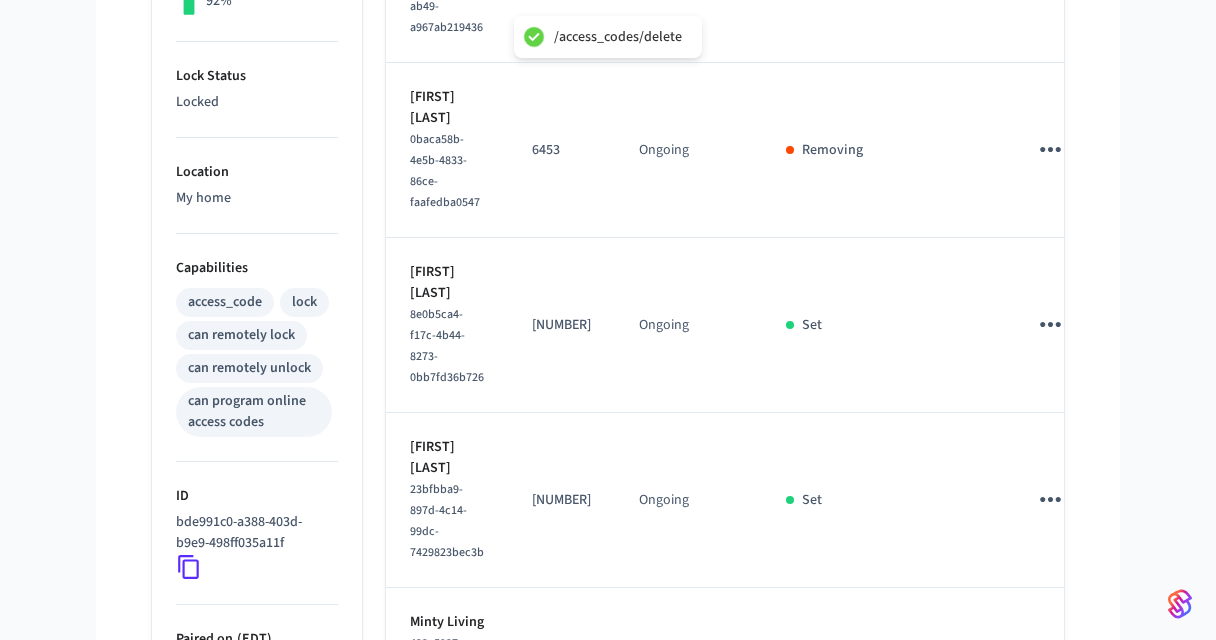 click 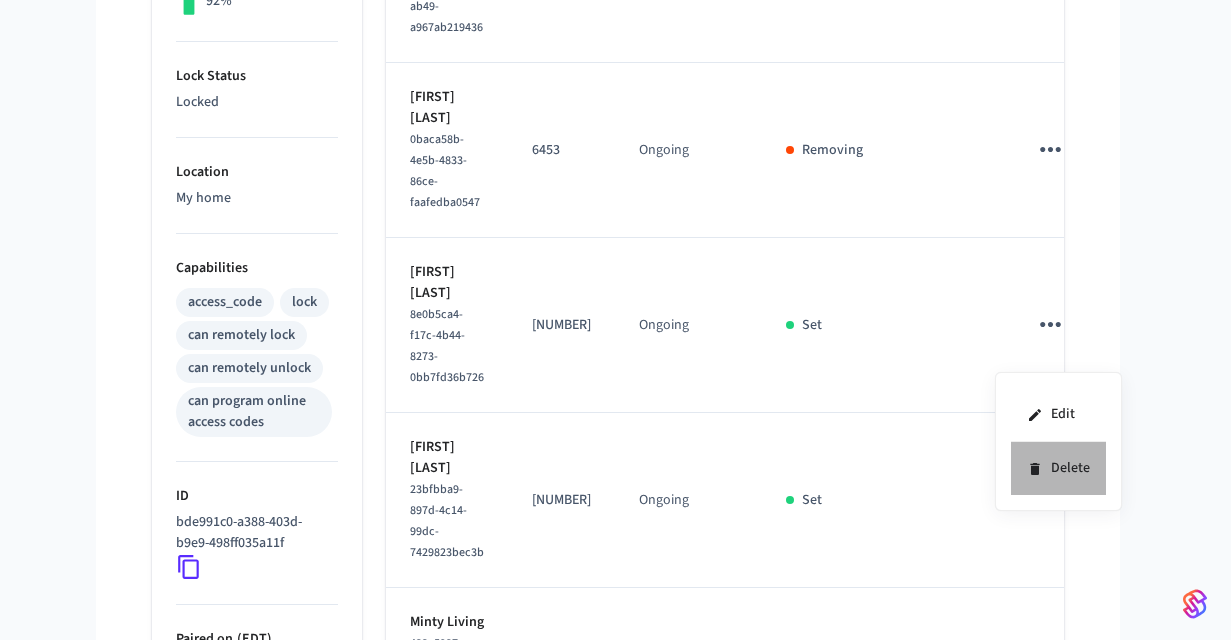 click 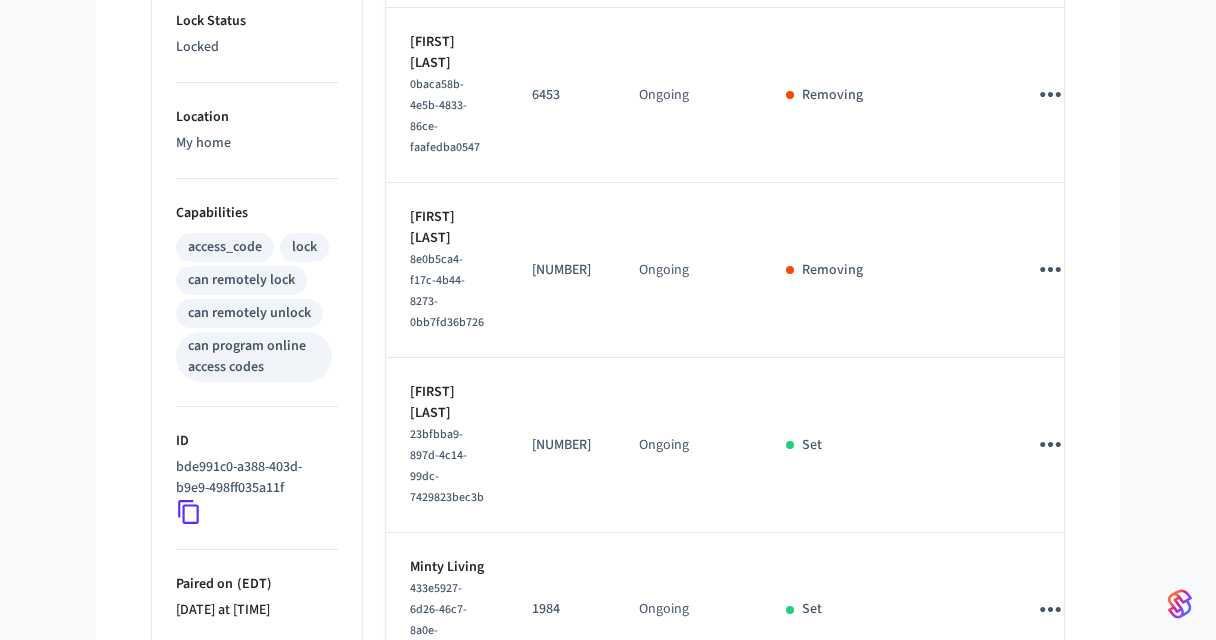 scroll, scrollTop: 658, scrollLeft: 0, axis: vertical 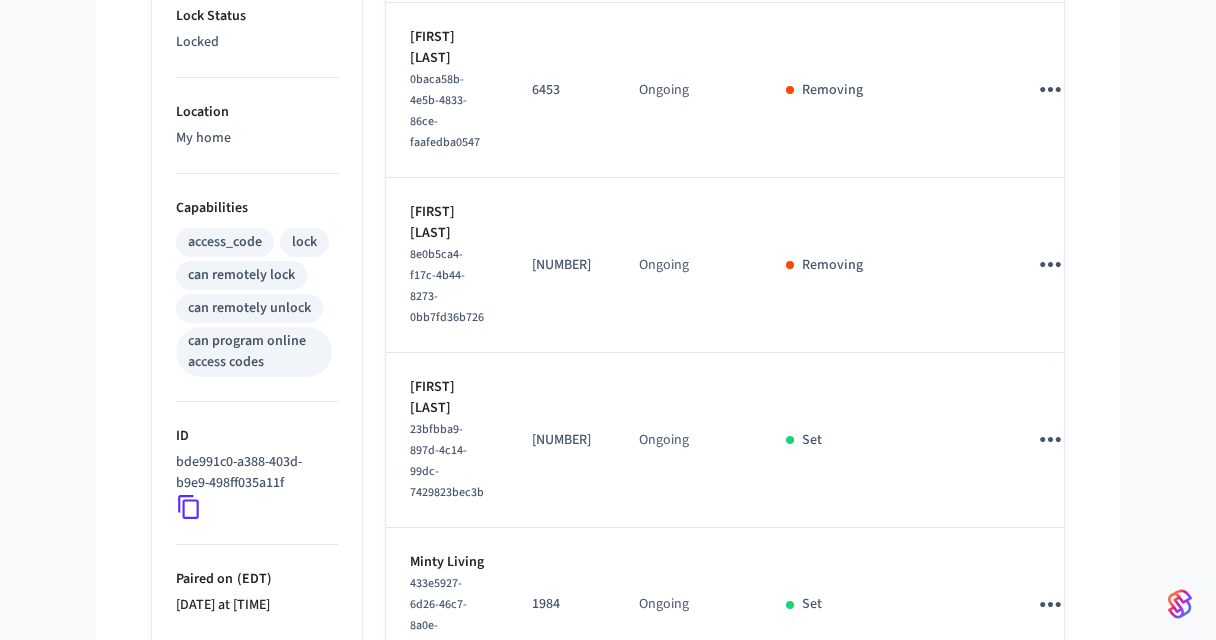 click 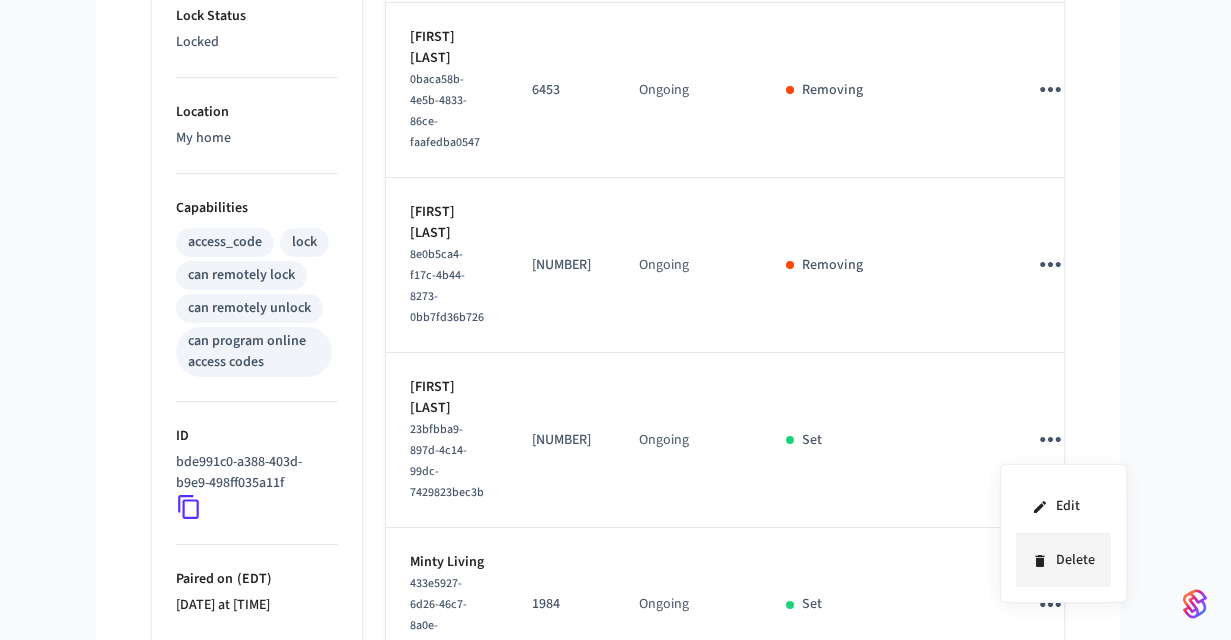 click on "Delete" at bounding box center [1063, 560] 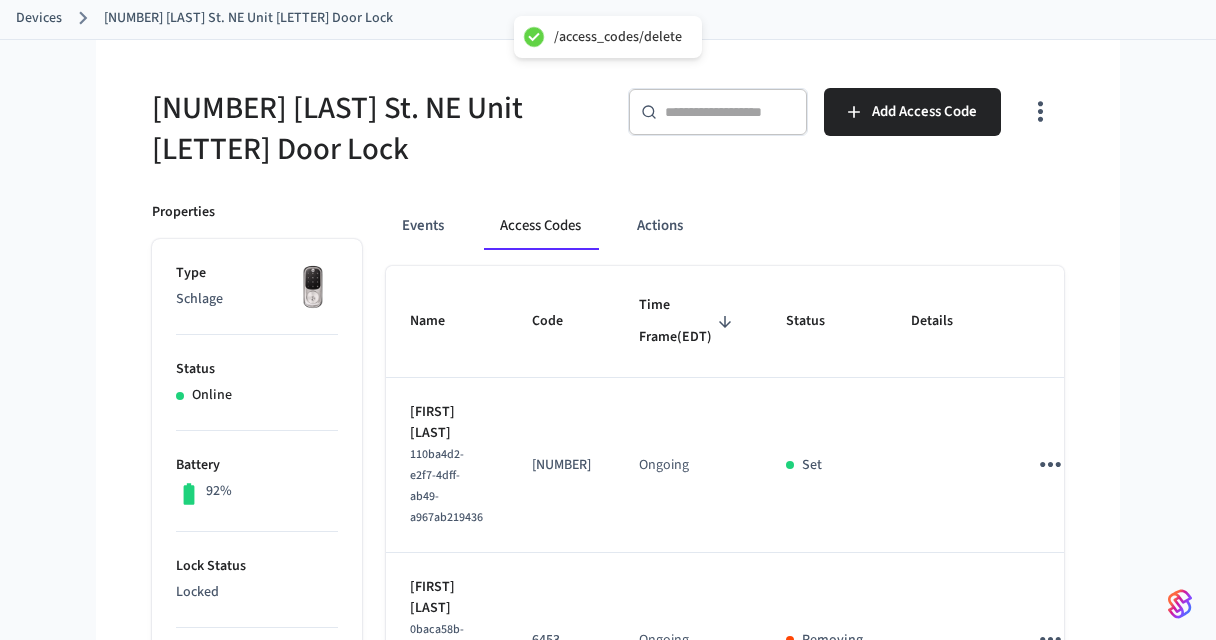 scroll, scrollTop: 0, scrollLeft: 0, axis: both 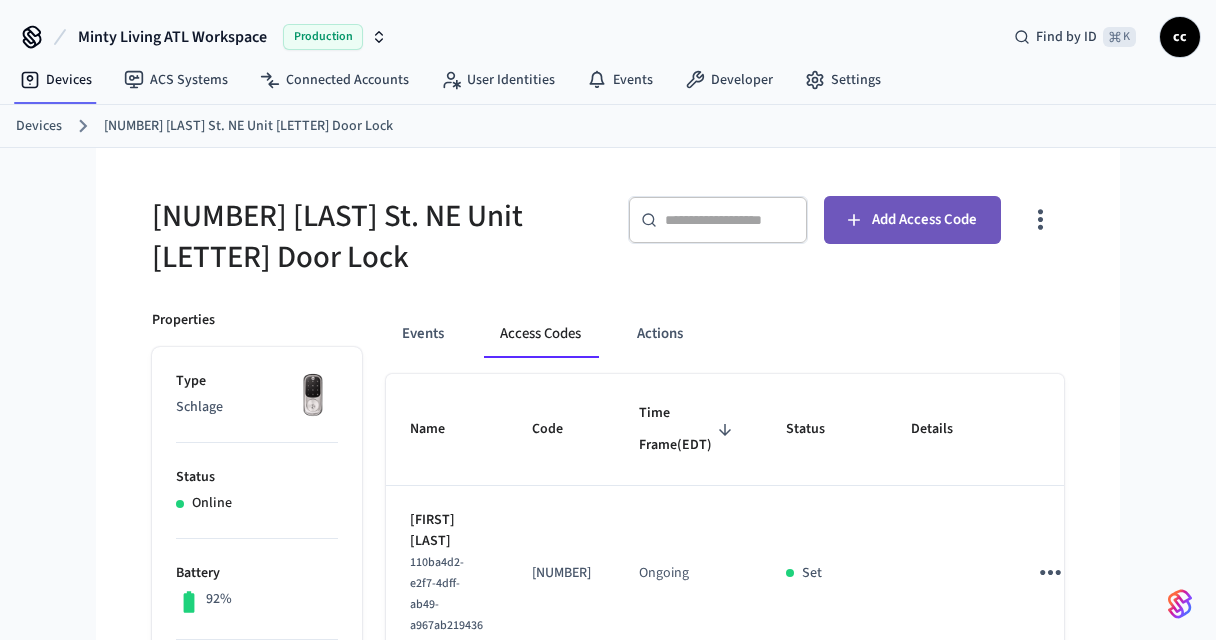 click on "Add Access Code" at bounding box center (924, 220) 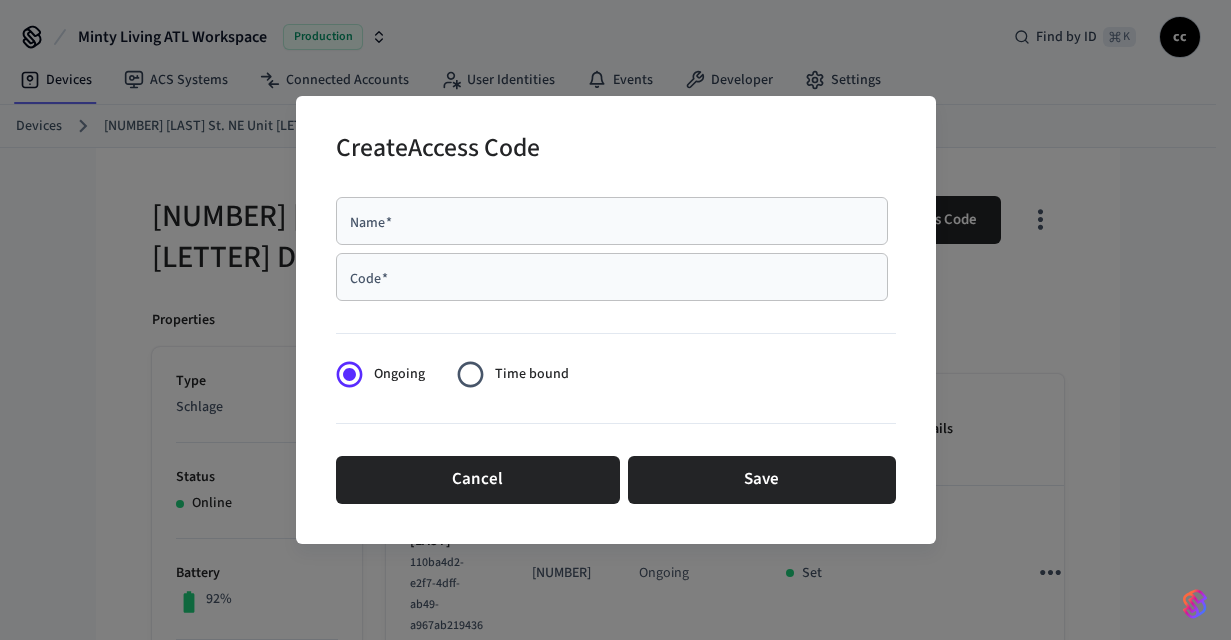 click on "Name   * Name   *" at bounding box center [612, 221] 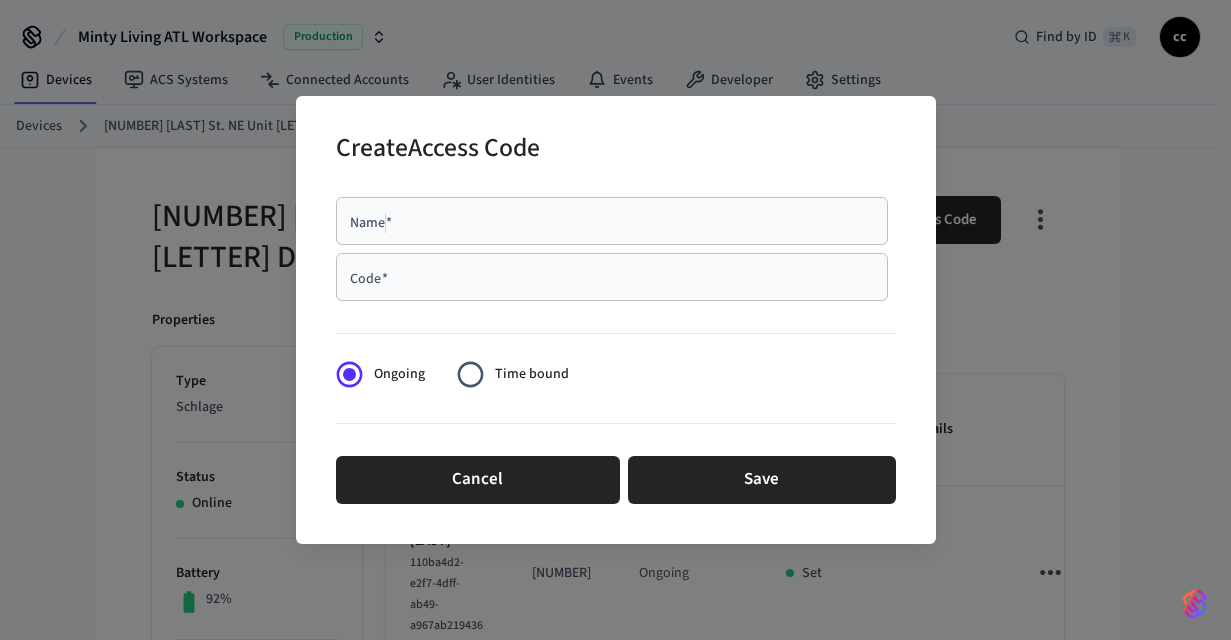 click on "Name   * Name   *" at bounding box center (612, 221) 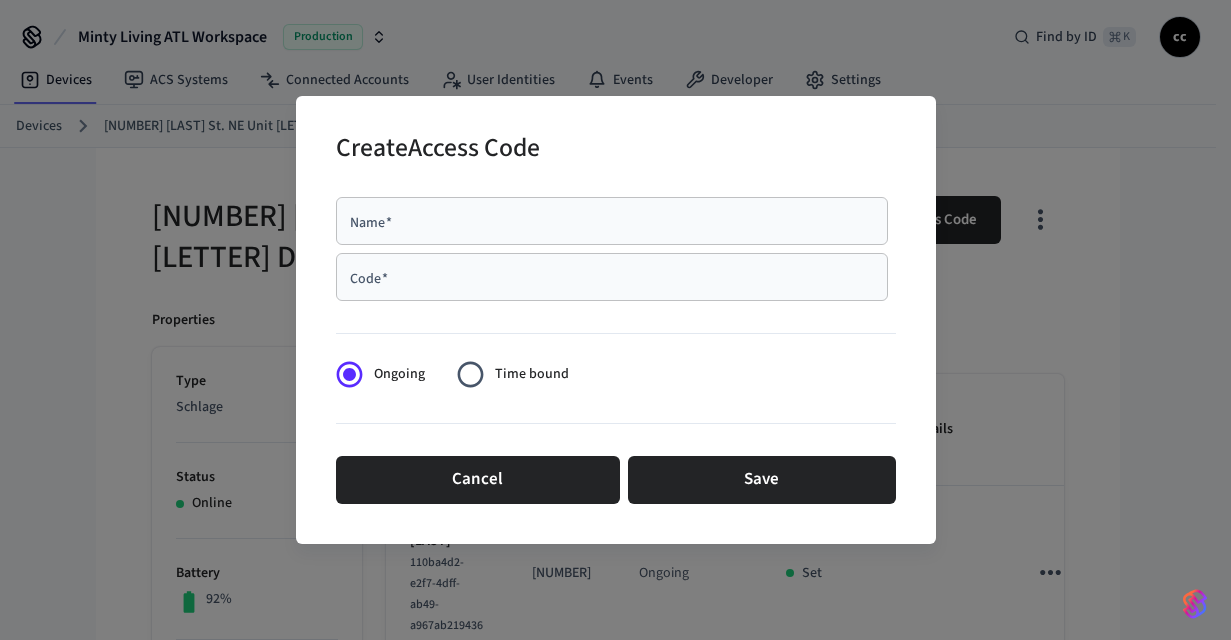 click on "Name   *" at bounding box center [612, 221] 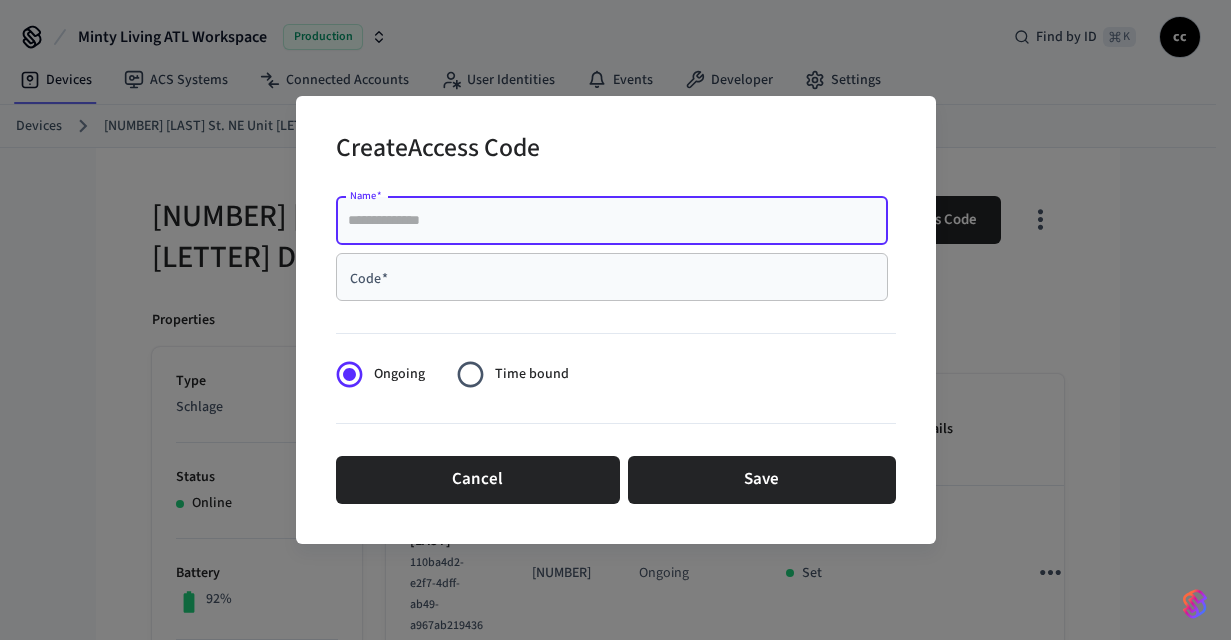 paste on "**********" 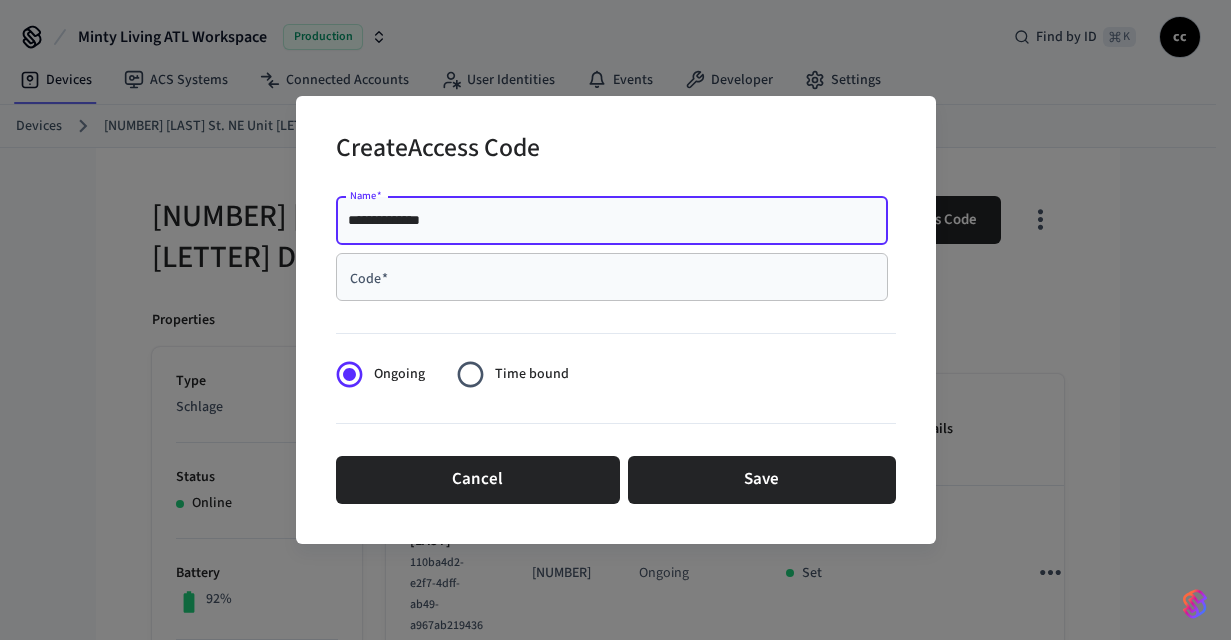 type on "**********" 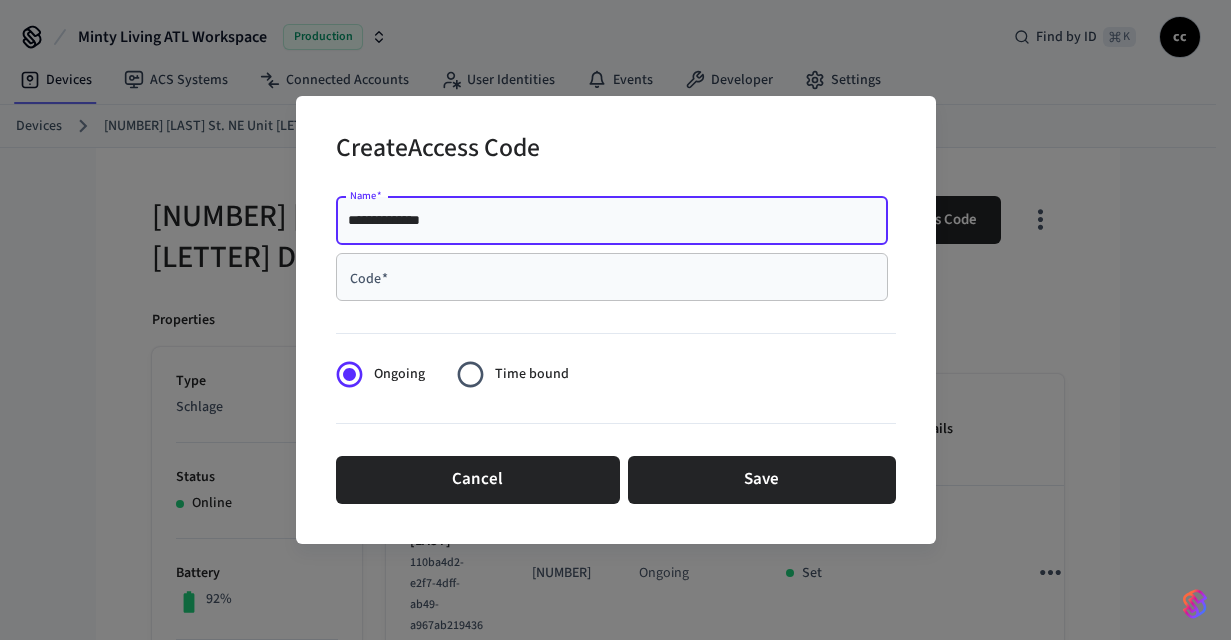 click on "Code   *" at bounding box center (612, 277) 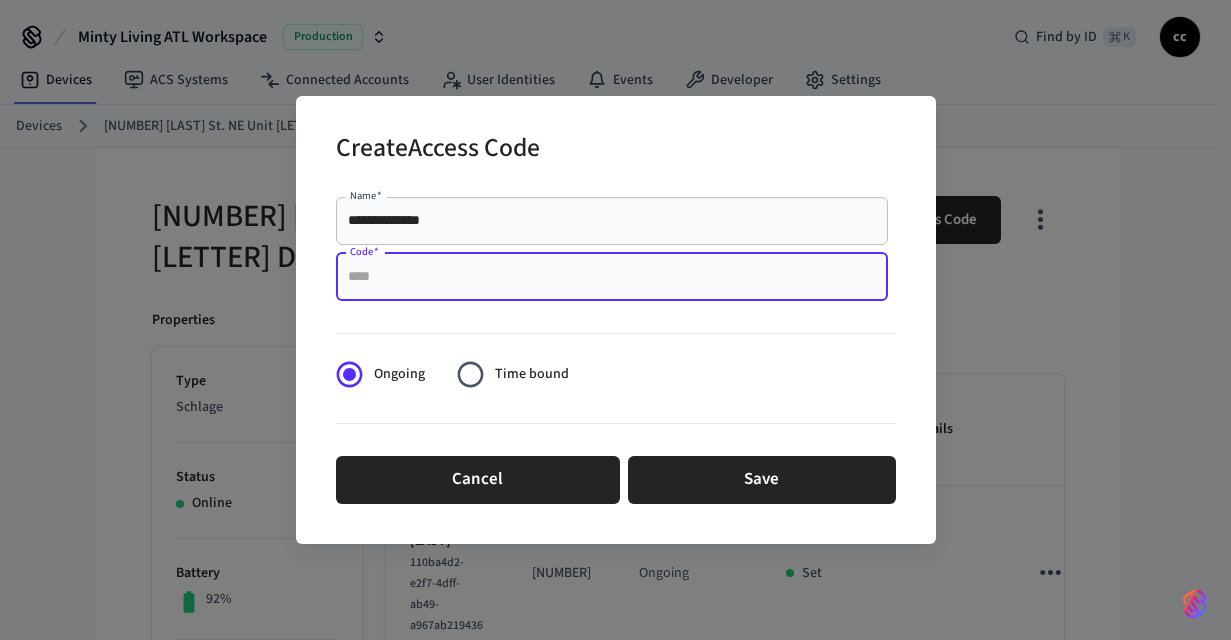 paste on "****" 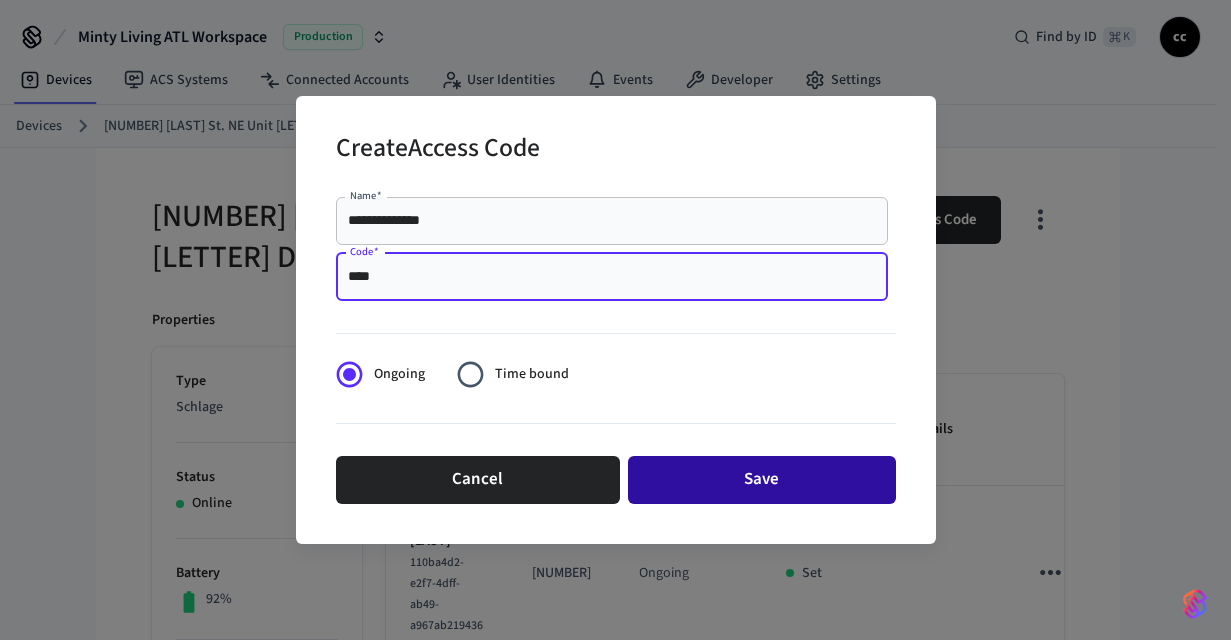 type on "****" 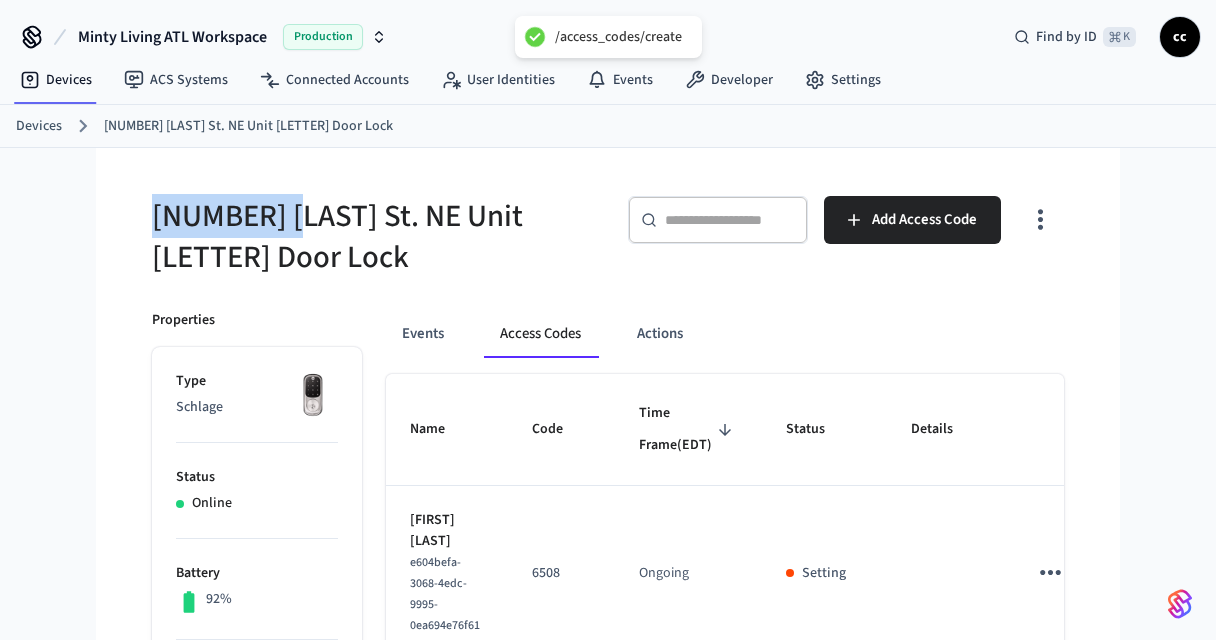 drag, startPoint x: 302, startPoint y: 216, endPoint x: 145, endPoint y: 208, distance: 157.20369 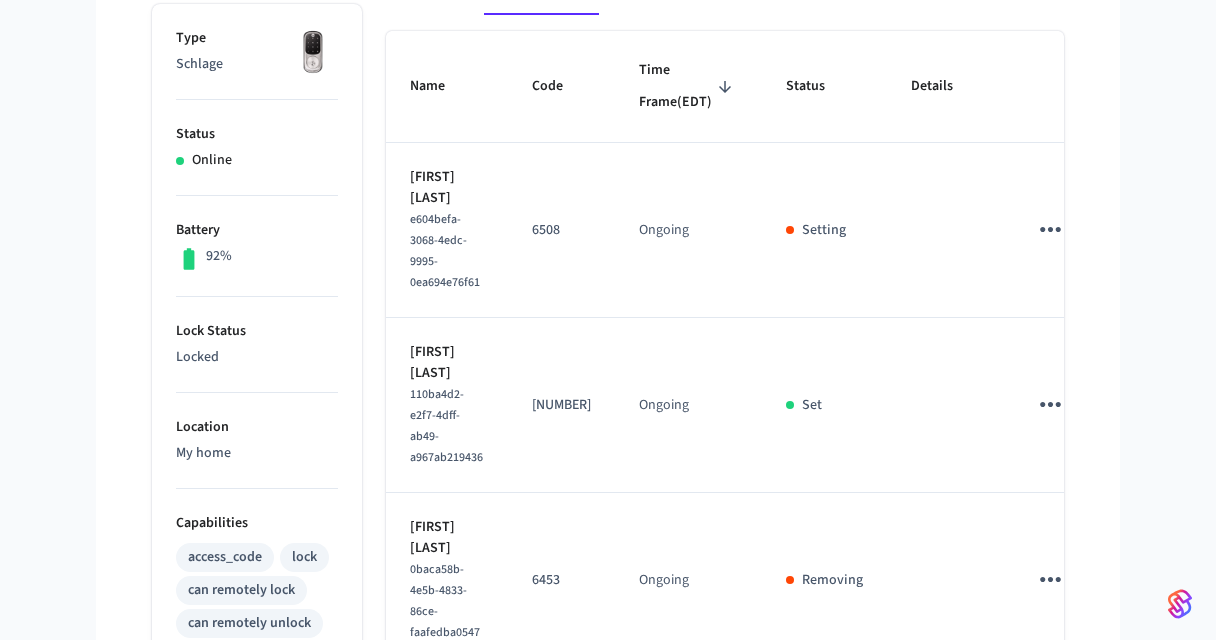 scroll, scrollTop: 0, scrollLeft: 0, axis: both 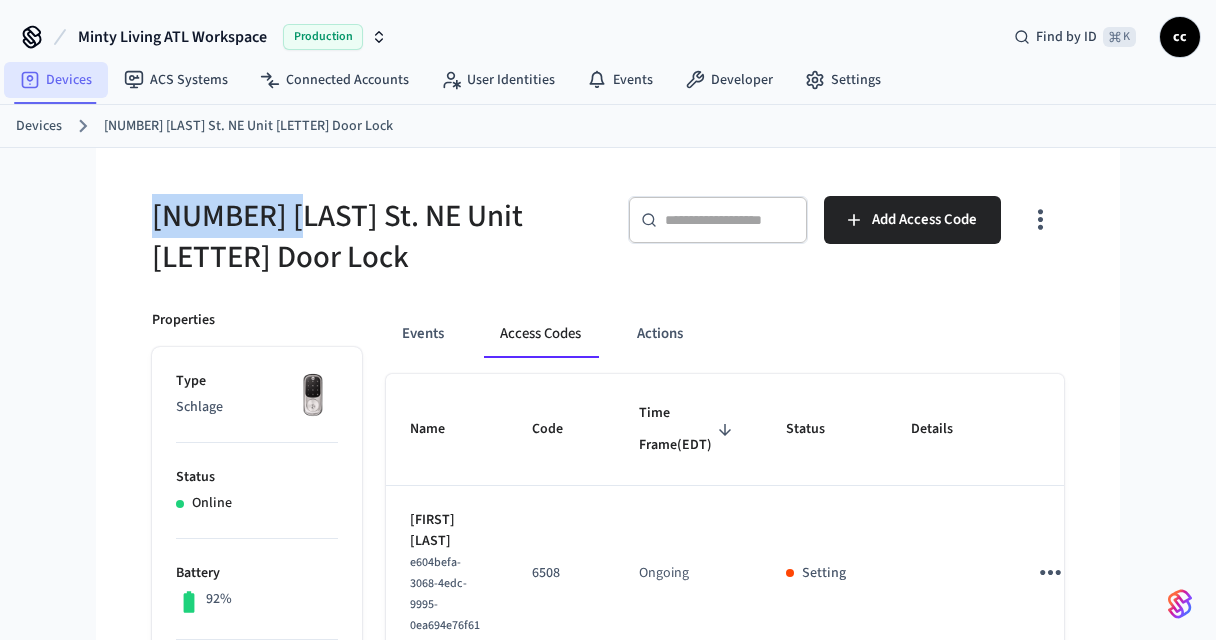click on "Devices" at bounding box center (56, 80) 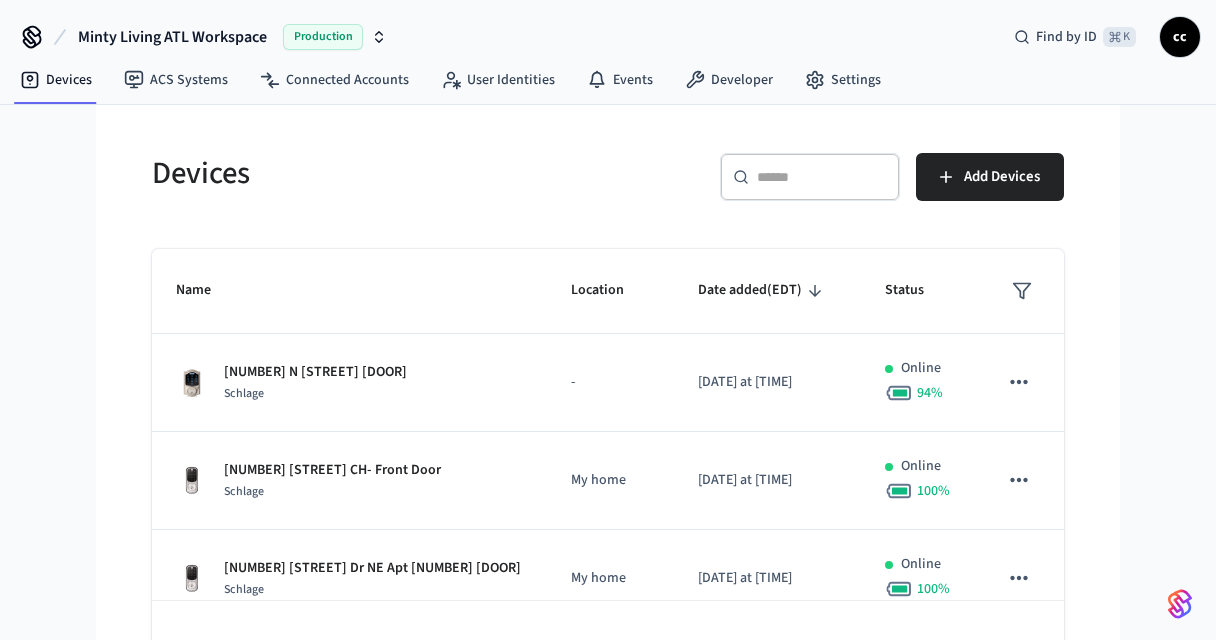 click on "​ ​" at bounding box center (810, 177) 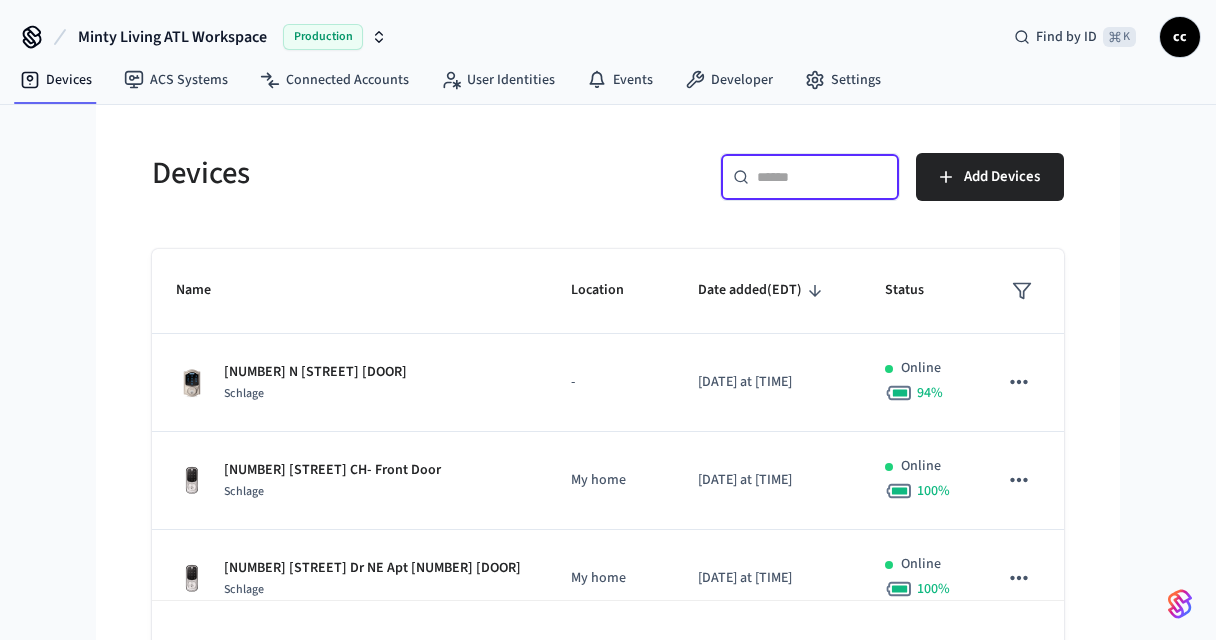 paste on "**********" 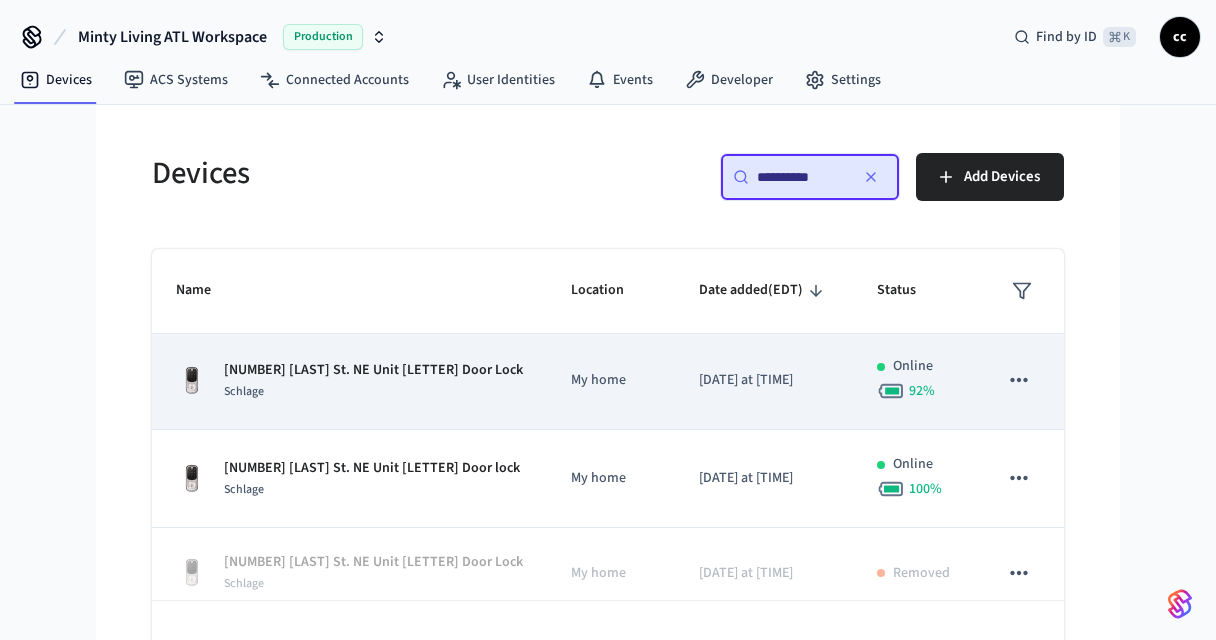 scroll, scrollTop: 0, scrollLeft: 0, axis: both 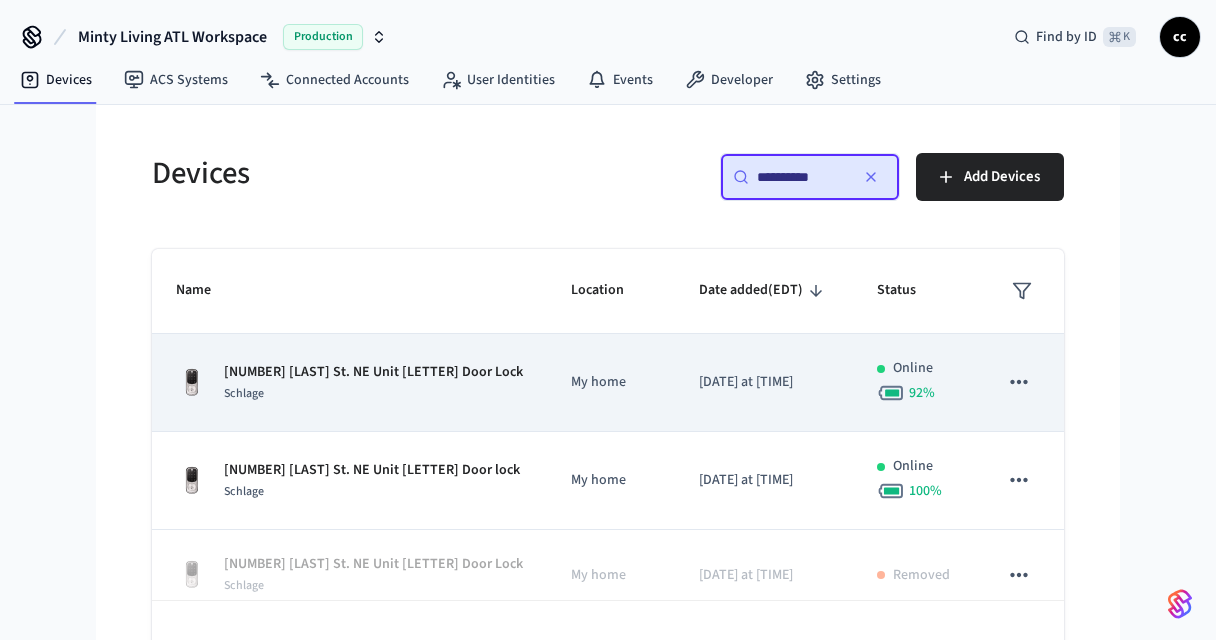type on "**********" 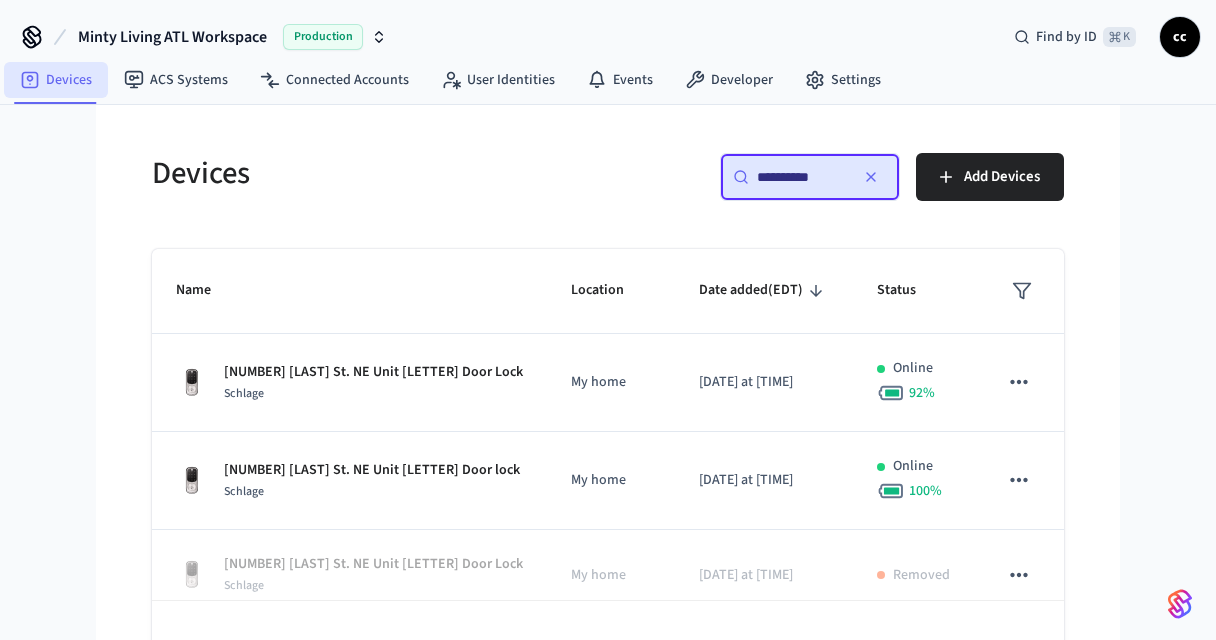 click on "Devices" at bounding box center [56, 80] 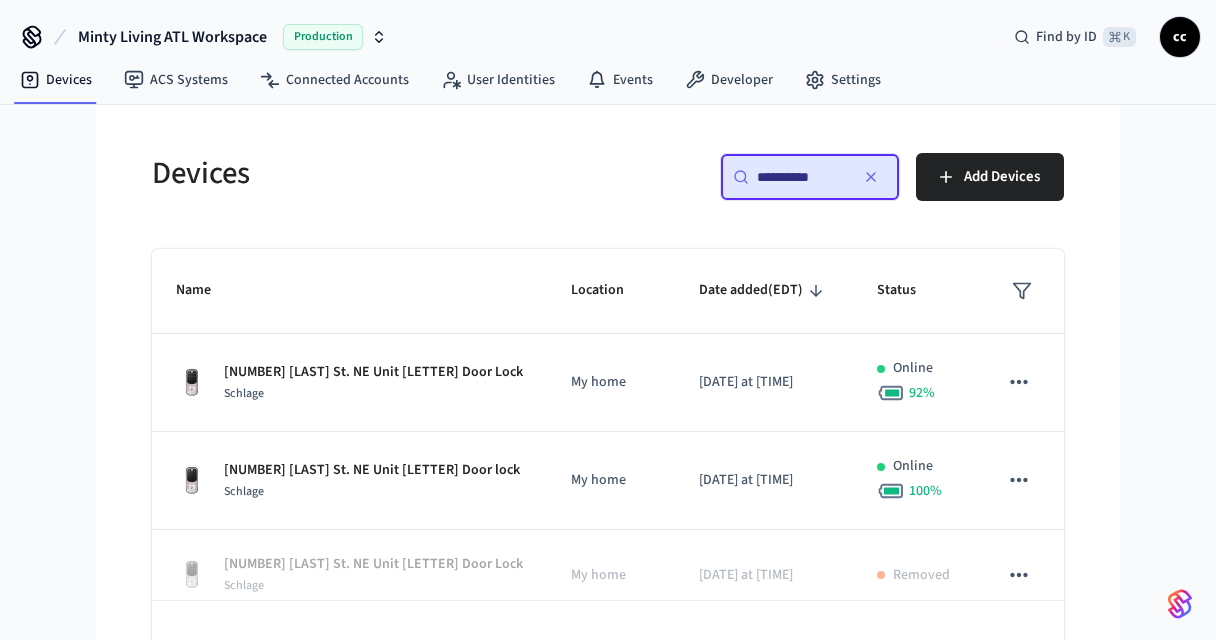 click 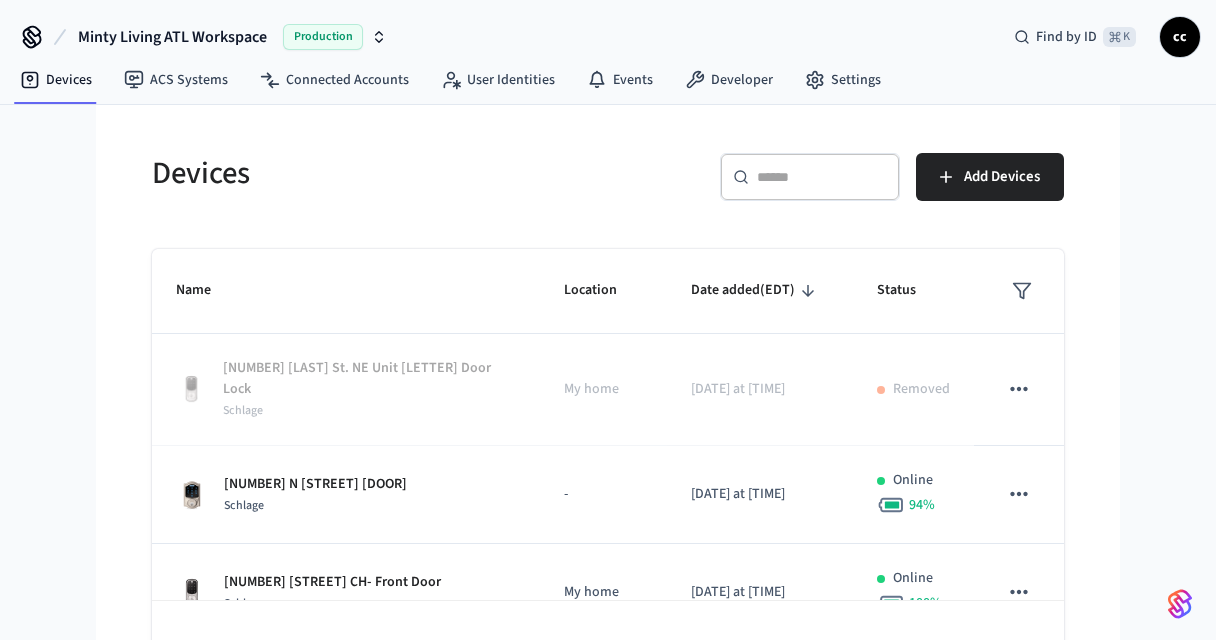 click at bounding box center [822, 177] 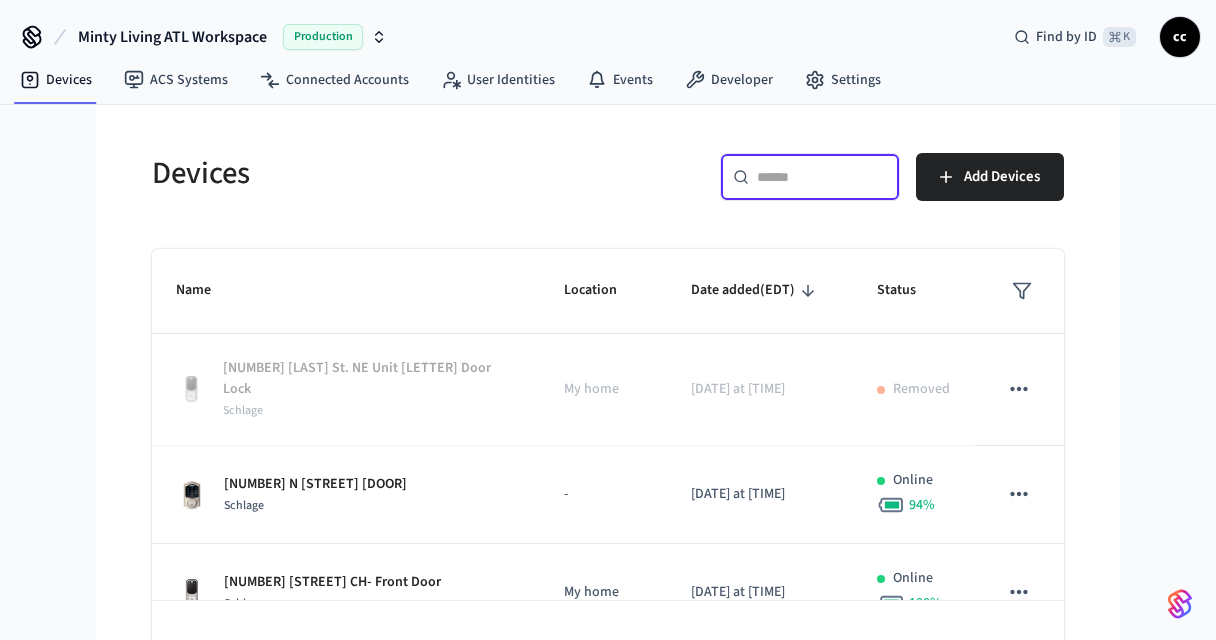 paste on "**********" 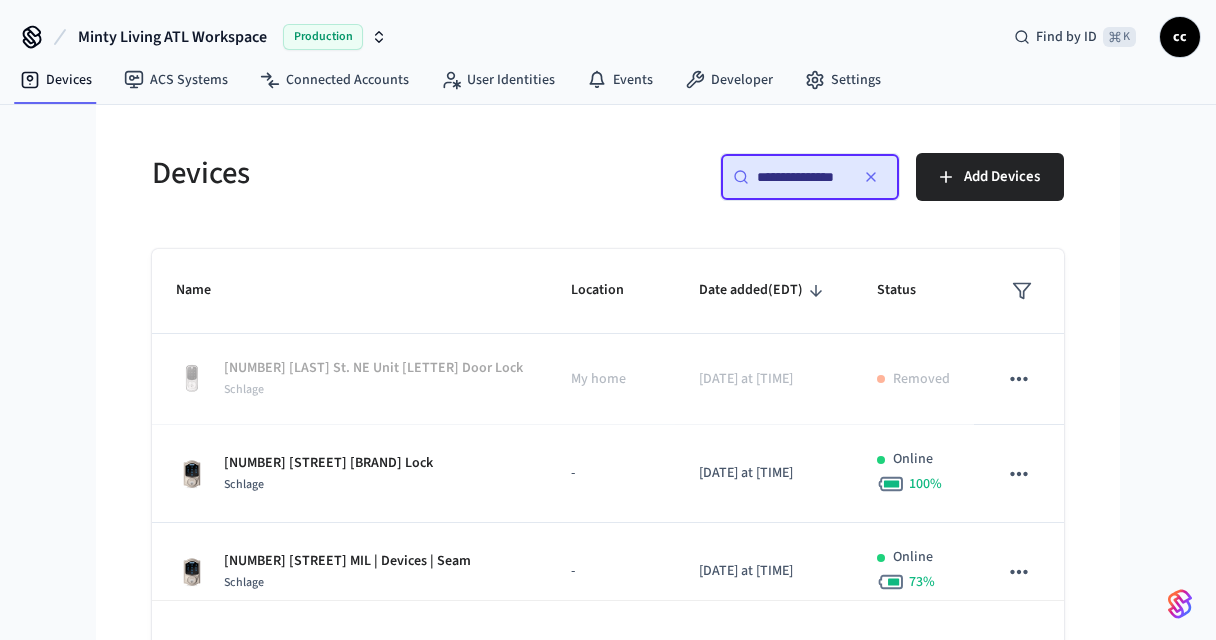 scroll, scrollTop: 0, scrollLeft: 11, axis: horizontal 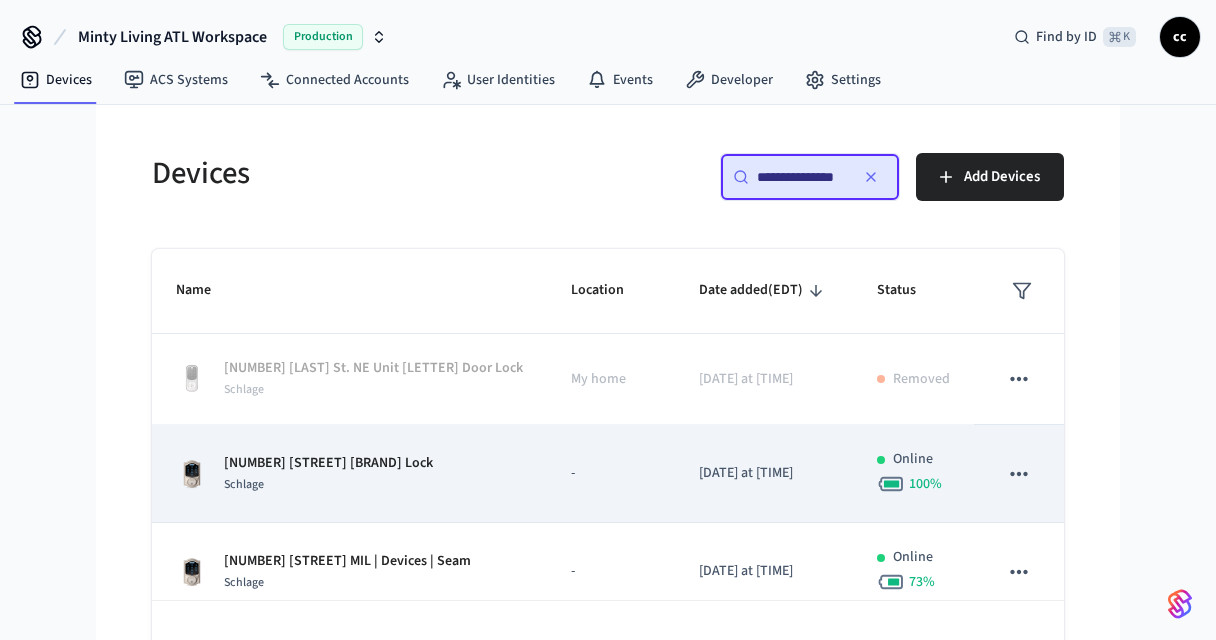 type on "**********" 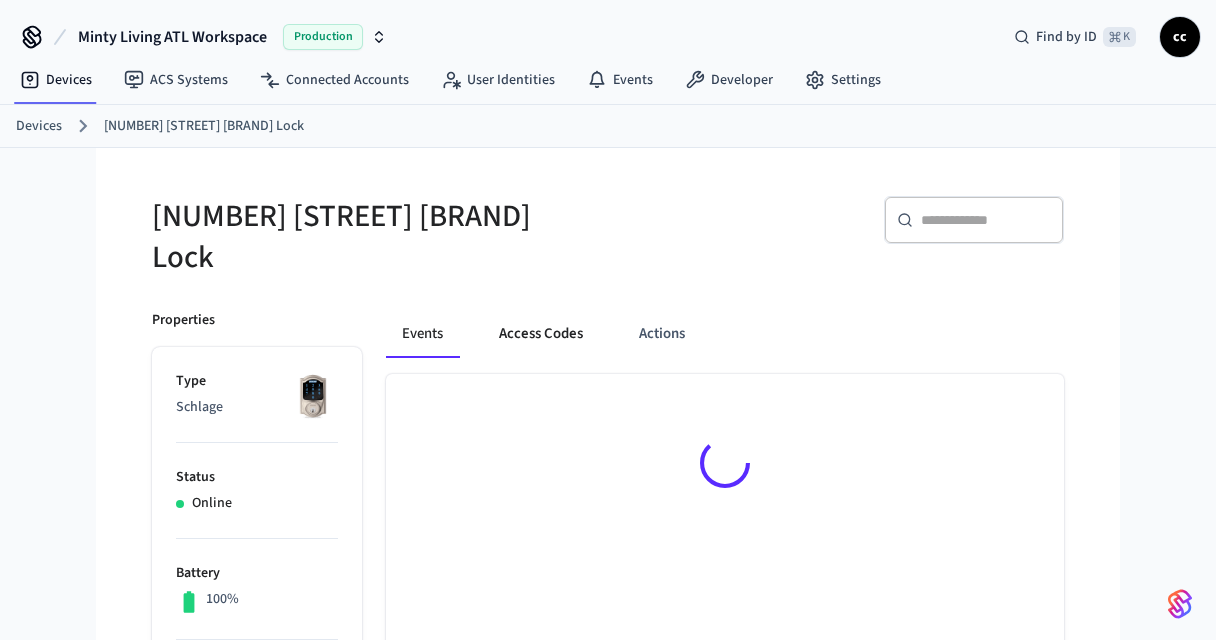 click on "Access Codes" at bounding box center [541, 334] 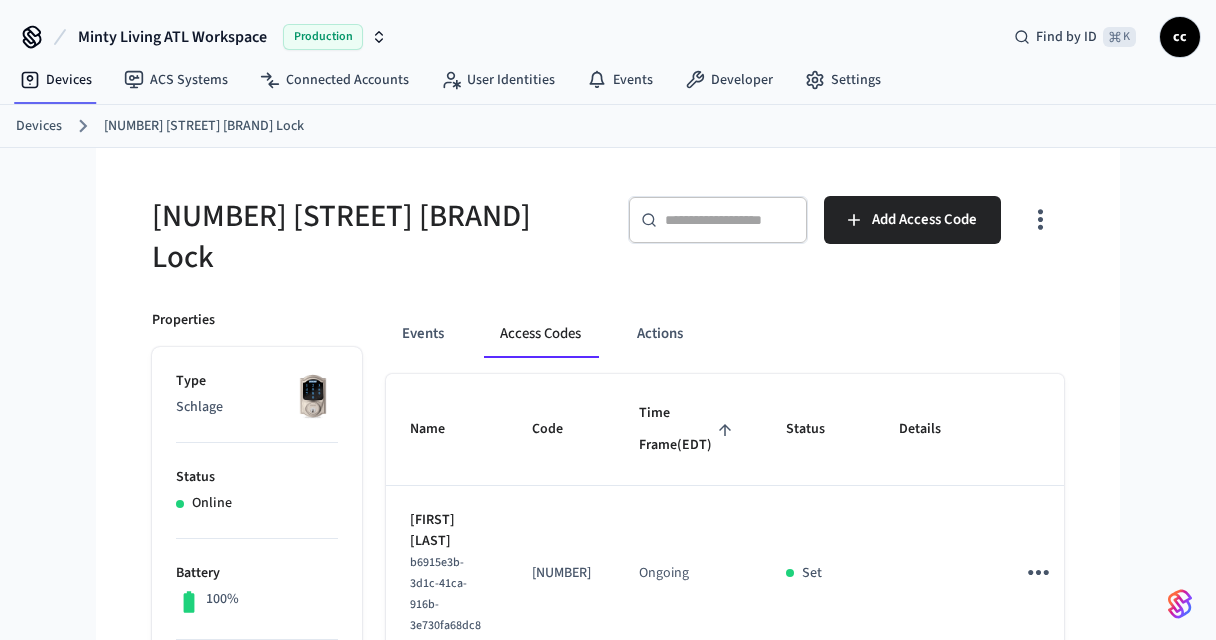 click on "Time Frame (EDT)" at bounding box center (688, 429) 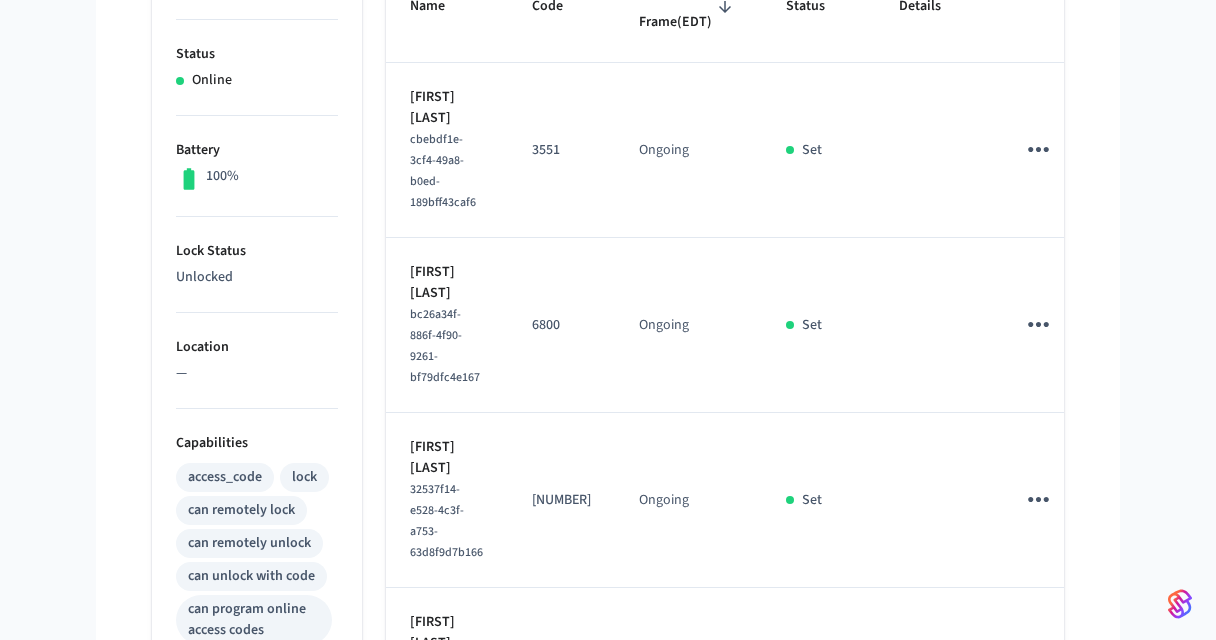 scroll, scrollTop: 422, scrollLeft: 0, axis: vertical 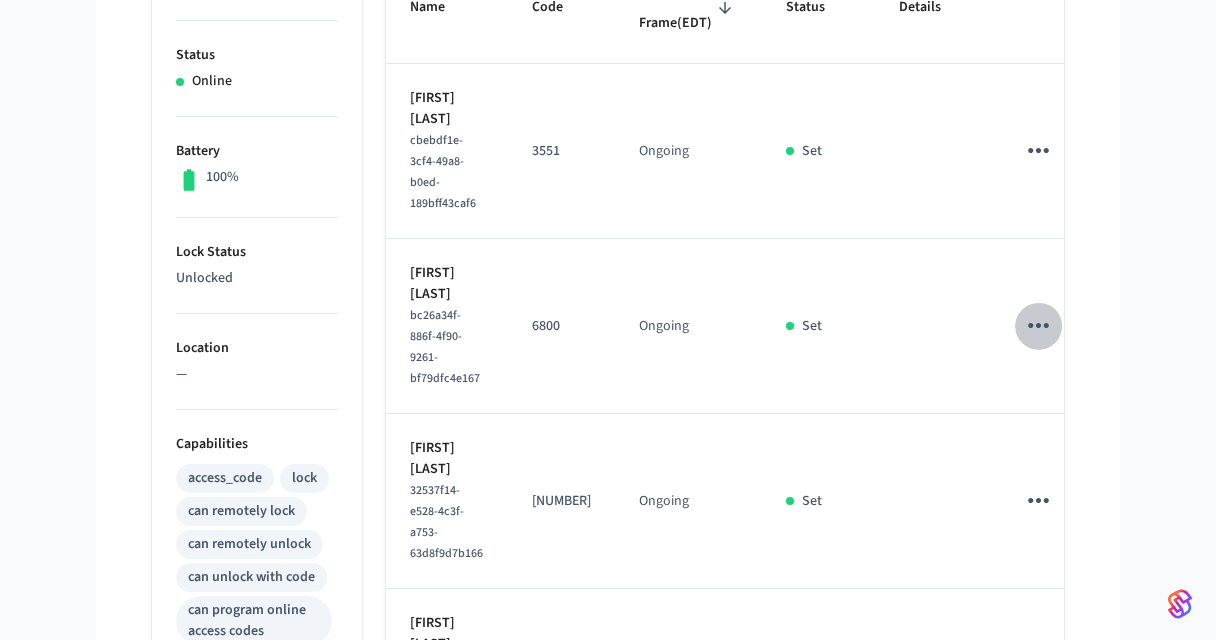 click at bounding box center [1038, 325] 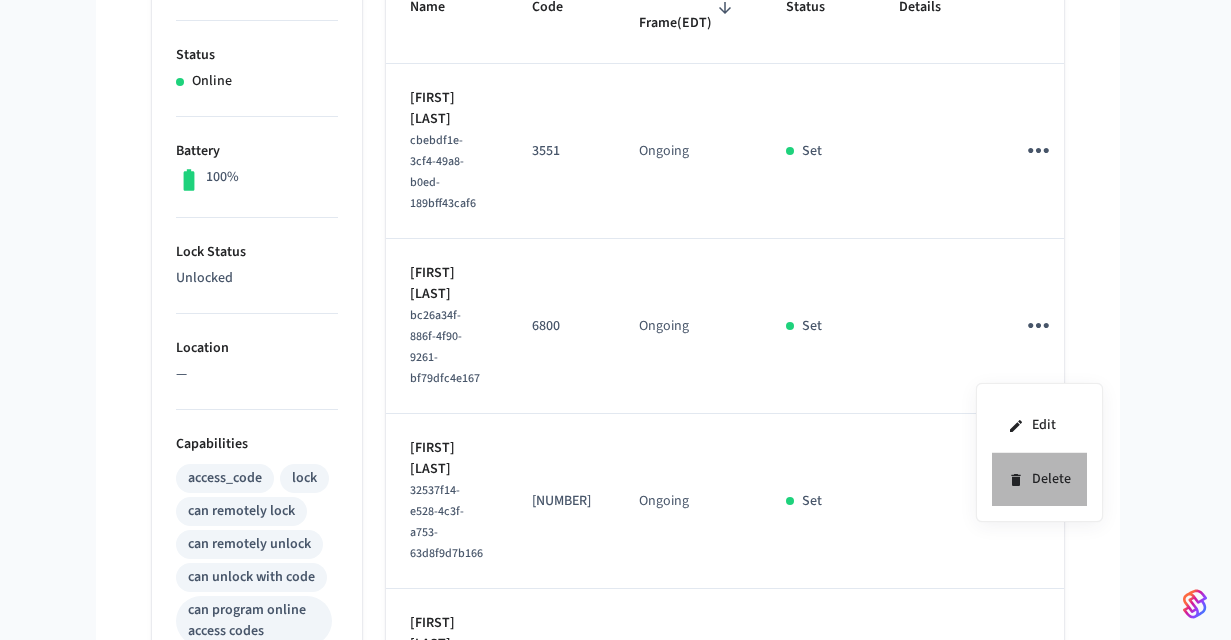 click on "Delete" at bounding box center [1039, 479] 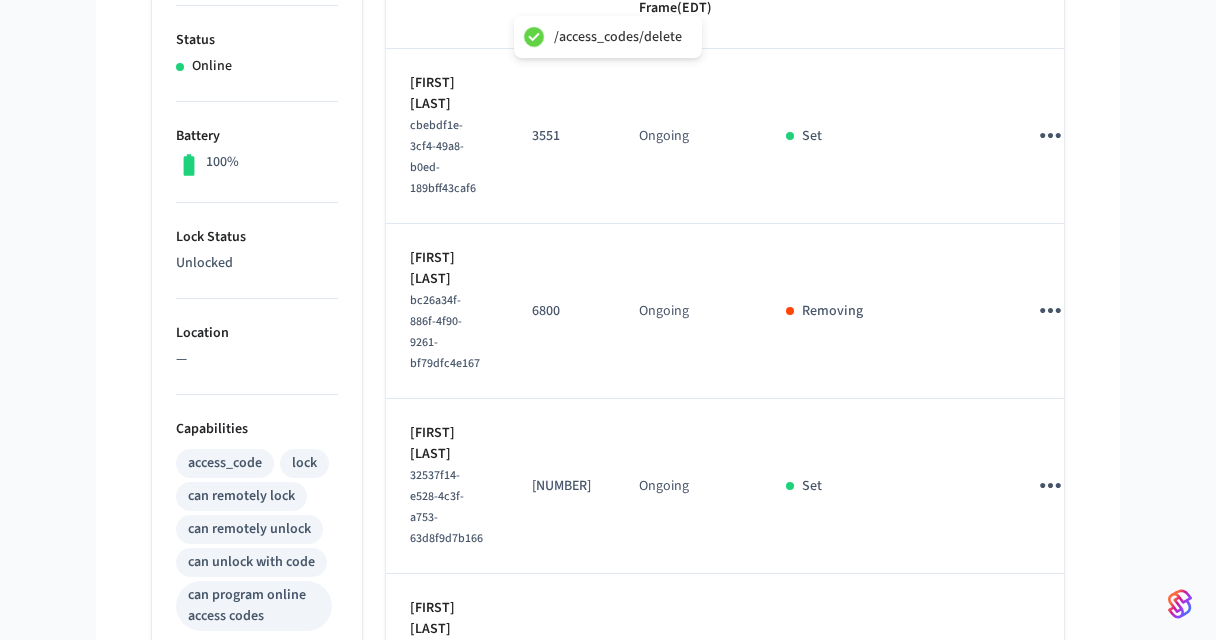 scroll, scrollTop: 458, scrollLeft: 0, axis: vertical 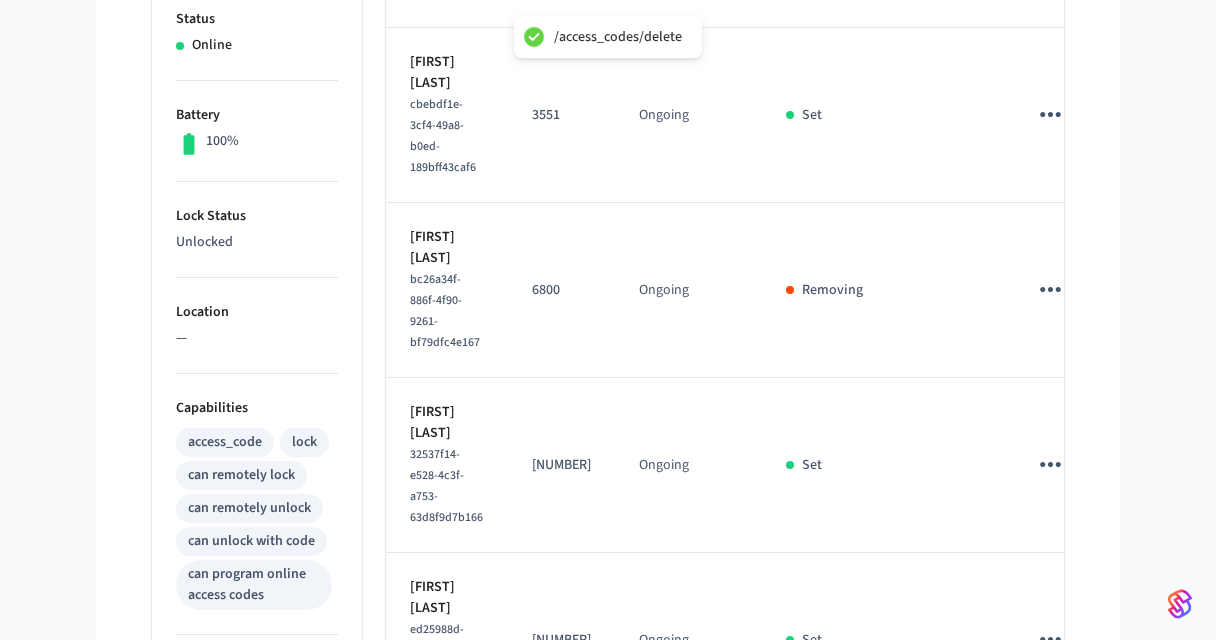 click 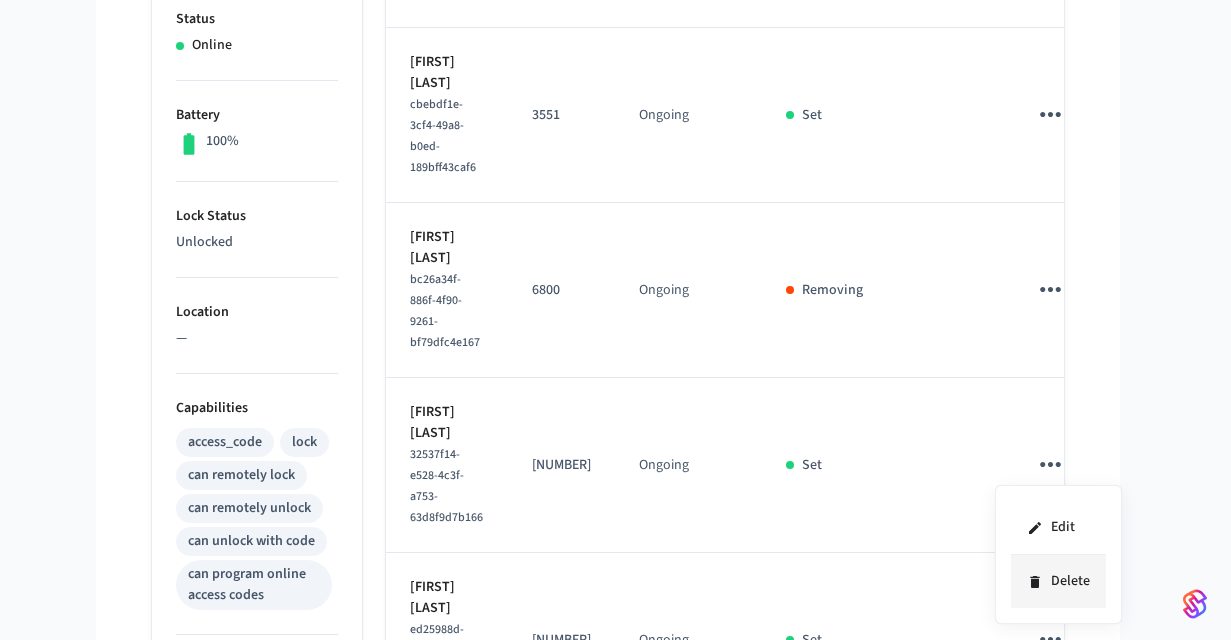 click on "Delete" at bounding box center (1058, 581) 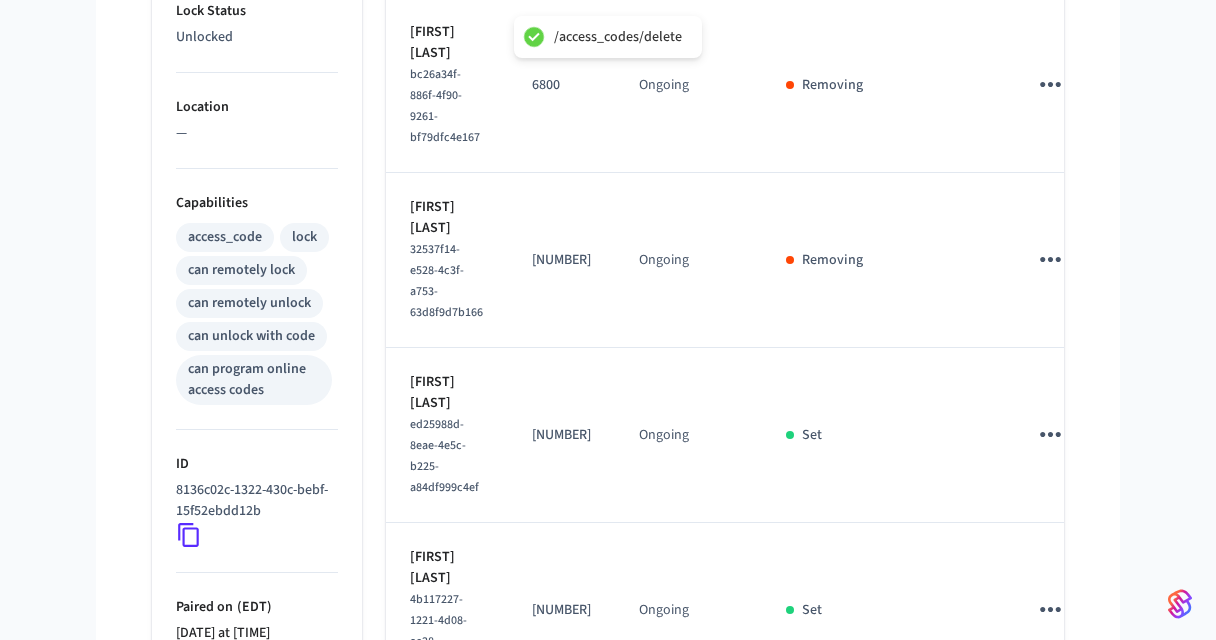 scroll, scrollTop: 671, scrollLeft: 0, axis: vertical 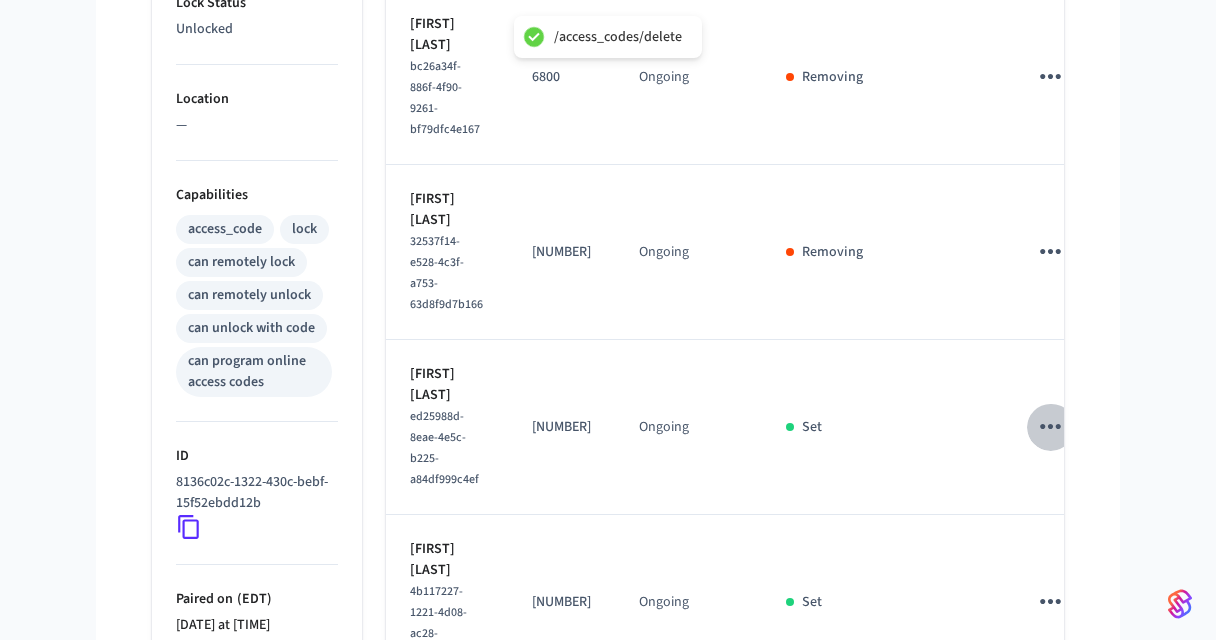 click 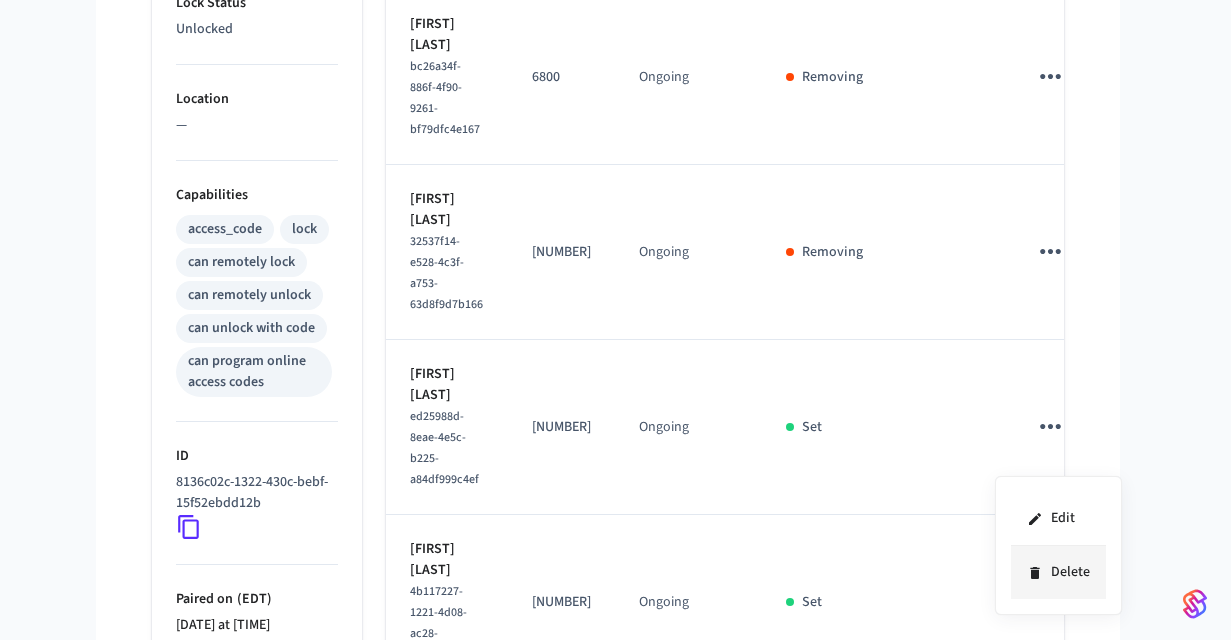 click on "Delete" at bounding box center (1058, 572) 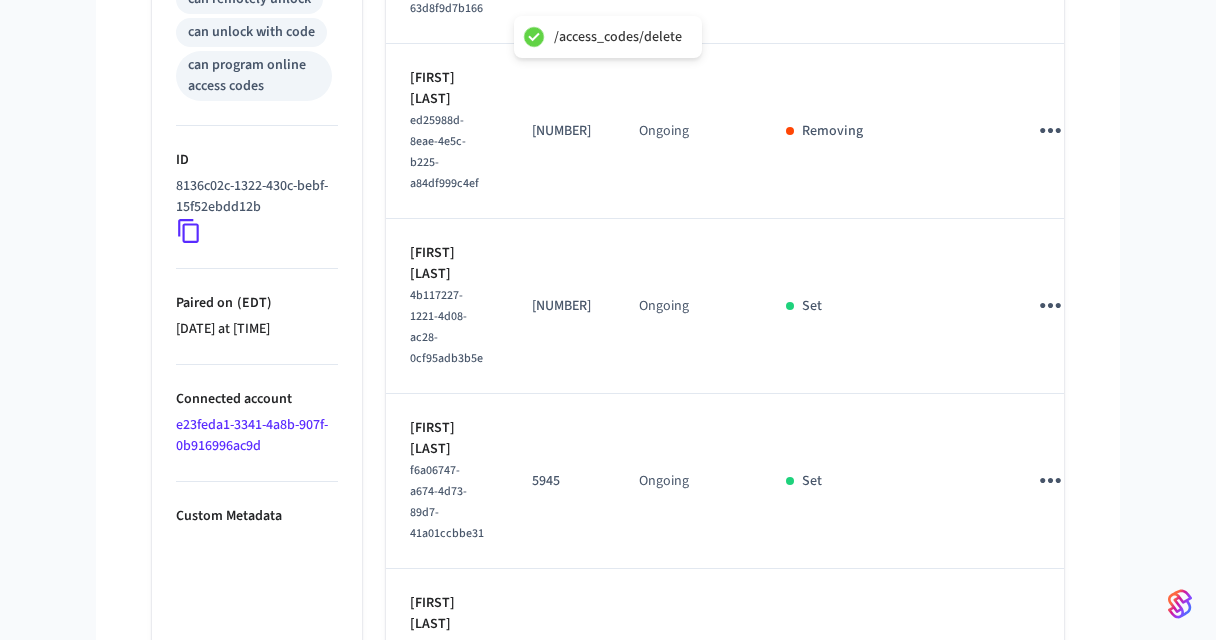 scroll, scrollTop: 979, scrollLeft: 0, axis: vertical 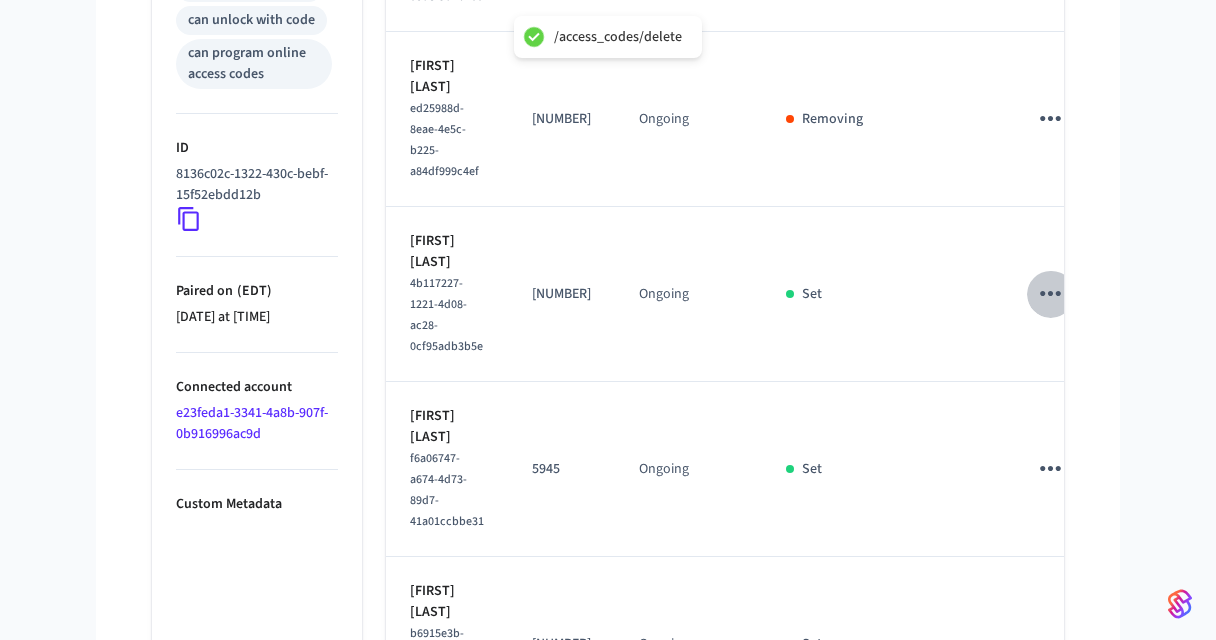 click 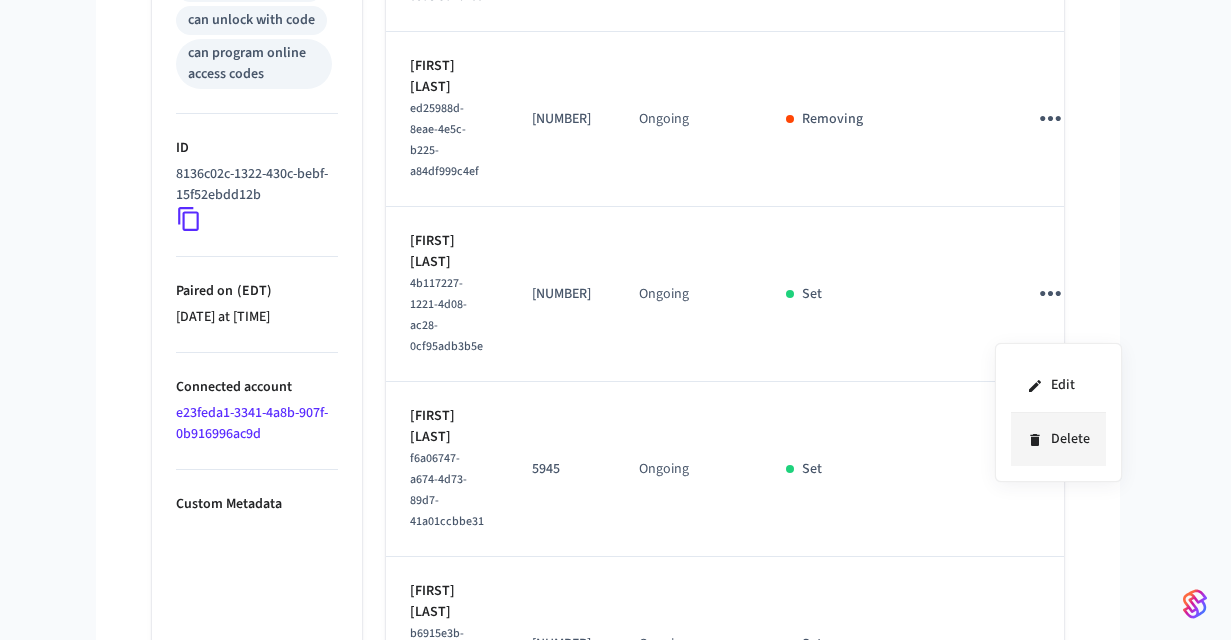 click on "Delete" at bounding box center [1058, 439] 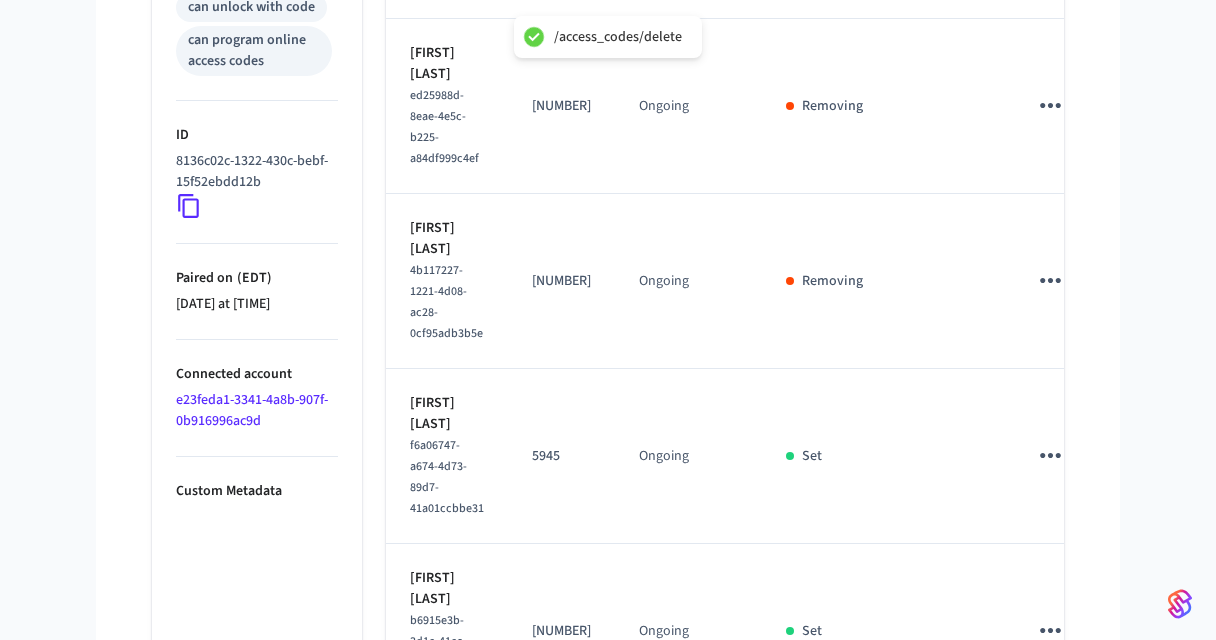 scroll, scrollTop: 1217, scrollLeft: 0, axis: vertical 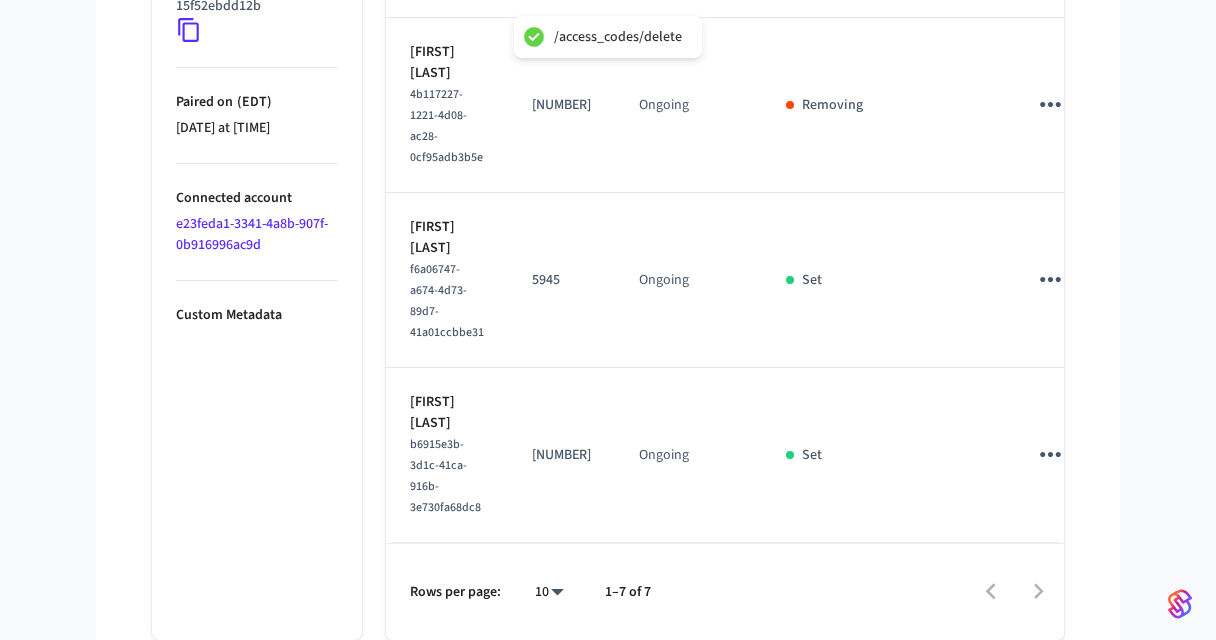 click 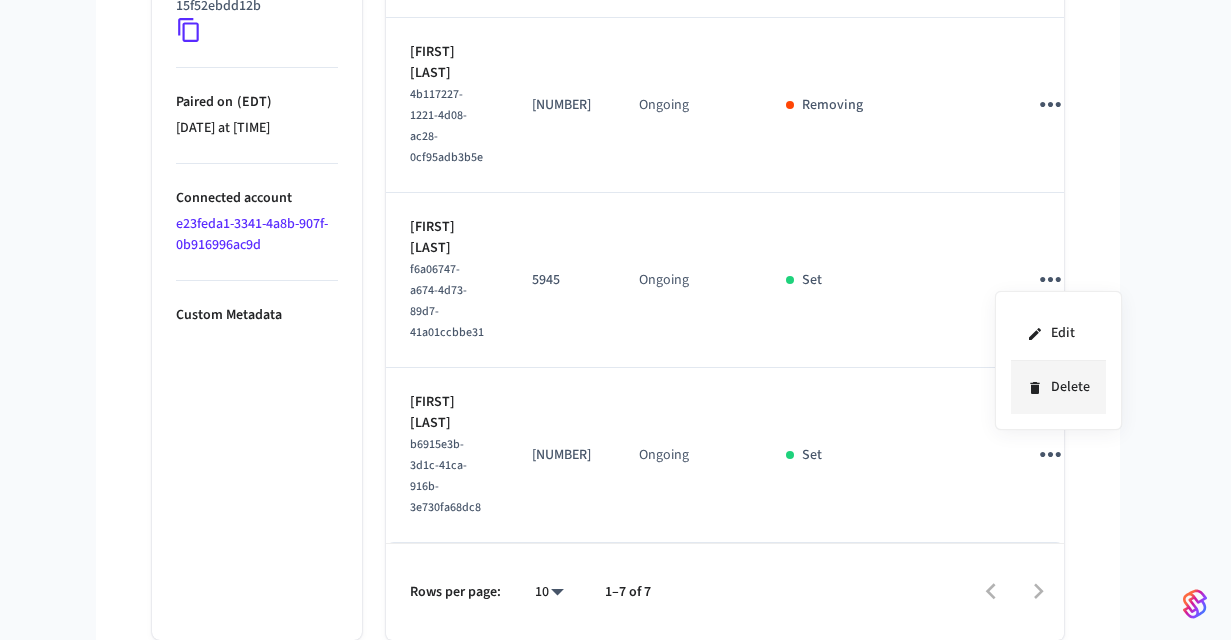 click on "Delete" at bounding box center (1058, 387) 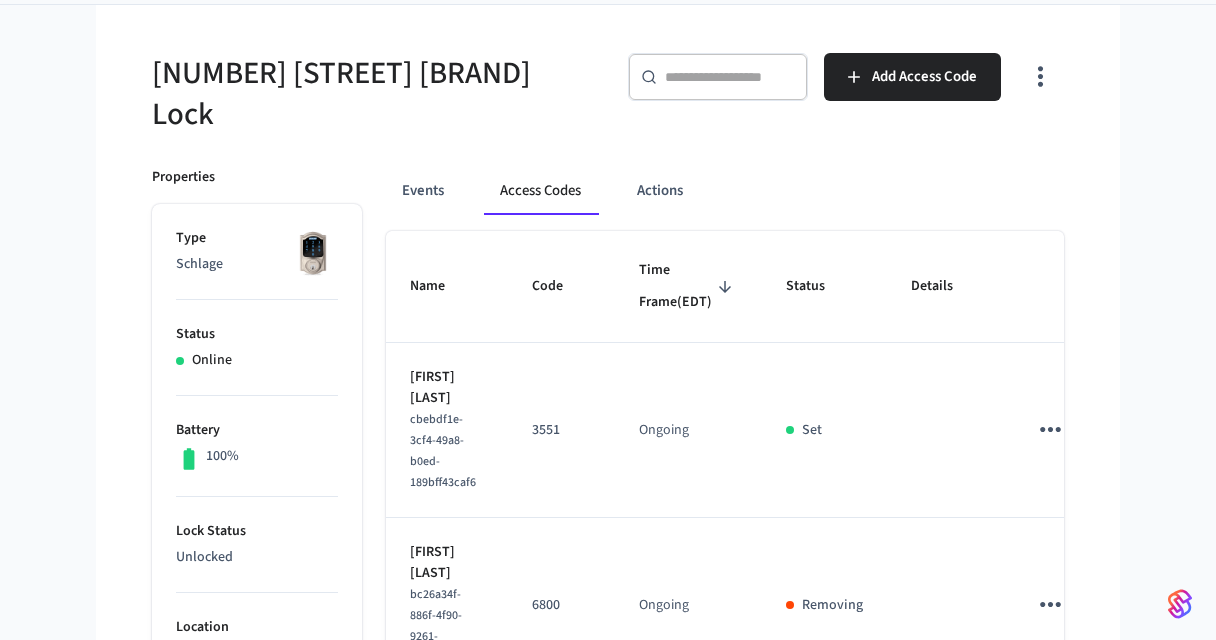 scroll, scrollTop: 57, scrollLeft: 0, axis: vertical 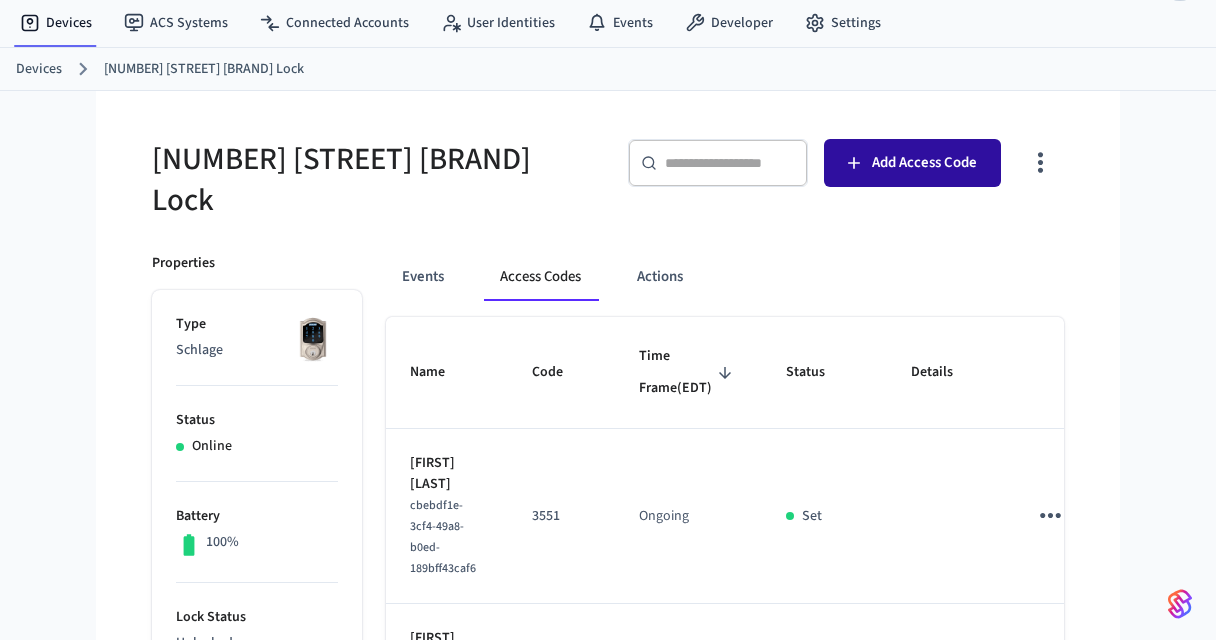 click on "Add Access Code" at bounding box center [912, 163] 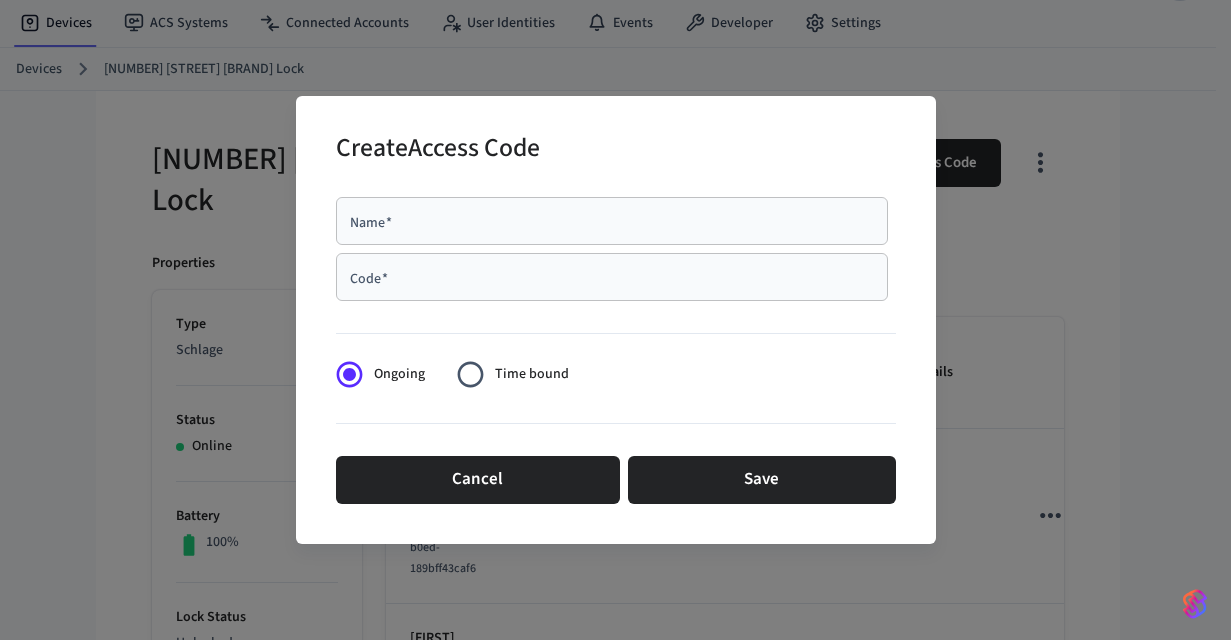 click on "Name   *" at bounding box center (612, 221) 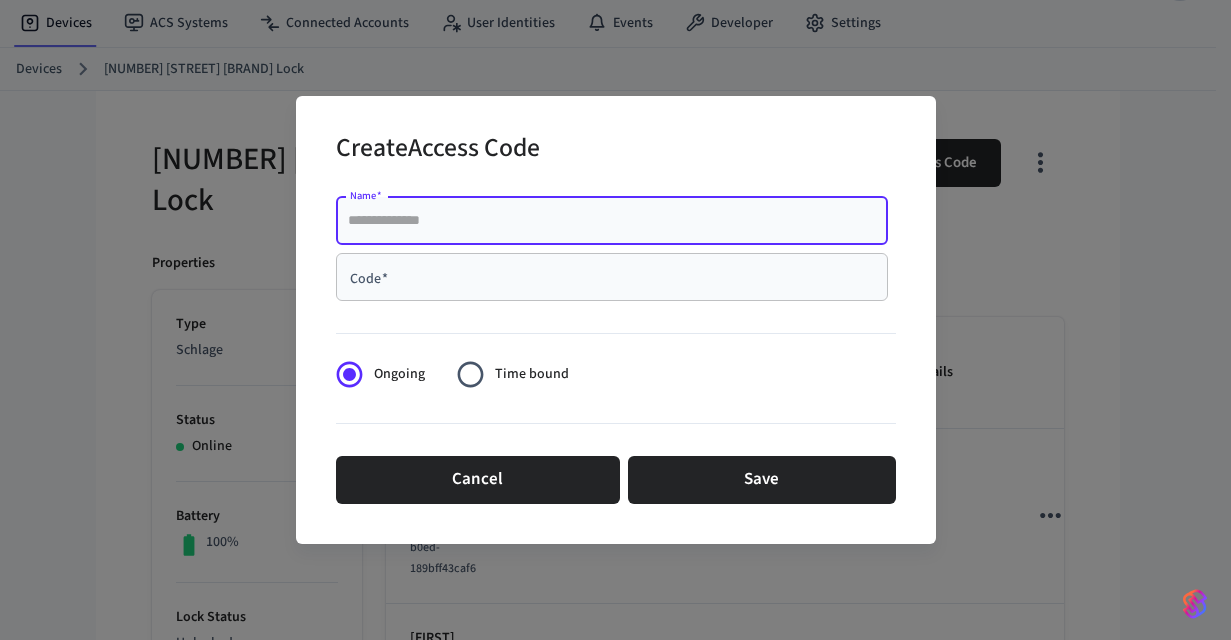 paste on "**********" 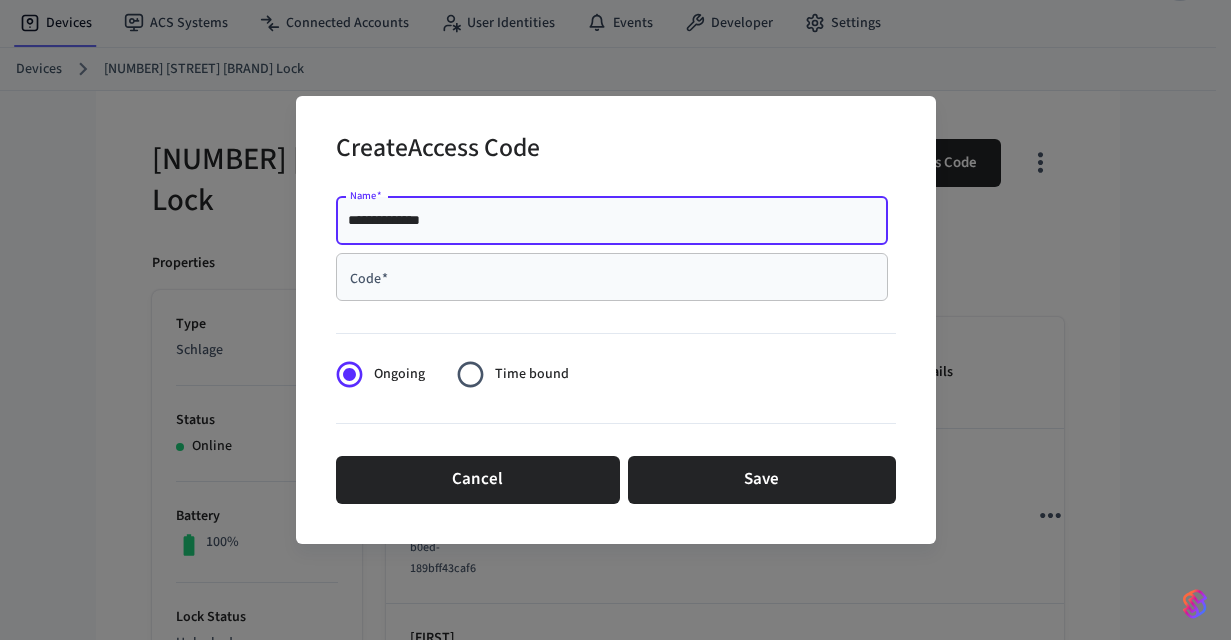 type on "**********" 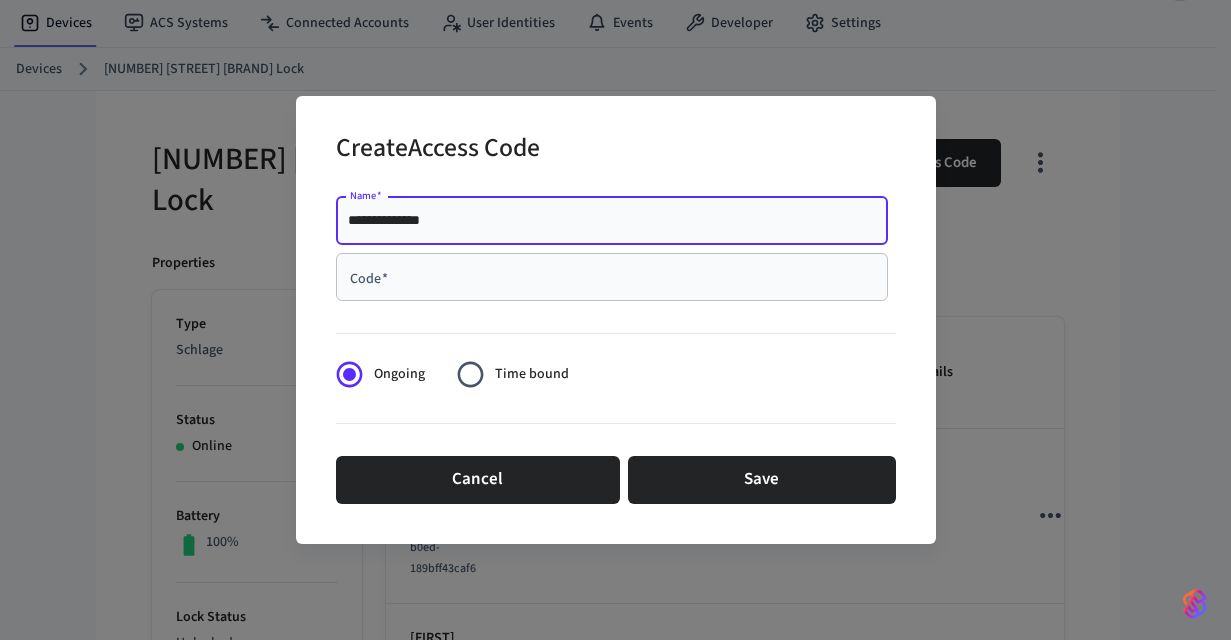 click on "Code   *" at bounding box center (612, 277) 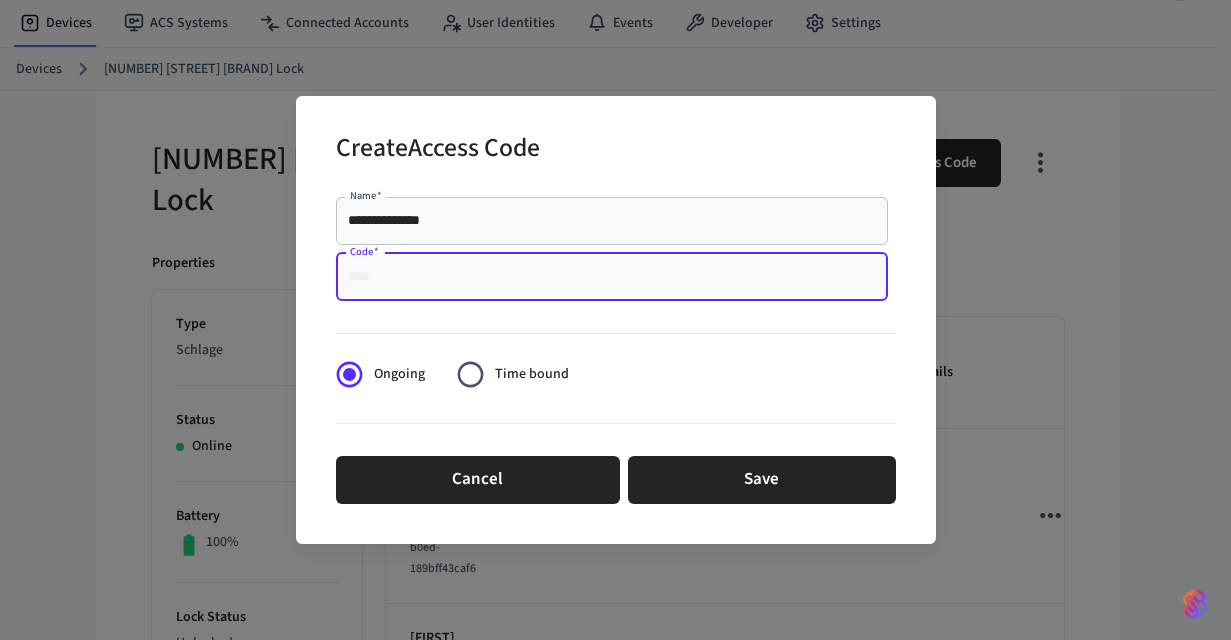 paste on "****" 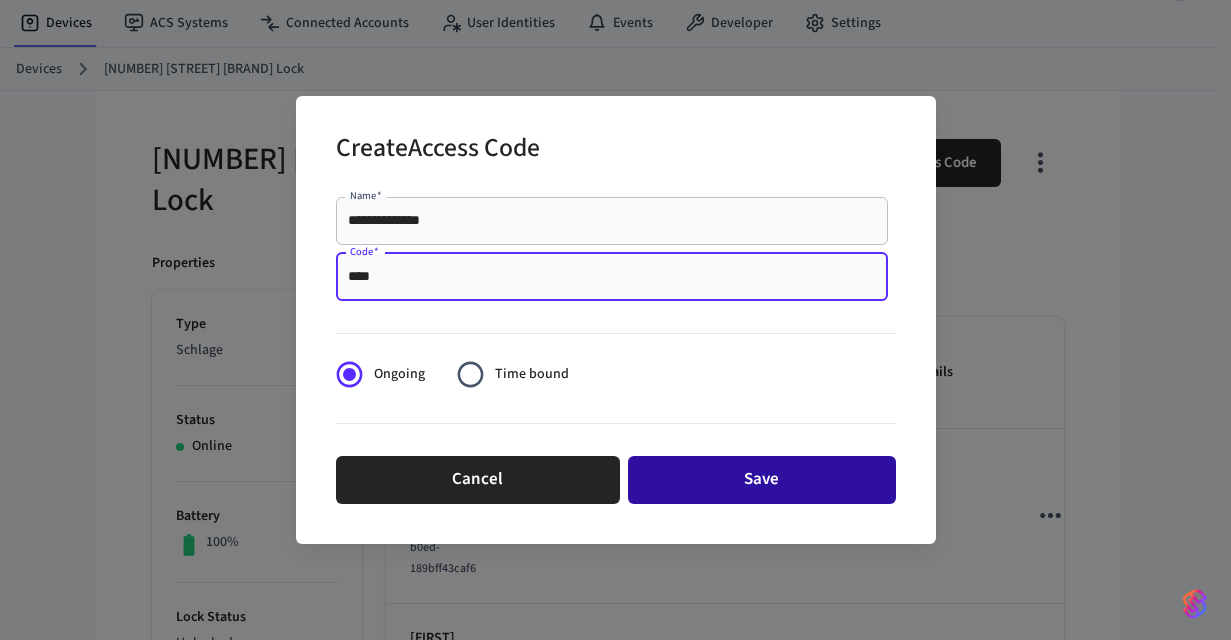 type on "****" 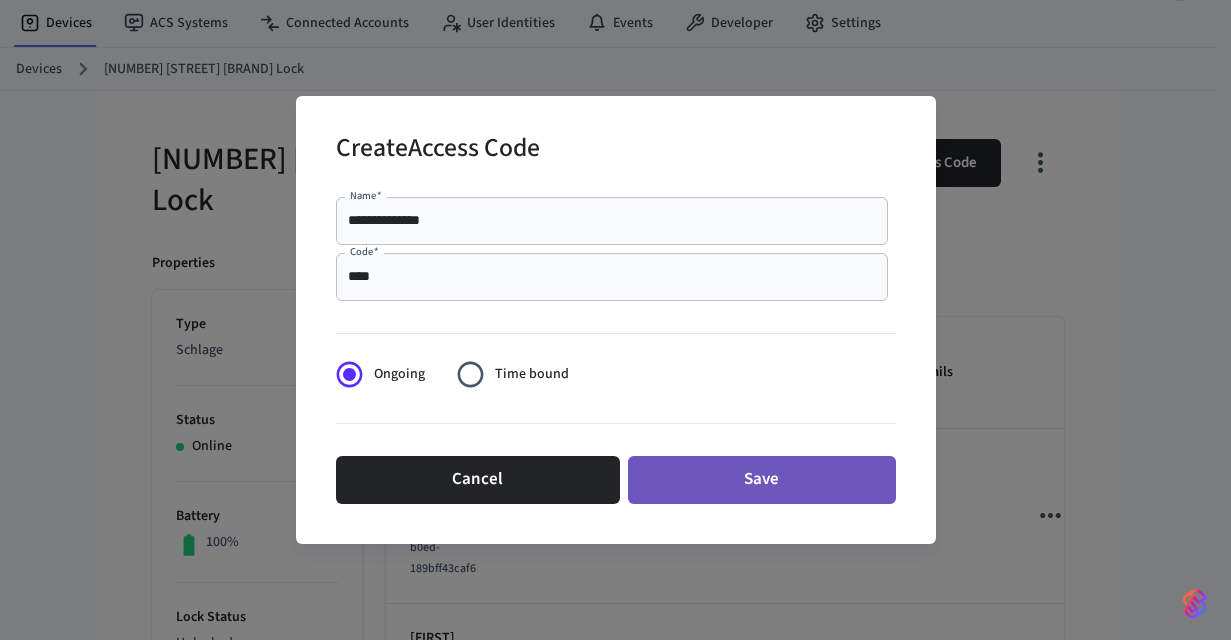 click on "Save" at bounding box center (762, 480) 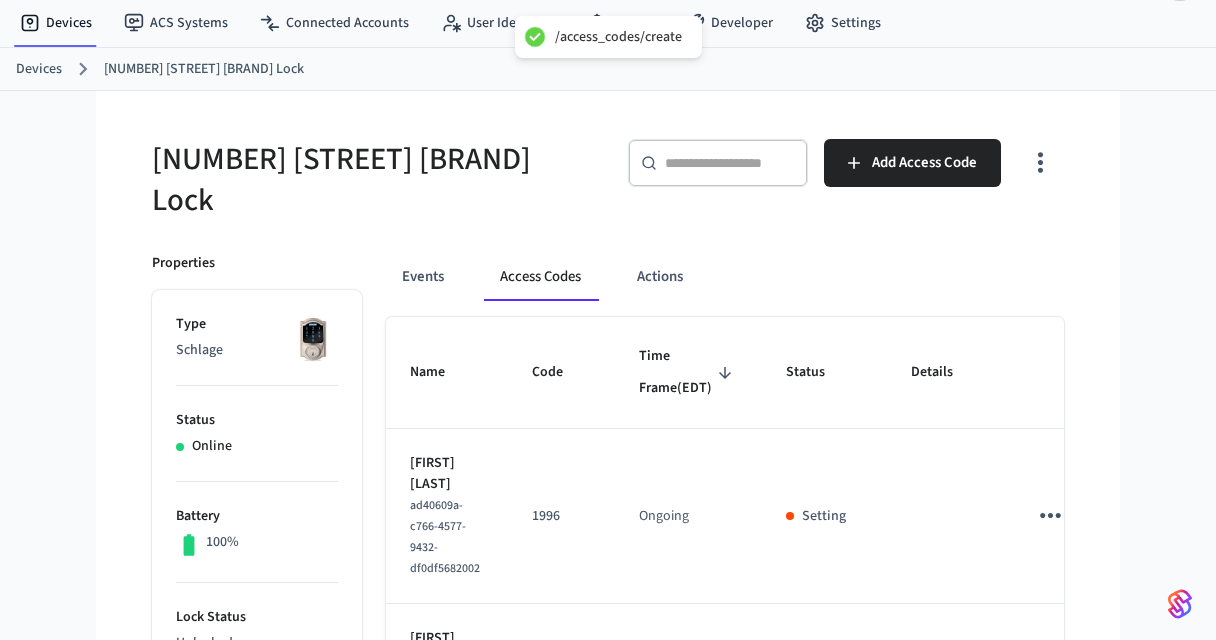 drag, startPoint x: 220, startPoint y: 166, endPoint x: 234, endPoint y: 166, distance: 14 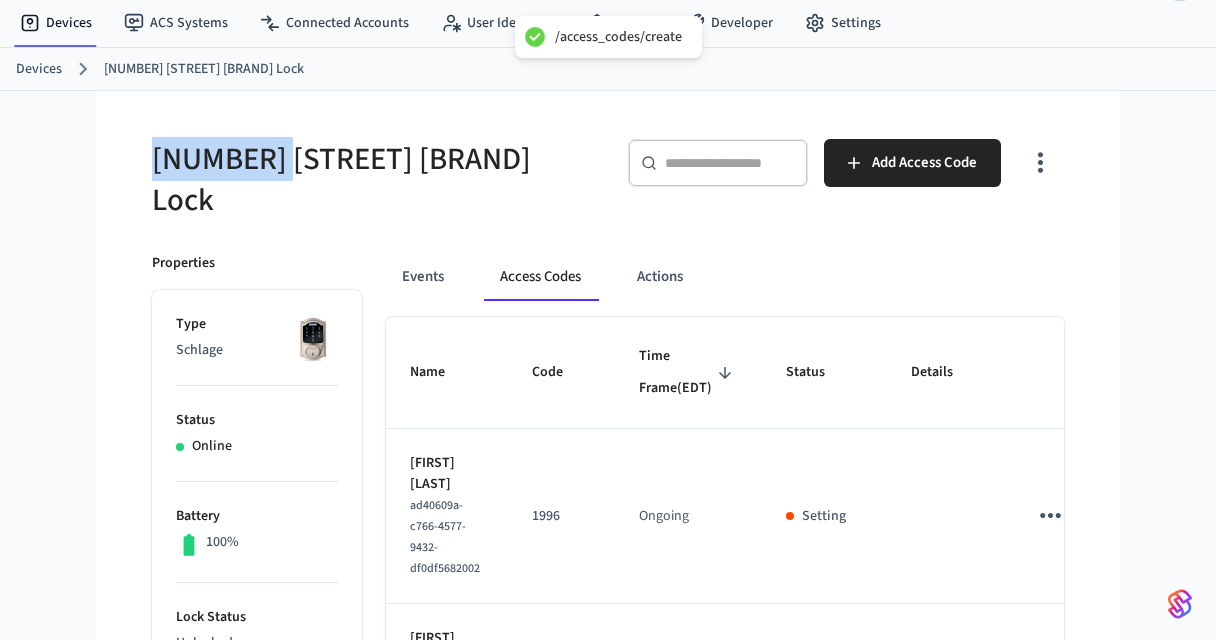 drag, startPoint x: 290, startPoint y: 164, endPoint x: 145, endPoint y: 151, distance: 145.58159 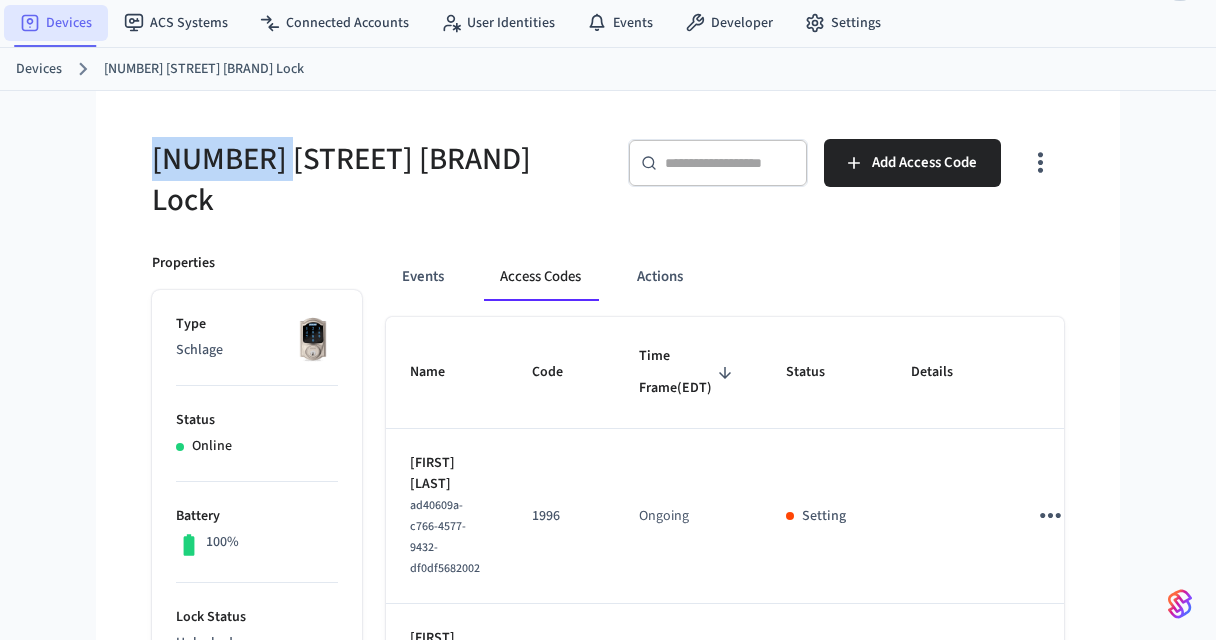 click on "Devices" at bounding box center (56, 23) 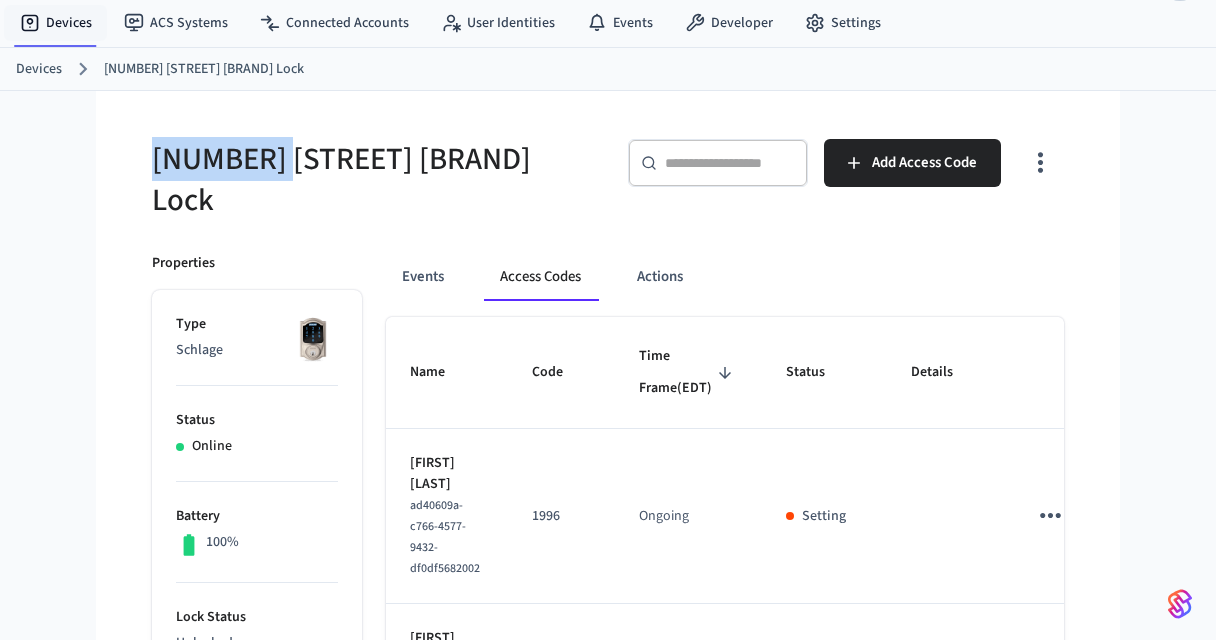 scroll, scrollTop: 0, scrollLeft: 0, axis: both 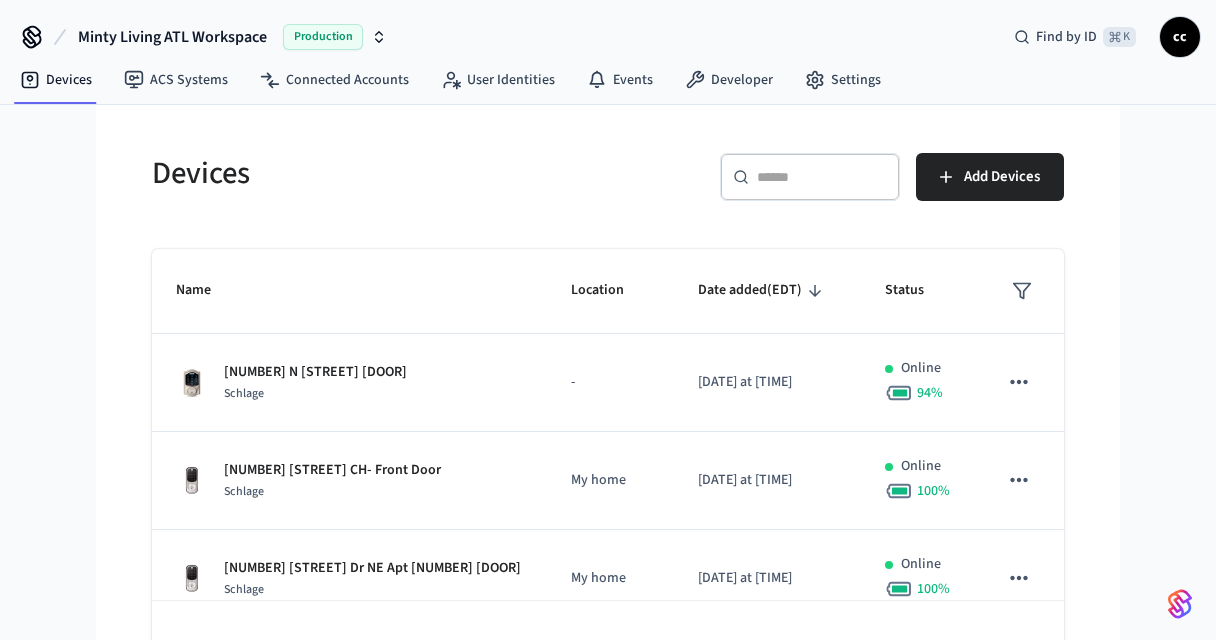 click at bounding box center (822, 177) 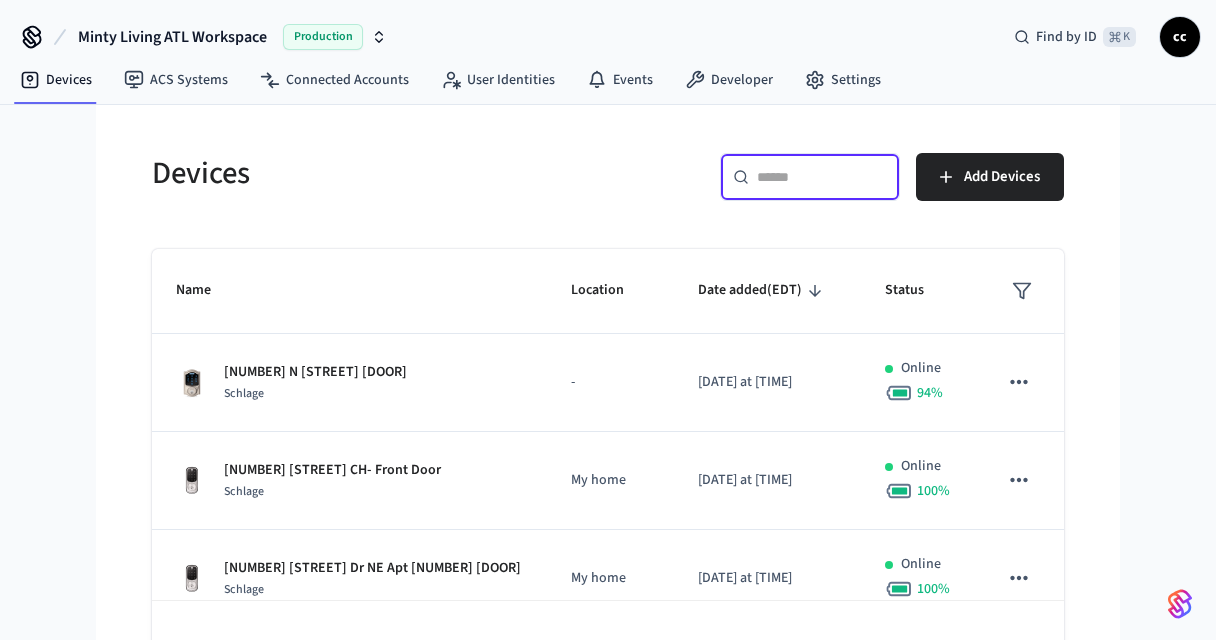 paste on "*********" 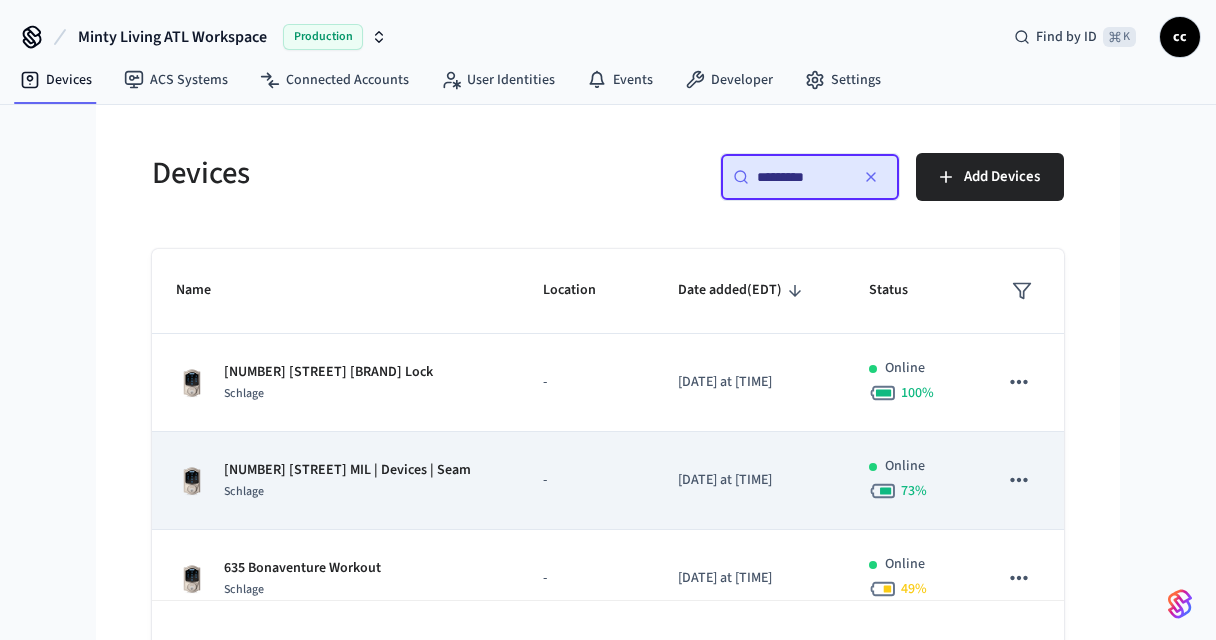scroll, scrollTop: 0, scrollLeft: 0, axis: both 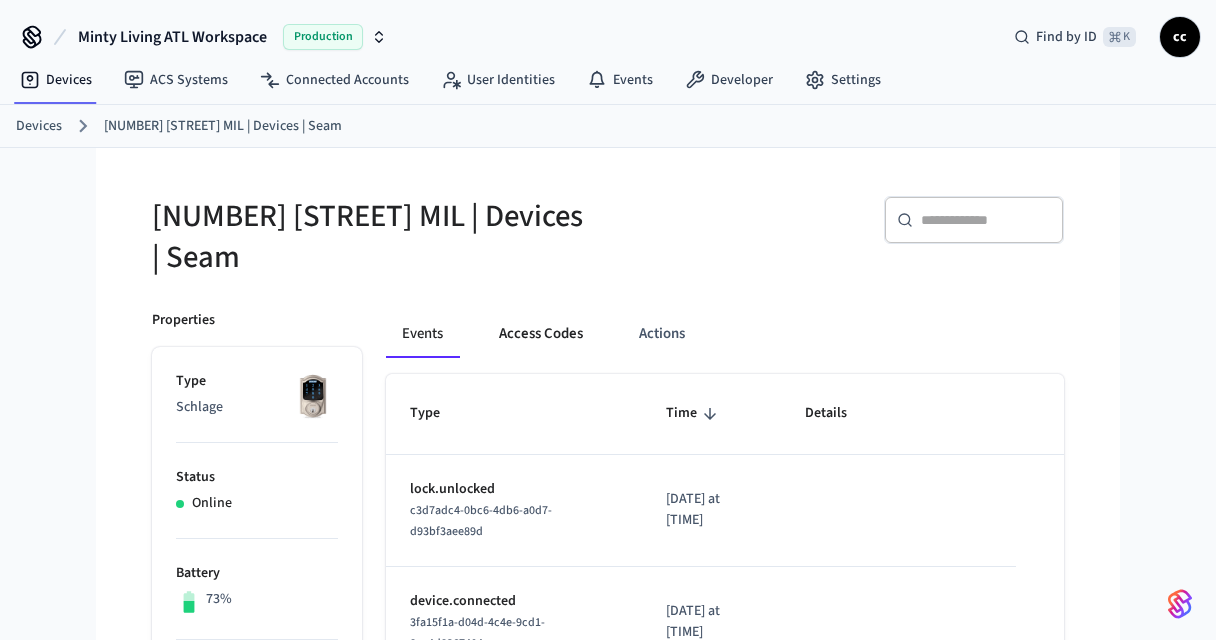 click on "Access Codes" at bounding box center [541, 334] 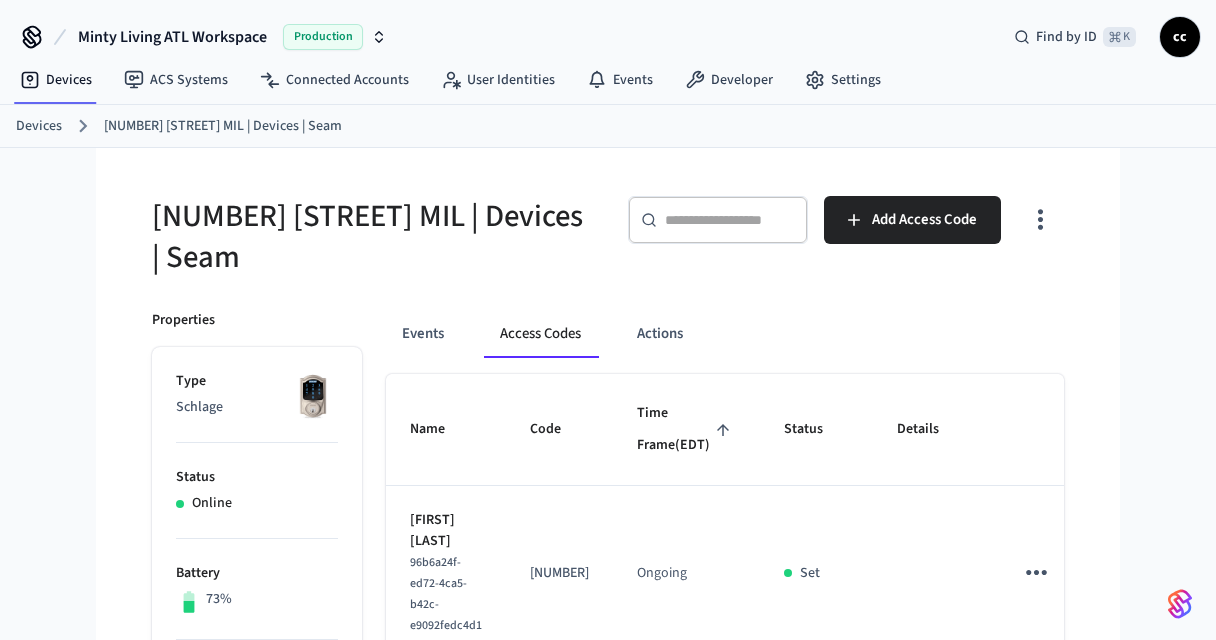 click on "Time Frame (EDT)" at bounding box center (686, 429) 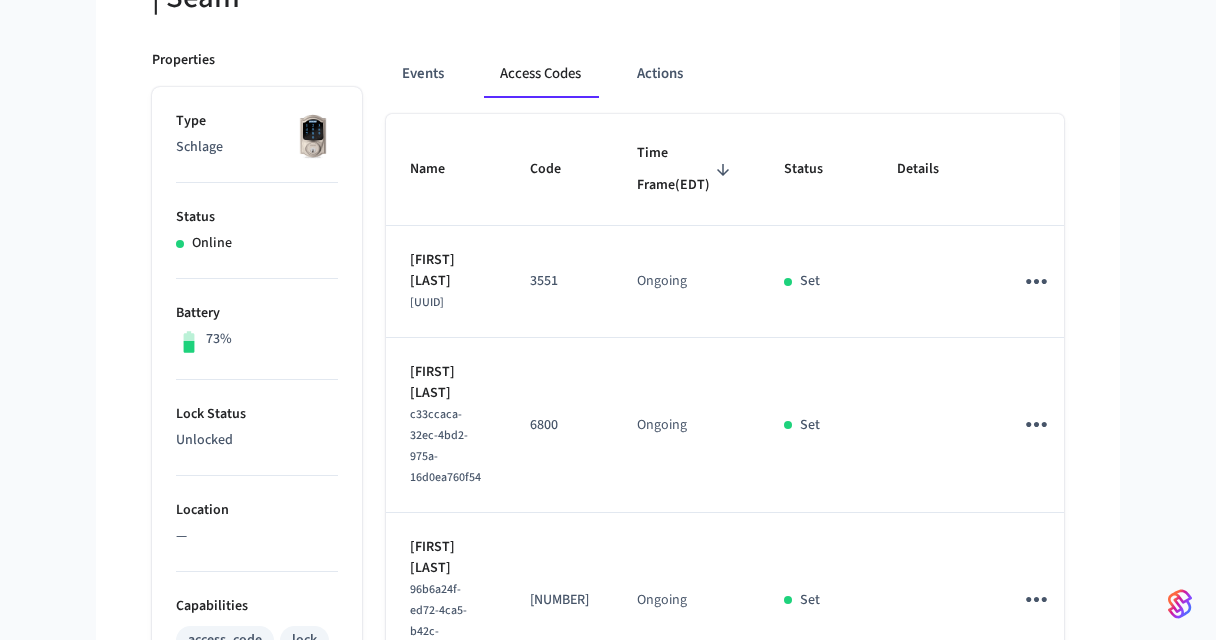 scroll, scrollTop: 281, scrollLeft: 0, axis: vertical 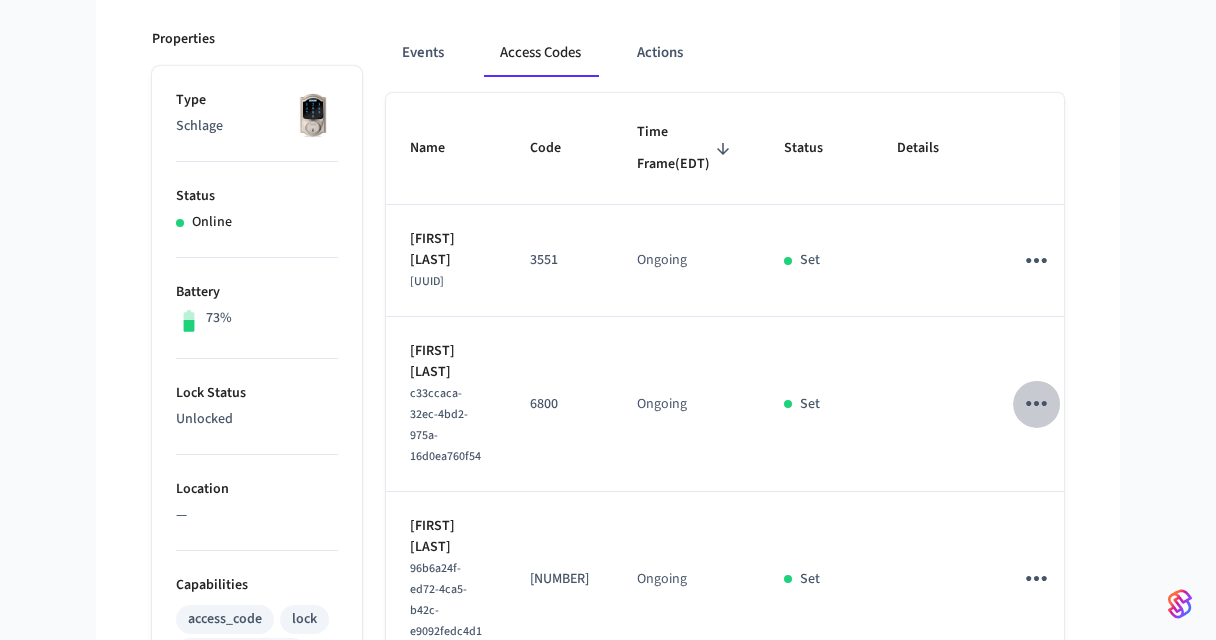 click 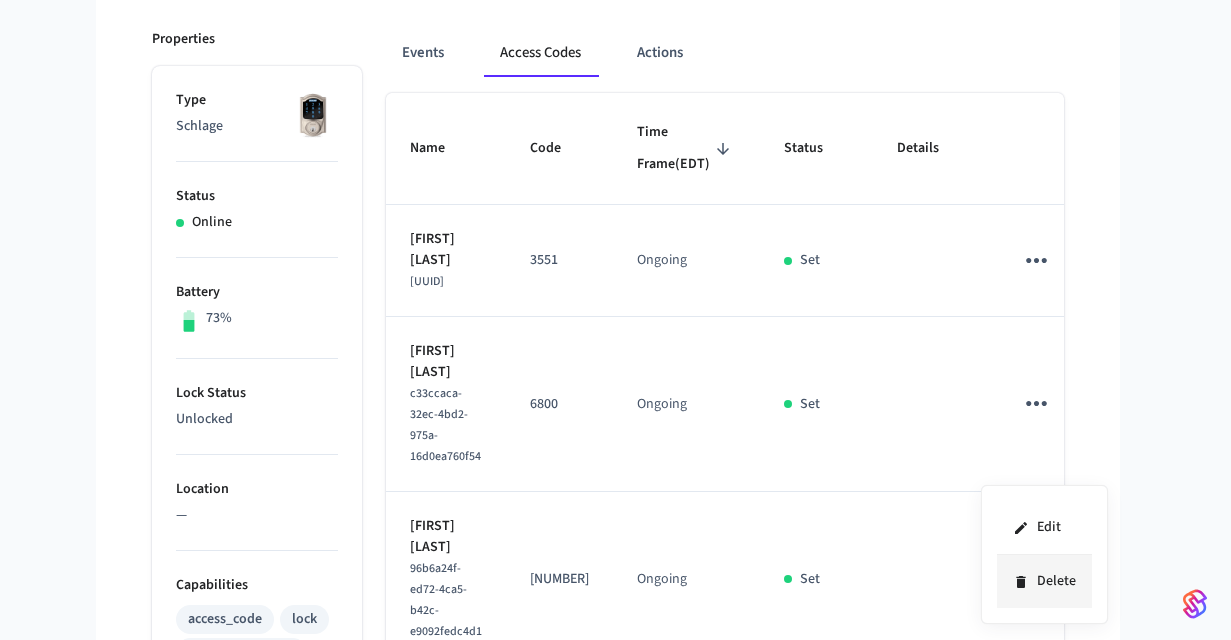 click on "Delete" at bounding box center (1044, 581) 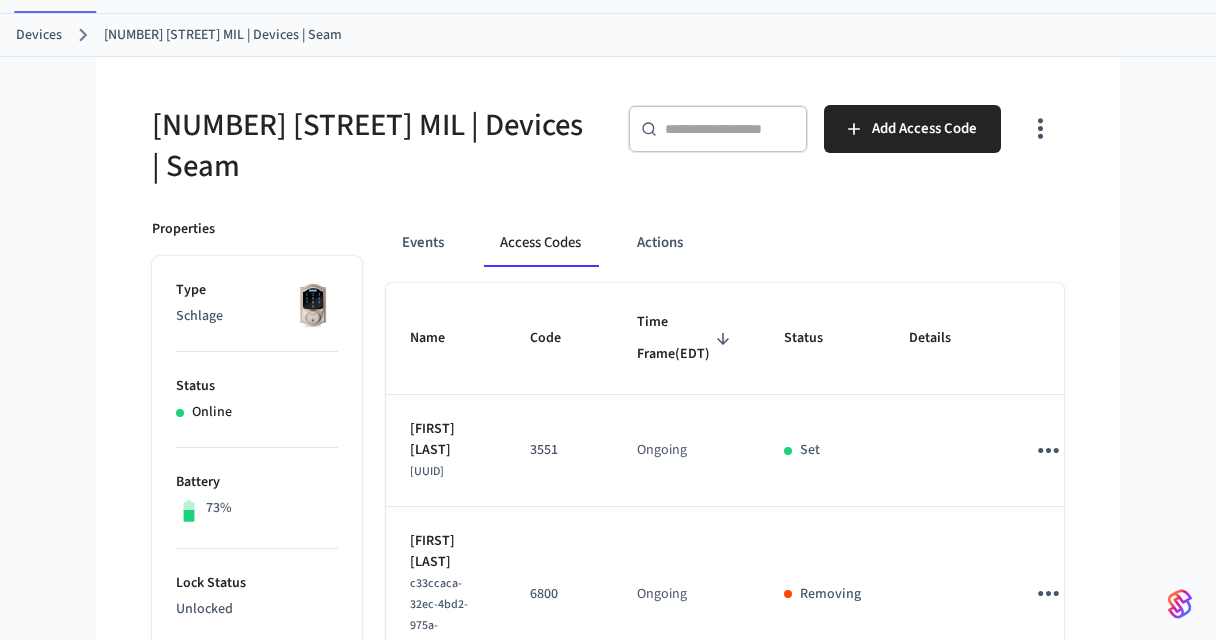 scroll, scrollTop: 0, scrollLeft: 0, axis: both 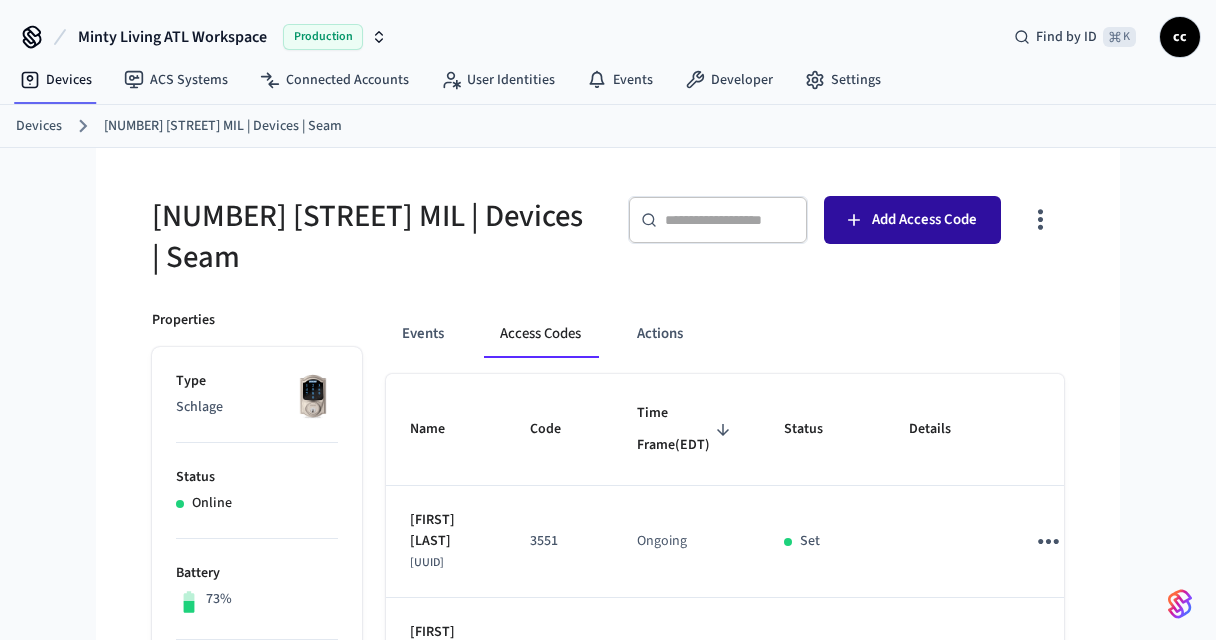 click on "Add Access Code" at bounding box center [924, 220] 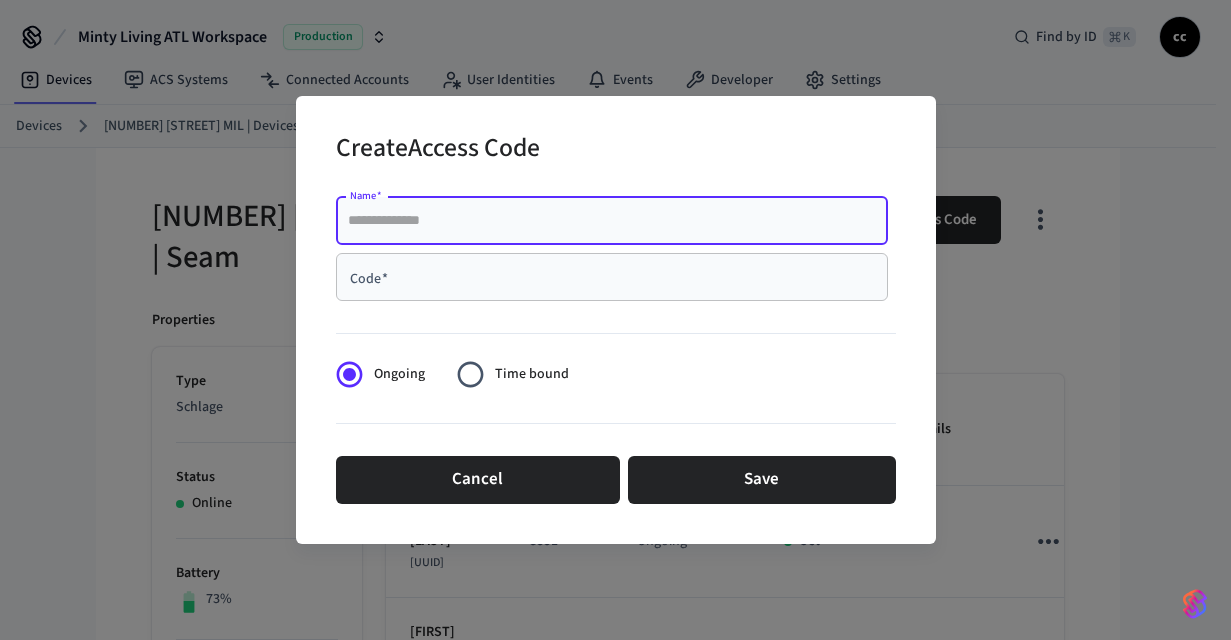 click on "Name   *" at bounding box center [612, 221] 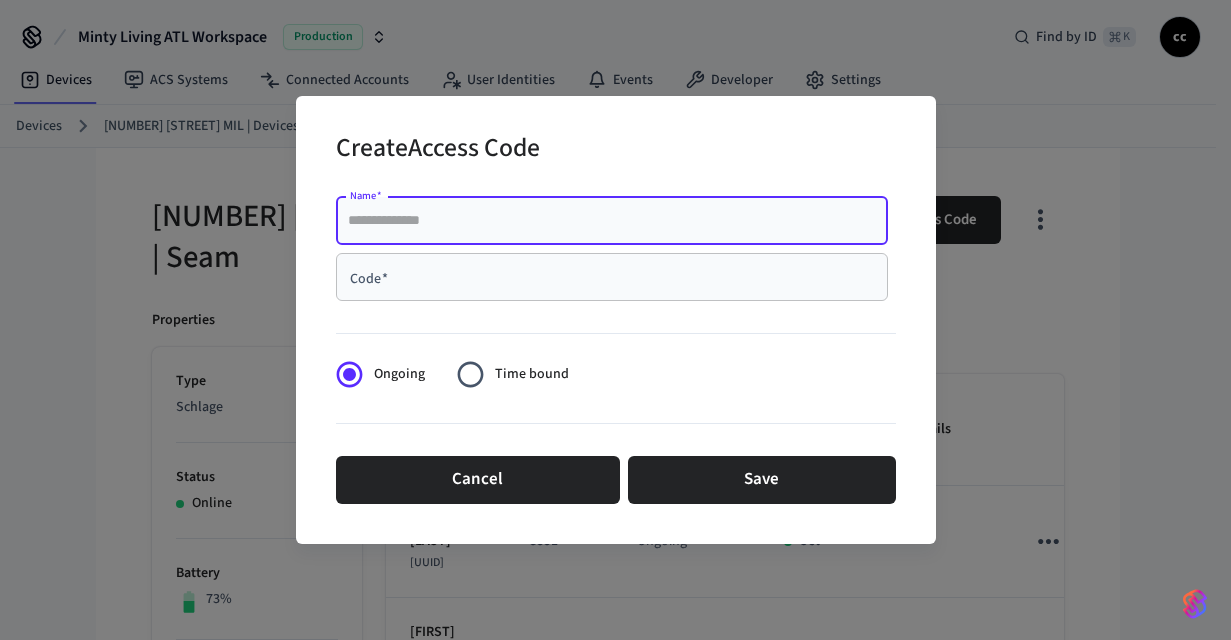 paste on "**********" 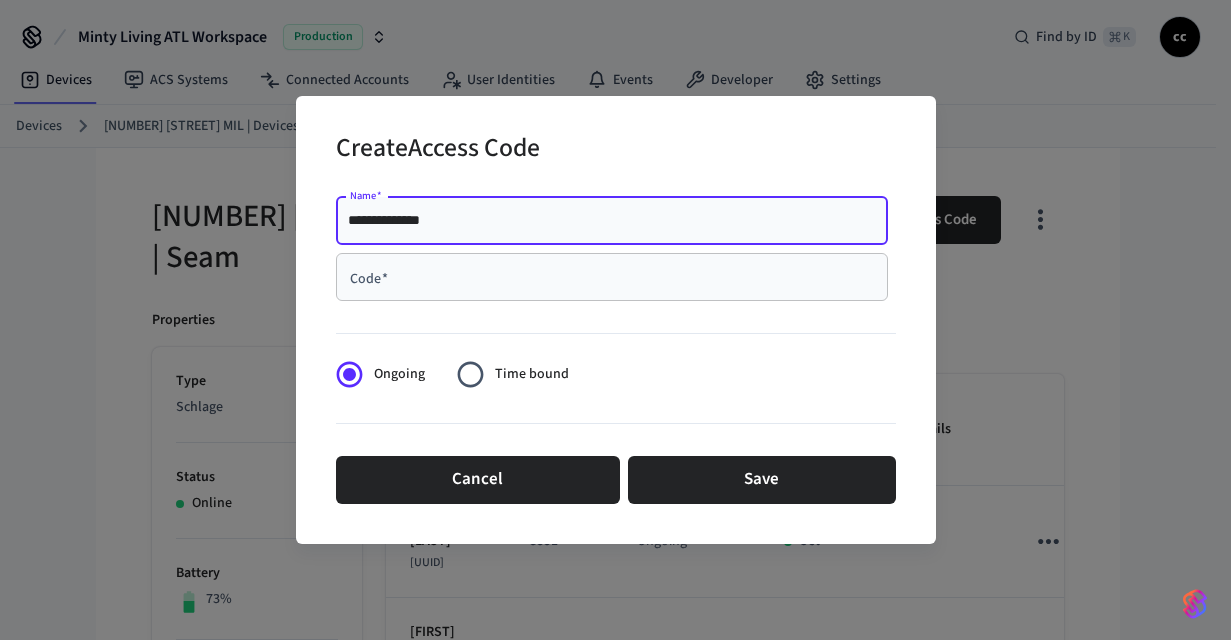 type on "**********" 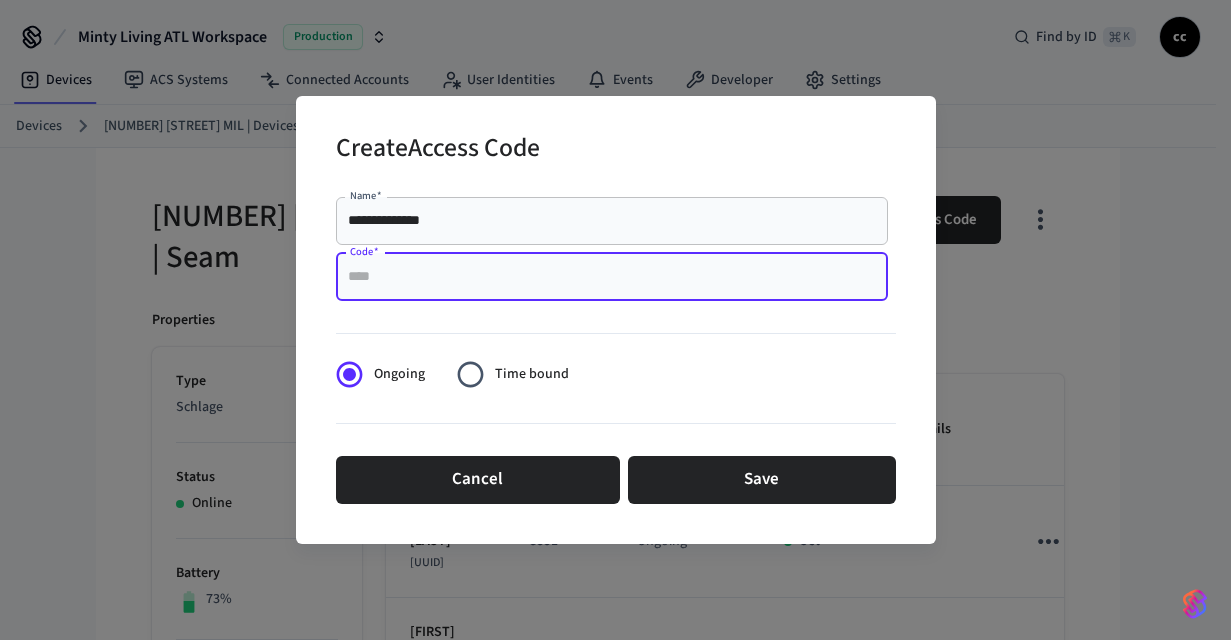 paste on "****" 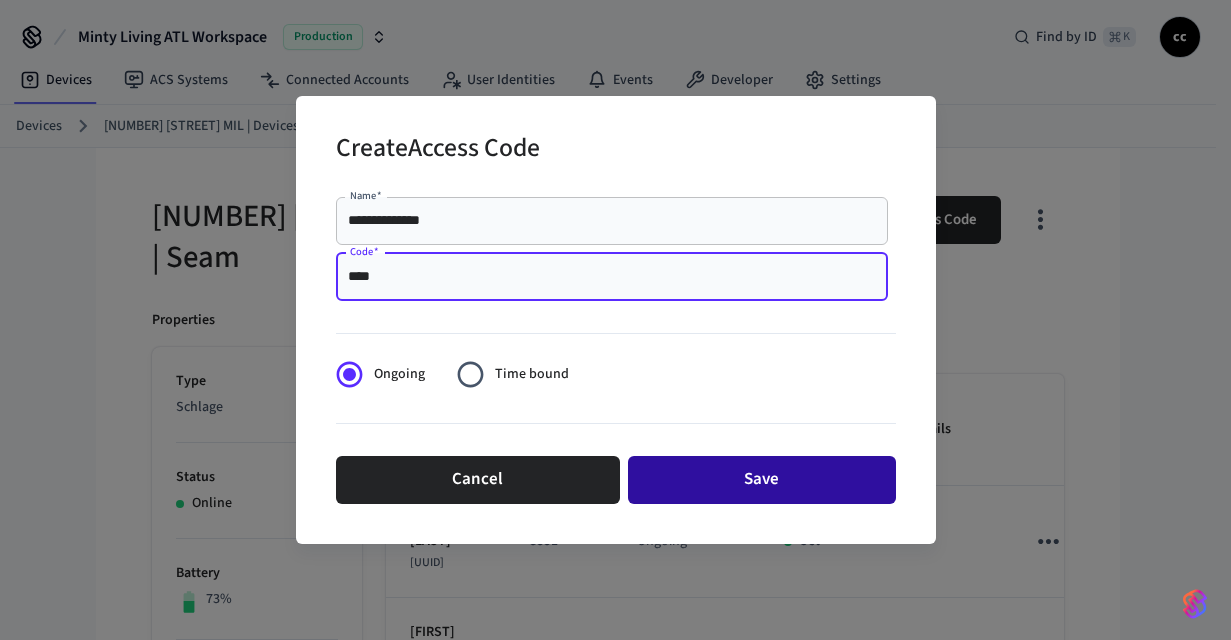 type on "****" 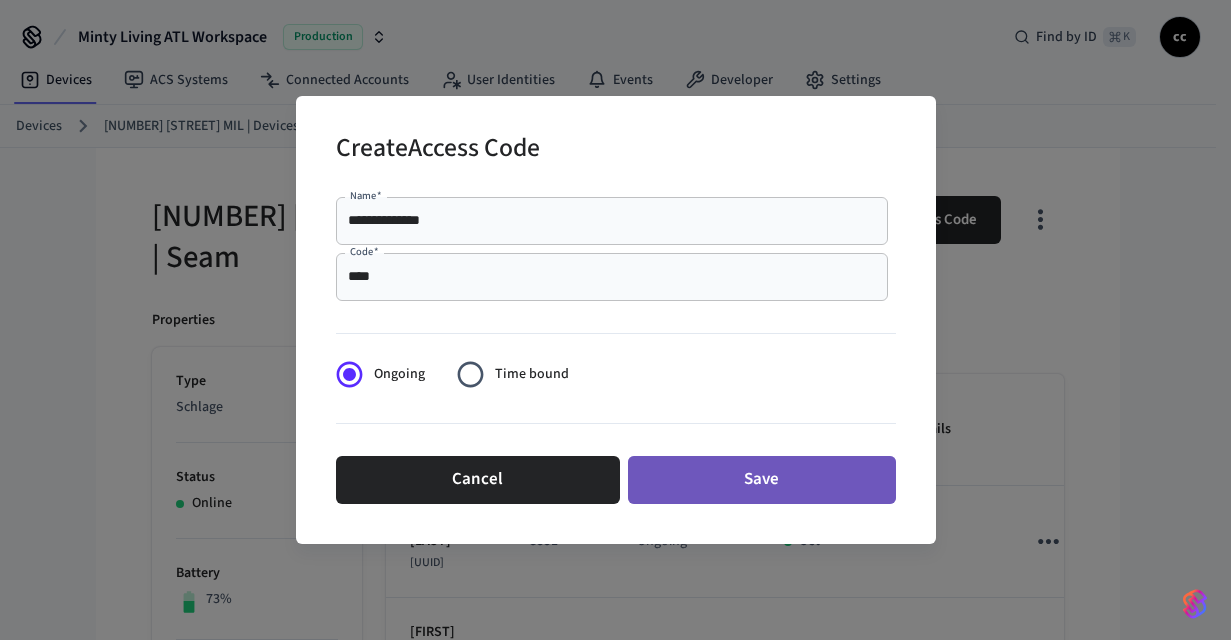 click on "Save" at bounding box center (762, 480) 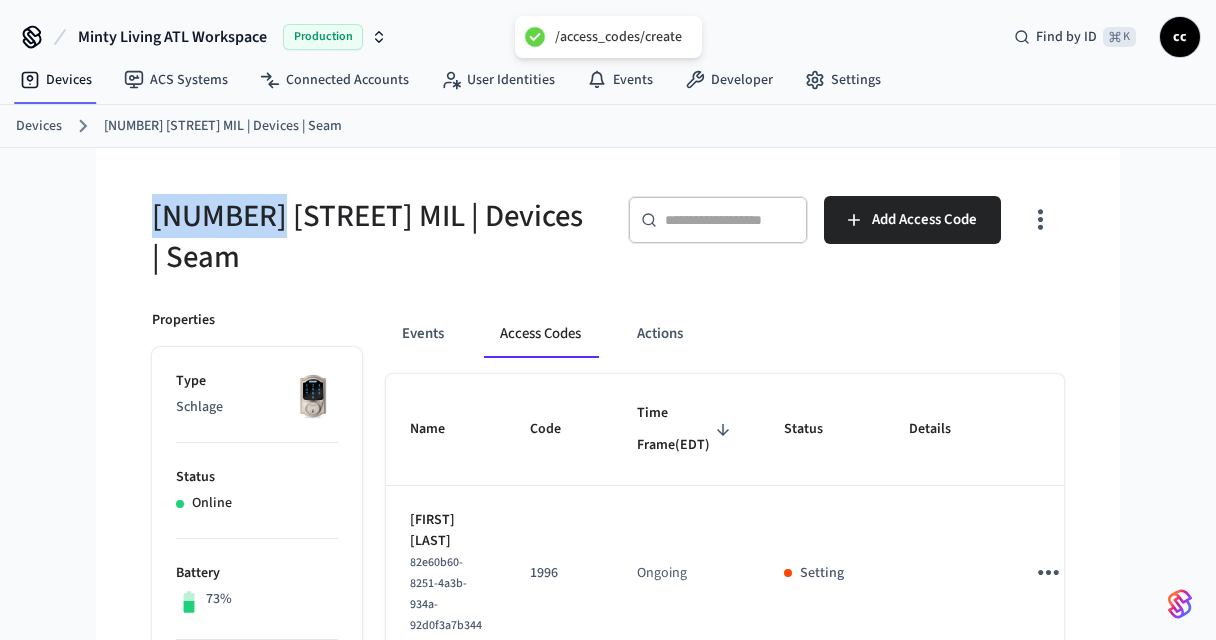 drag, startPoint x: 239, startPoint y: 225, endPoint x: 140, endPoint y: 215, distance: 99.50377 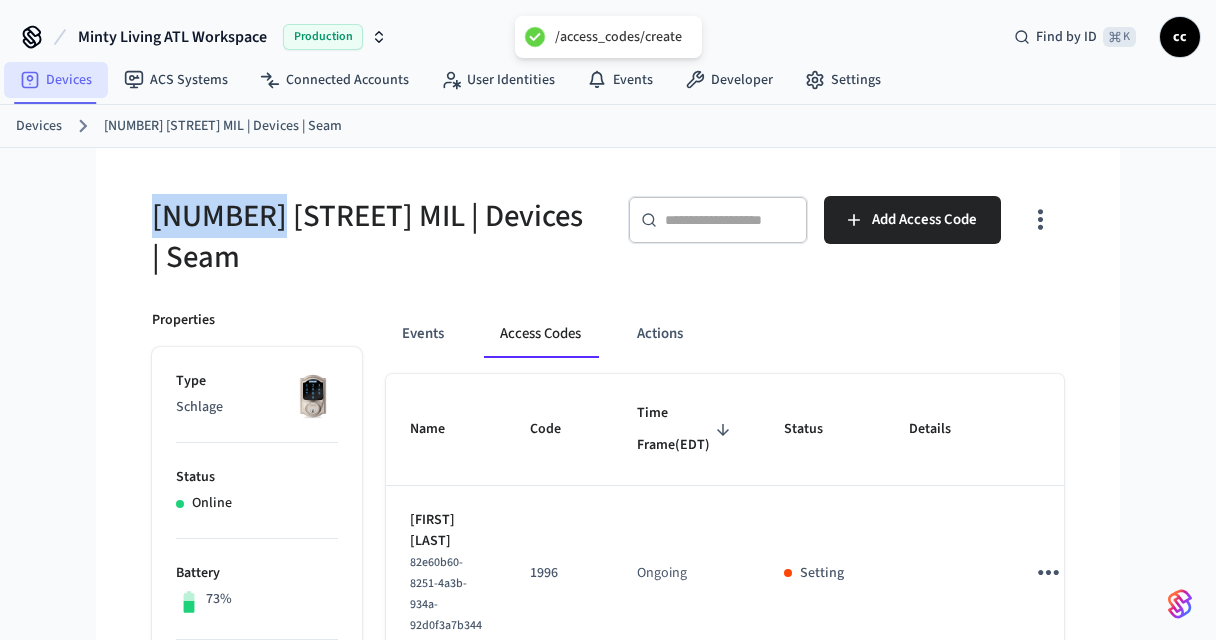 click on "Devices" at bounding box center [56, 80] 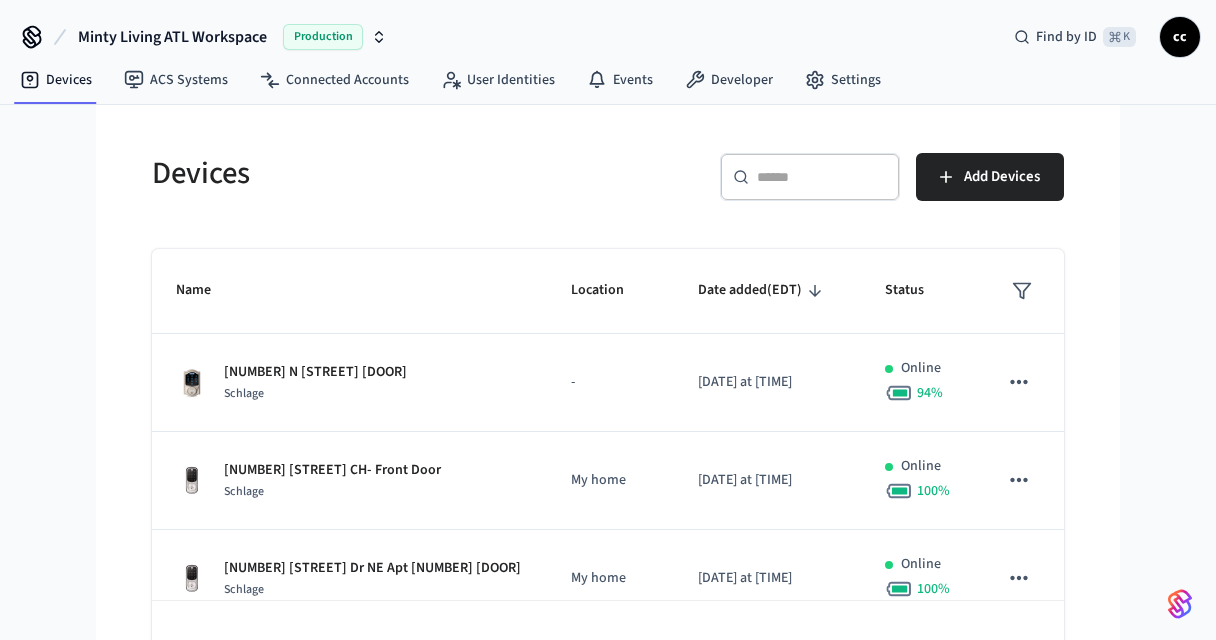 click at bounding box center [822, 177] 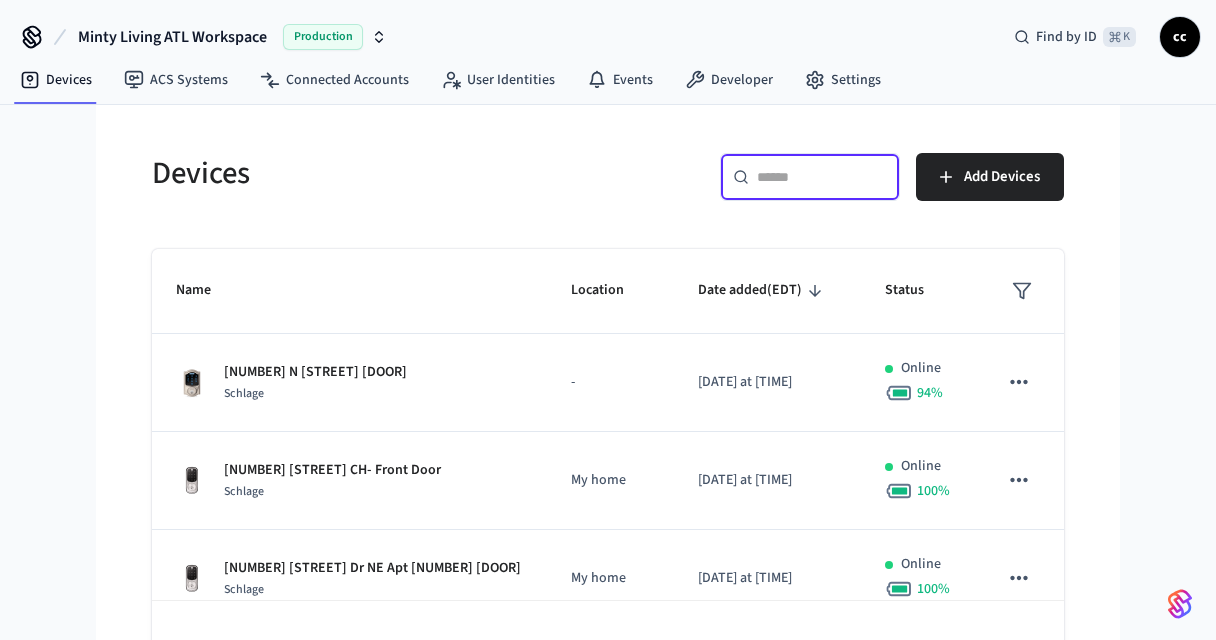 paste on "********" 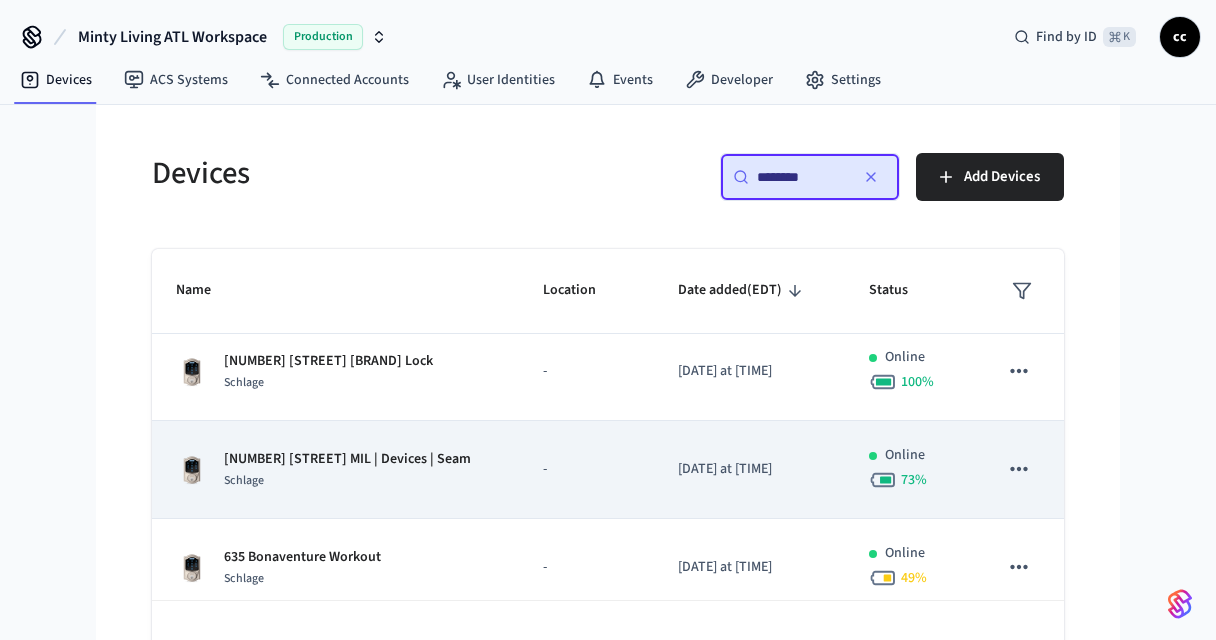 scroll, scrollTop: 113, scrollLeft: 0, axis: vertical 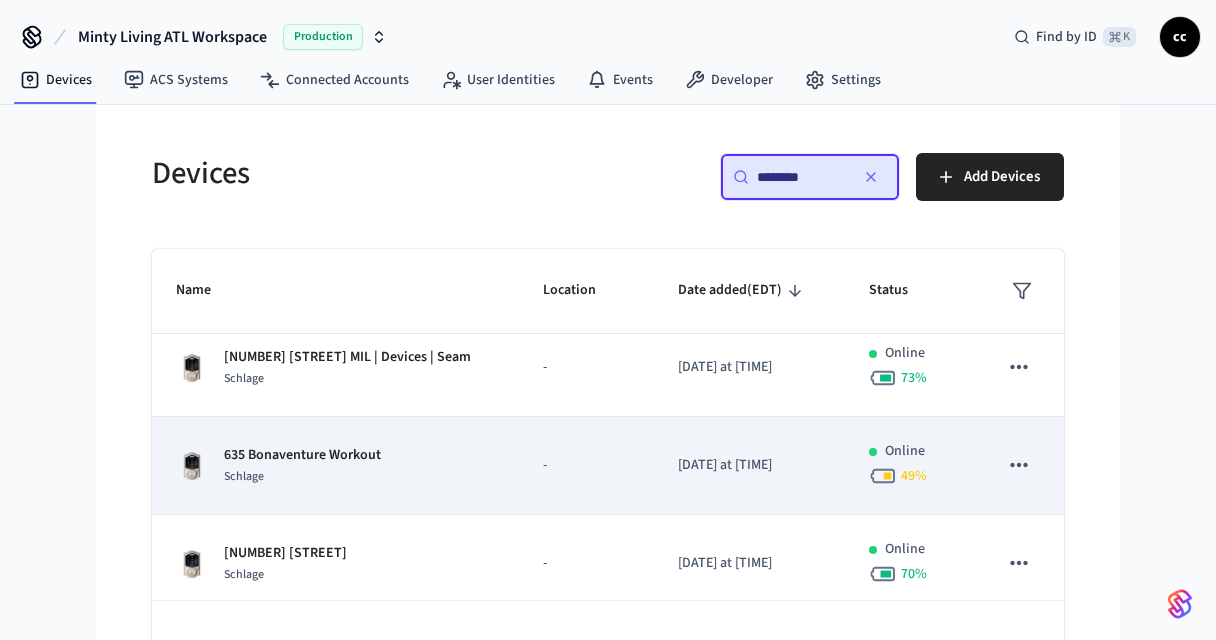 type on "********" 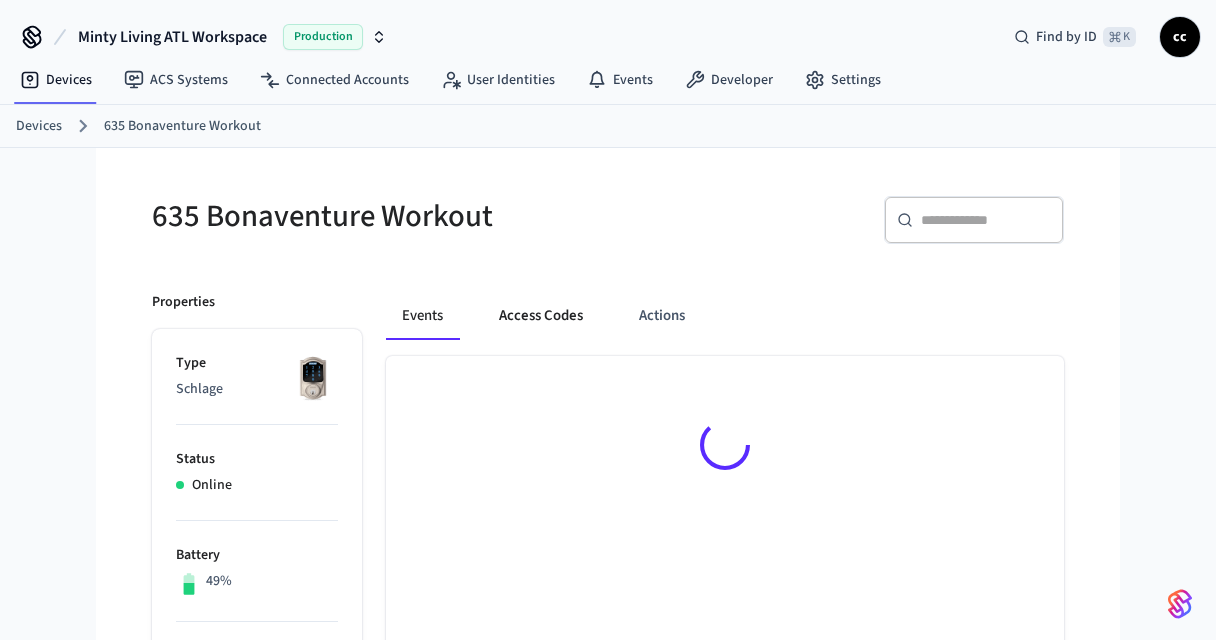 click on "Access Codes" at bounding box center [541, 316] 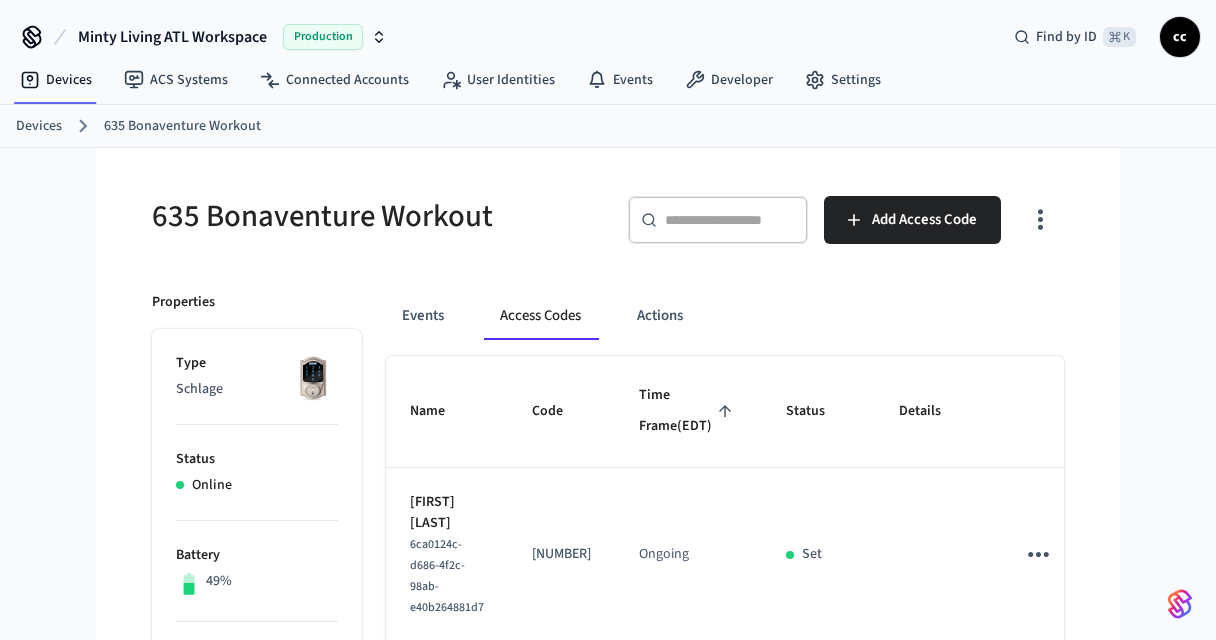 click 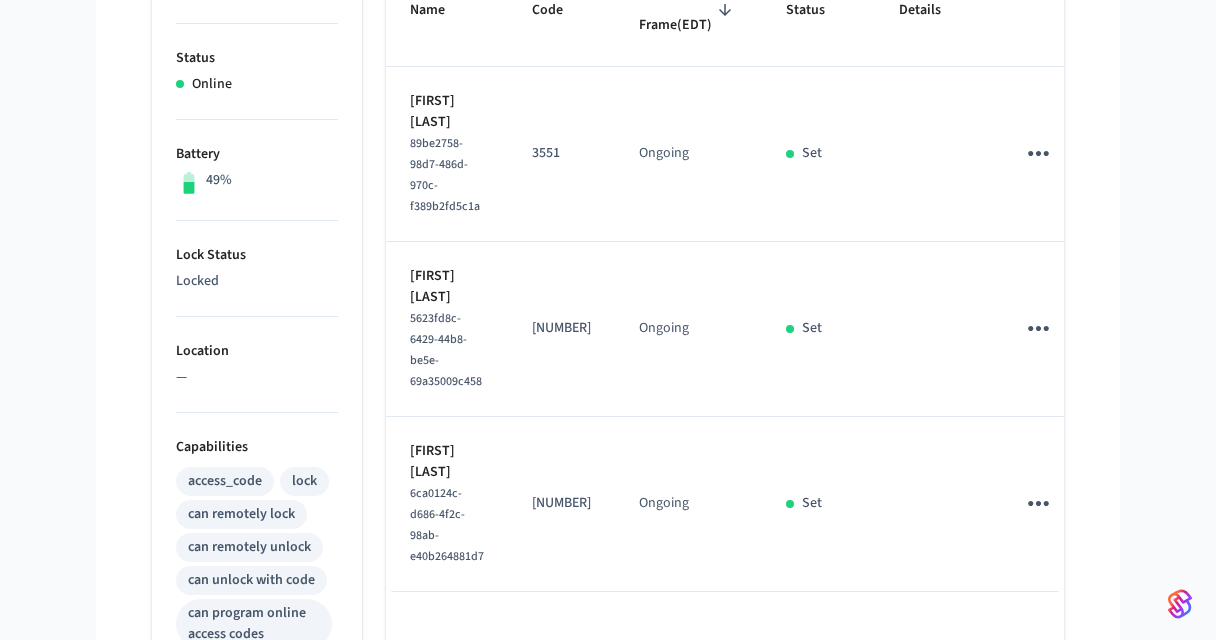 scroll, scrollTop: 439, scrollLeft: 0, axis: vertical 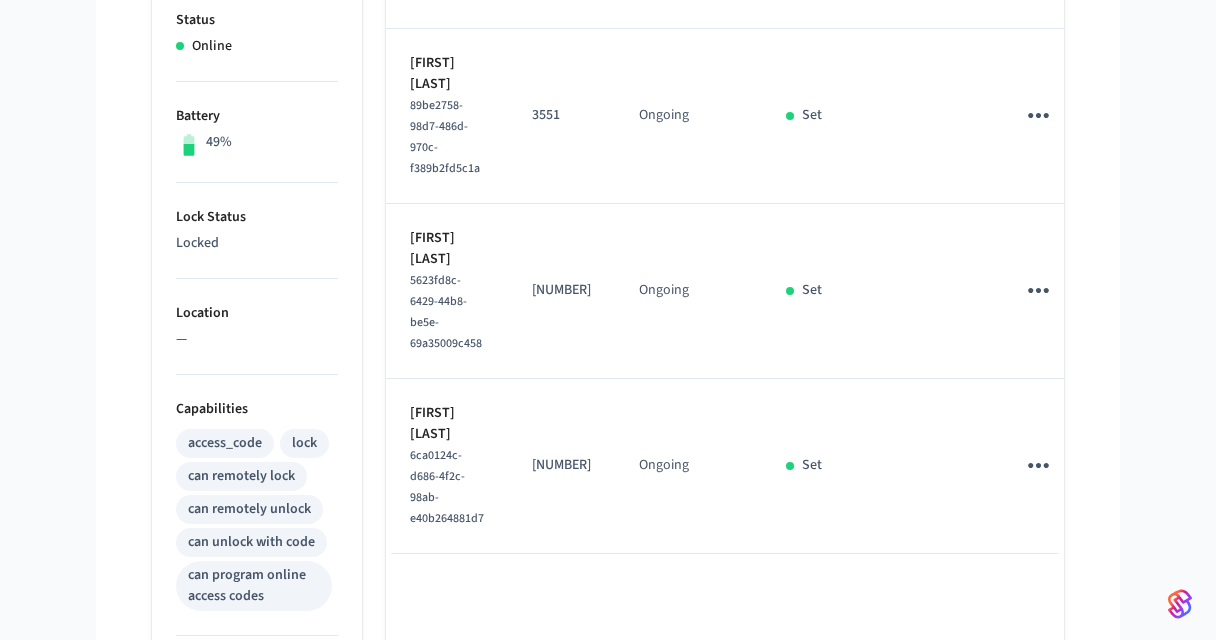 click 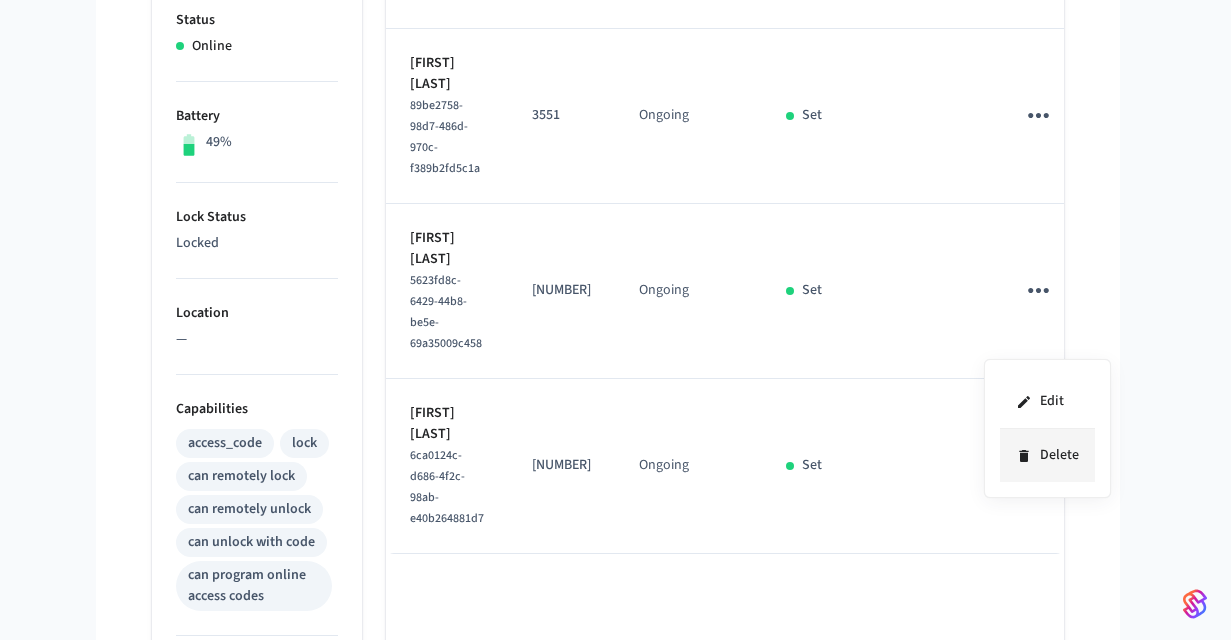 click on "Delete" at bounding box center [1047, 455] 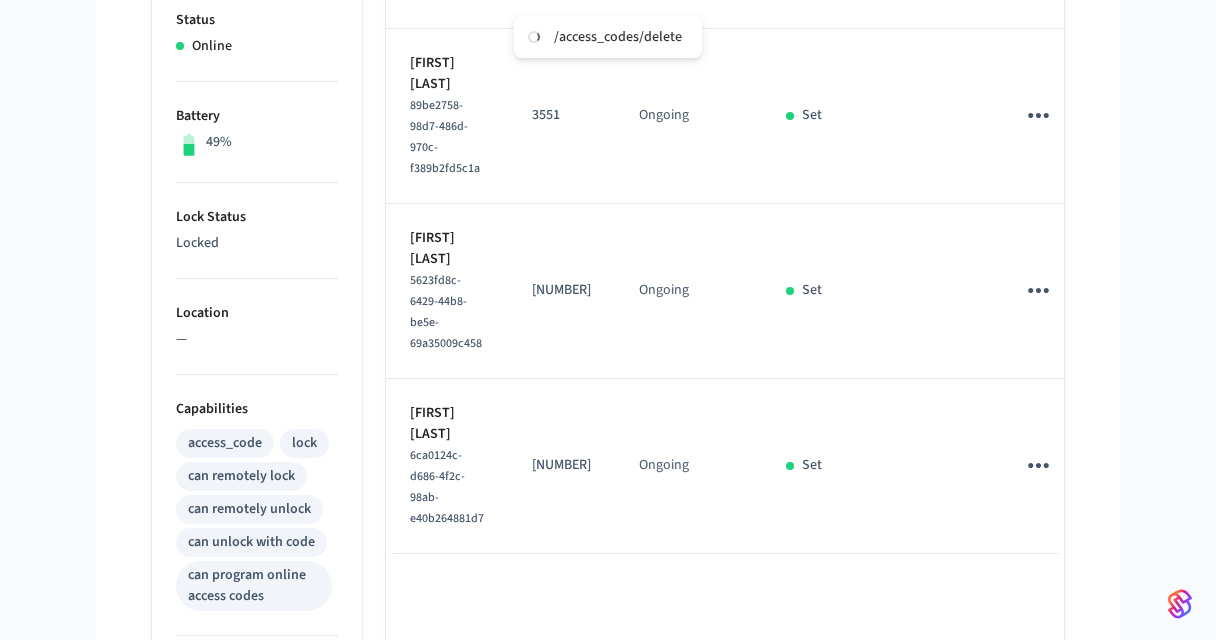 type 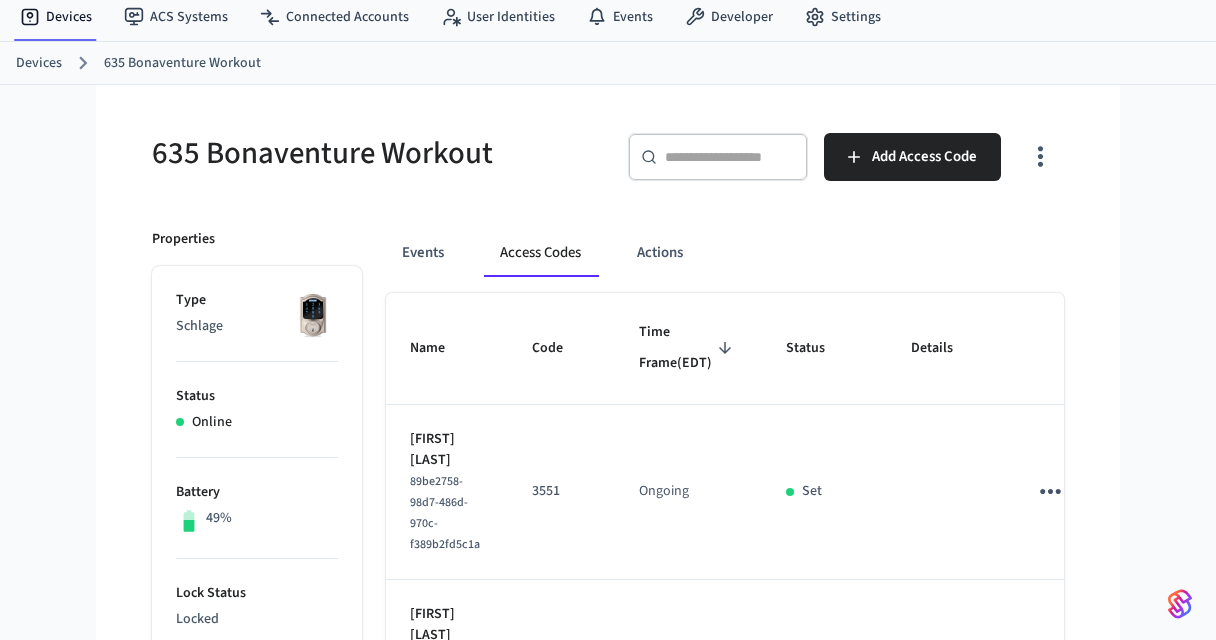 scroll, scrollTop: 0, scrollLeft: 0, axis: both 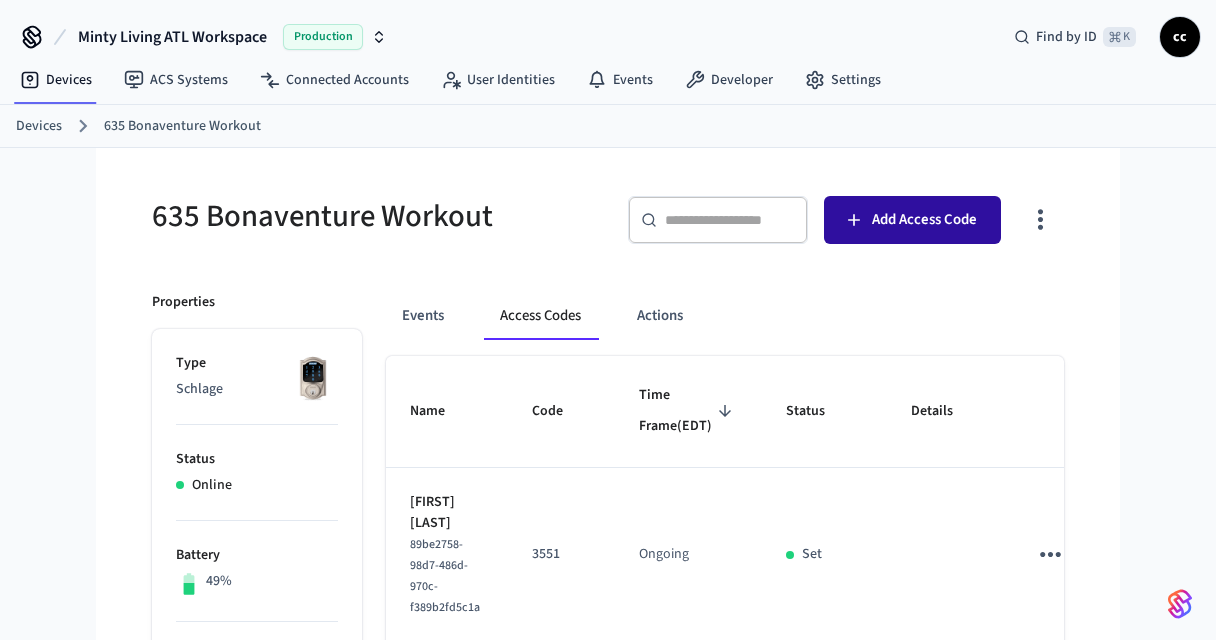 click on "Add Access Code" at bounding box center (912, 220) 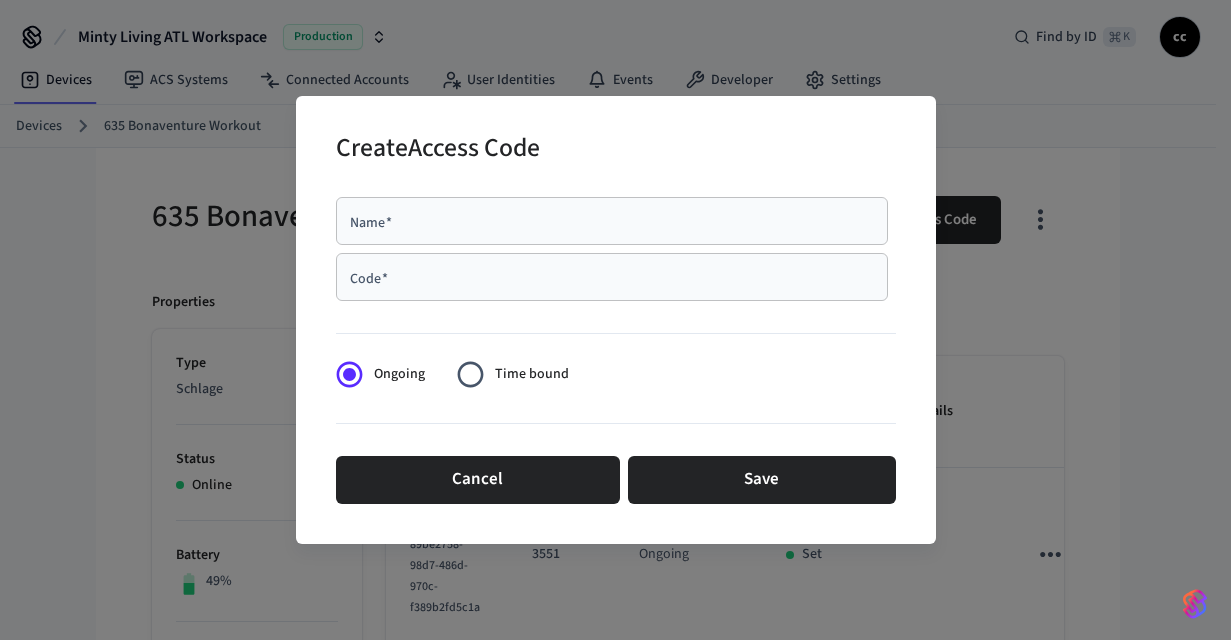 click on "Name   *" at bounding box center [612, 221] 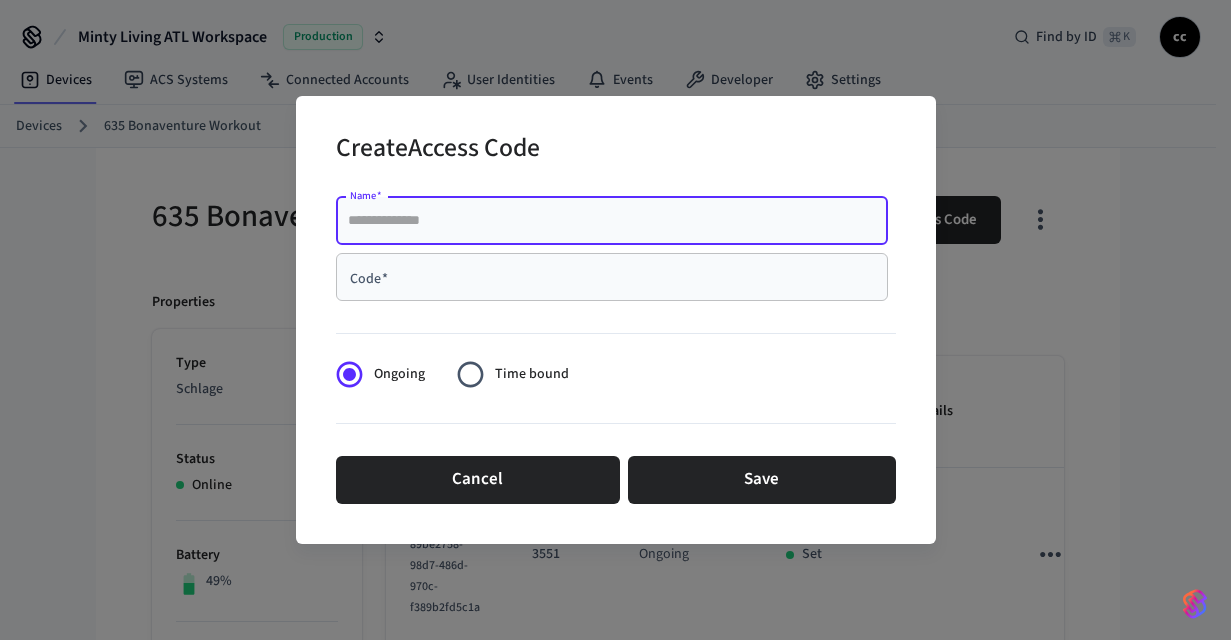 paste on "**********" 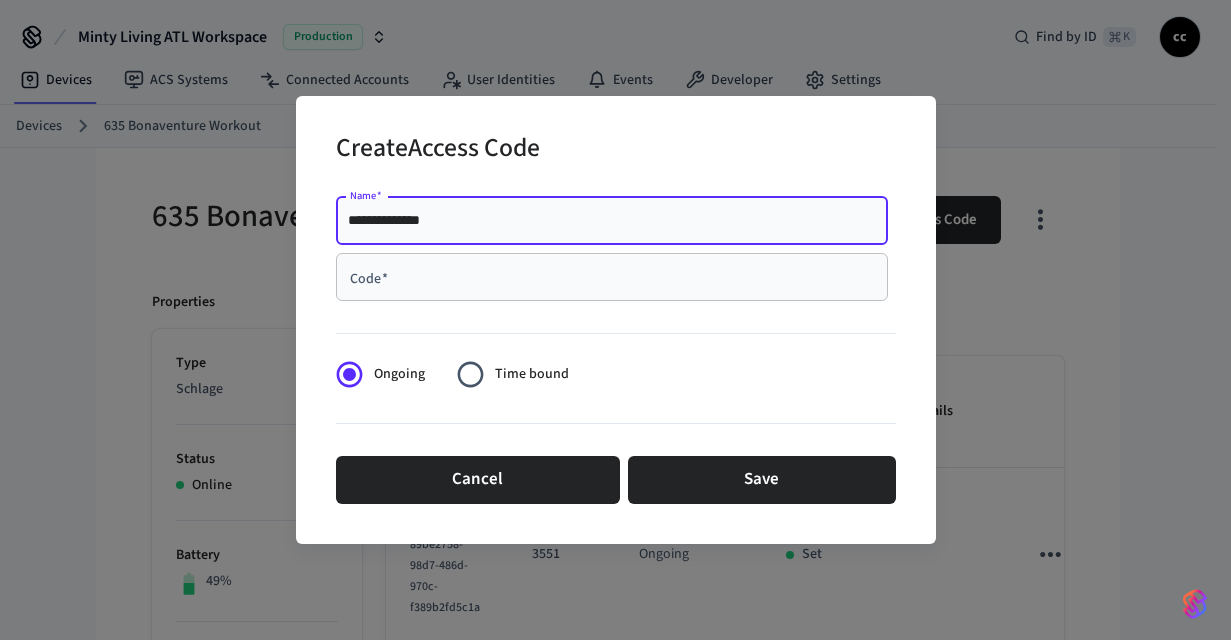 type on "**********" 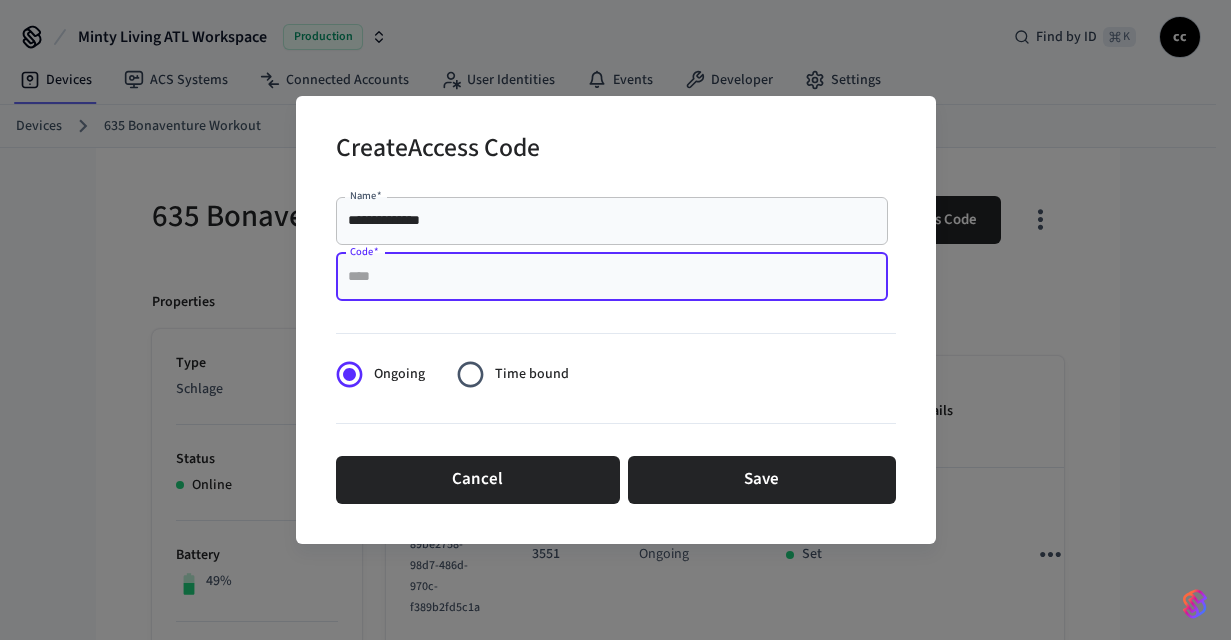 click on "Code   *" at bounding box center (612, 277) 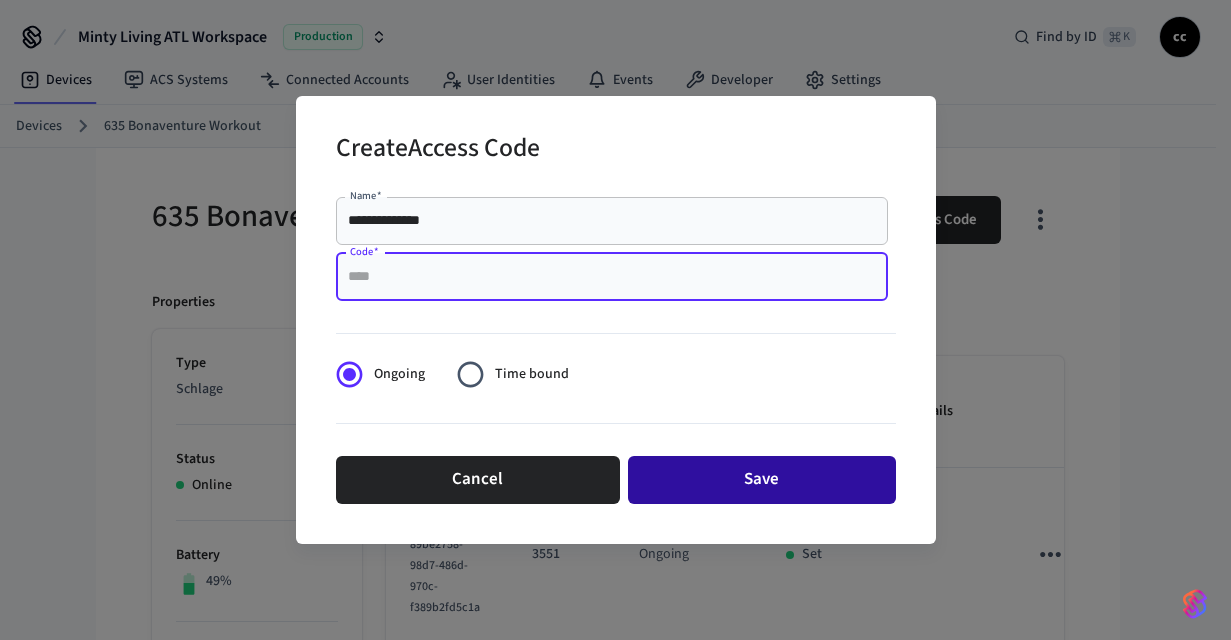 paste on "****" 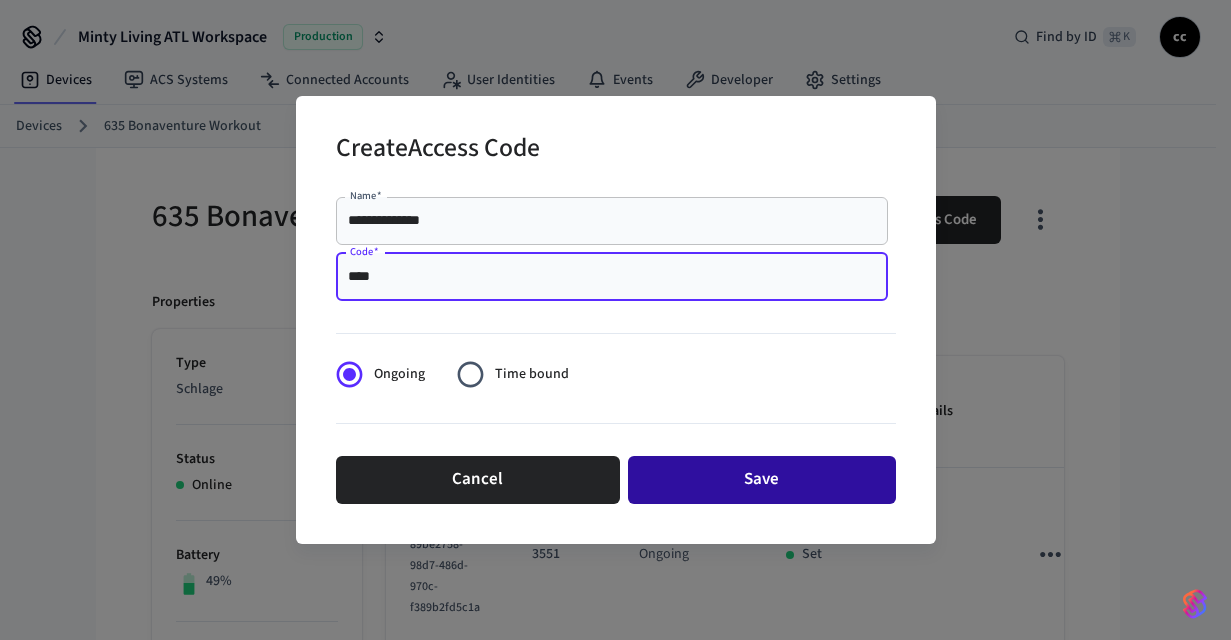 type on "****" 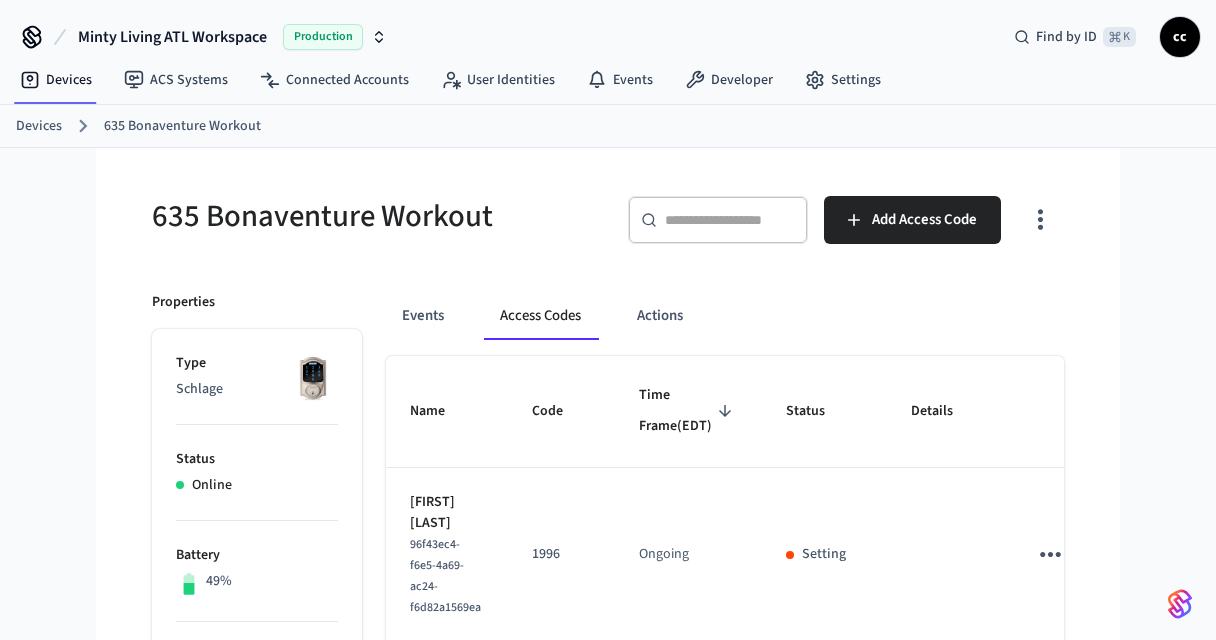 click on "[NUMBER] [STREET] Workout ​ ​ Add Access Code Properties Type Schlage Status Online Battery [PERCENT]% Lock Status Locked Location — Capabilities access_code lock can remotely lock can remotely unlock can unlock with code can program online access codes ID [UUID] Paired on ( EDT ) [DATE] at [TIME] Connected account [UUID] Custom Metadata Events Access Codes Actions Name Code Time Frame (EDT) Status Details [FIRST] [LAST] [UUID] Ongoing Setting [FIRST] [LAST] [UUID] Ongoing Set [FIRST] [LAST] [UUID] Ongoing Removing [FIRST] [LAST] [UUID] Ongoing Set Rows per page: [NUMBER] ** [NUMBER]–[NUMBER] of [NUMBER]" at bounding box center [608, 826] 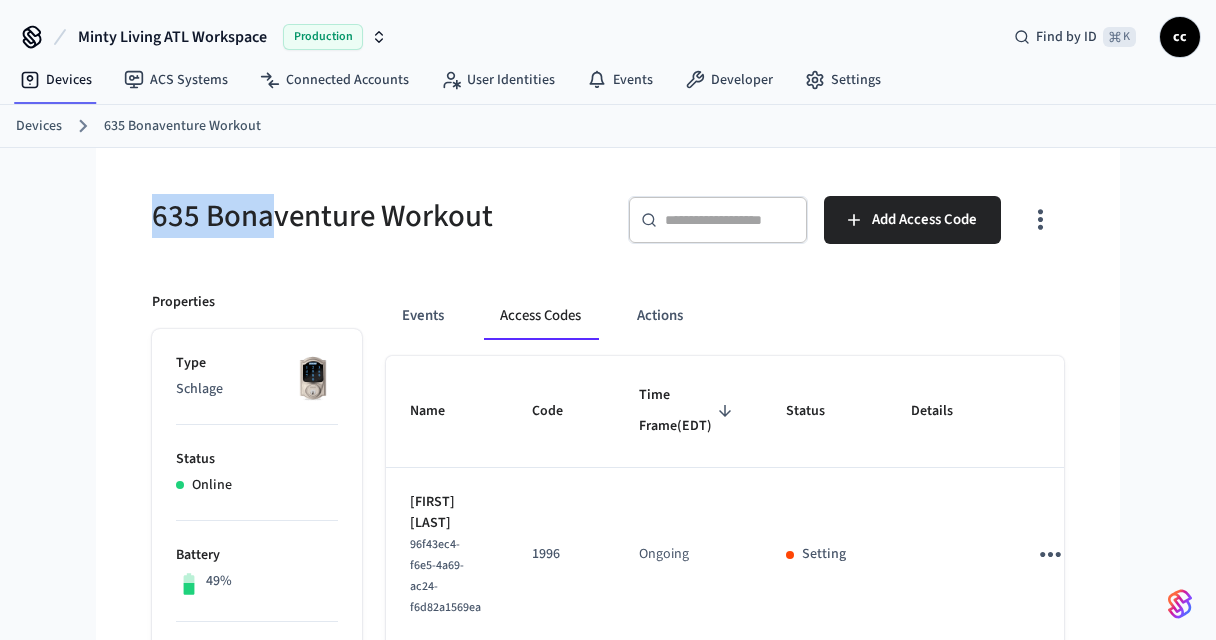 drag, startPoint x: 248, startPoint y: 219, endPoint x: 154, endPoint y: 212, distance: 94.26028 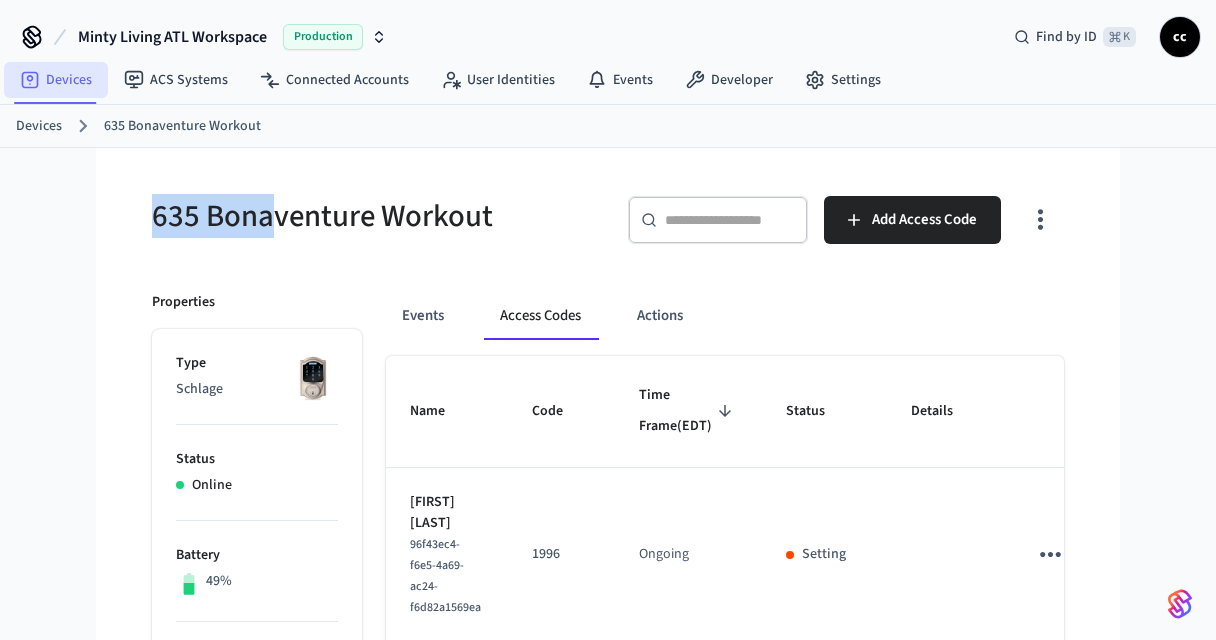 click on "Devices" at bounding box center [56, 80] 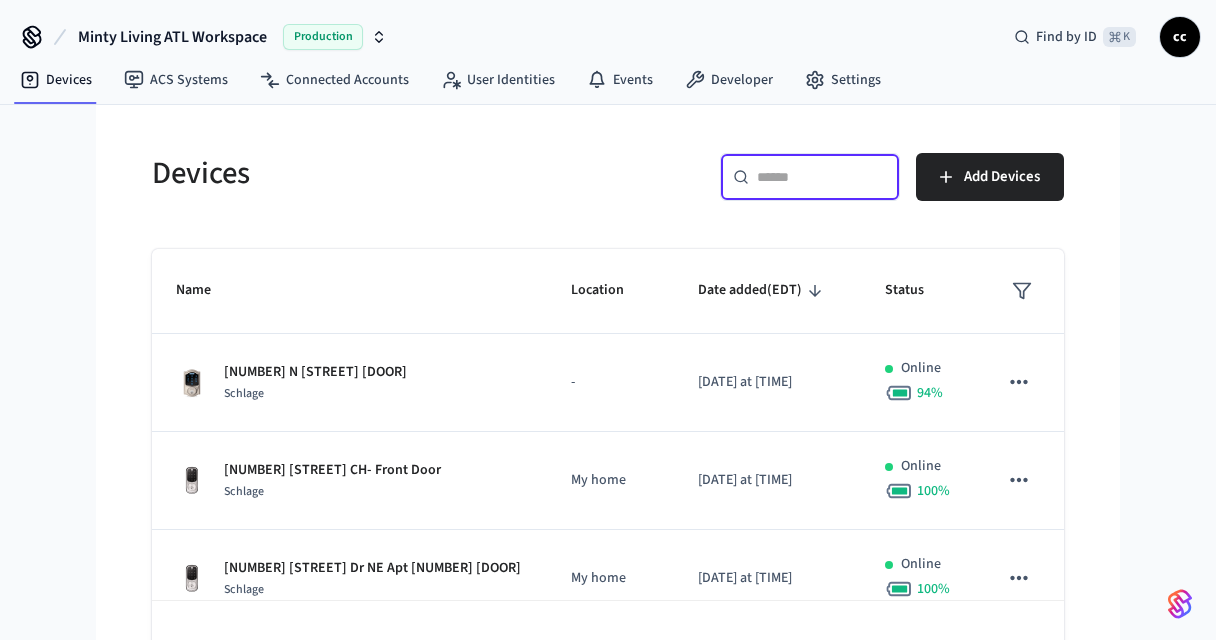 click at bounding box center [822, 177] 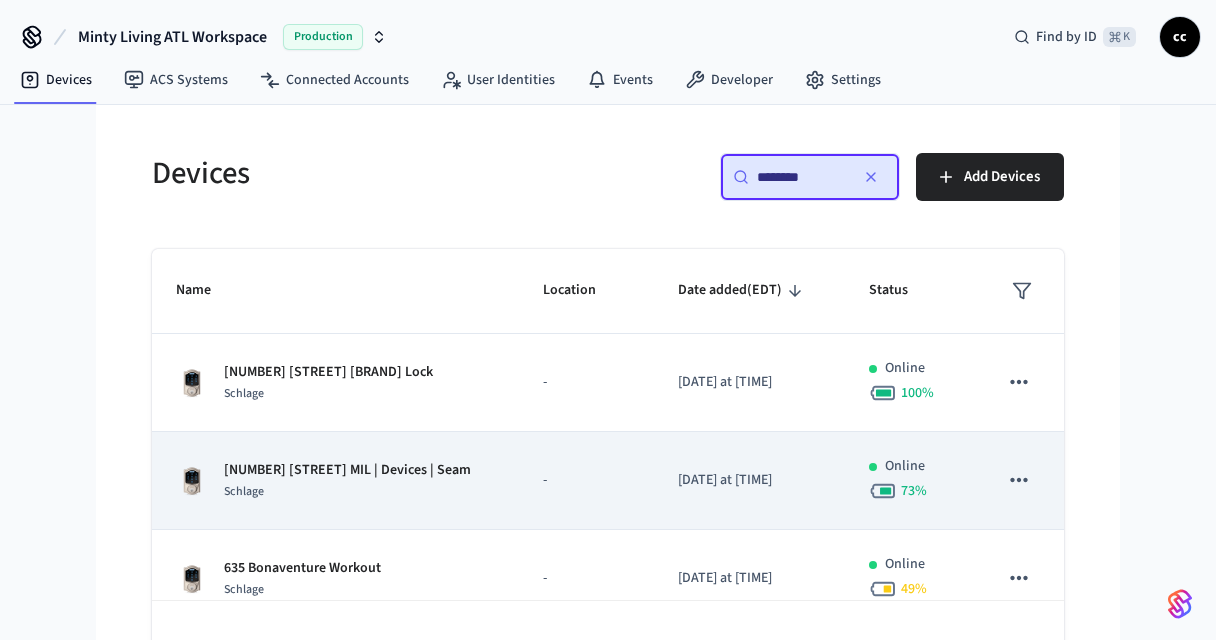 type on "********" 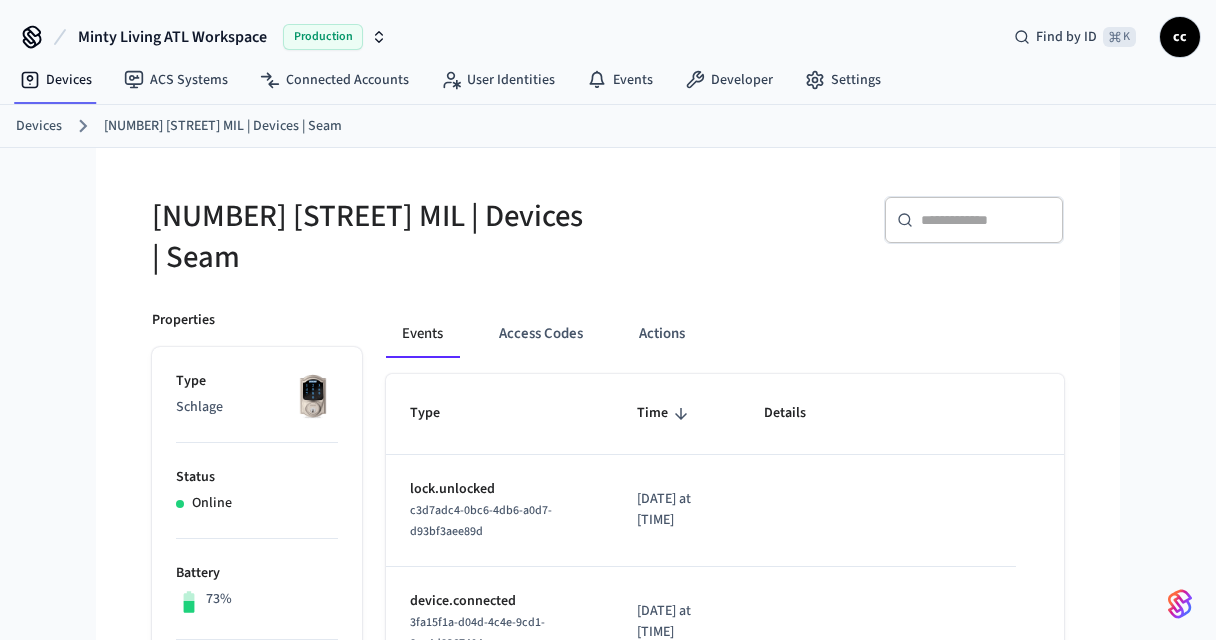 drag, startPoint x: 540, startPoint y: 308, endPoint x: 633, endPoint y: 354, distance: 103.75452 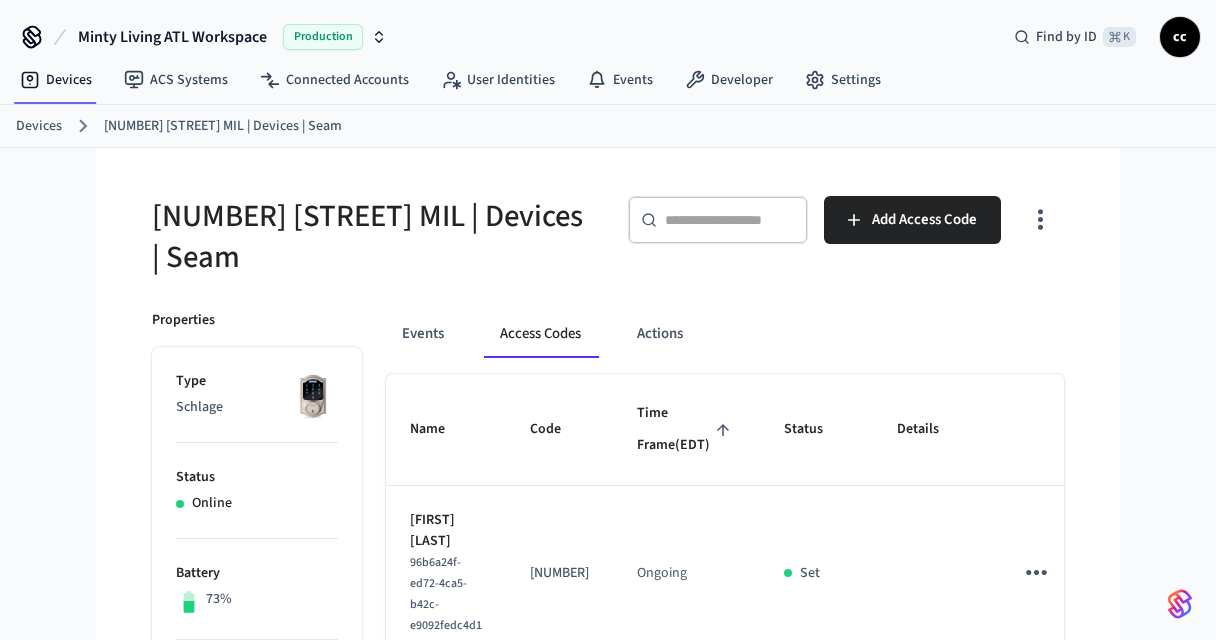 click on "Time Frame (EDT)" at bounding box center [686, 429] 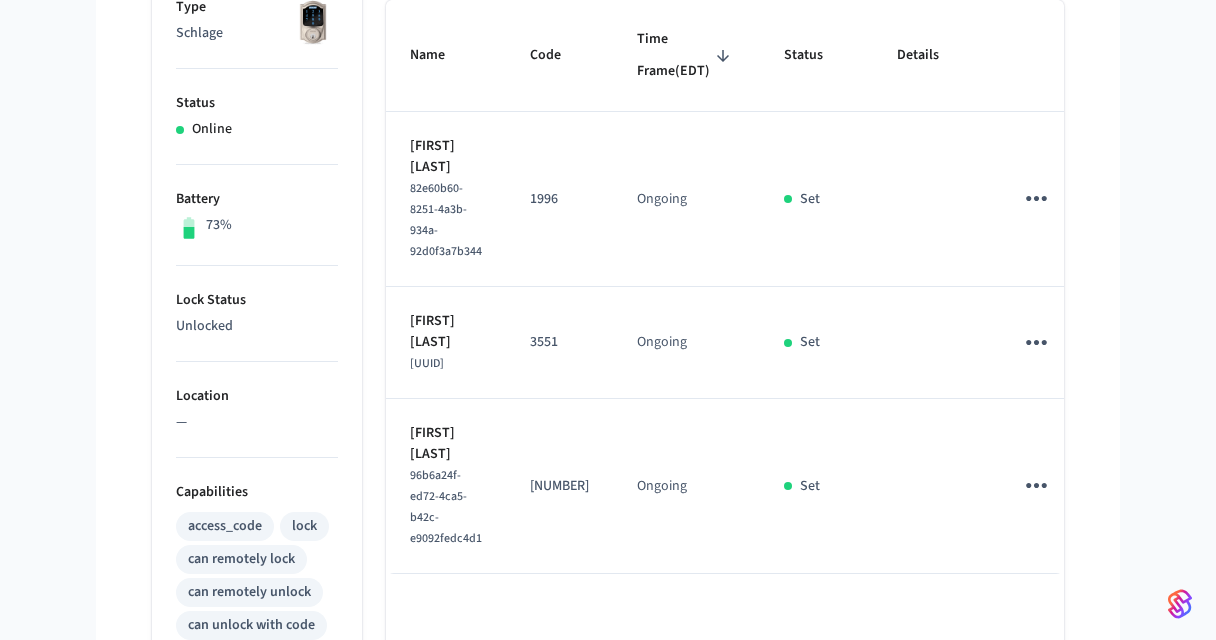 scroll, scrollTop: 0, scrollLeft: 0, axis: both 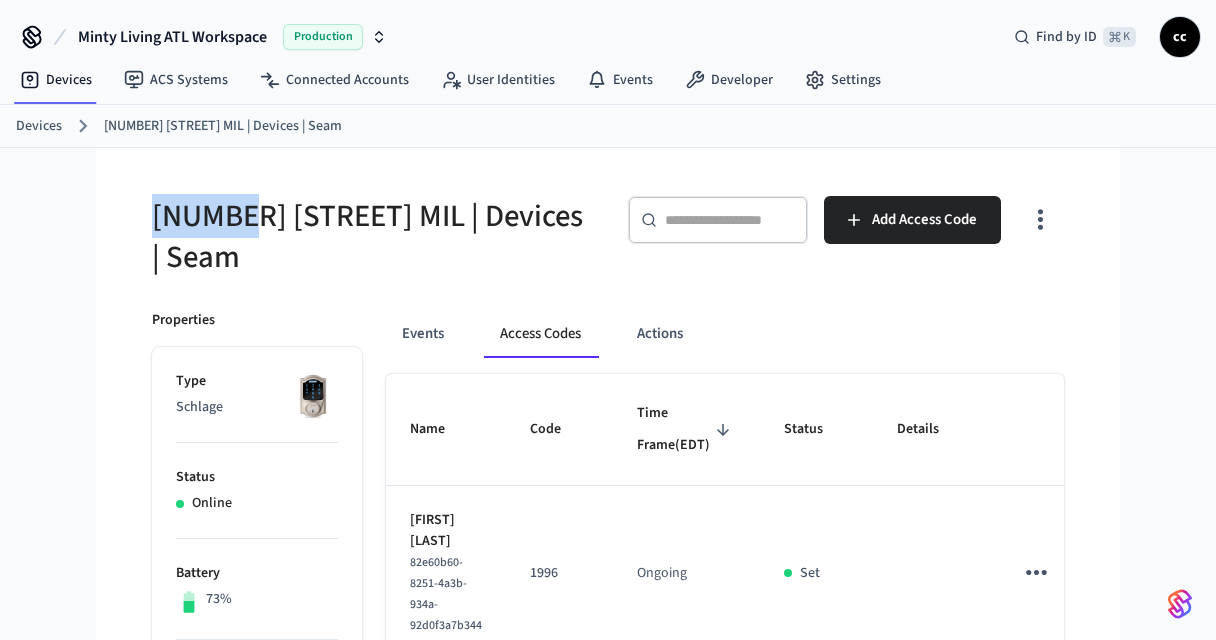 drag, startPoint x: 220, startPoint y: 214, endPoint x: 107, endPoint y: 215, distance: 113.004425 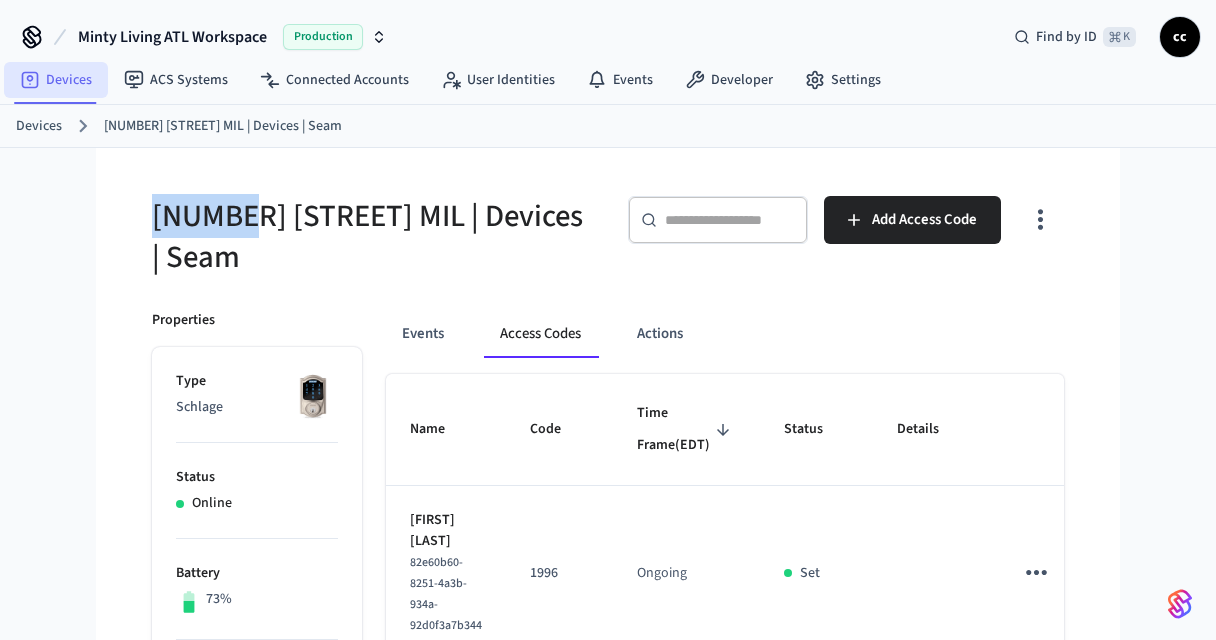 click on "Devices" at bounding box center [56, 80] 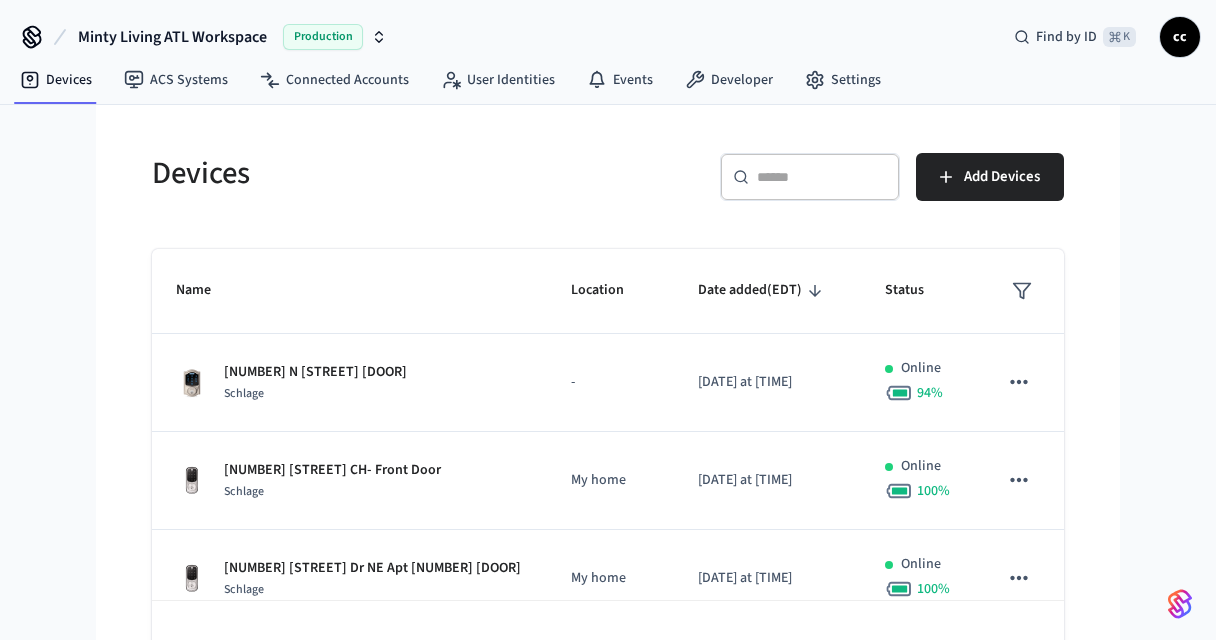 click on "​ ​" at bounding box center [810, 177] 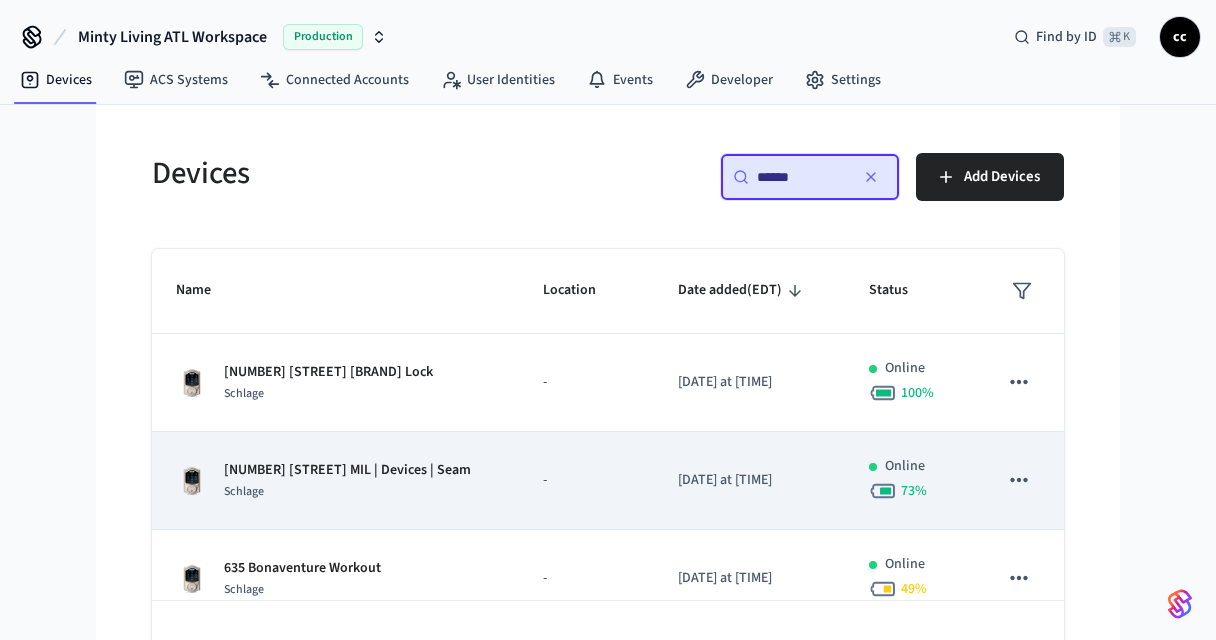 scroll, scrollTop: 133, scrollLeft: 0, axis: vertical 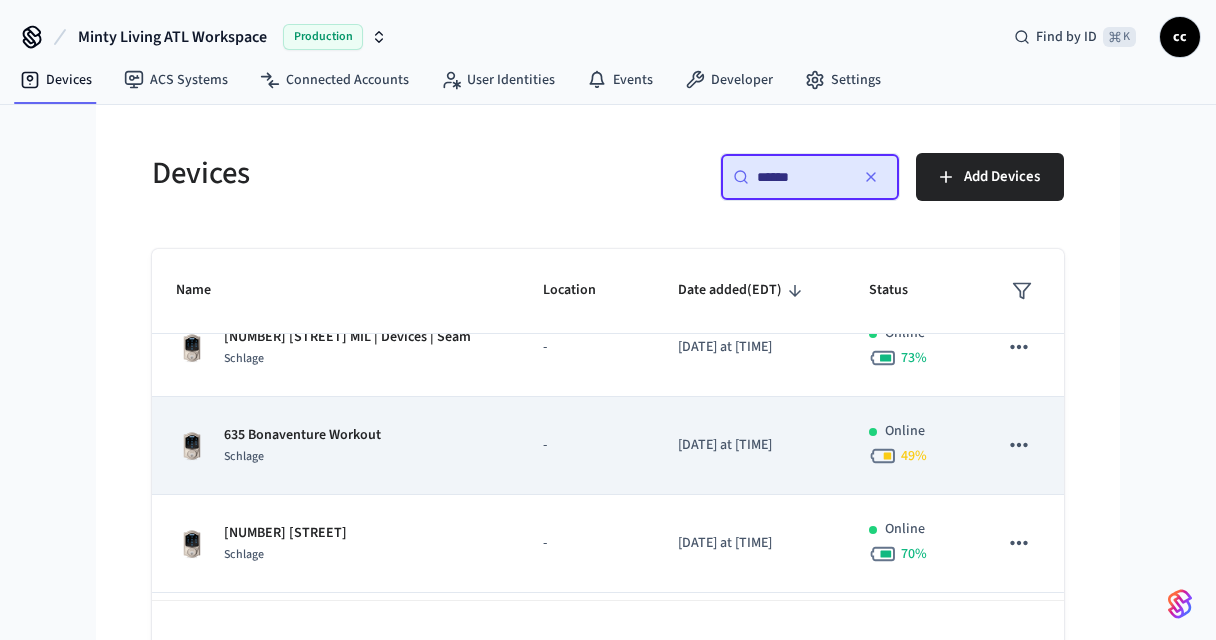 type on "******" 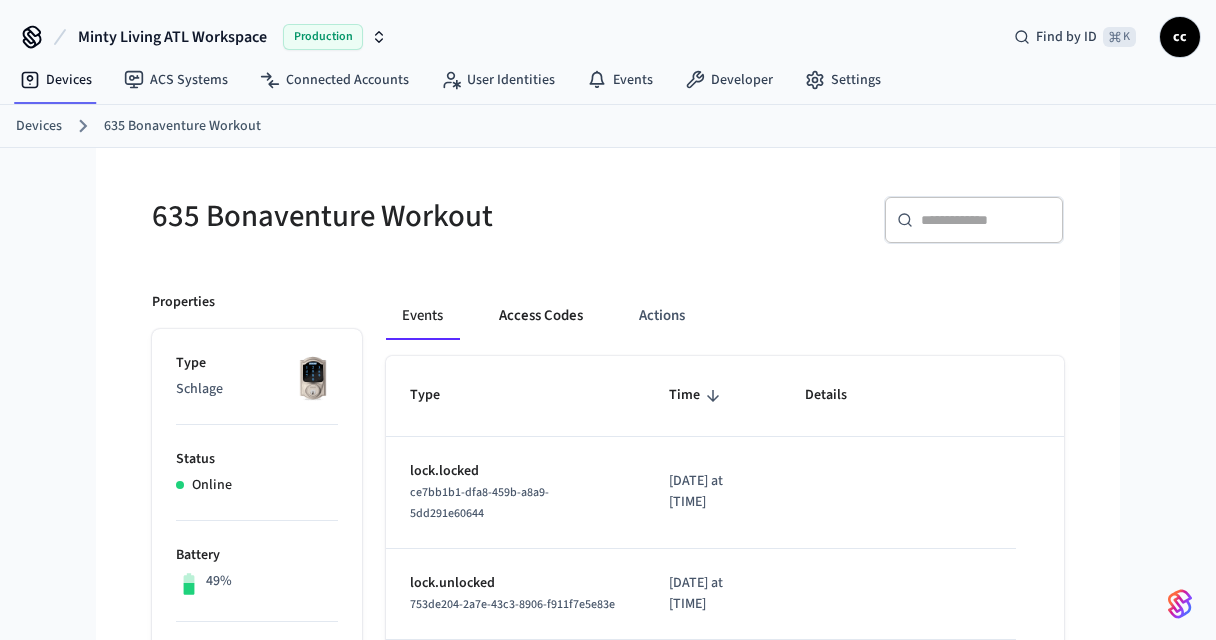 click on "Access Codes" at bounding box center (541, 316) 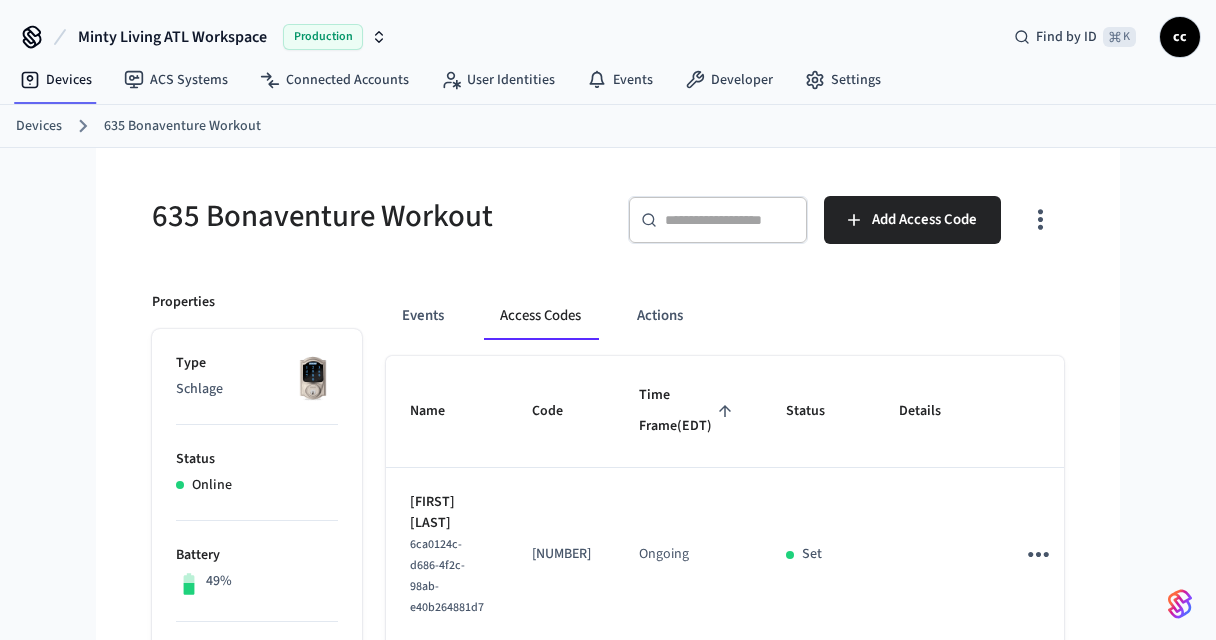 click on "Time Frame (EDT)" at bounding box center (688, 411) 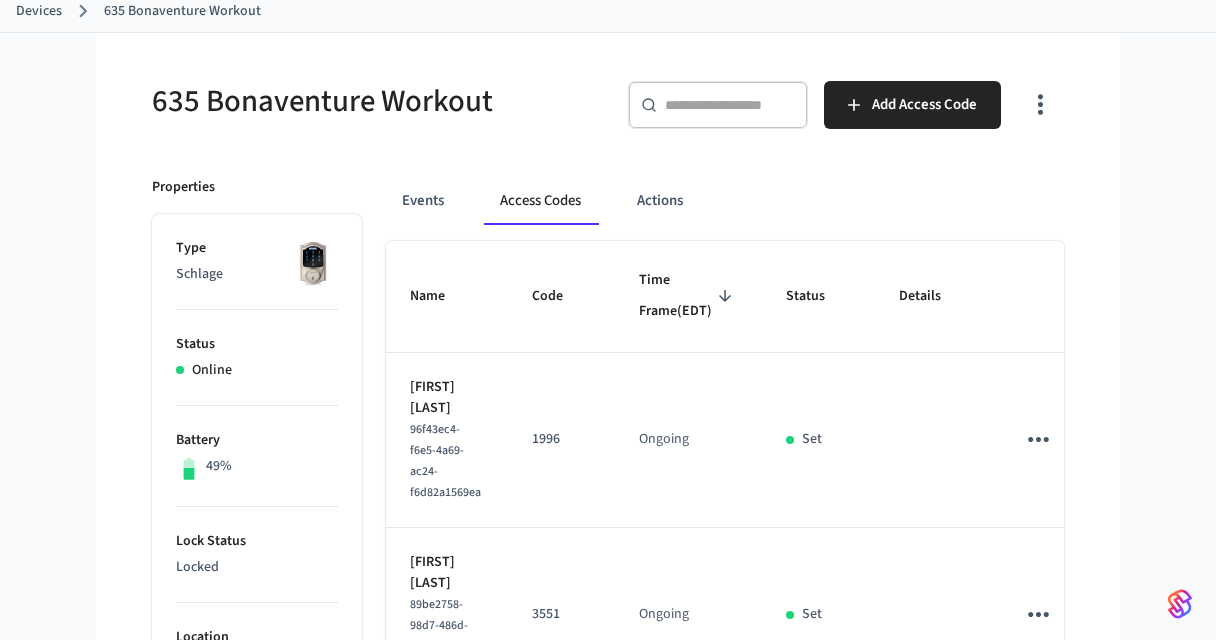 scroll, scrollTop: 31, scrollLeft: 0, axis: vertical 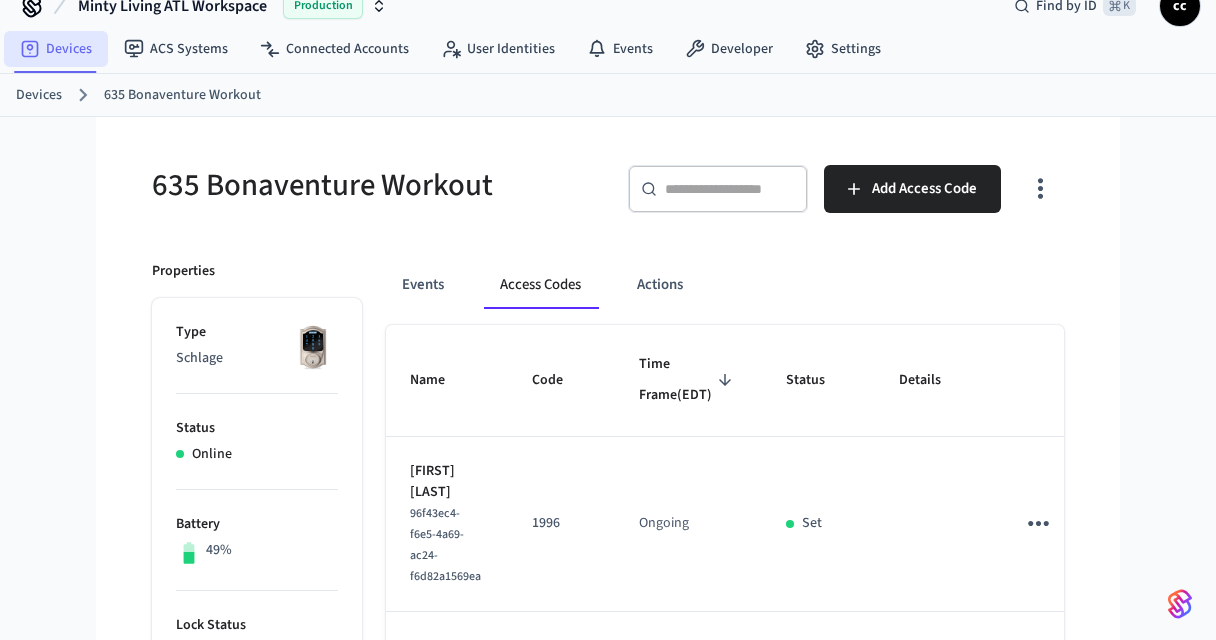 click on "Devices" at bounding box center [56, 49] 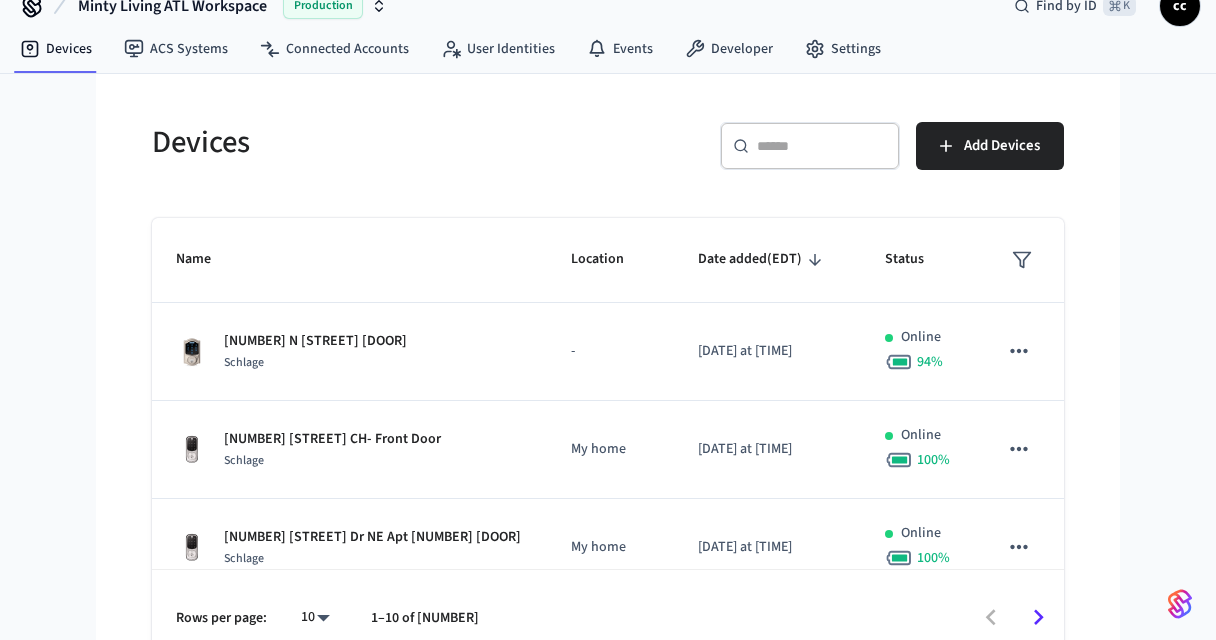 scroll, scrollTop: 0, scrollLeft: 0, axis: both 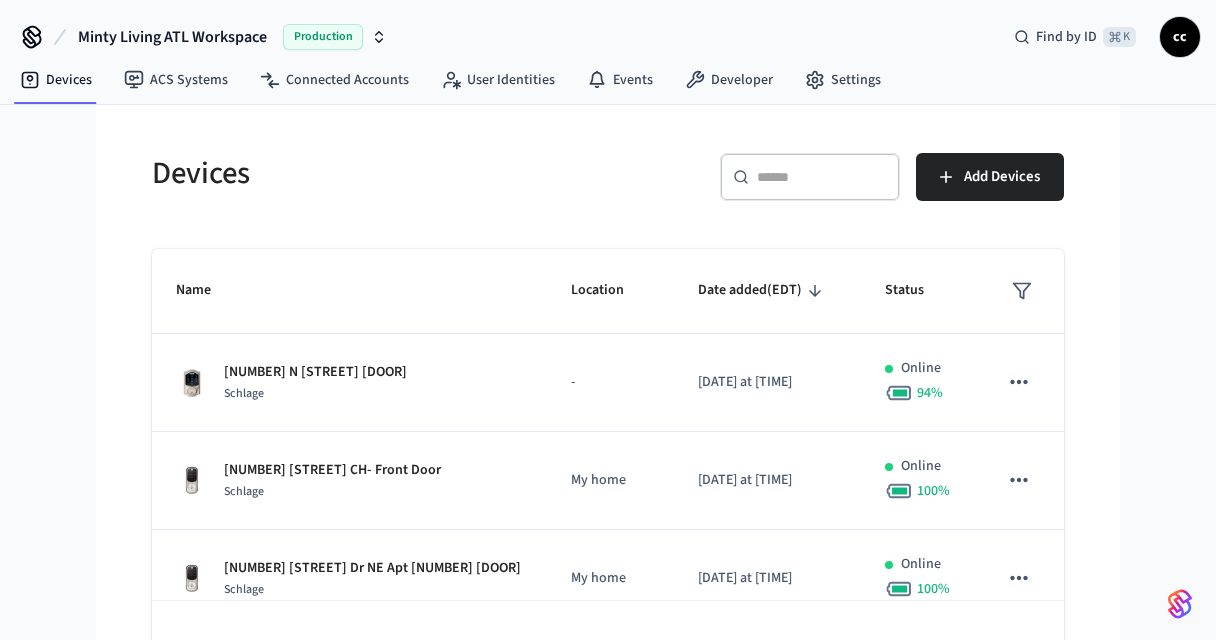 click at bounding box center [822, 177] 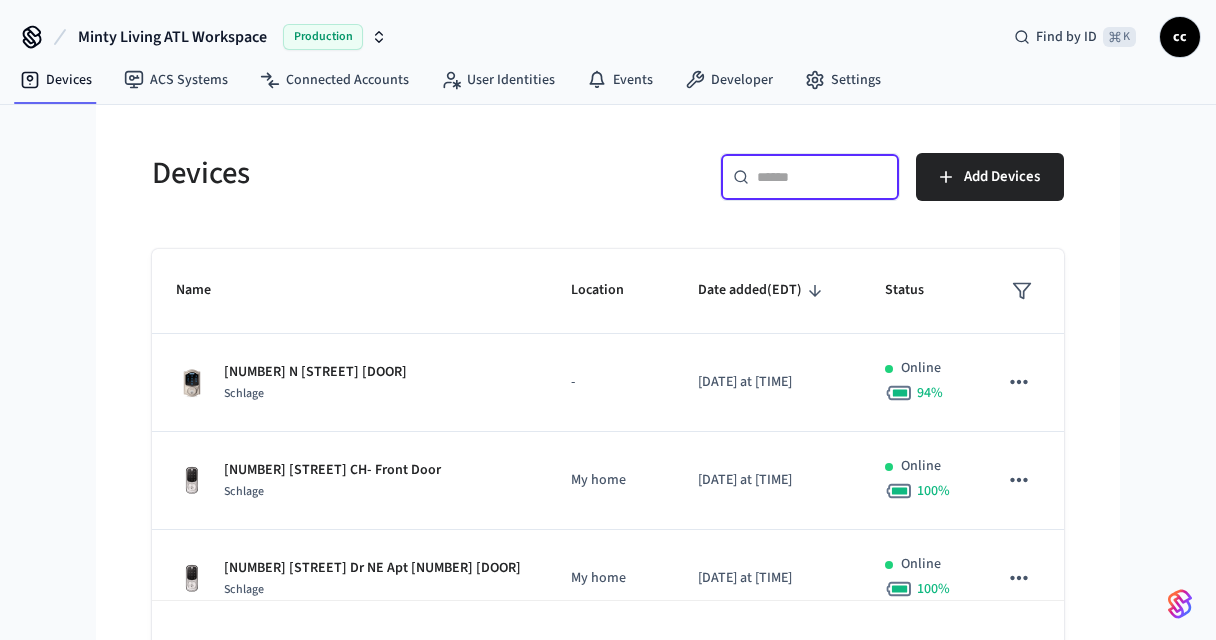 paste on "******" 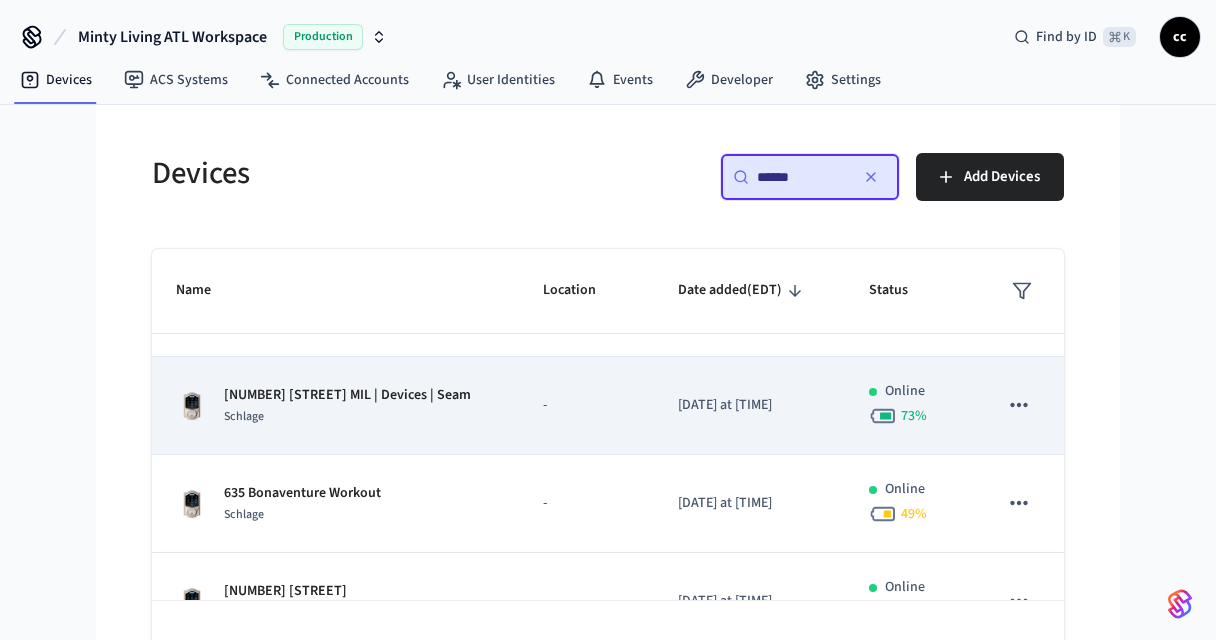 scroll, scrollTop: 217, scrollLeft: 0, axis: vertical 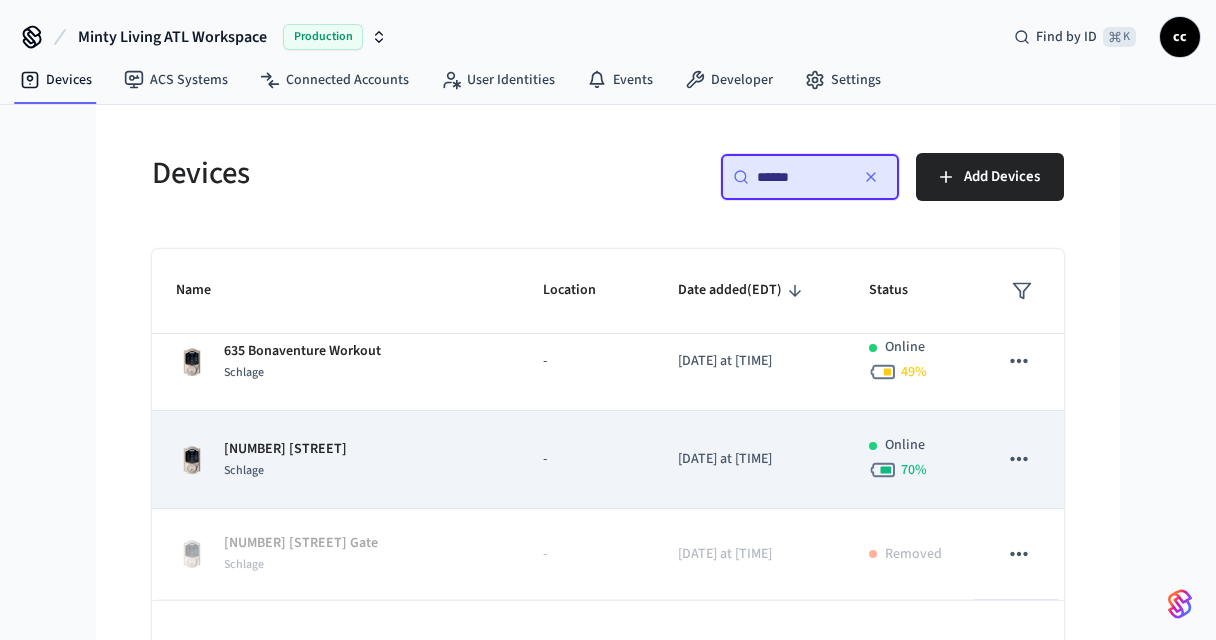 type on "******" 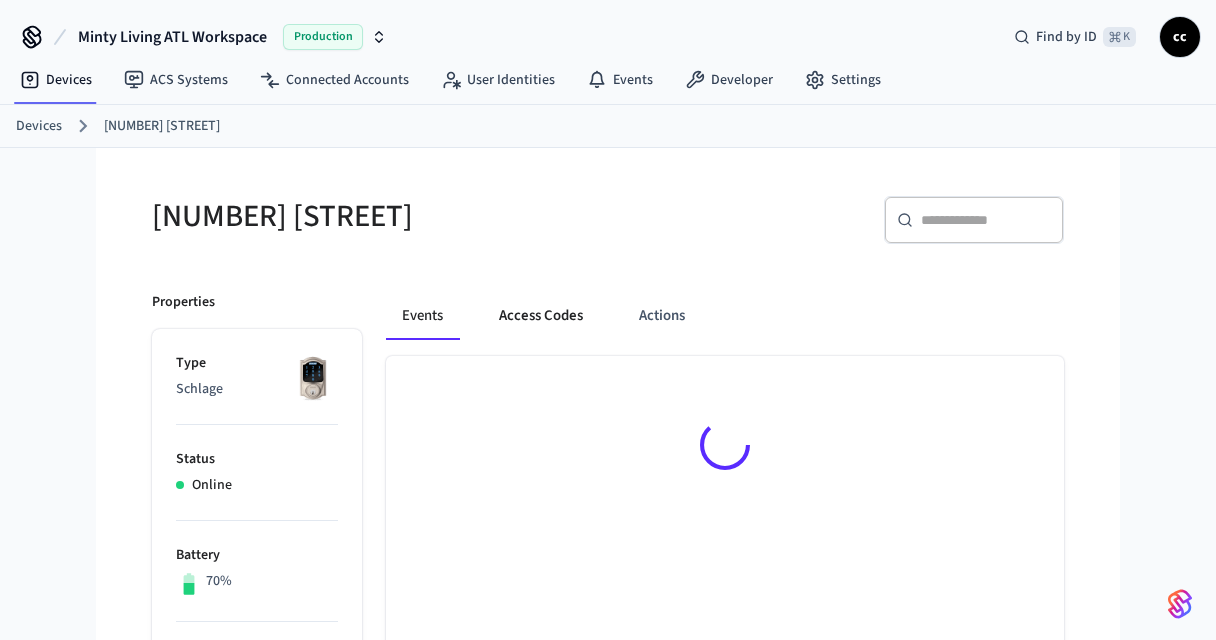 click on "Access Codes" at bounding box center (541, 316) 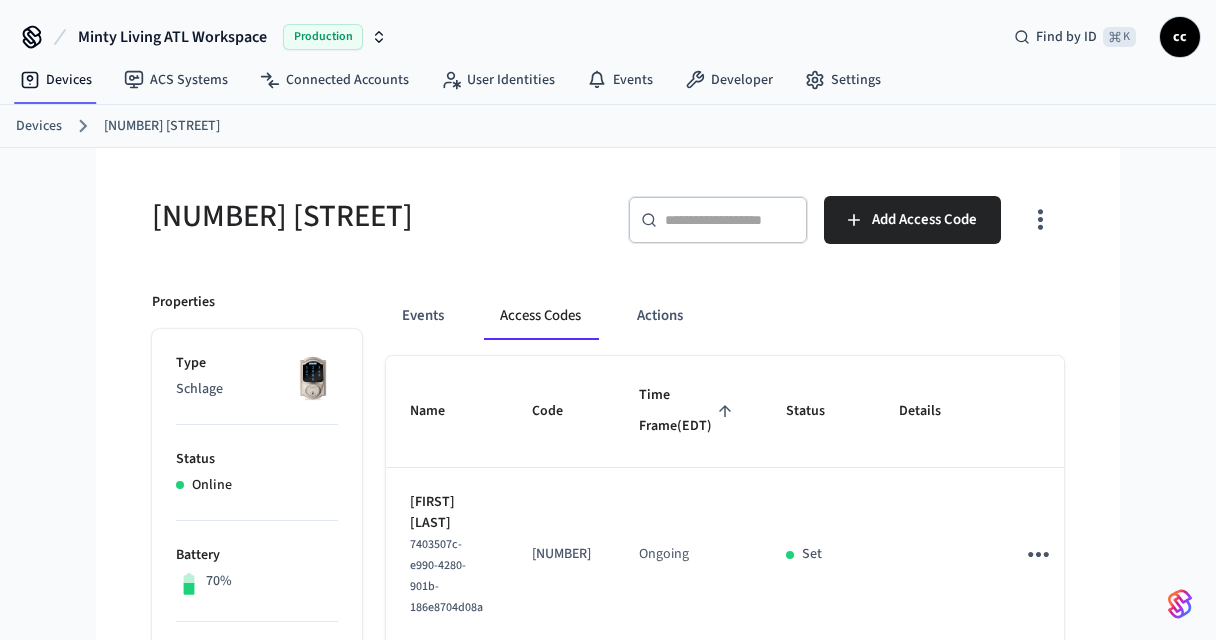 click on "Time Frame (EDT)" at bounding box center (688, 411) 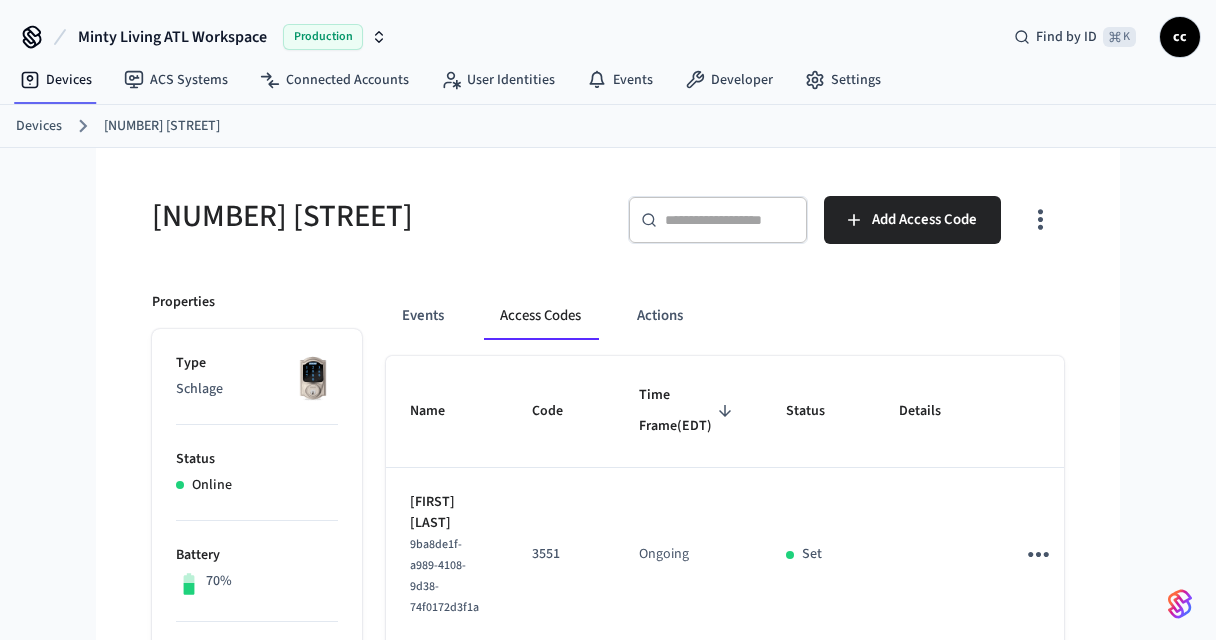scroll, scrollTop: 350, scrollLeft: 0, axis: vertical 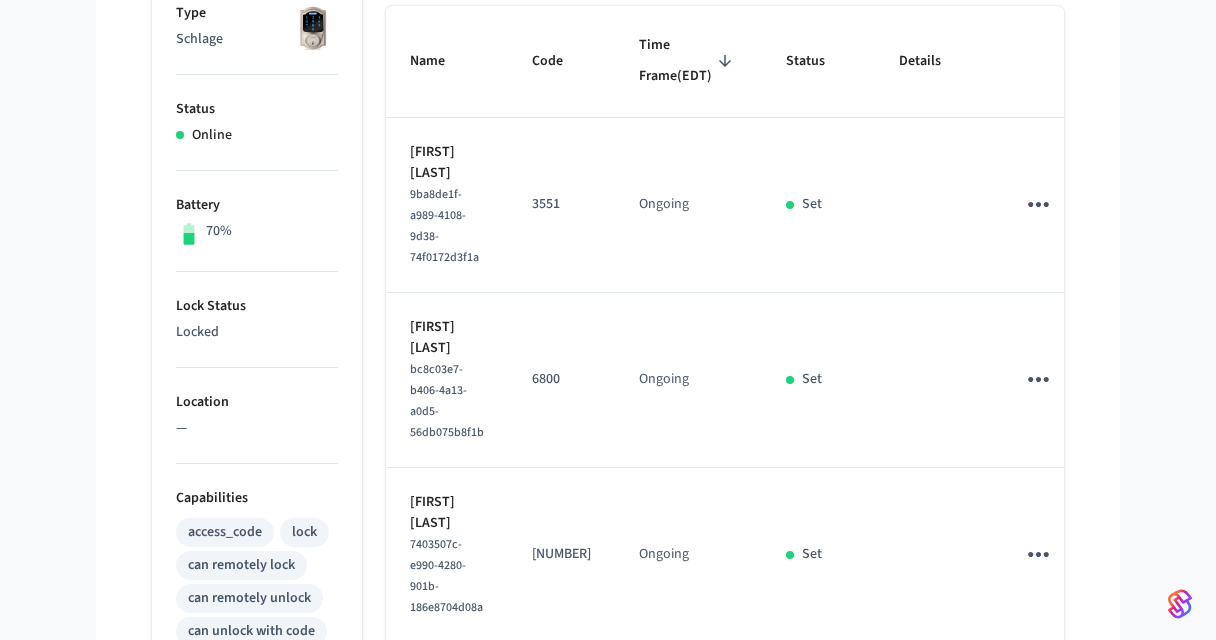 click 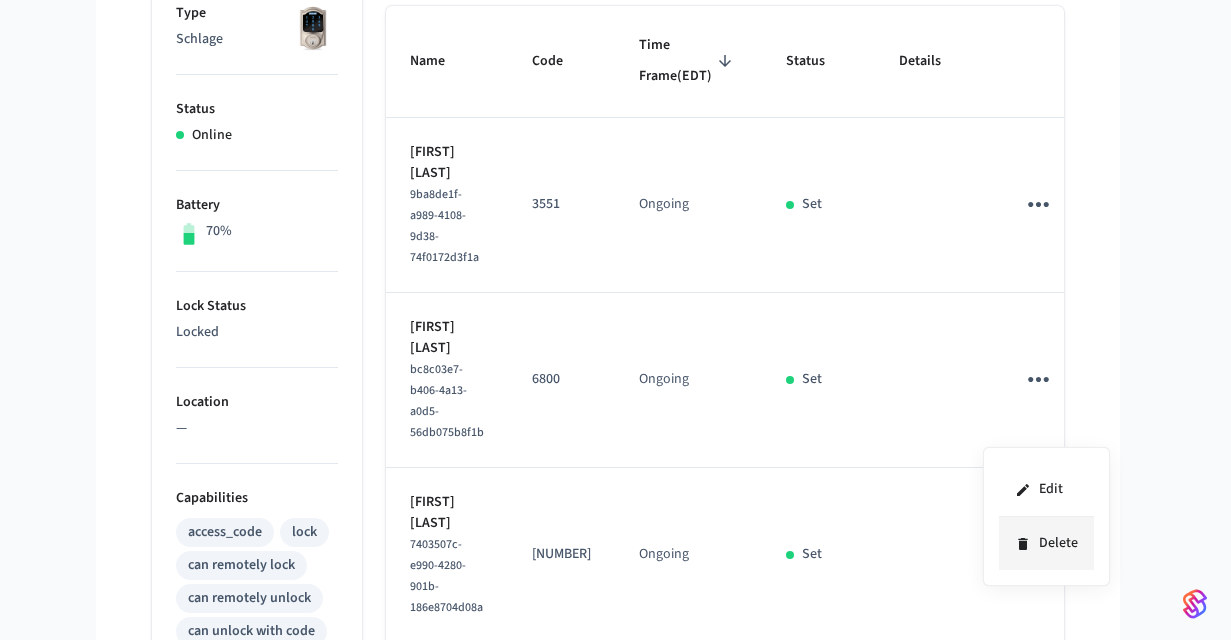 click 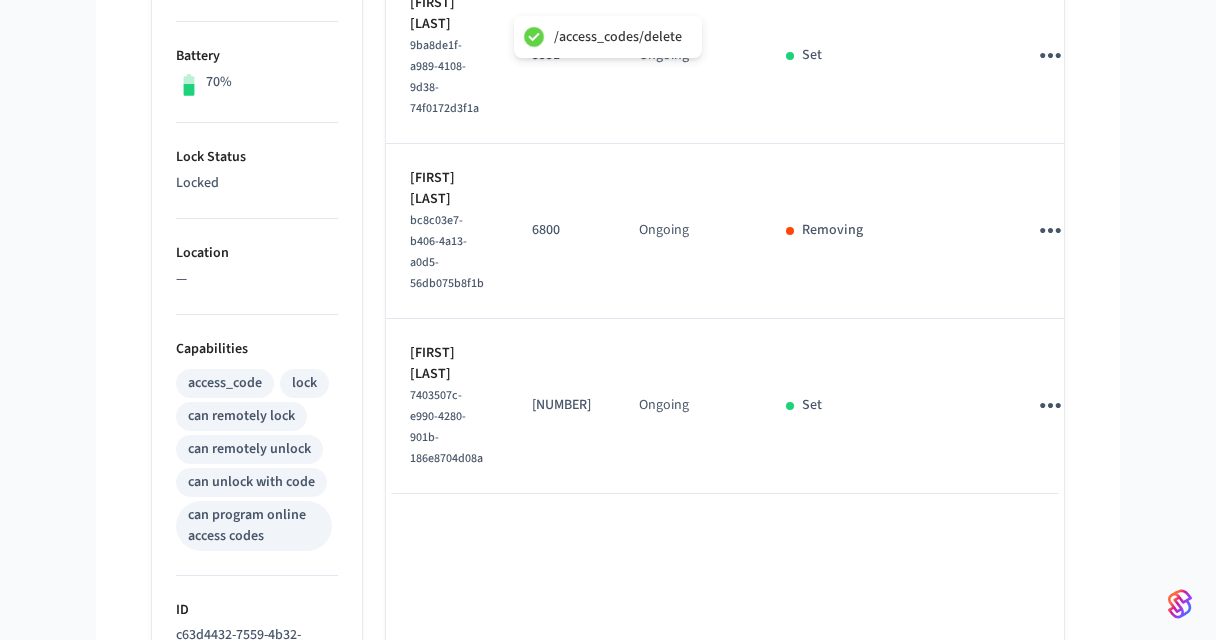 scroll, scrollTop: 0, scrollLeft: 0, axis: both 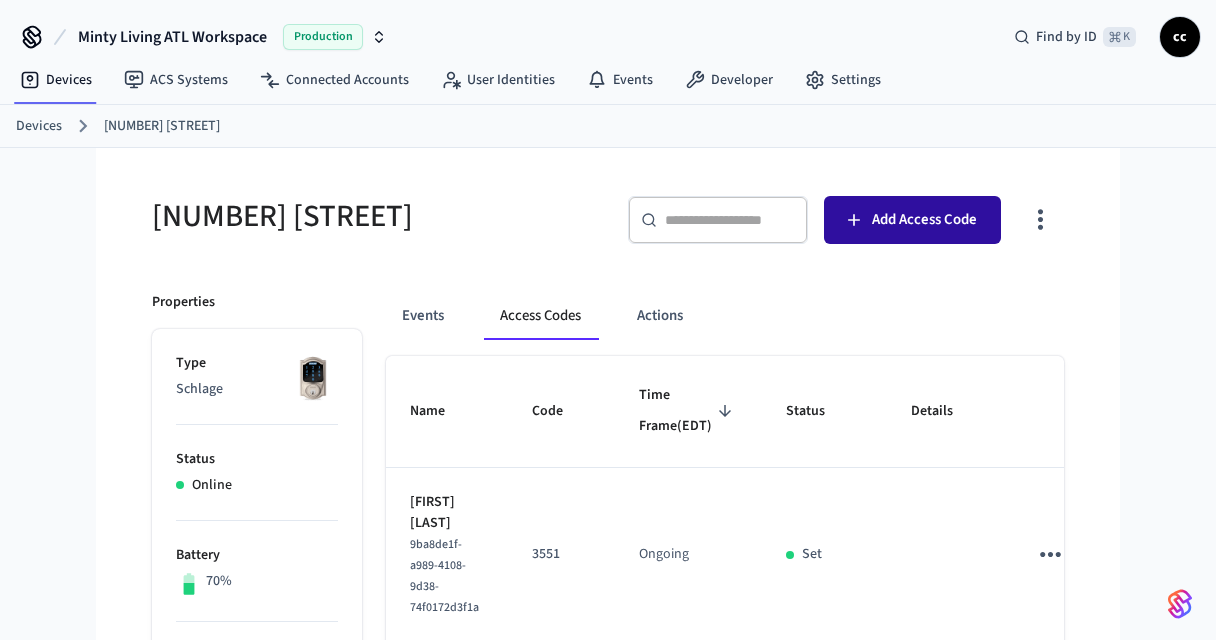 click on "Add Access Code" at bounding box center (924, 220) 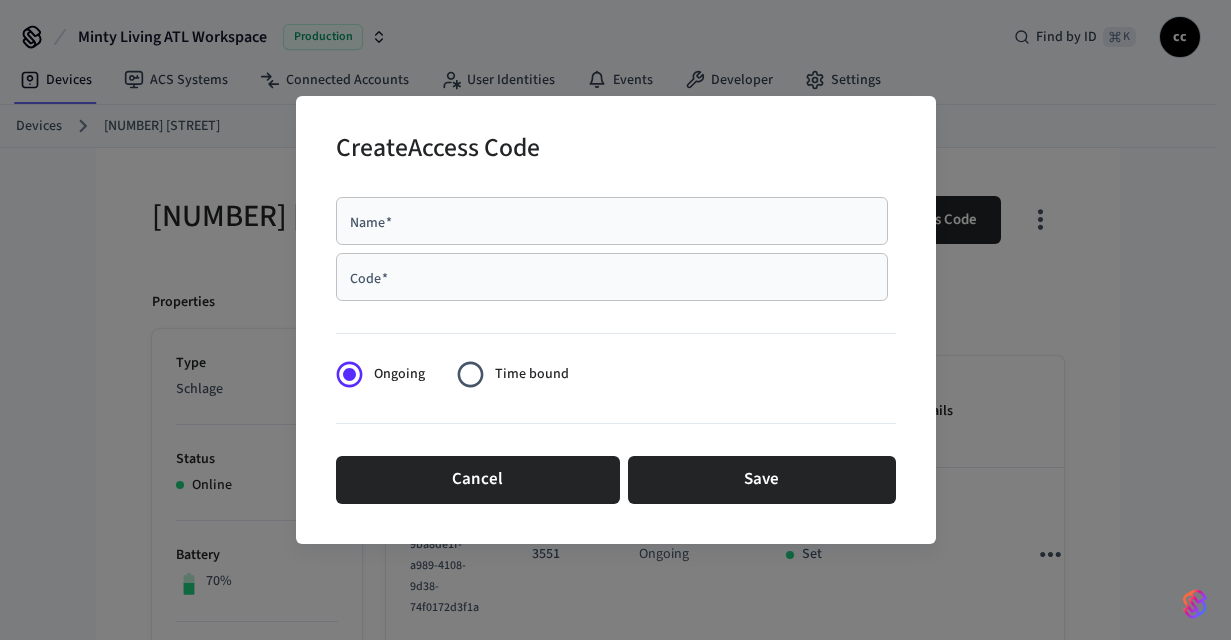 click on "Name   *" at bounding box center [612, 221] 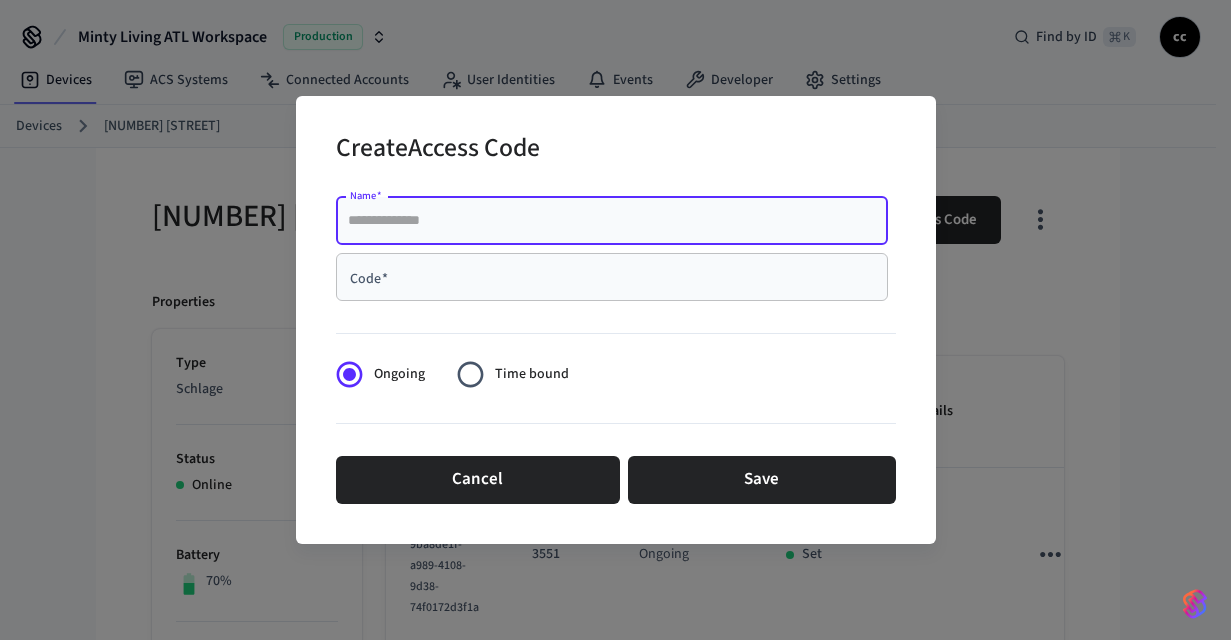 paste on "**********" 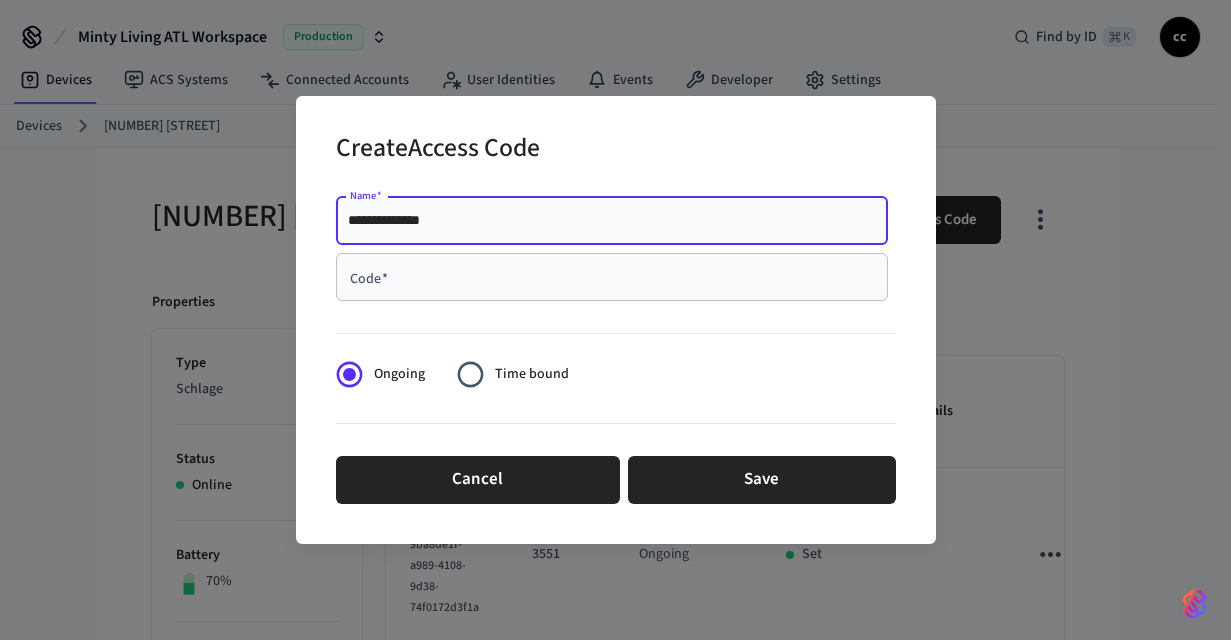 type on "**********" 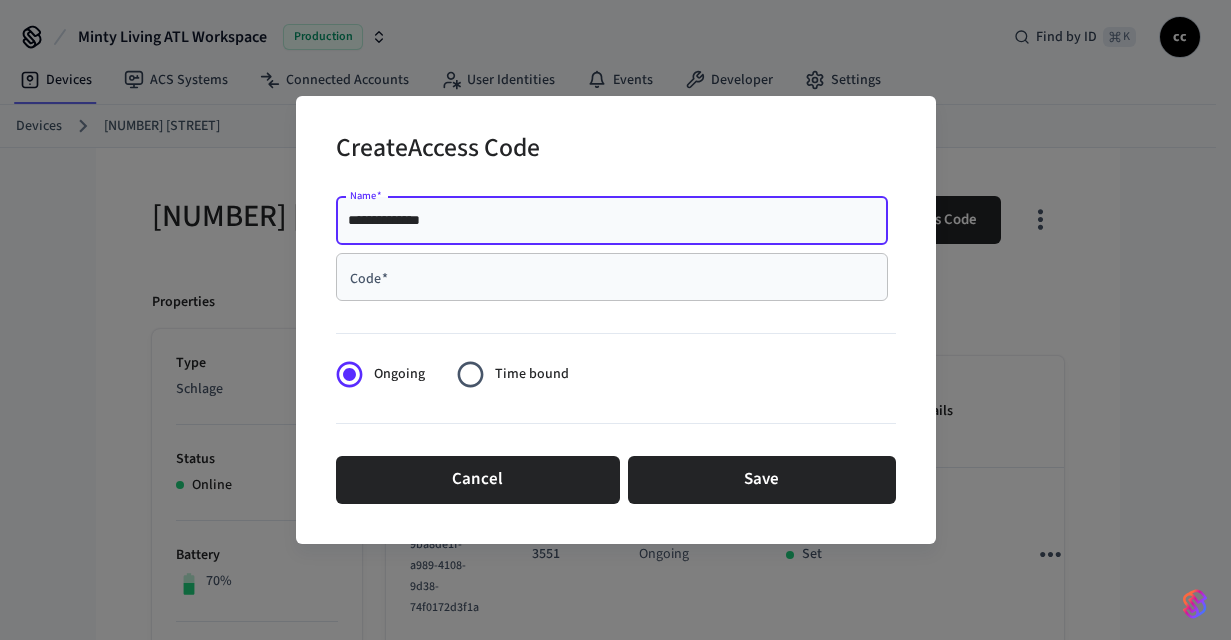 click on "Code   *" at bounding box center [612, 277] 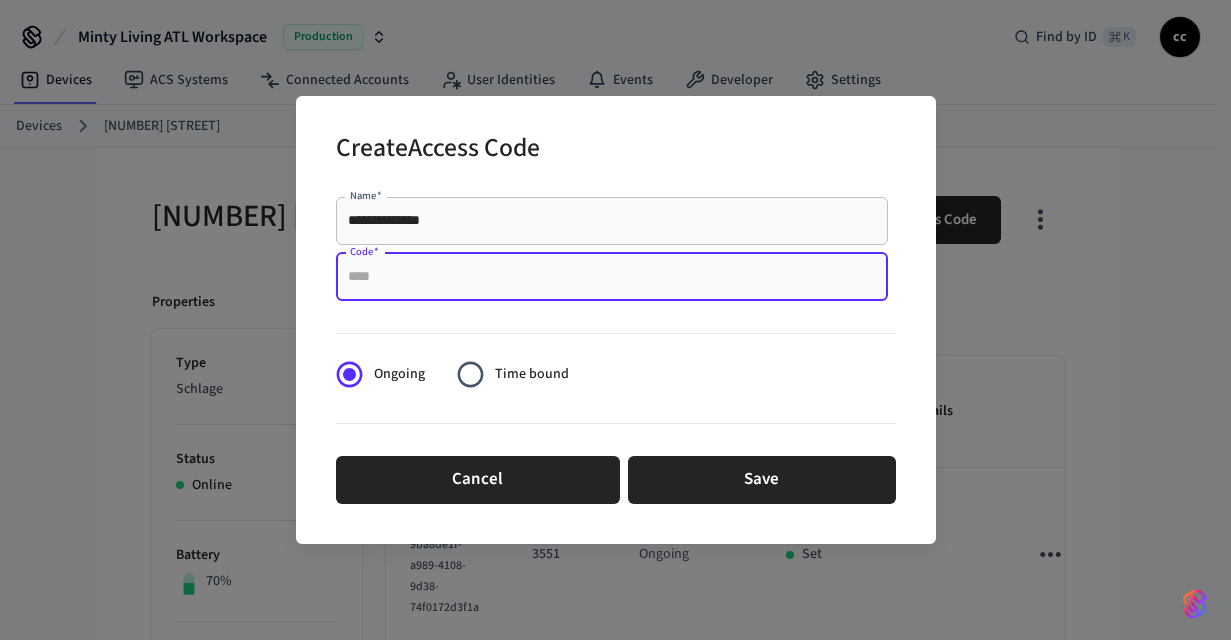 paste on "****" 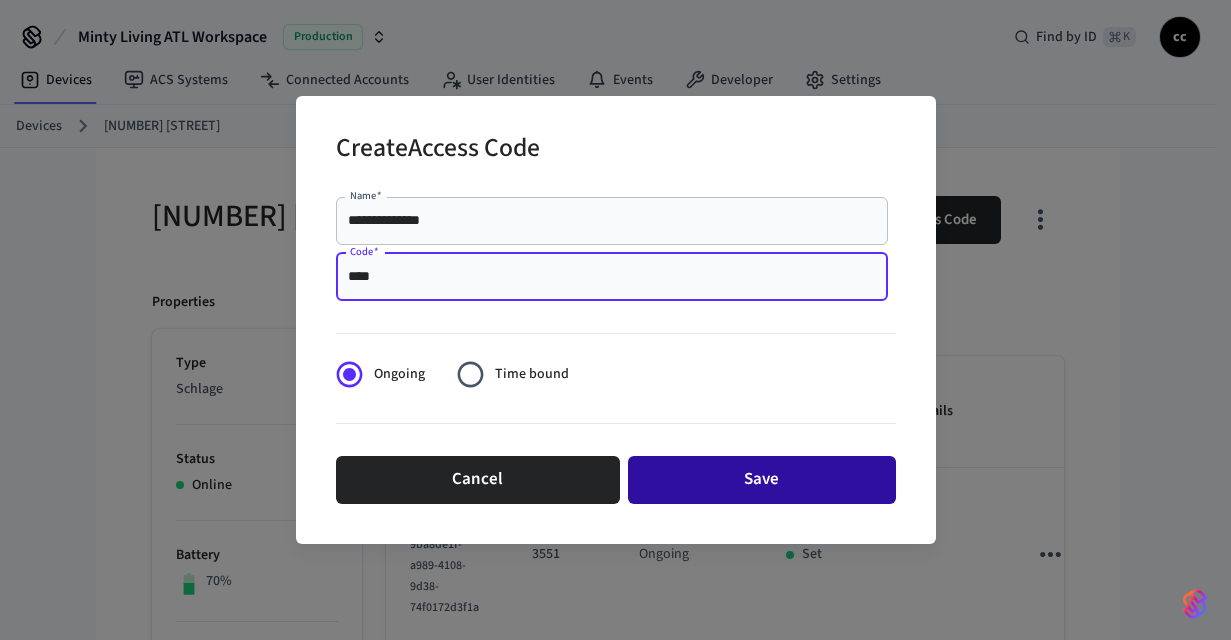 type on "****" 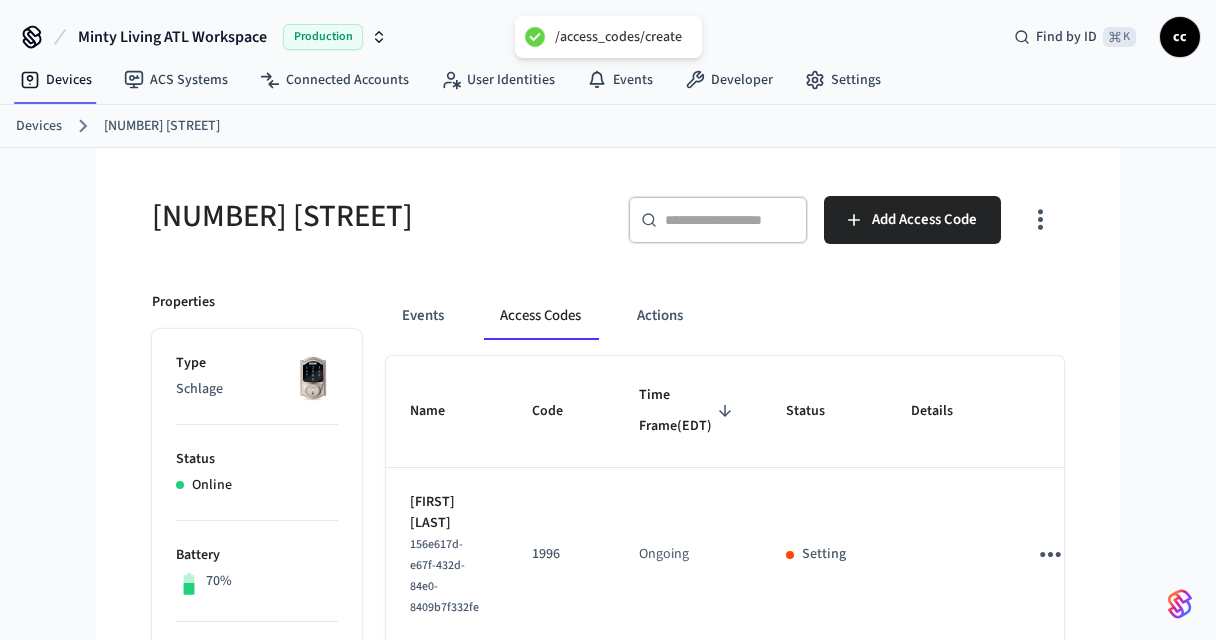 type 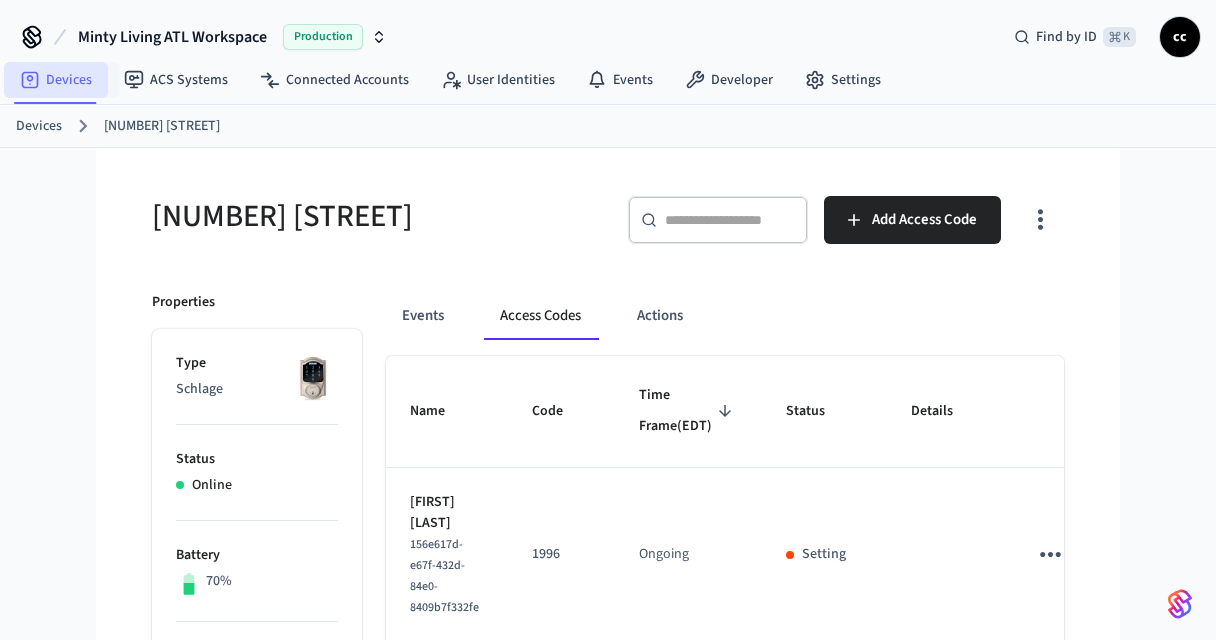 click on "Devices" at bounding box center (56, 80) 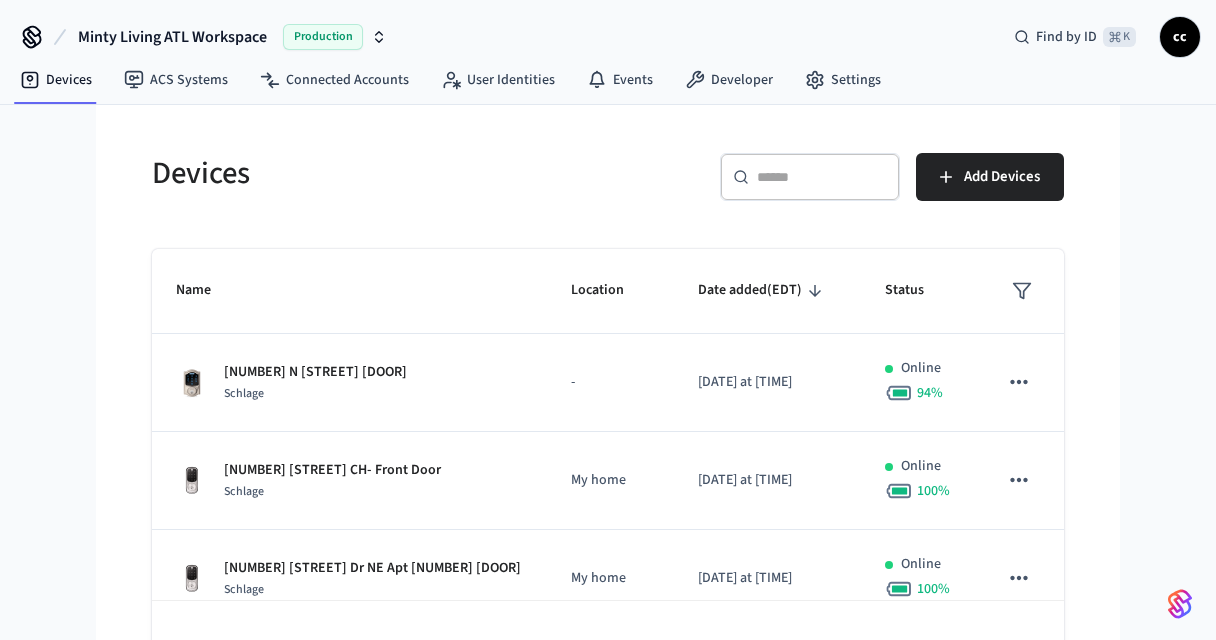click on "​ ​" at bounding box center (810, 177) 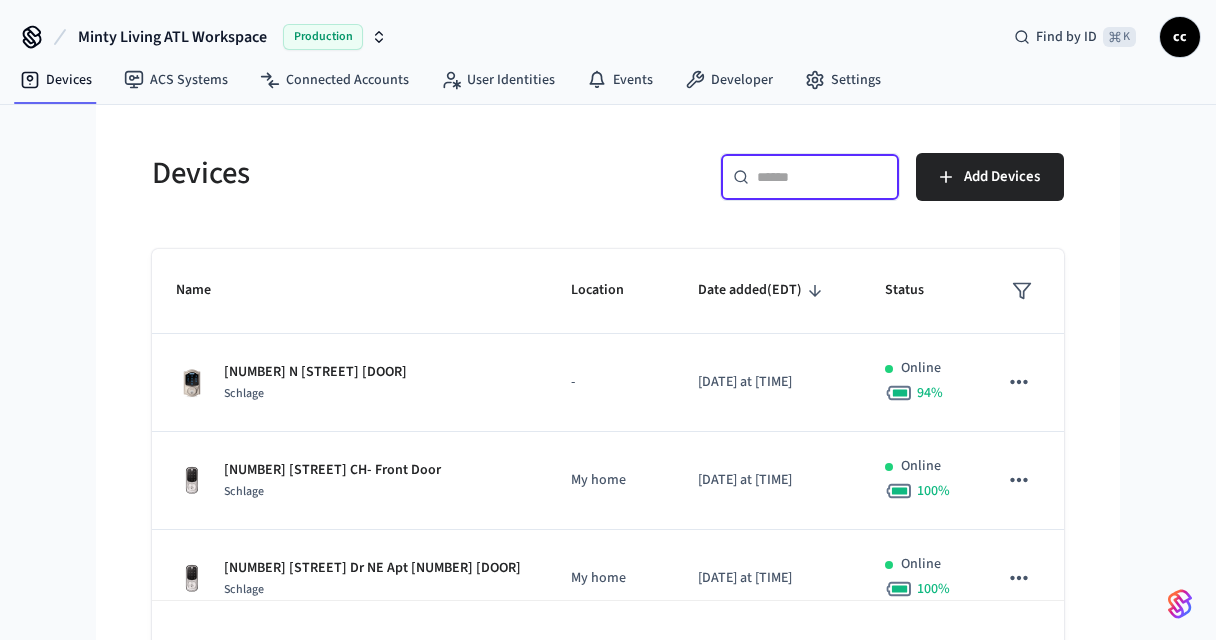 paste on "**********" 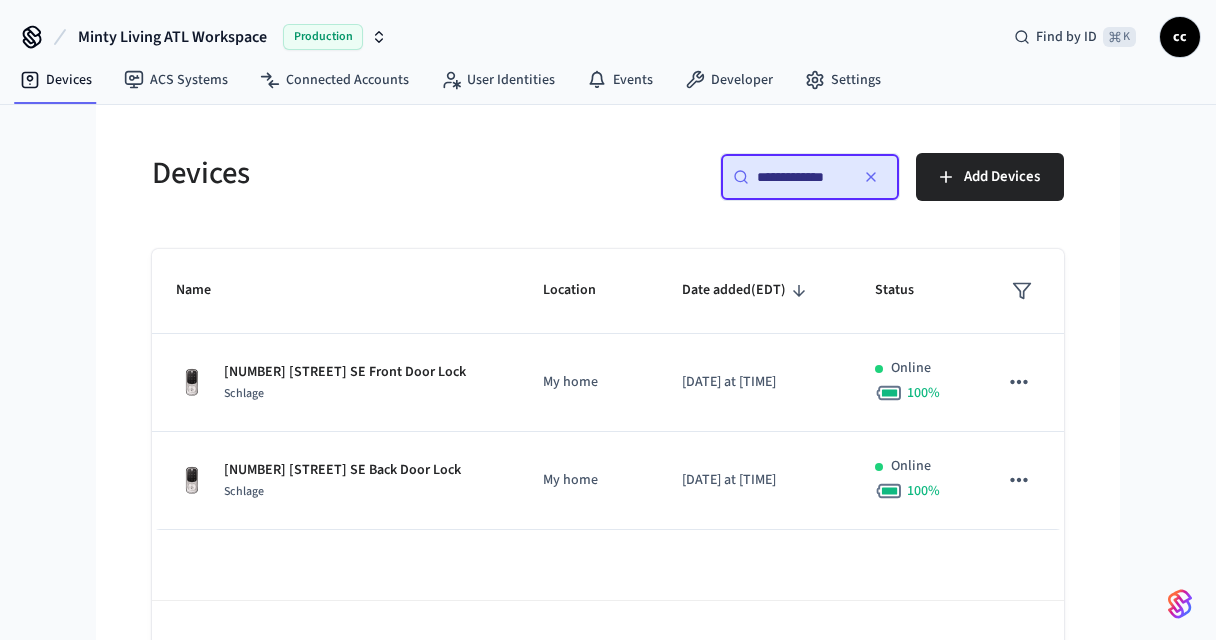 scroll, scrollTop: 0, scrollLeft: 0, axis: both 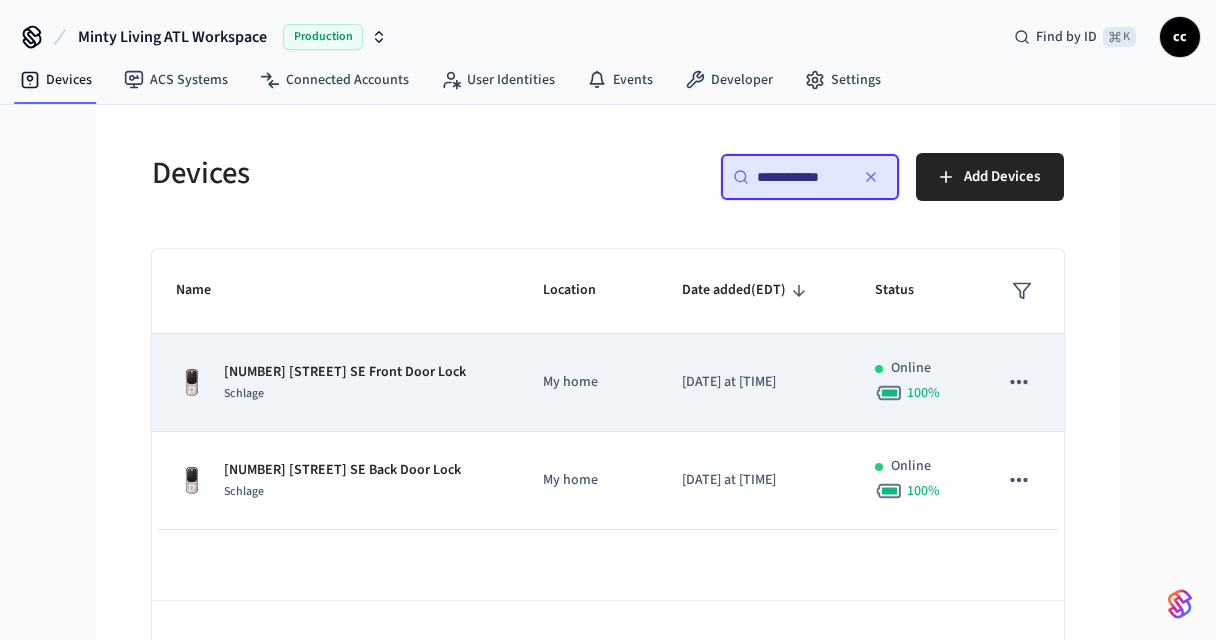 type on "**********" 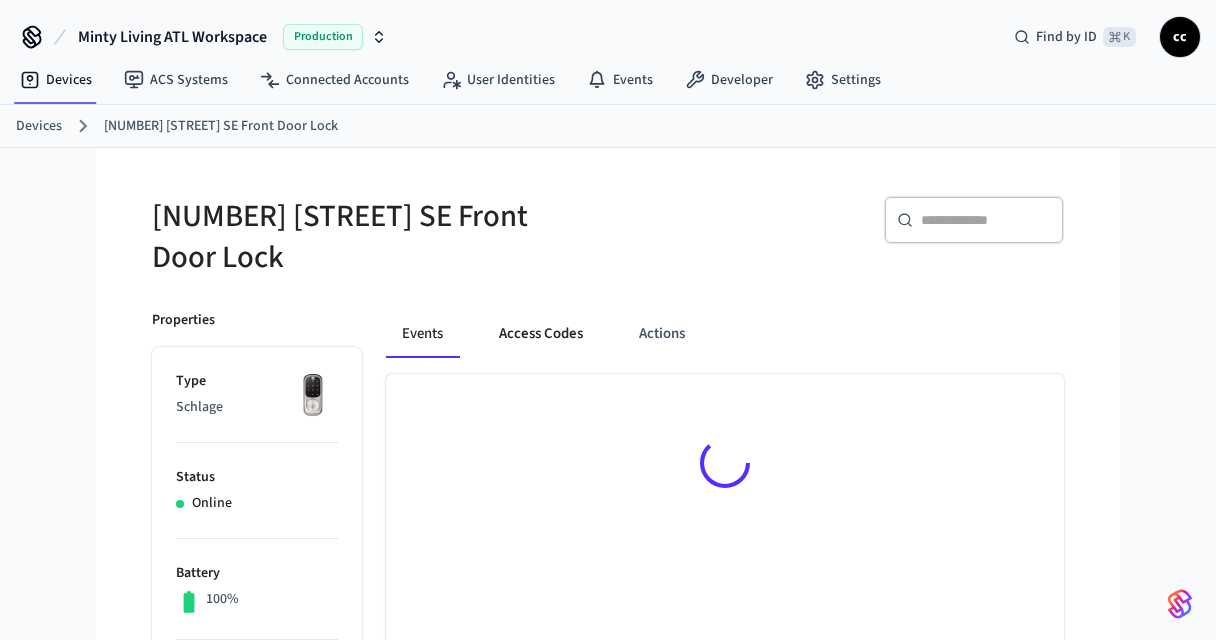 click on "Access Codes" at bounding box center (541, 334) 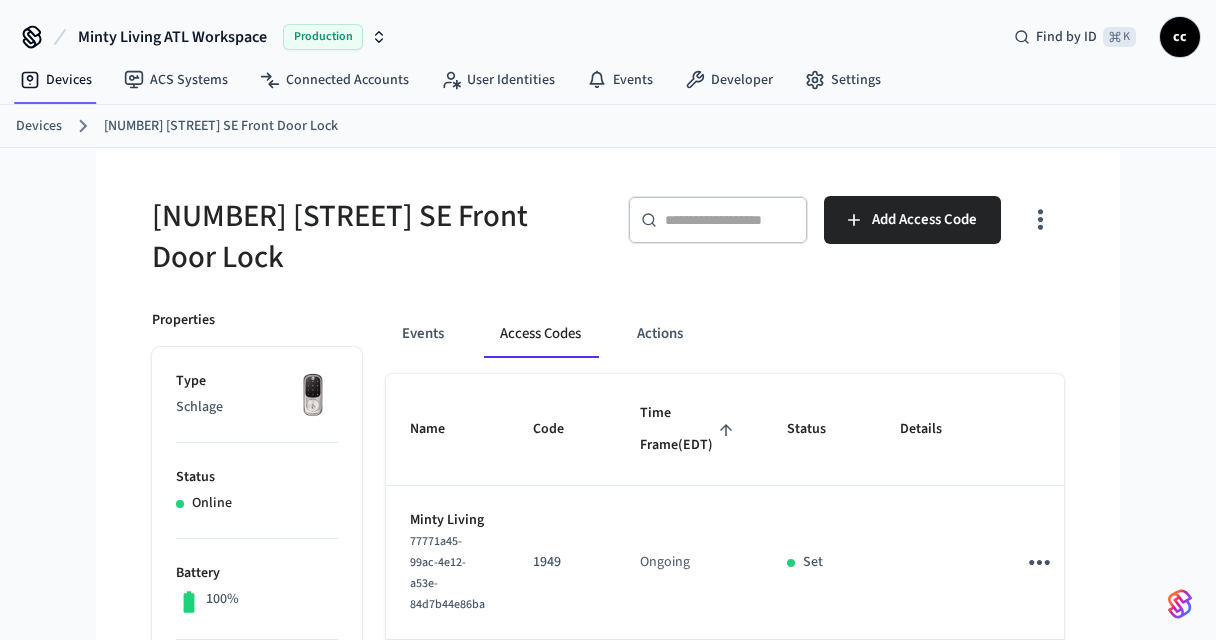 click on "Time Frame (EDT)" at bounding box center (689, 429) 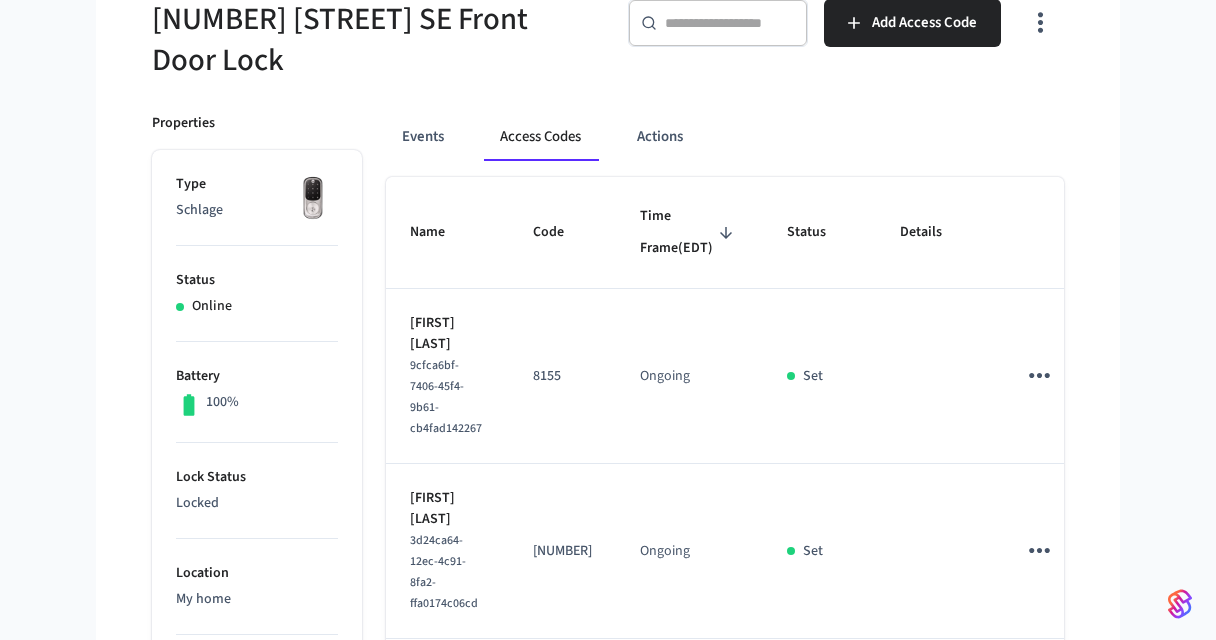 scroll, scrollTop: 559, scrollLeft: 0, axis: vertical 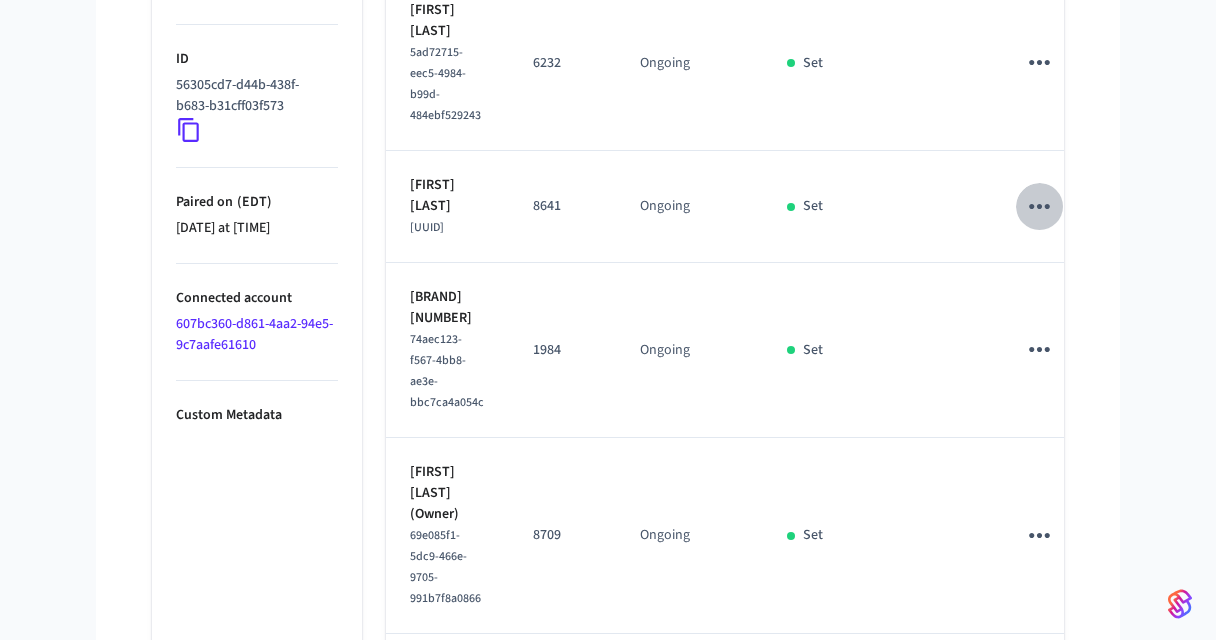 click 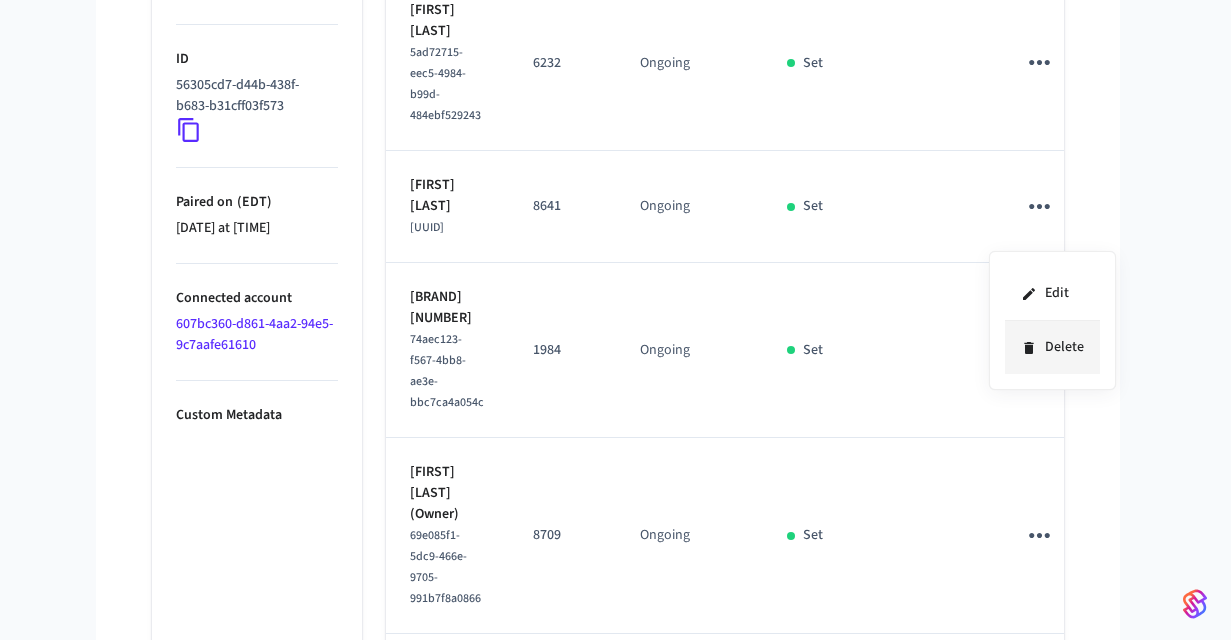 click 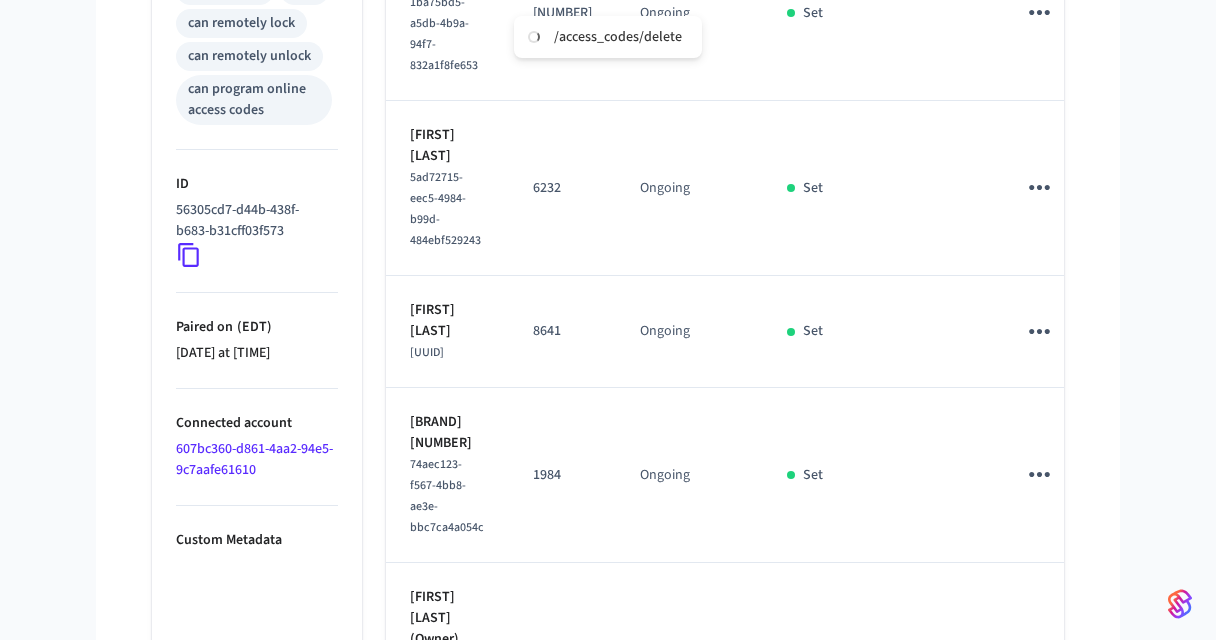 scroll, scrollTop: 873, scrollLeft: 0, axis: vertical 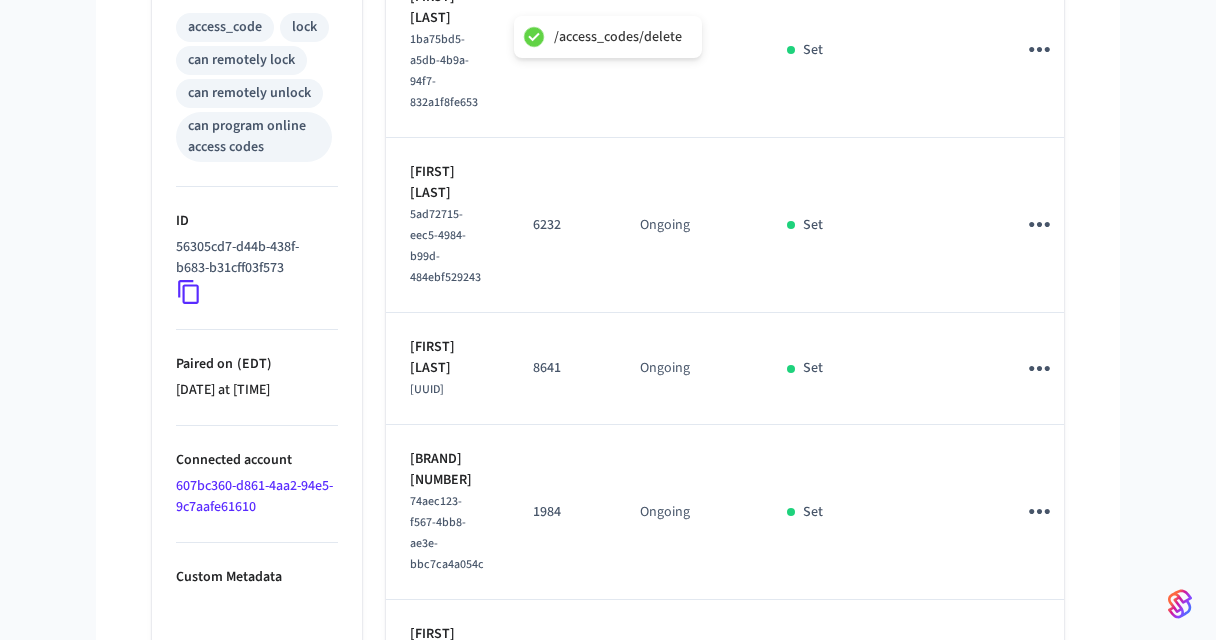 click 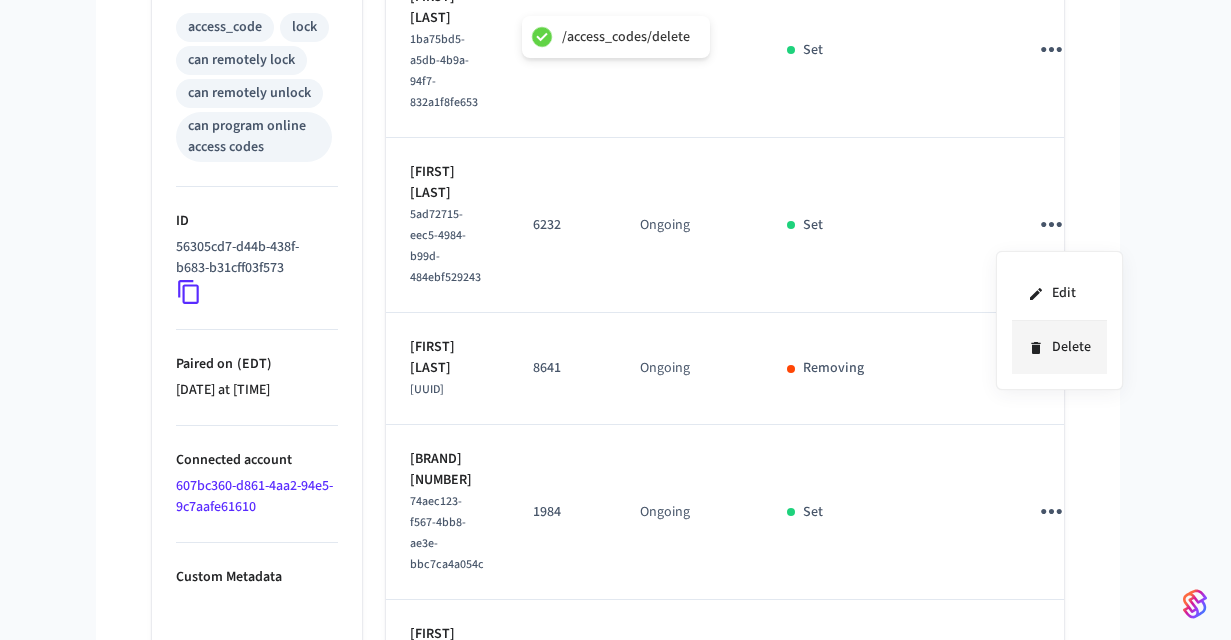 click on "Delete" at bounding box center (1059, 347) 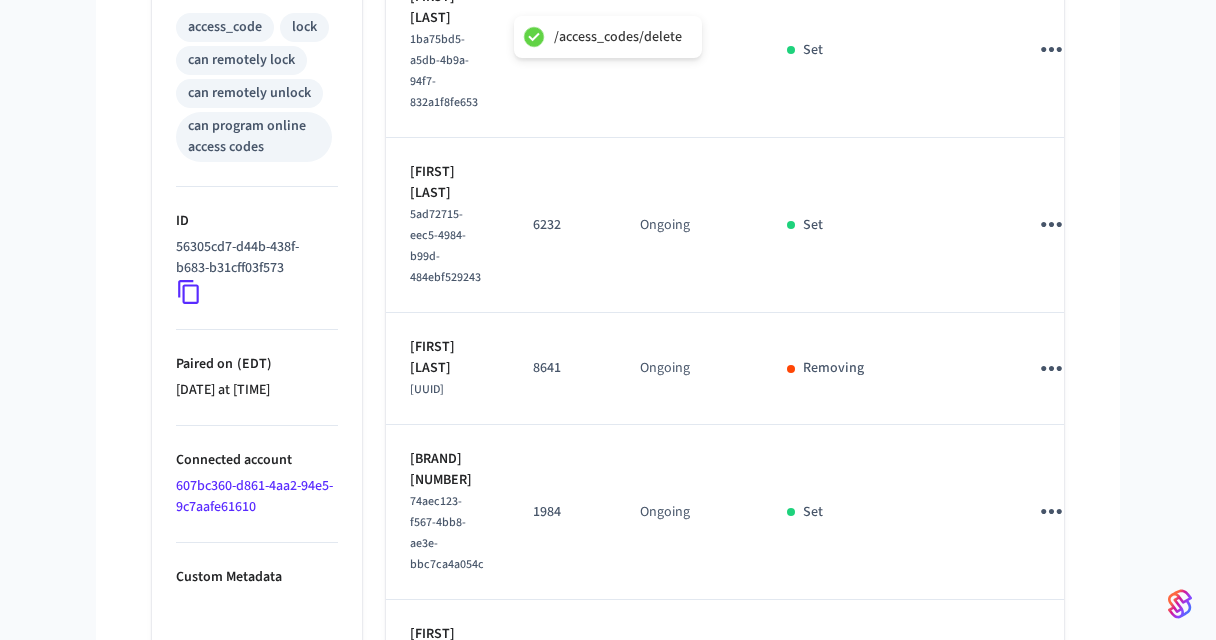 scroll, scrollTop: 701, scrollLeft: 0, axis: vertical 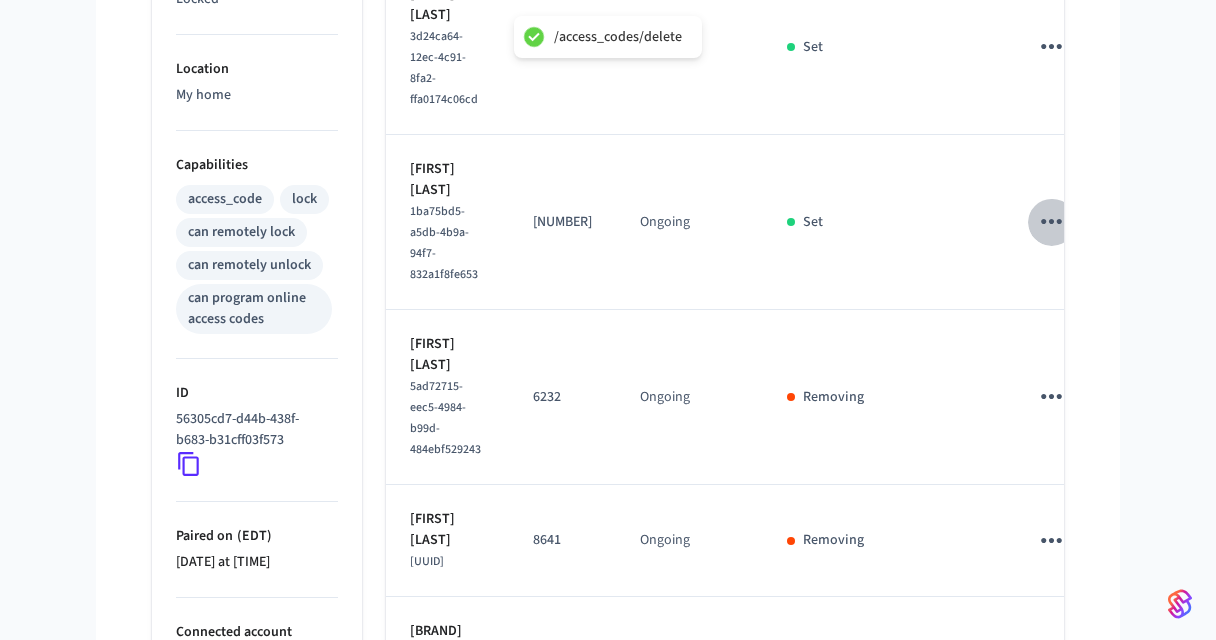 click 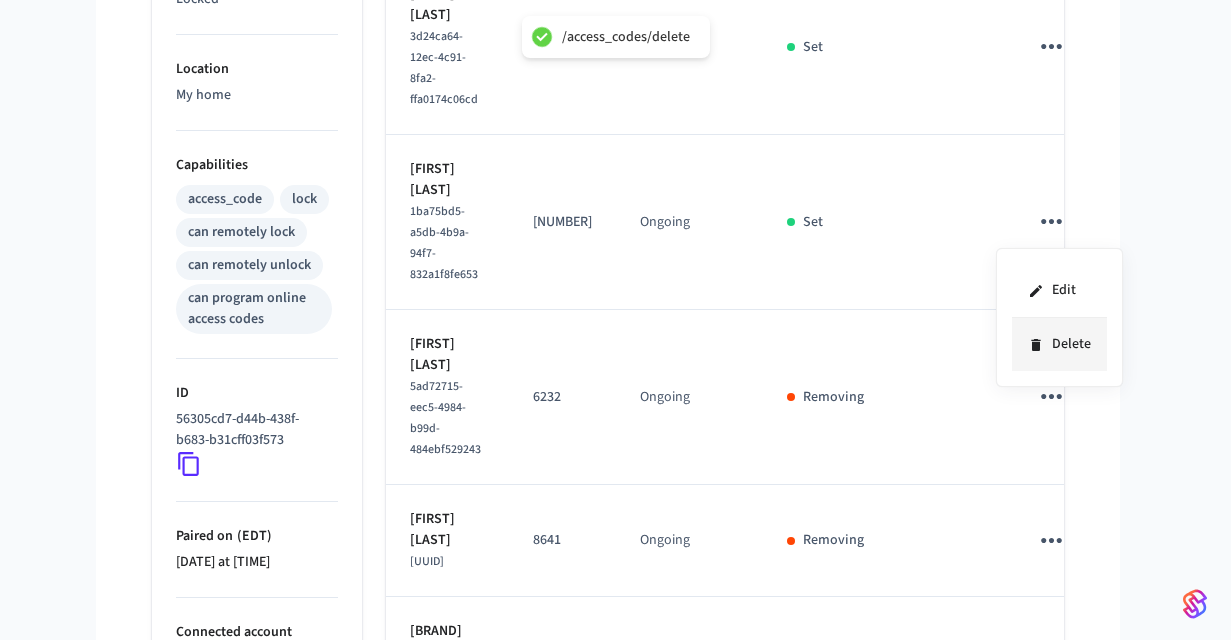 click on "Delete" at bounding box center [1059, 344] 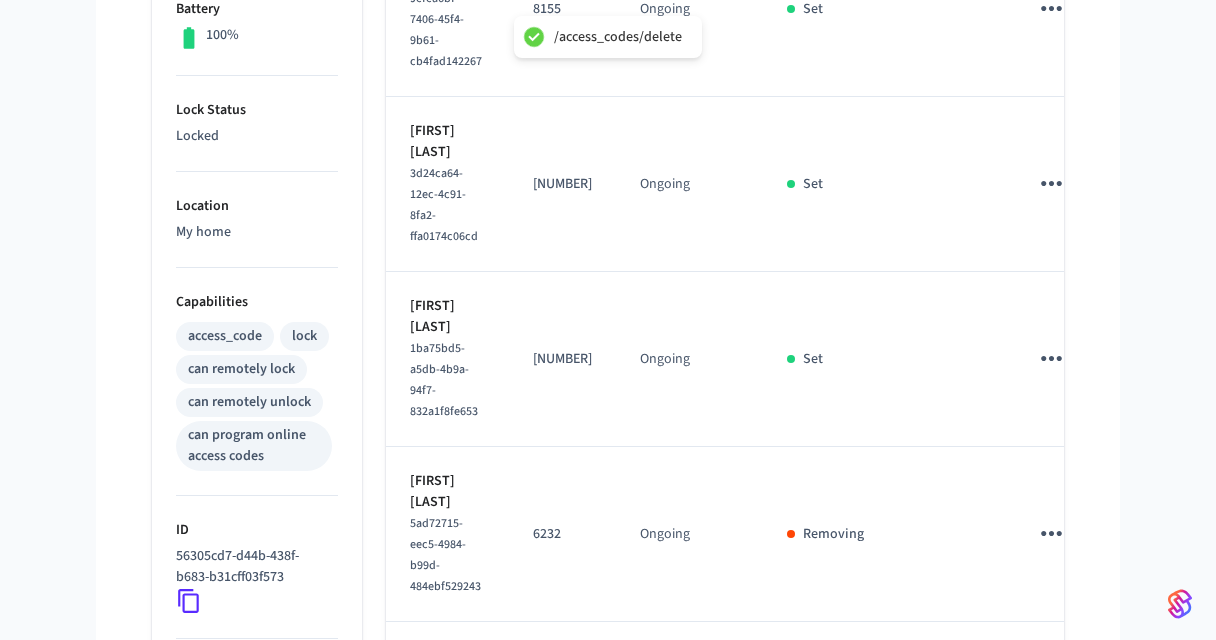 scroll, scrollTop: 552, scrollLeft: 0, axis: vertical 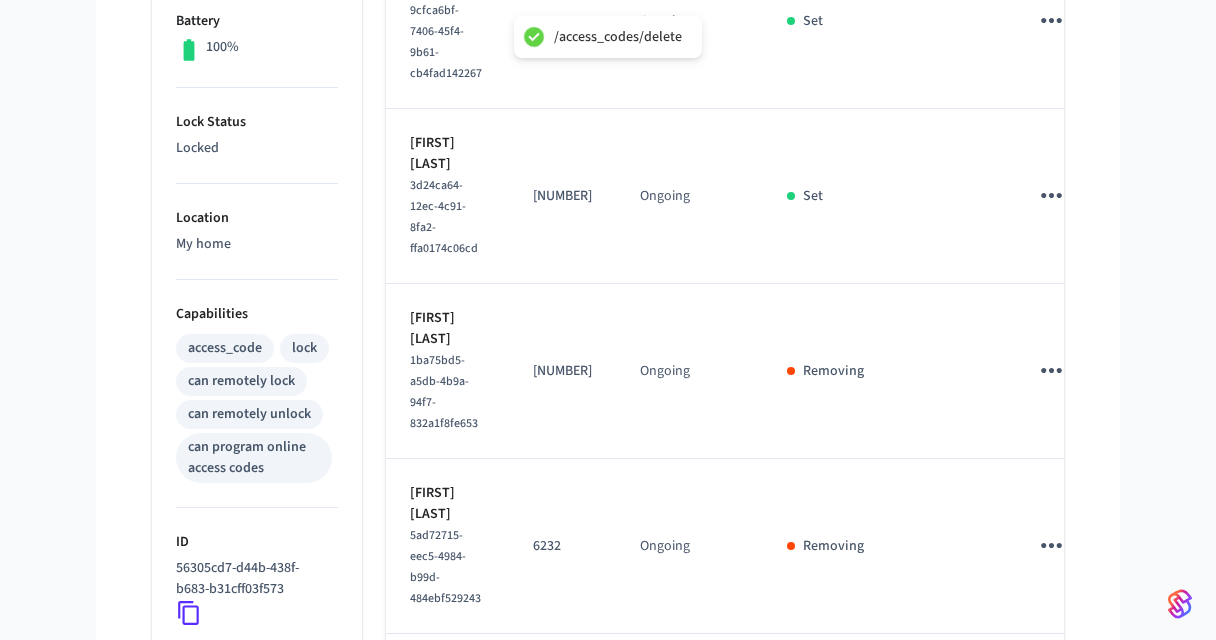 click 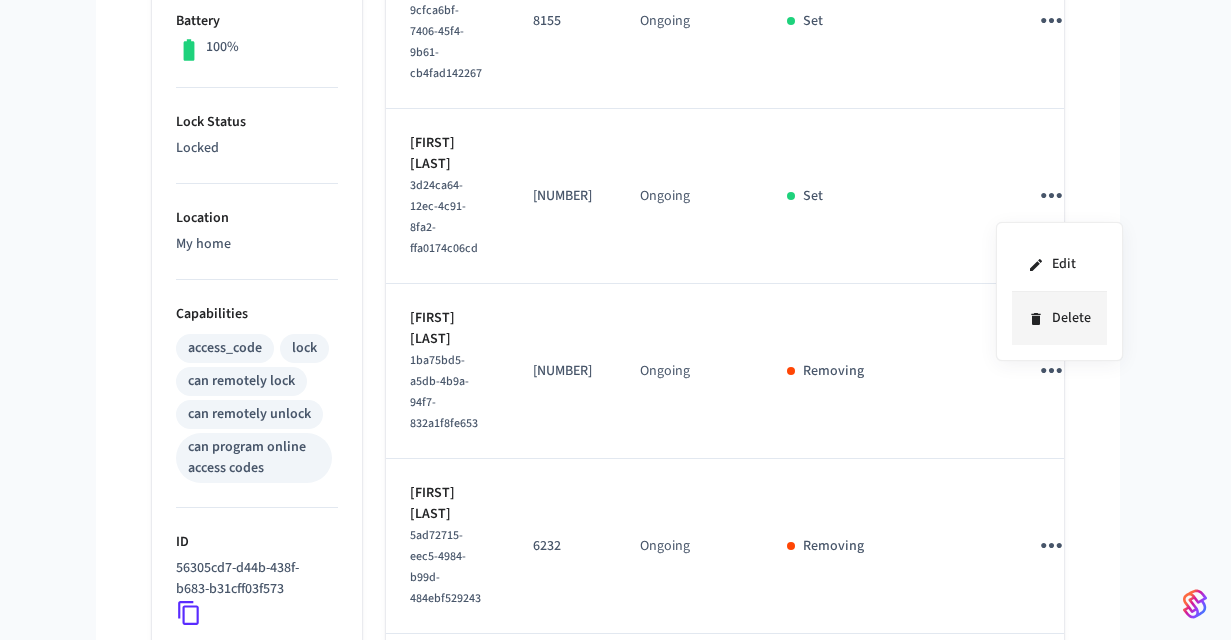 click 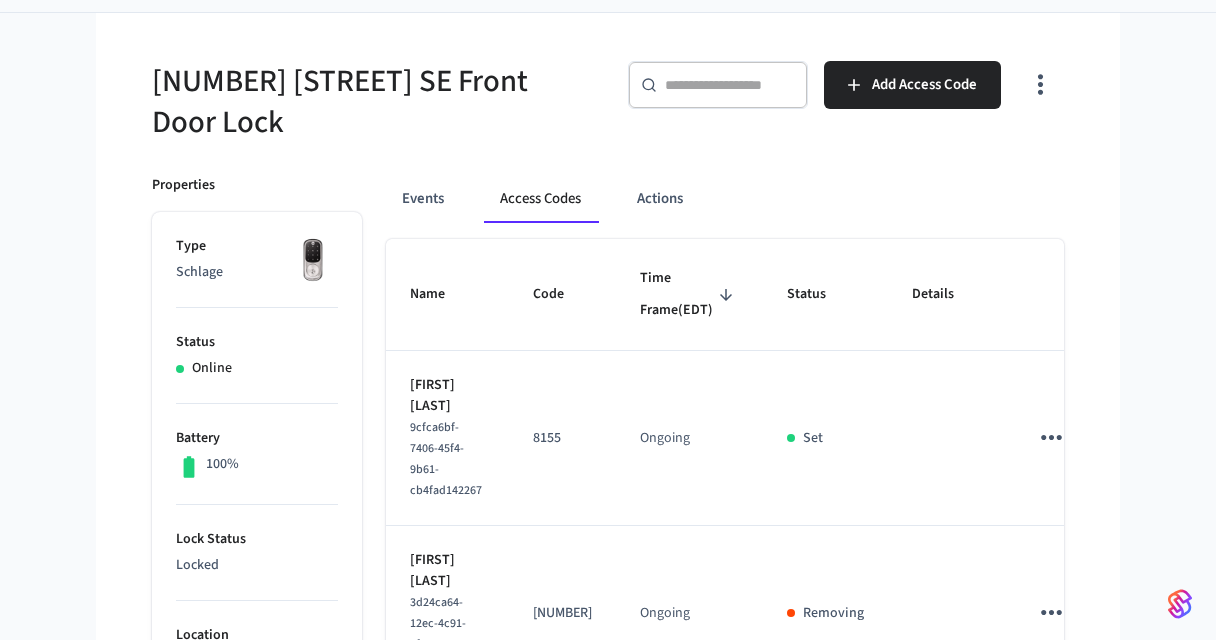 scroll, scrollTop: 0, scrollLeft: 0, axis: both 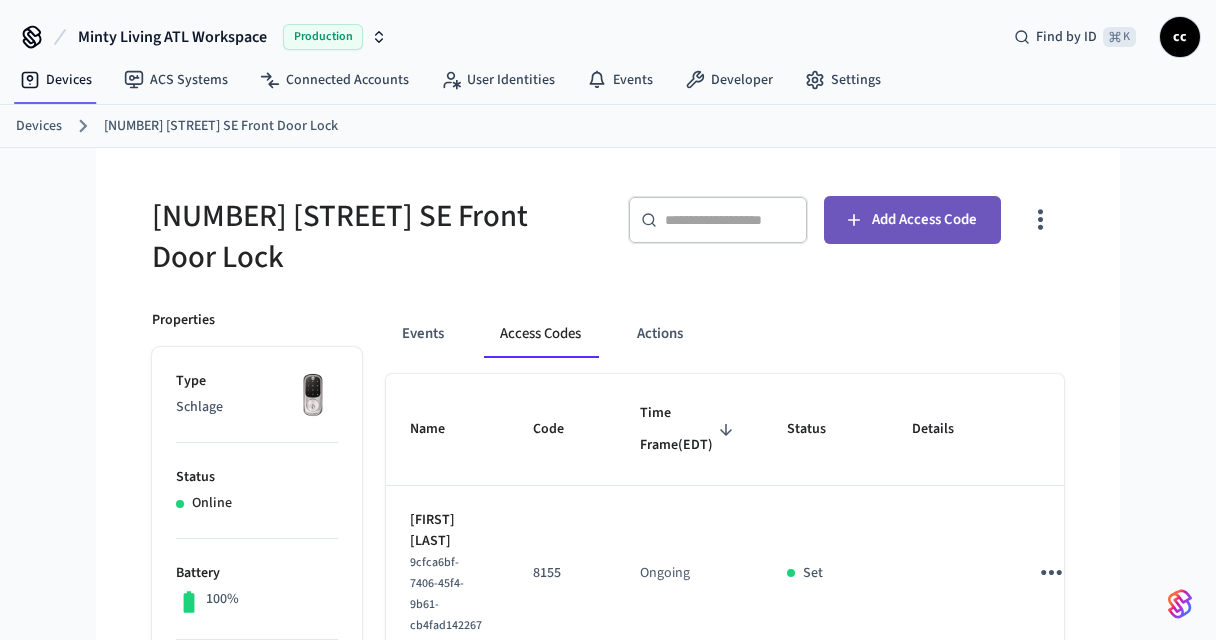 click on "Add Access Code" at bounding box center (912, 220) 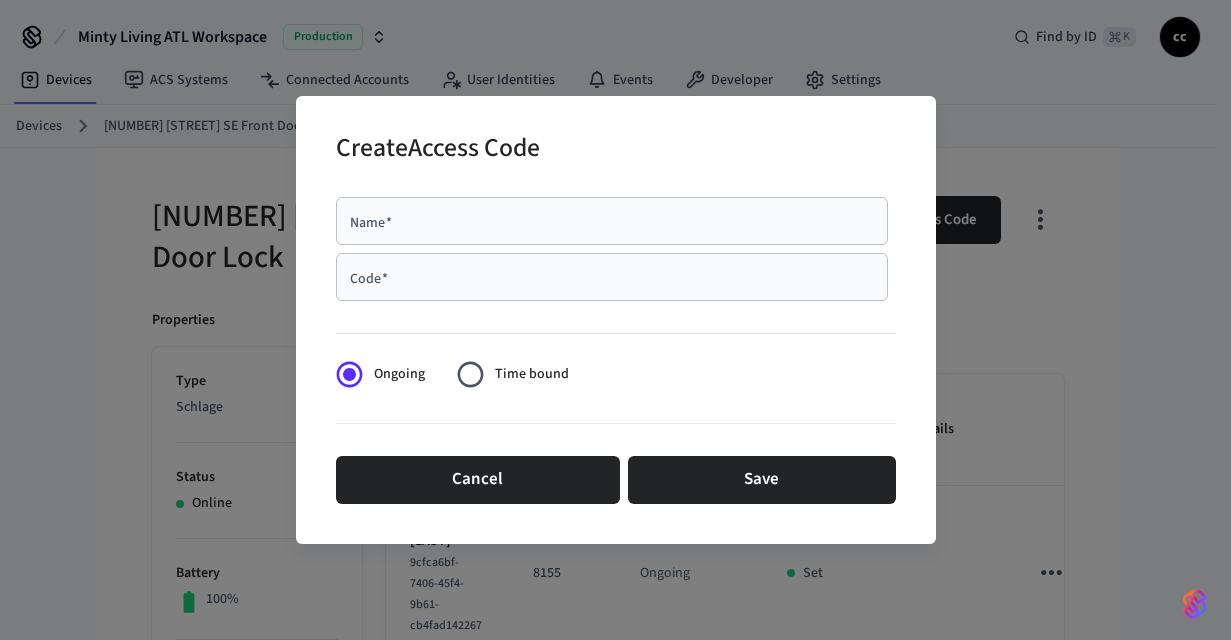 click on "Name   *" at bounding box center [612, 221] 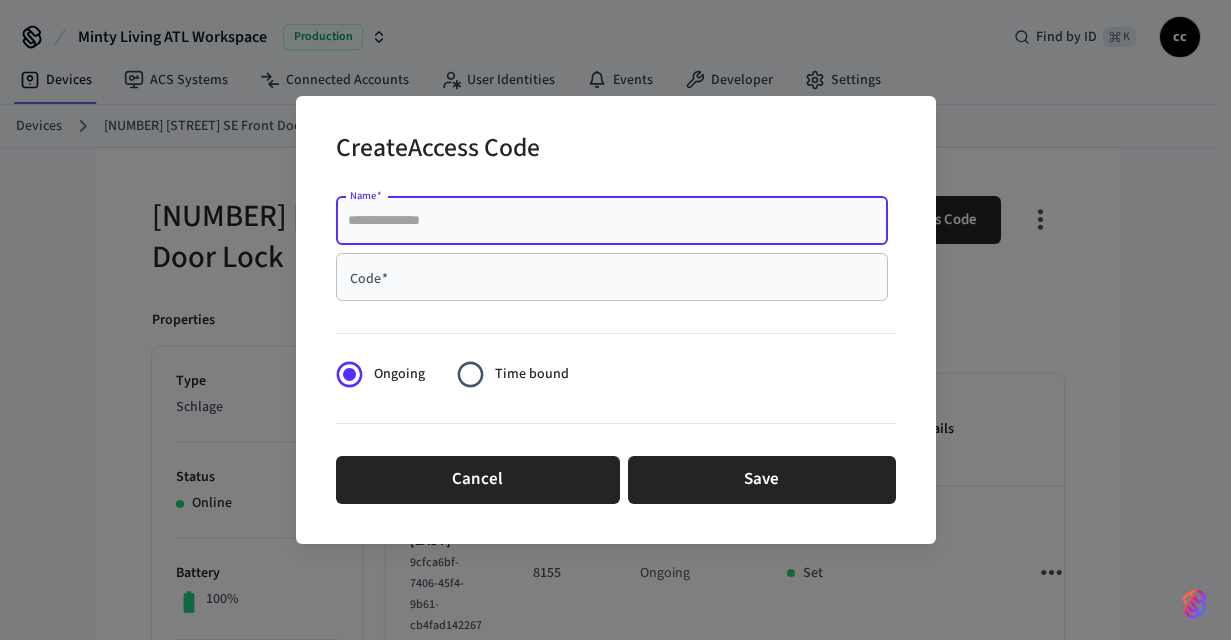 paste on "**********" 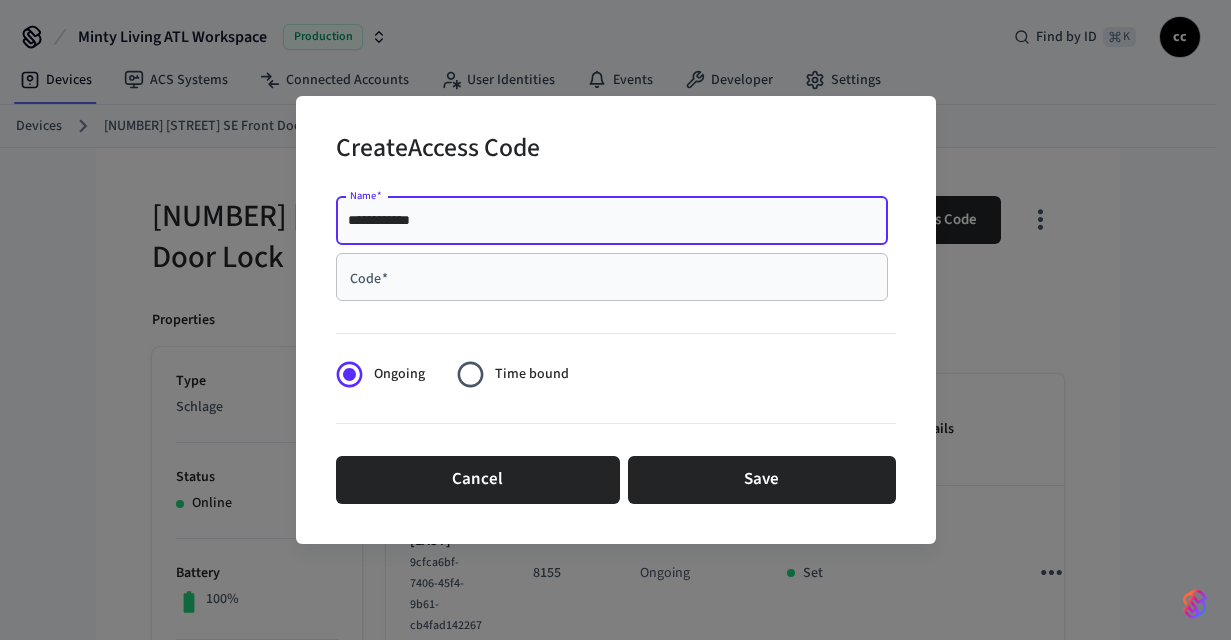 type on "**********" 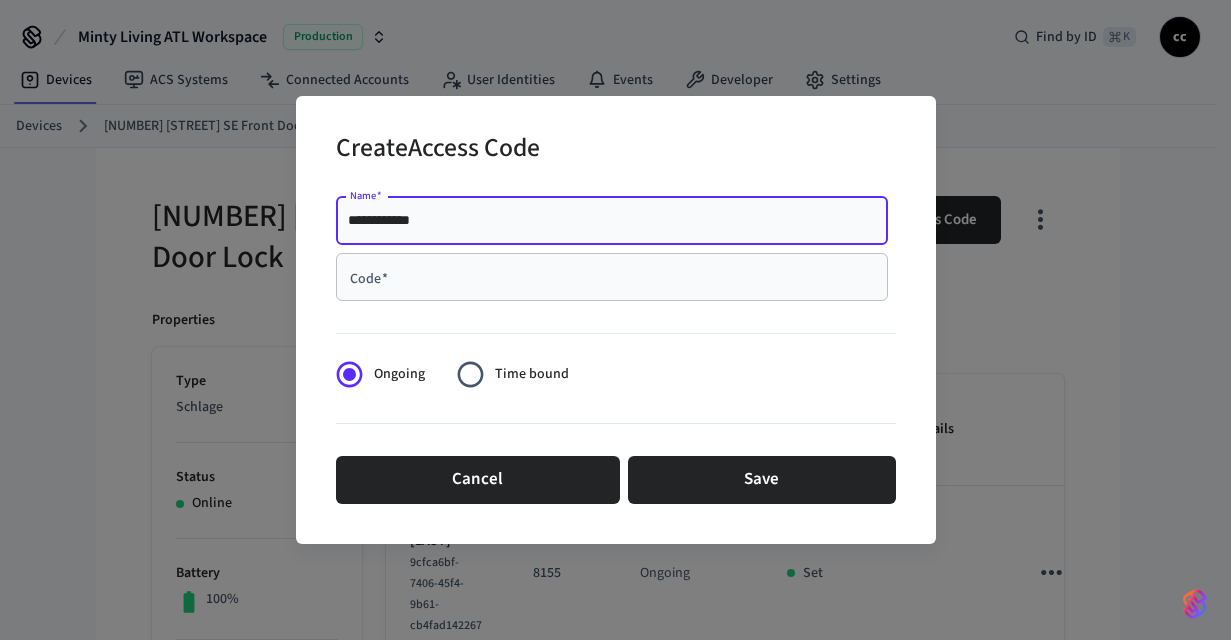 click on "Code   *" at bounding box center (612, 277) 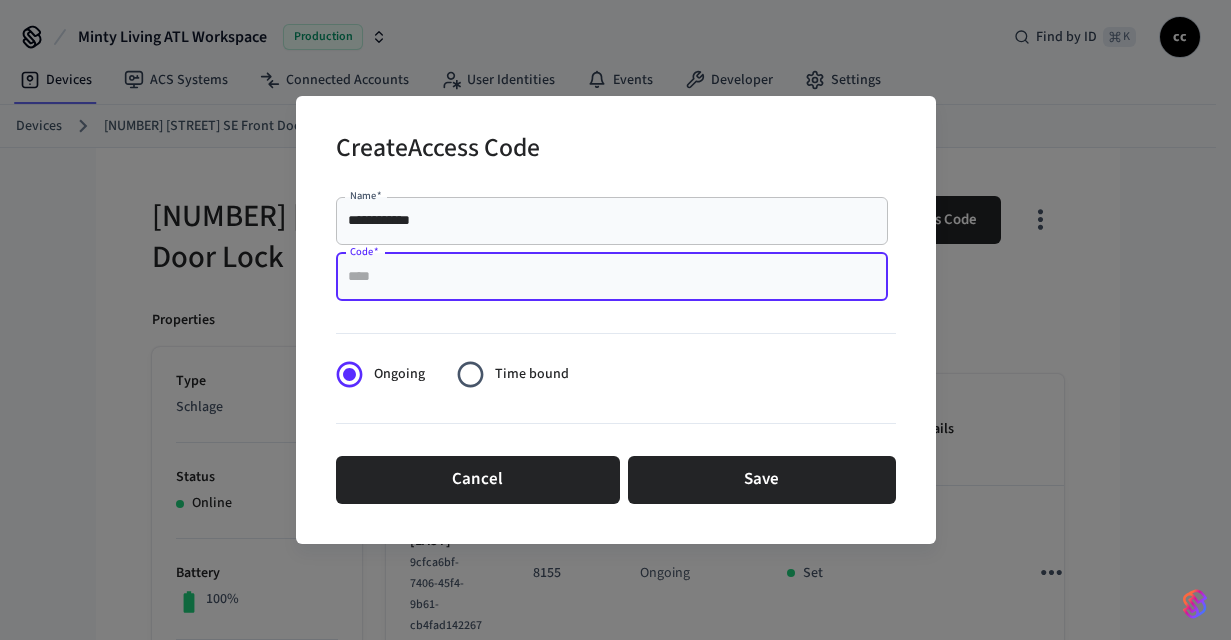 paste on "****" 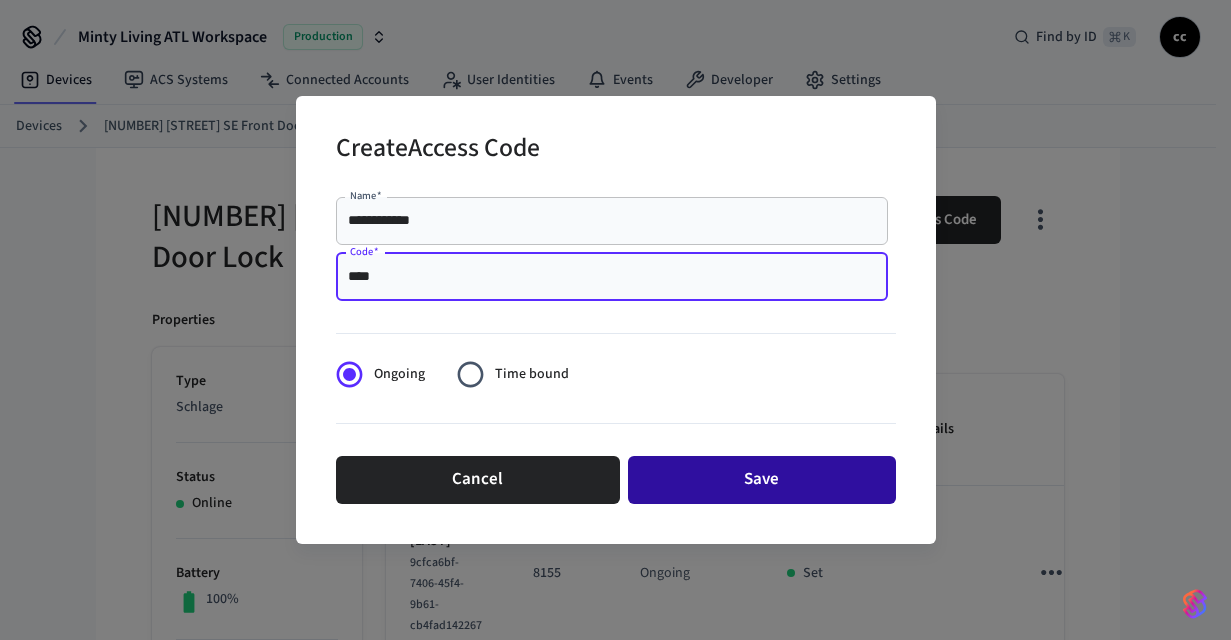 type on "****" 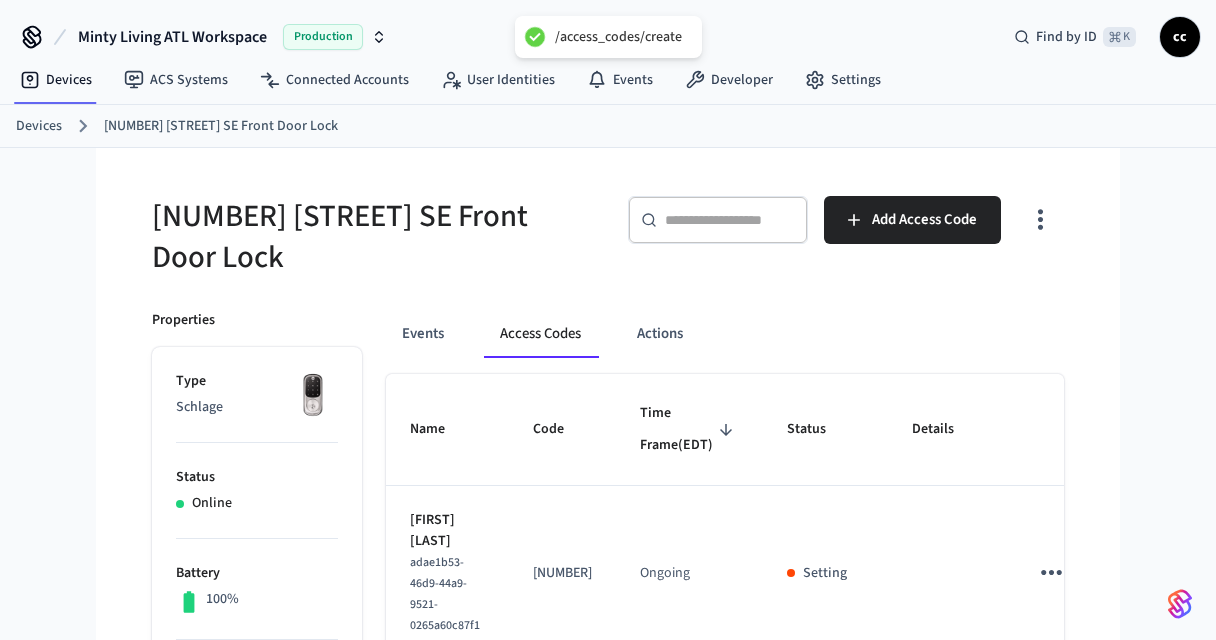 click on "[NUMBER] [STREET] SE Front Door Lock" at bounding box center [374, 237] 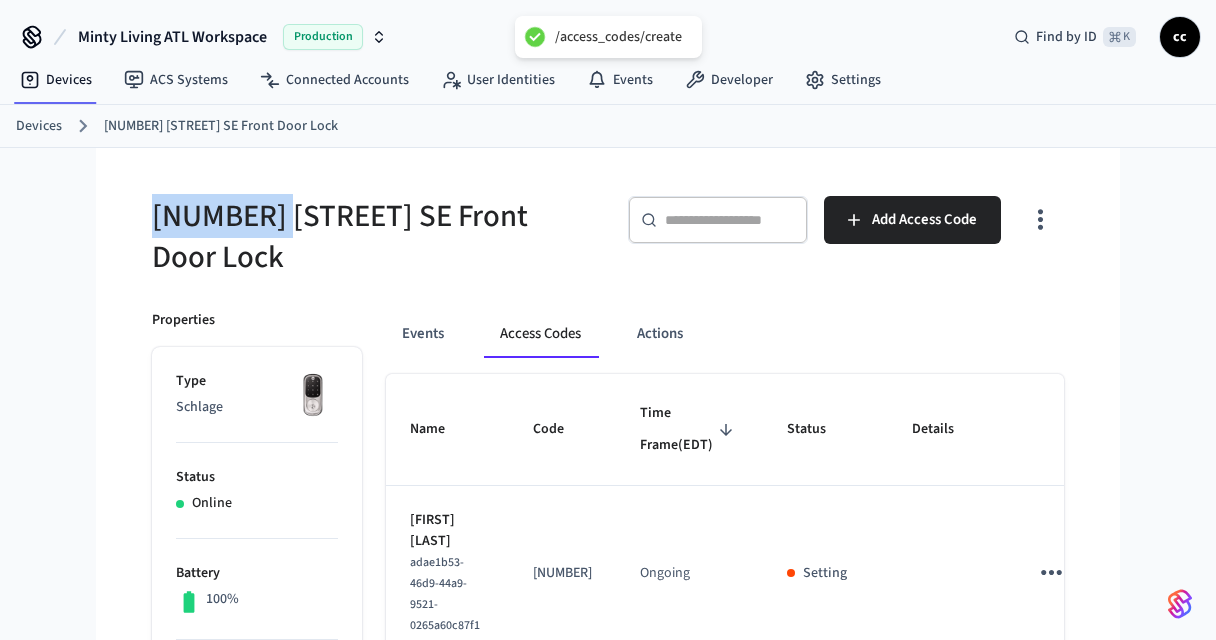 drag, startPoint x: 260, startPoint y: 217, endPoint x: 132, endPoint y: 209, distance: 128.24976 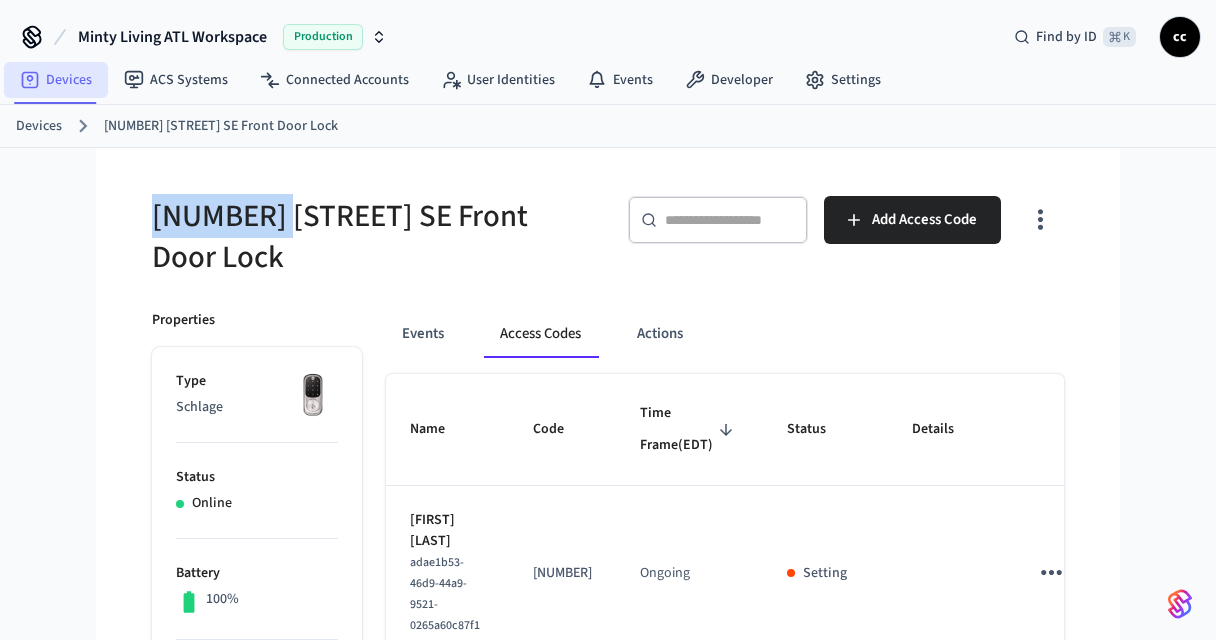 click on "Devices" at bounding box center (56, 80) 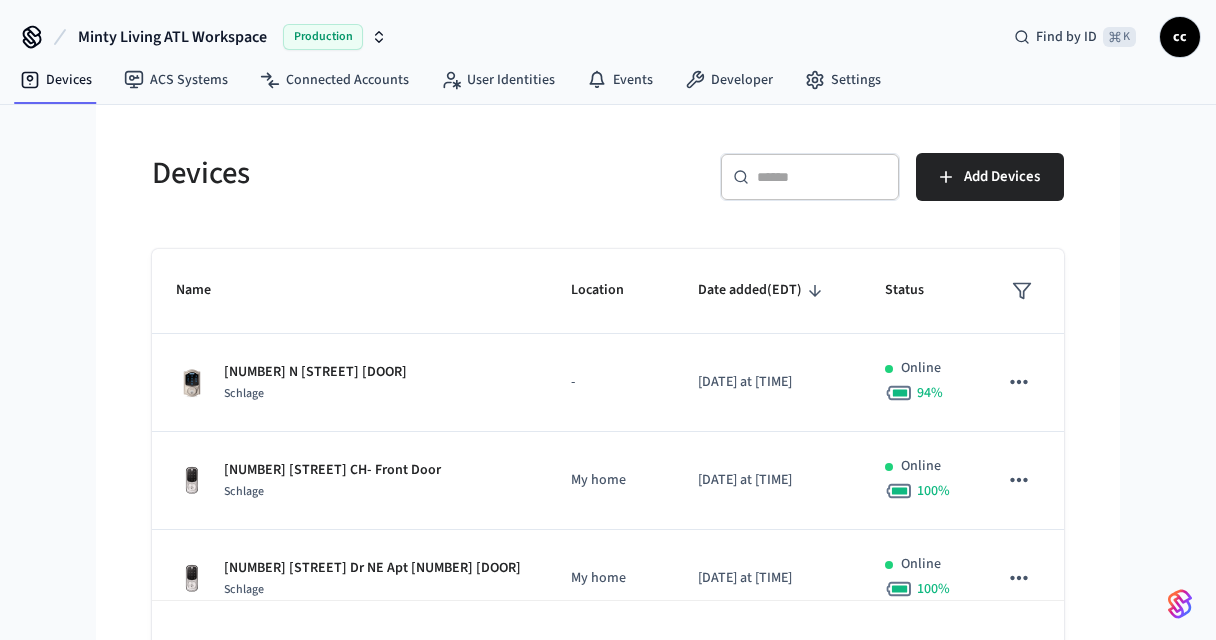 click on "​ ​" at bounding box center [810, 177] 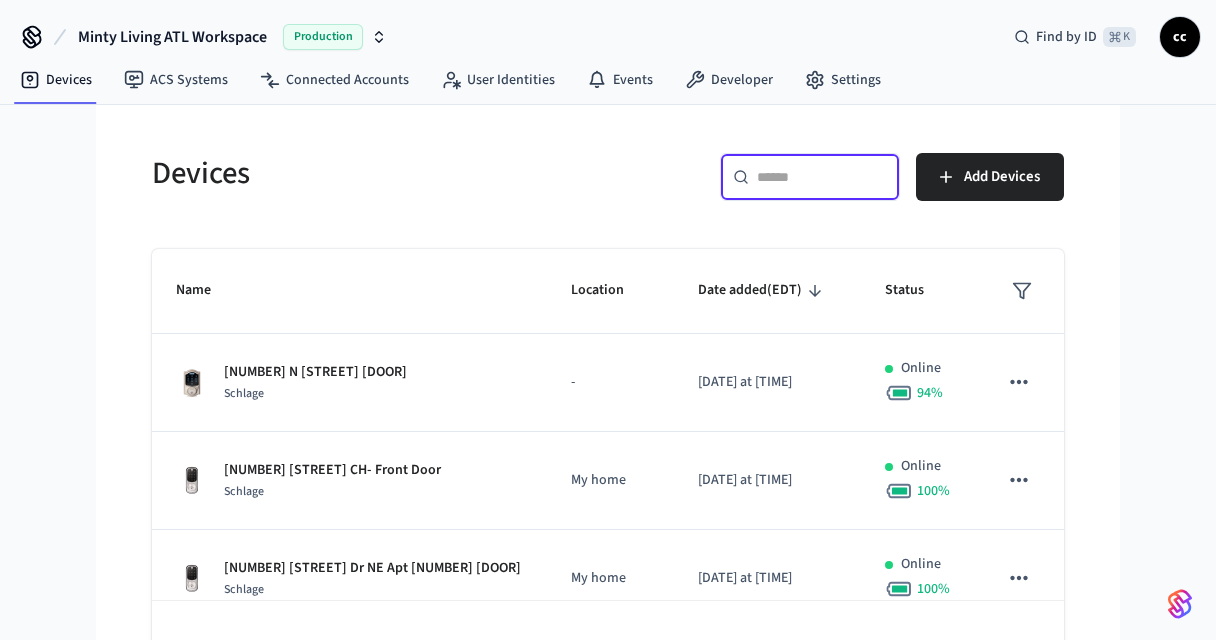 paste on "*********" 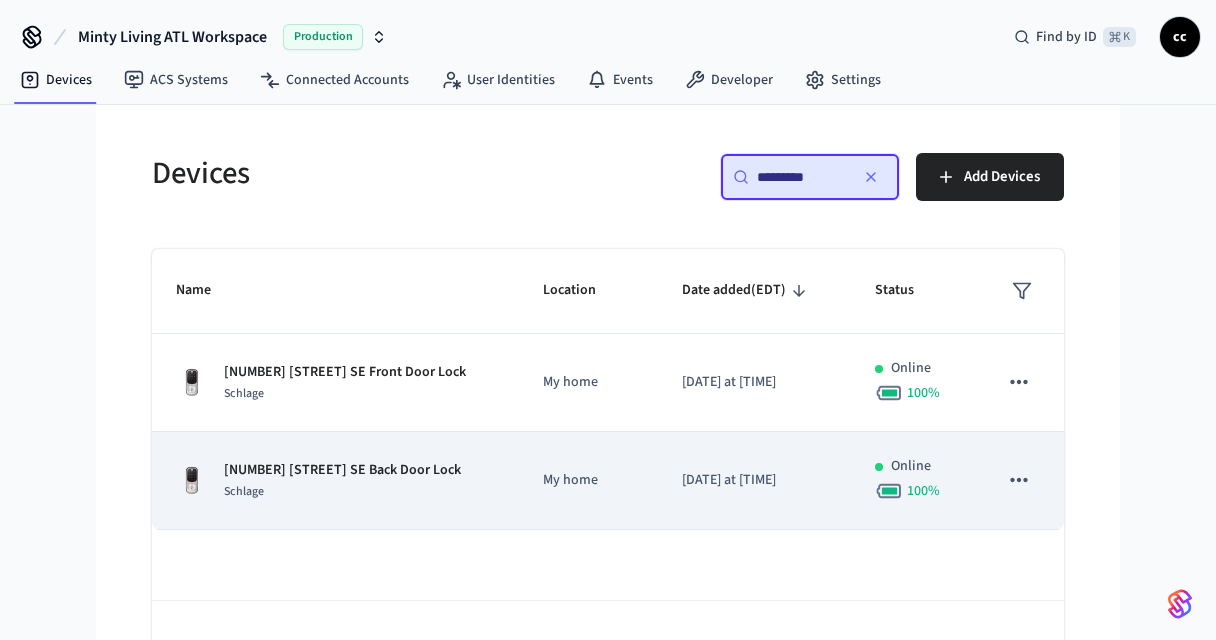 type on "*********" 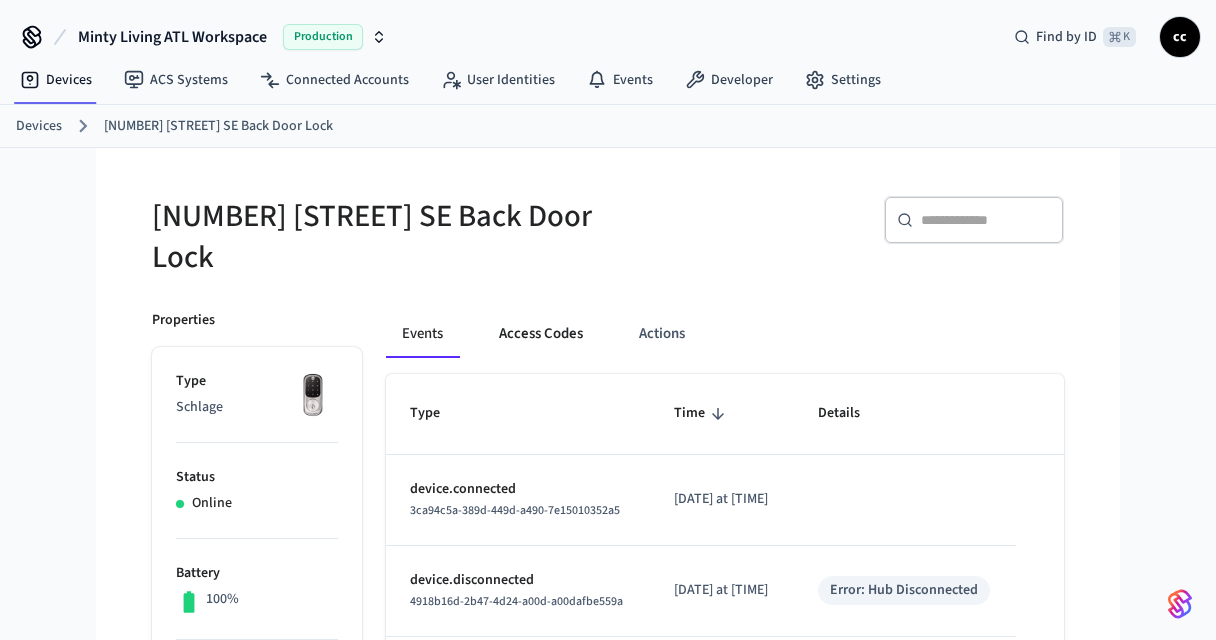 click on "Access Codes" at bounding box center [541, 334] 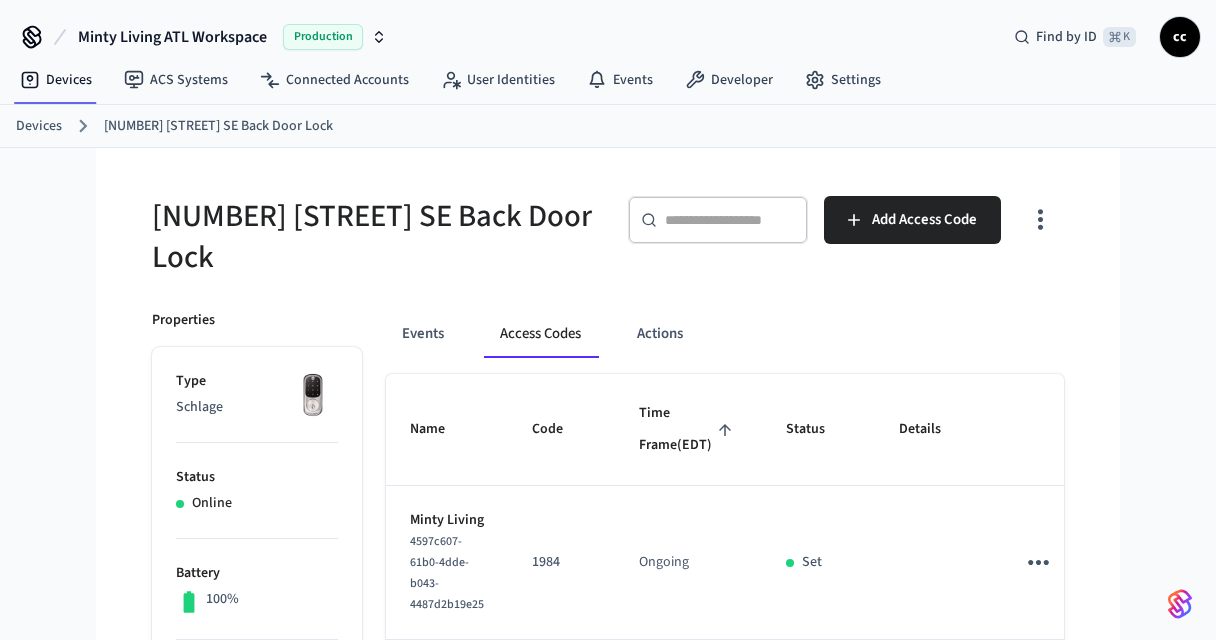 click on "Time Frame (EDT)" at bounding box center (688, 429) 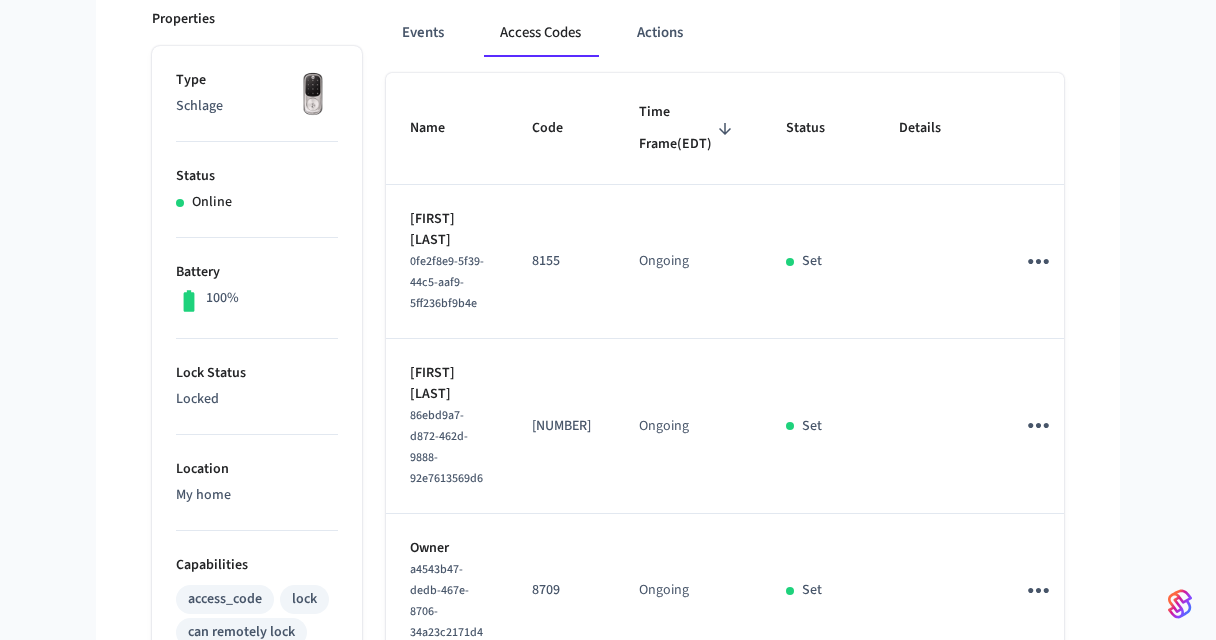 scroll, scrollTop: 306, scrollLeft: 0, axis: vertical 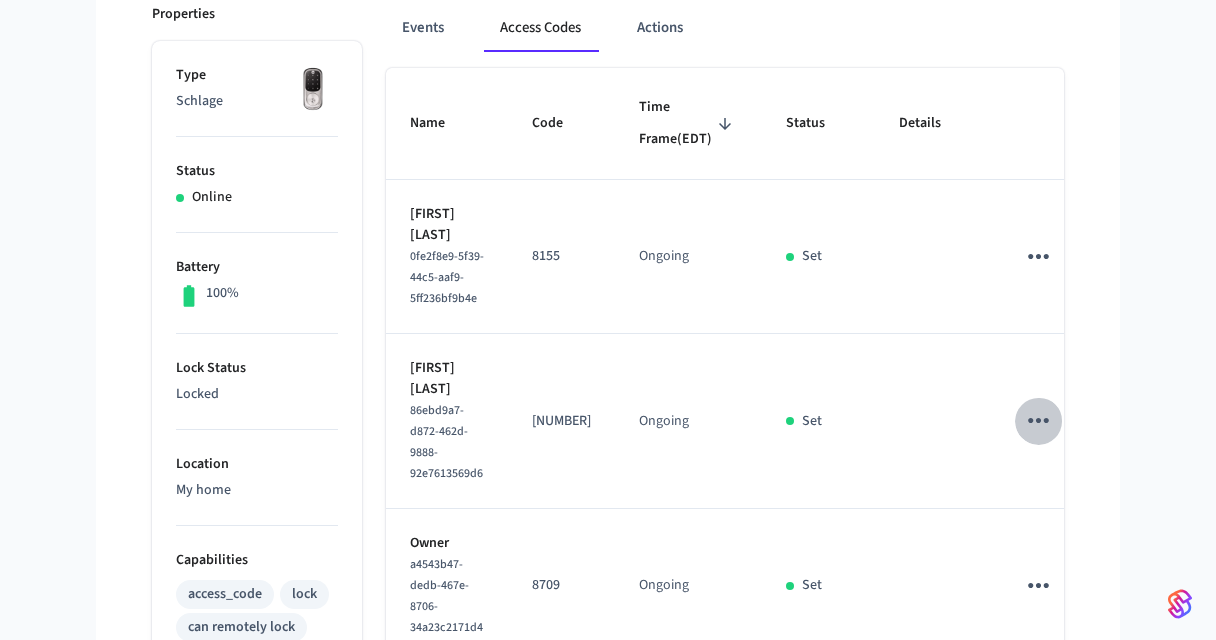 click 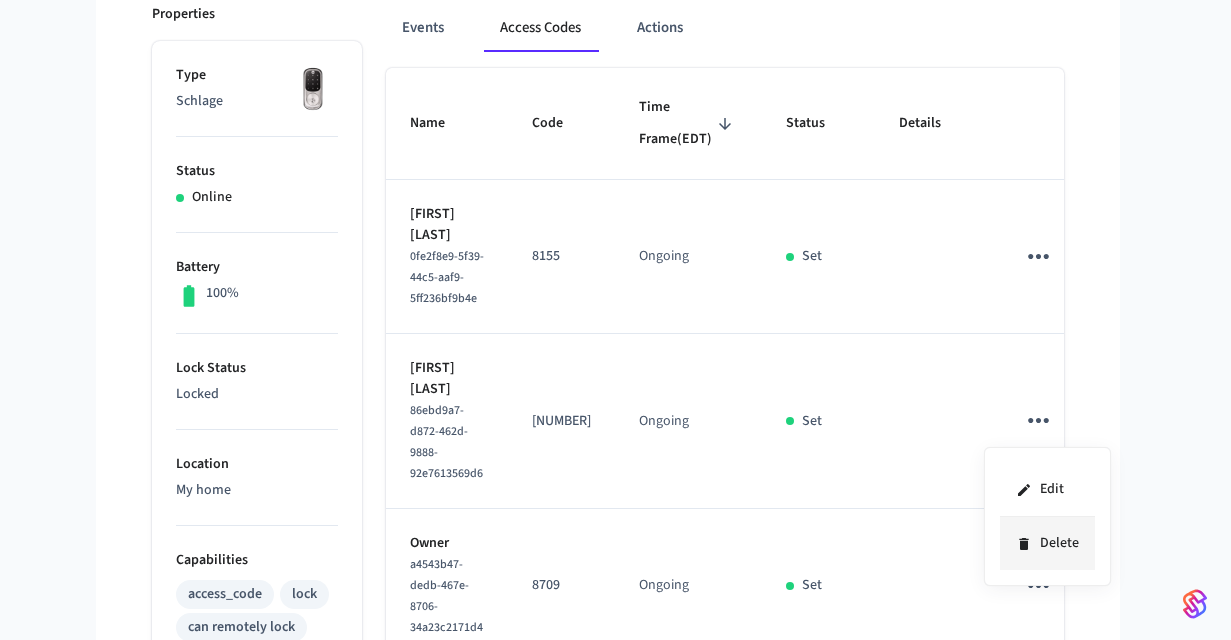 click on "Delete" at bounding box center [1047, 543] 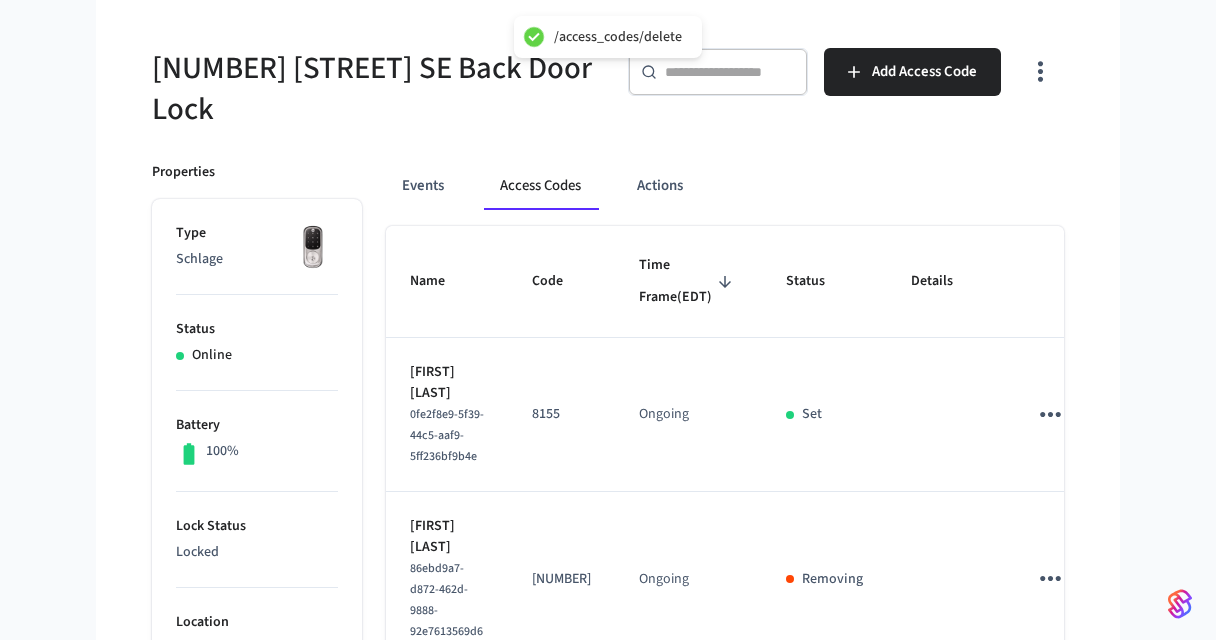 scroll, scrollTop: 16, scrollLeft: 0, axis: vertical 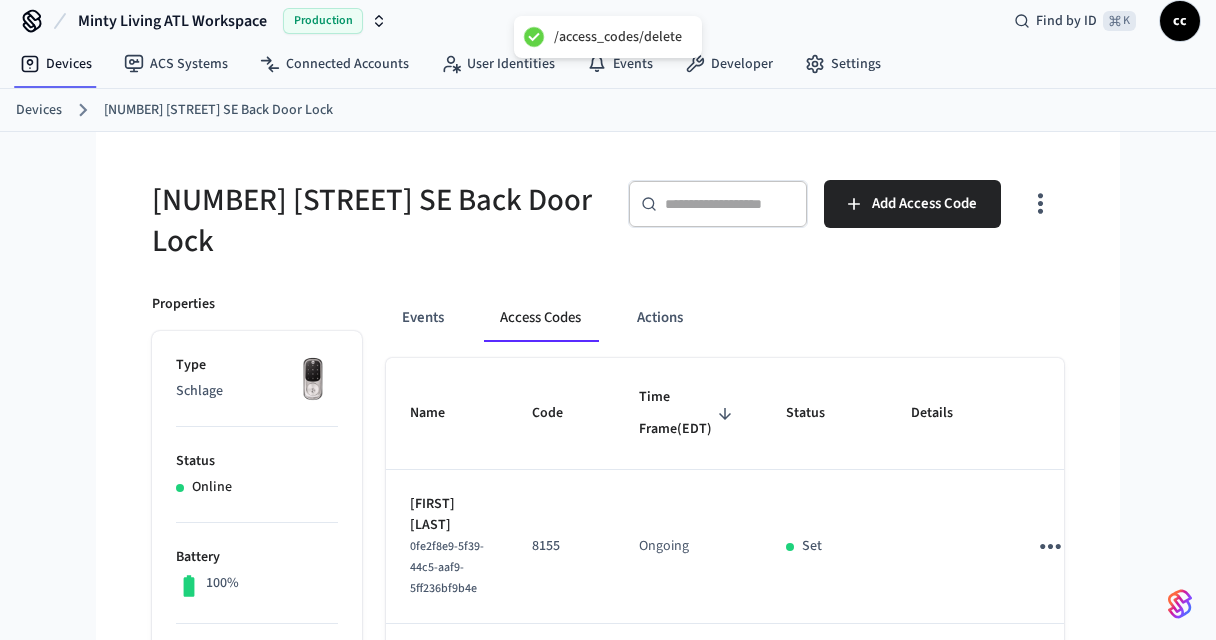 type 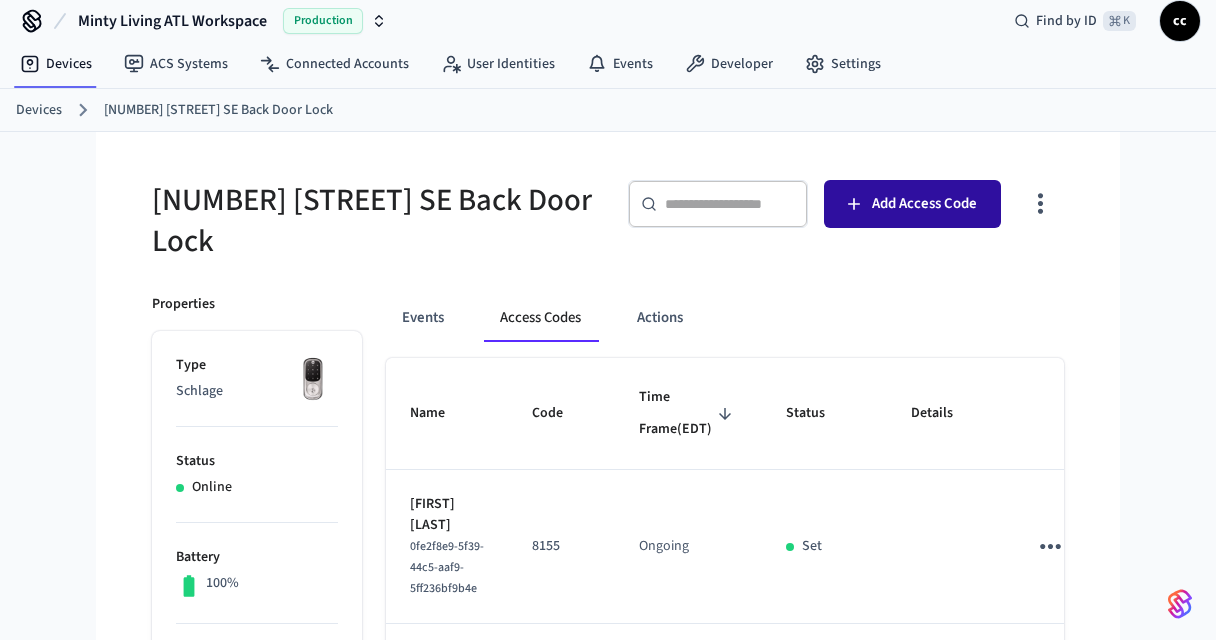 click on "Add Access Code" at bounding box center (912, 204) 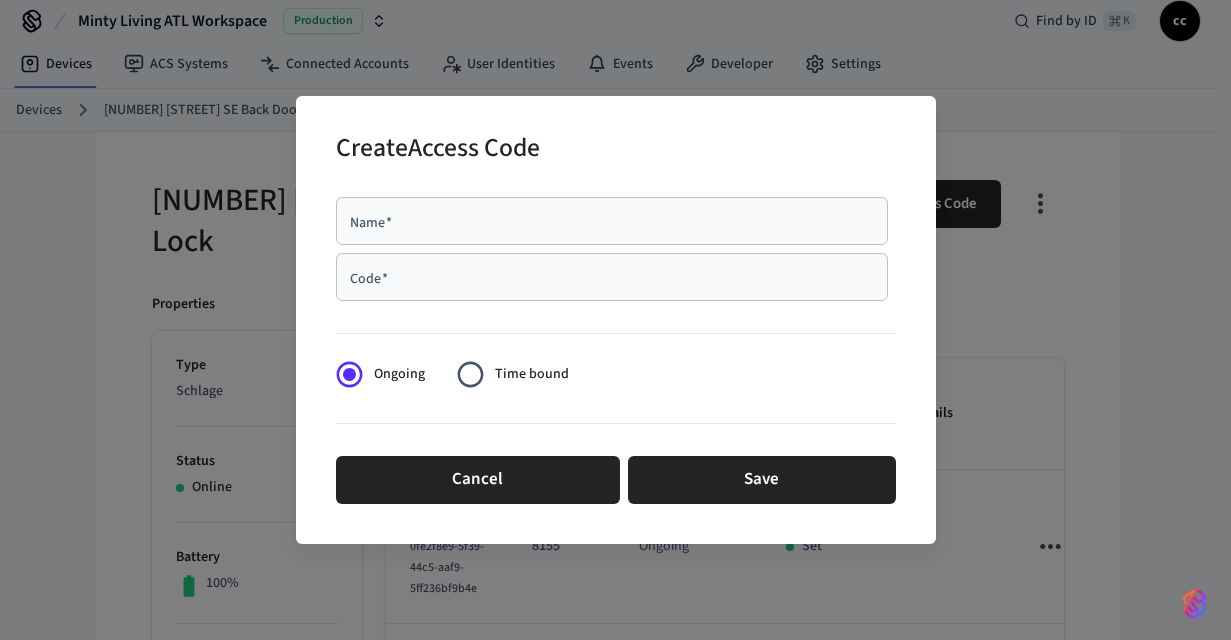 click on "Name   *" at bounding box center [612, 221] 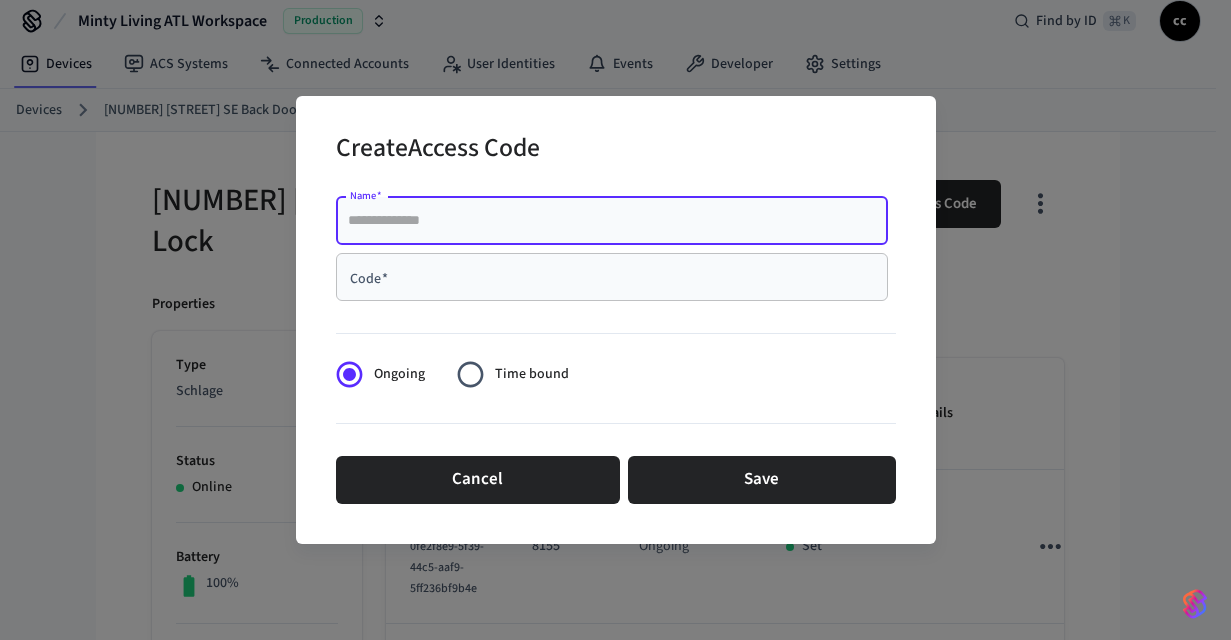 paste on "**********" 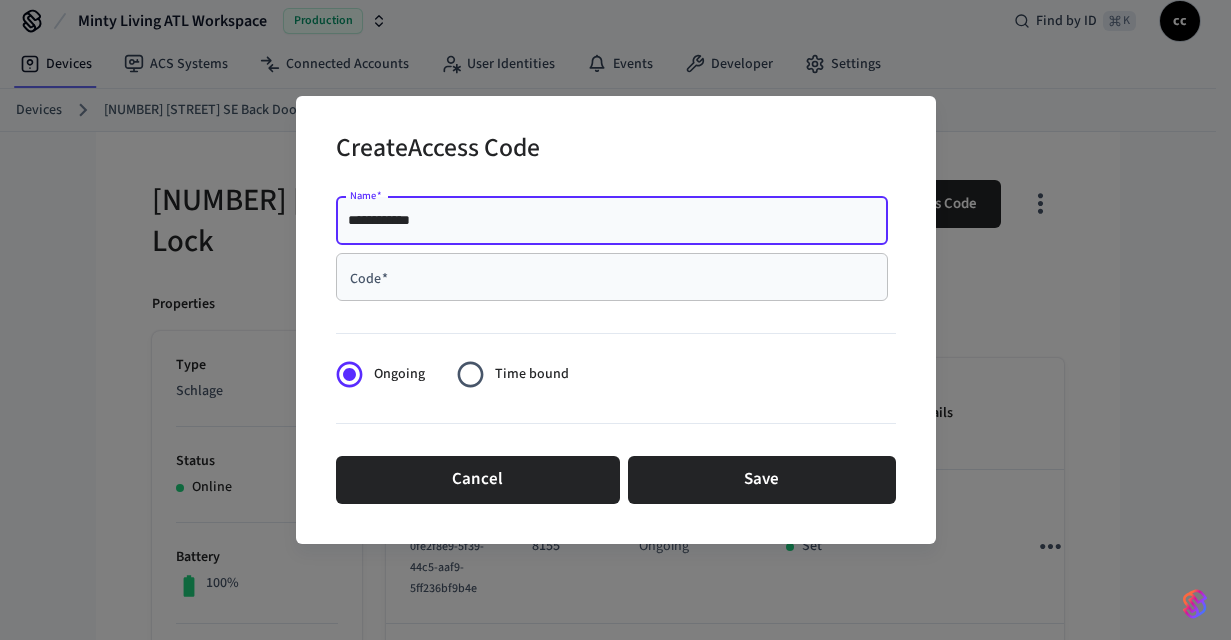 type on "**********" 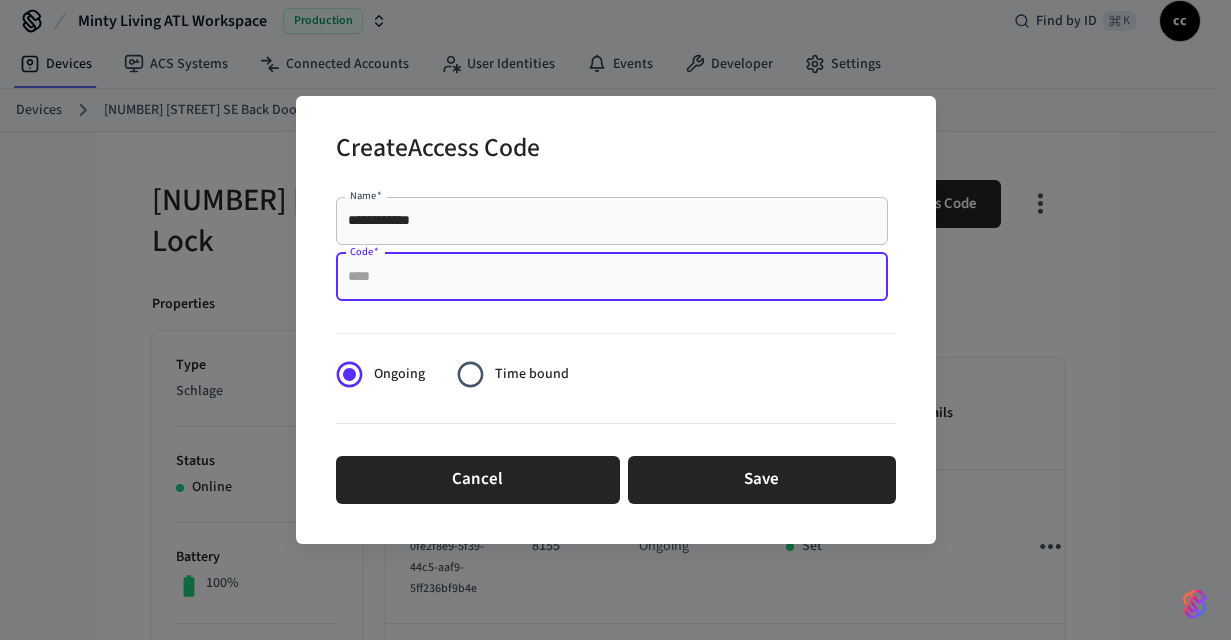 click on "Code   *" at bounding box center [612, 277] 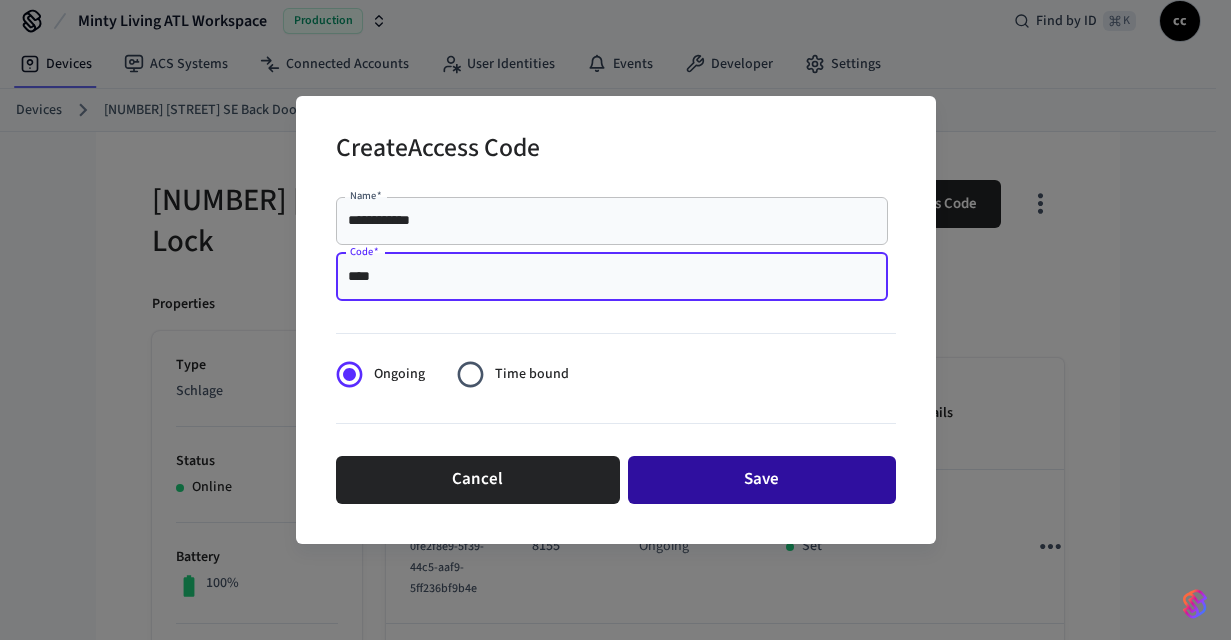 type on "****" 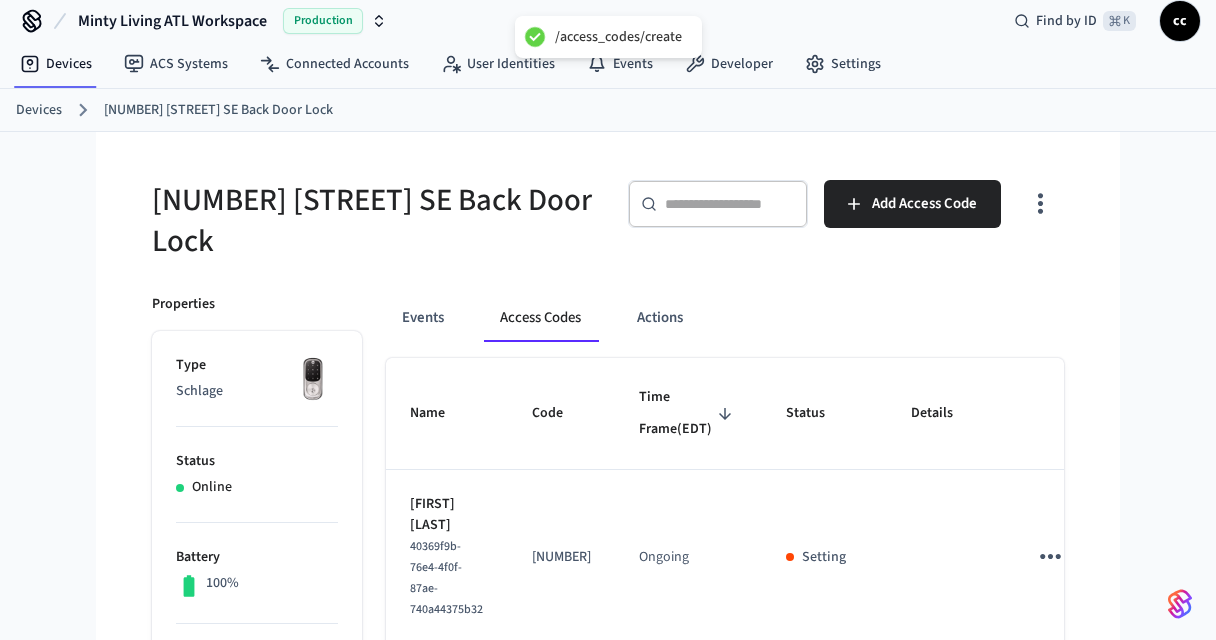 type 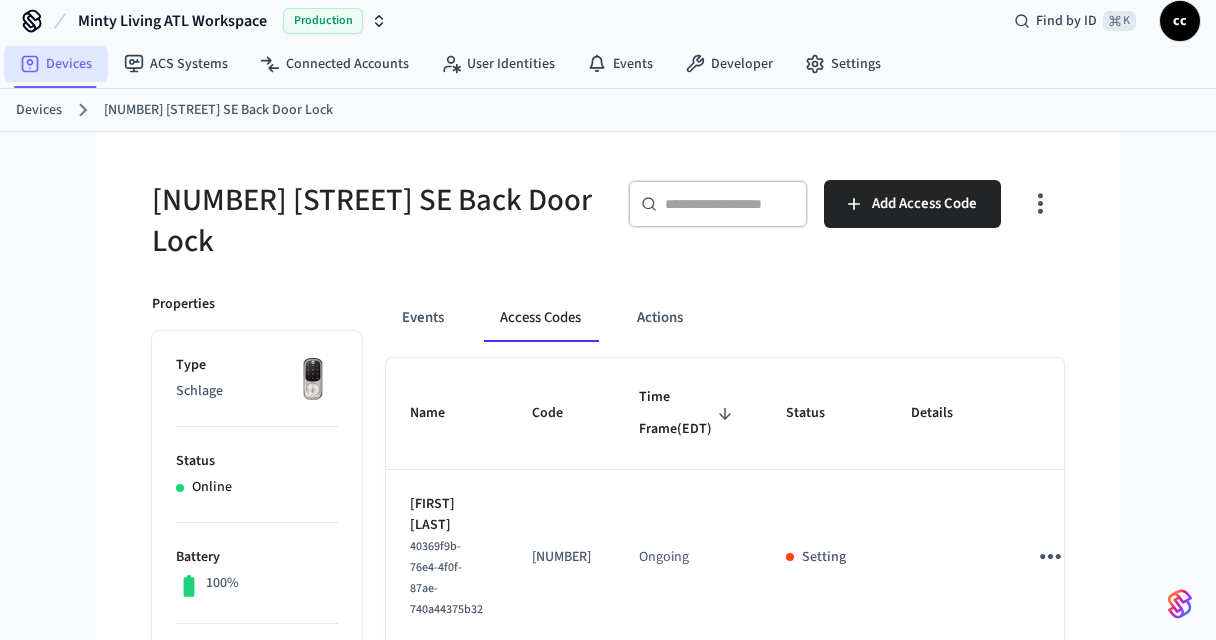 click on "Devices" at bounding box center (56, 64) 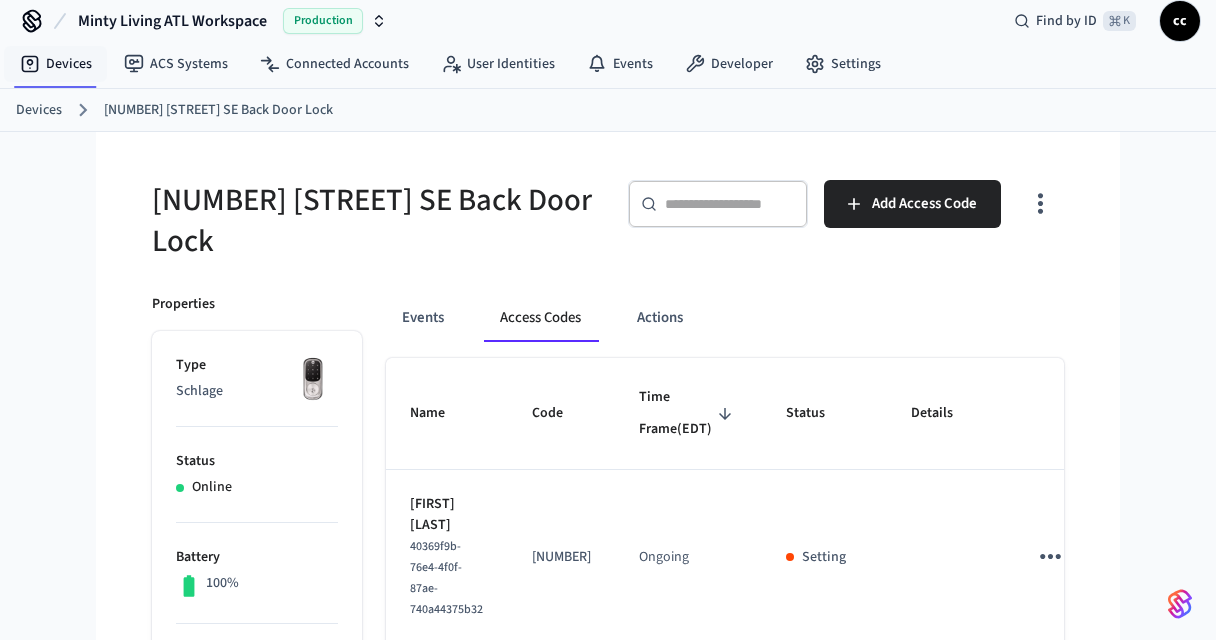 scroll, scrollTop: 0, scrollLeft: 0, axis: both 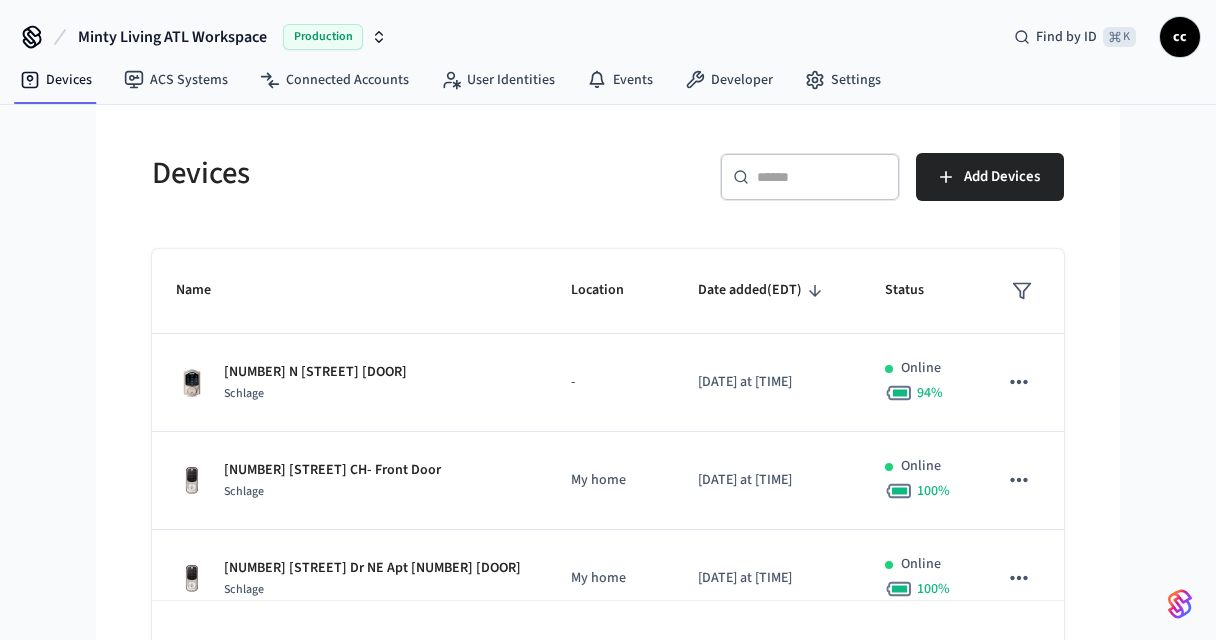 click at bounding box center (822, 177) 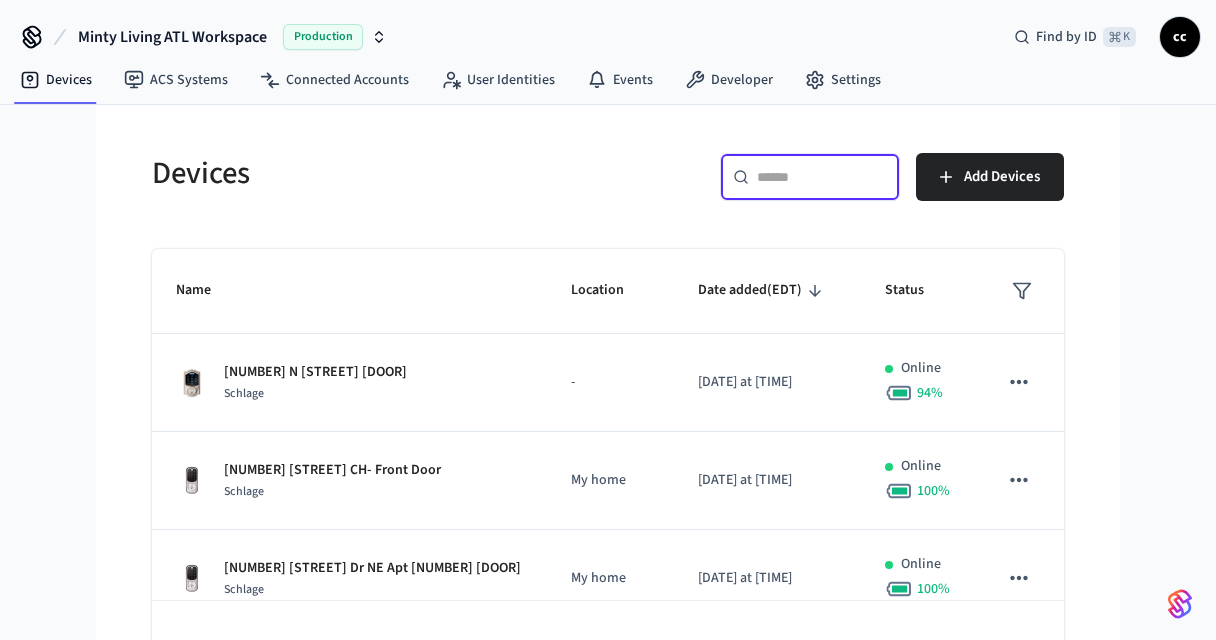 paste on "**********" 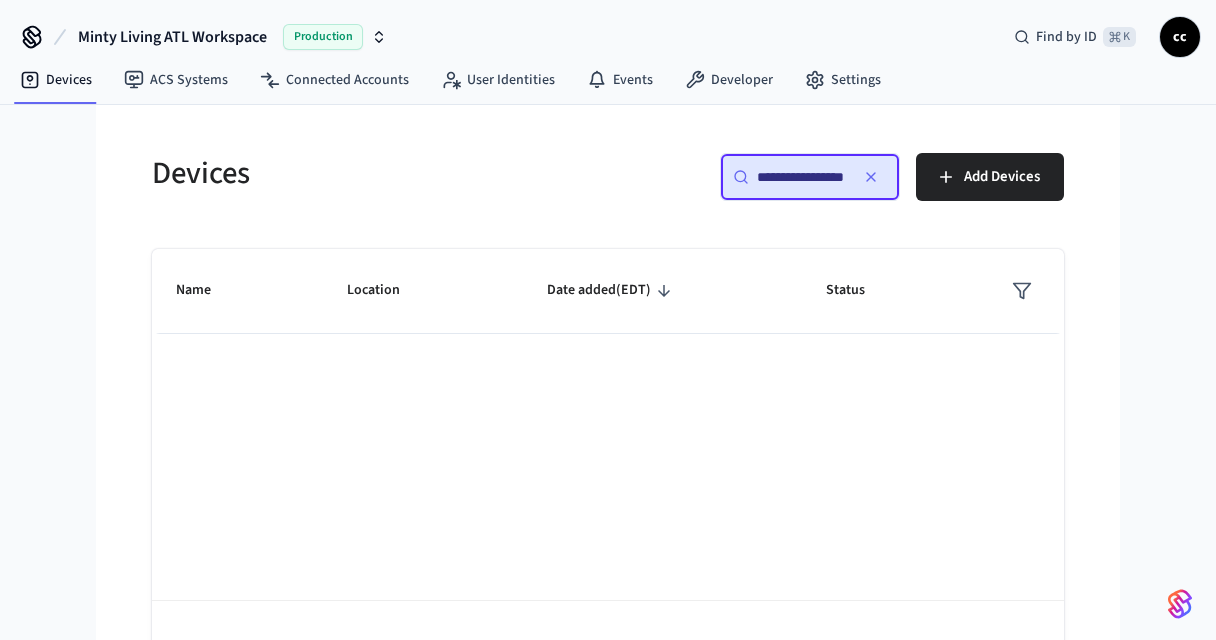 scroll, scrollTop: 0, scrollLeft: 27, axis: horizontal 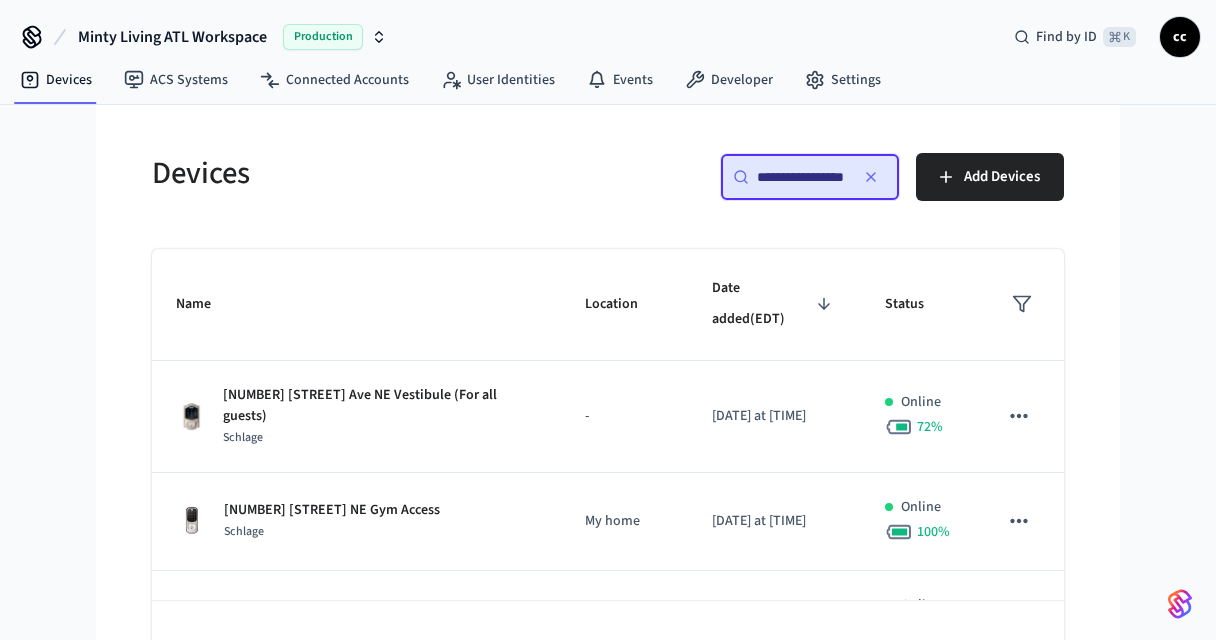 type on "**********" 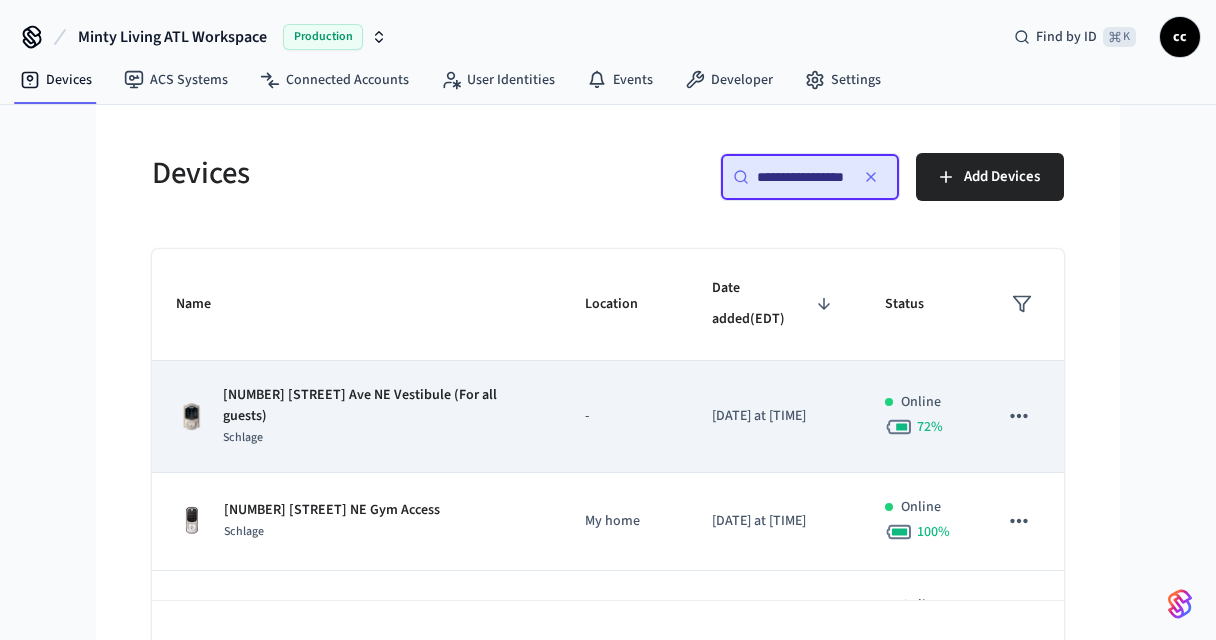 click on "[NUMBER] [STREET] Ave NE Vestibule (For all guests)" at bounding box center [380, 406] 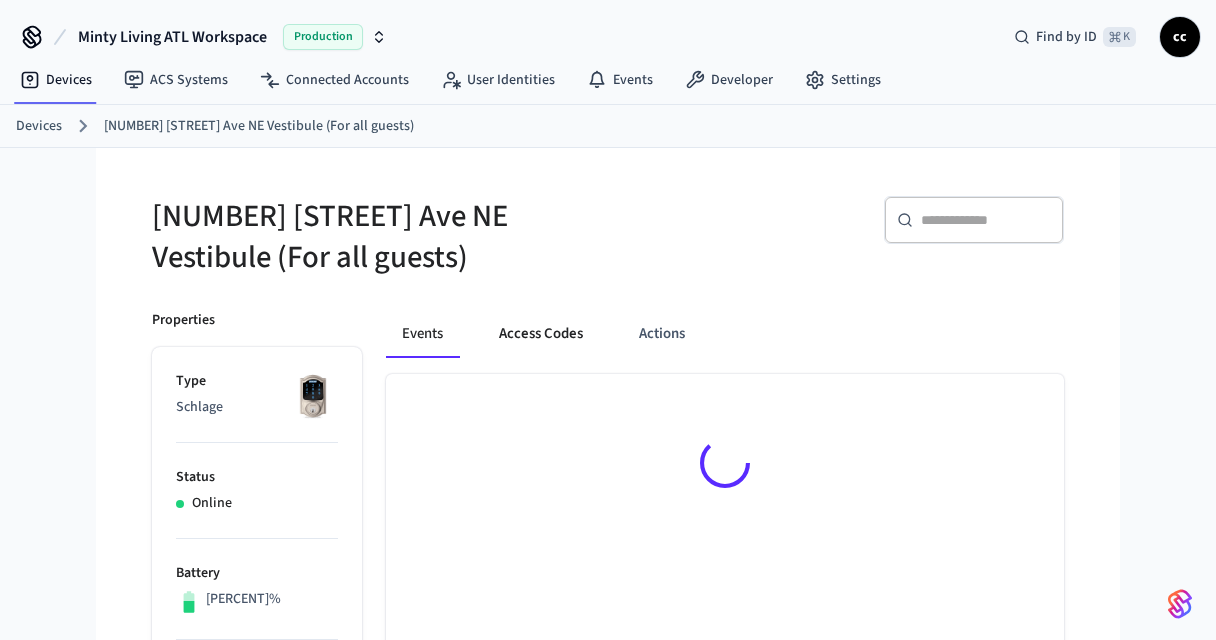 click on "Access Codes" at bounding box center (541, 334) 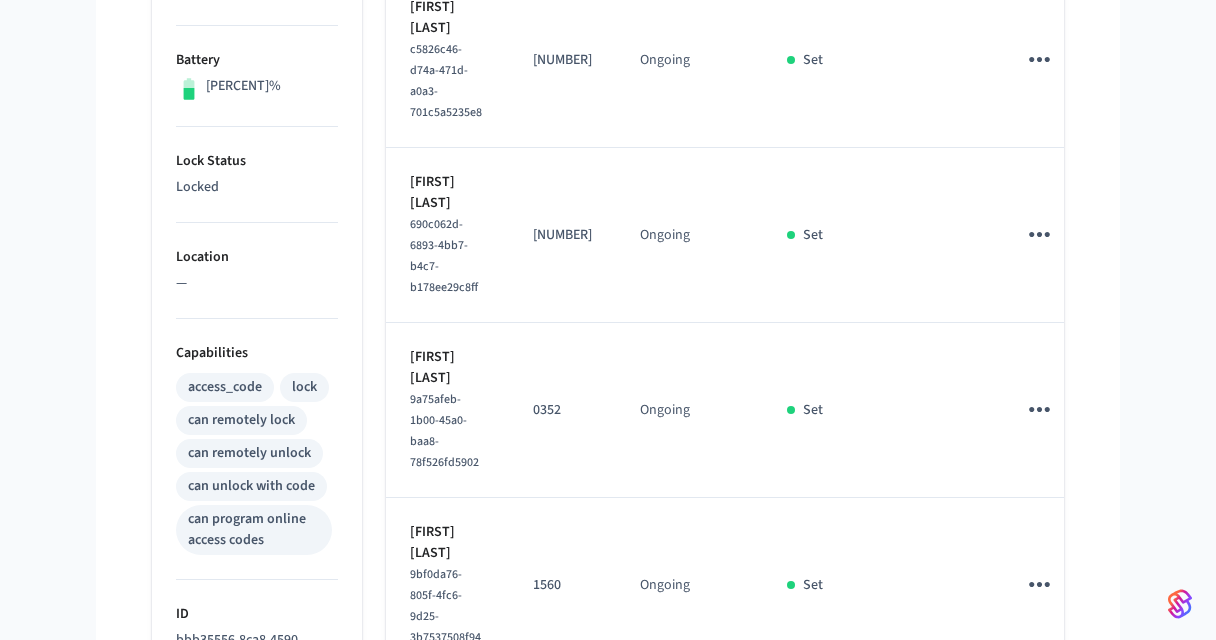 scroll, scrollTop: 433, scrollLeft: 0, axis: vertical 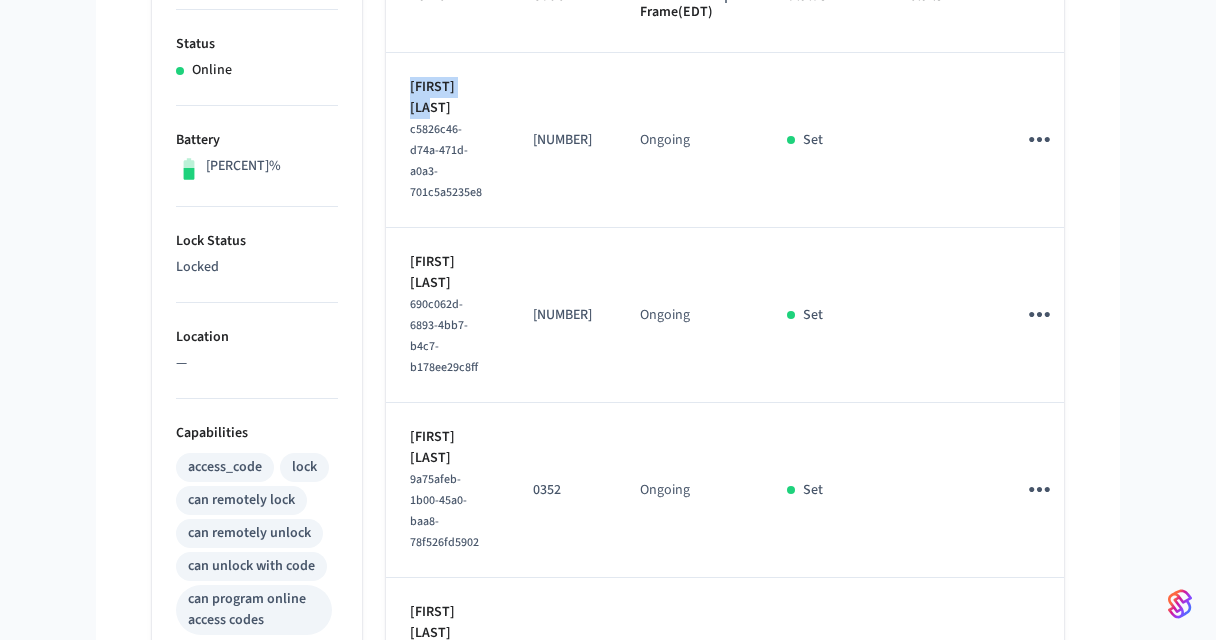 drag, startPoint x: 462, startPoint y: 115, endPoint x: 409, endPoint y: 114, distance: 53.009434 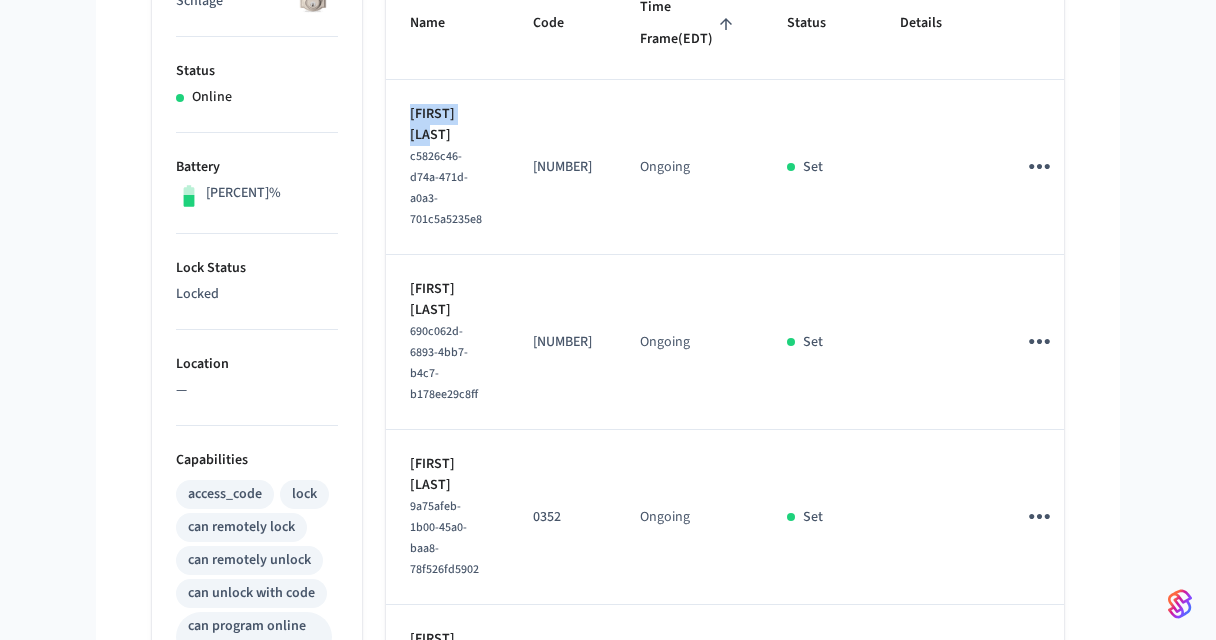 scroll, scrollTop: 392, scrollLeft: 0, axis: vertical 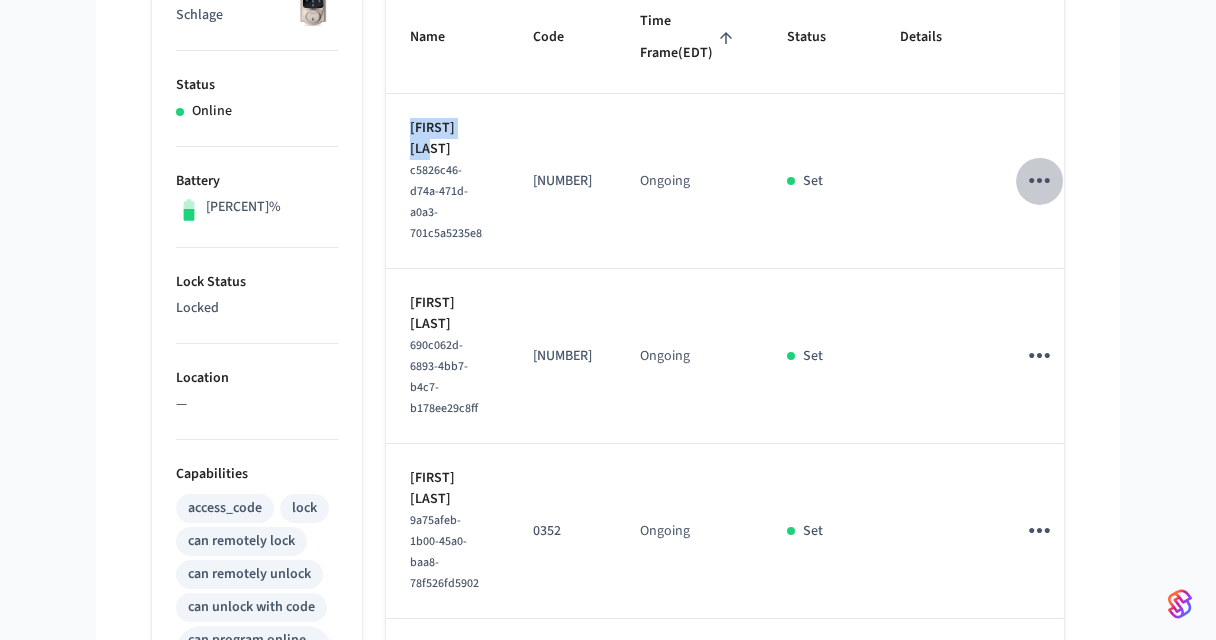 click 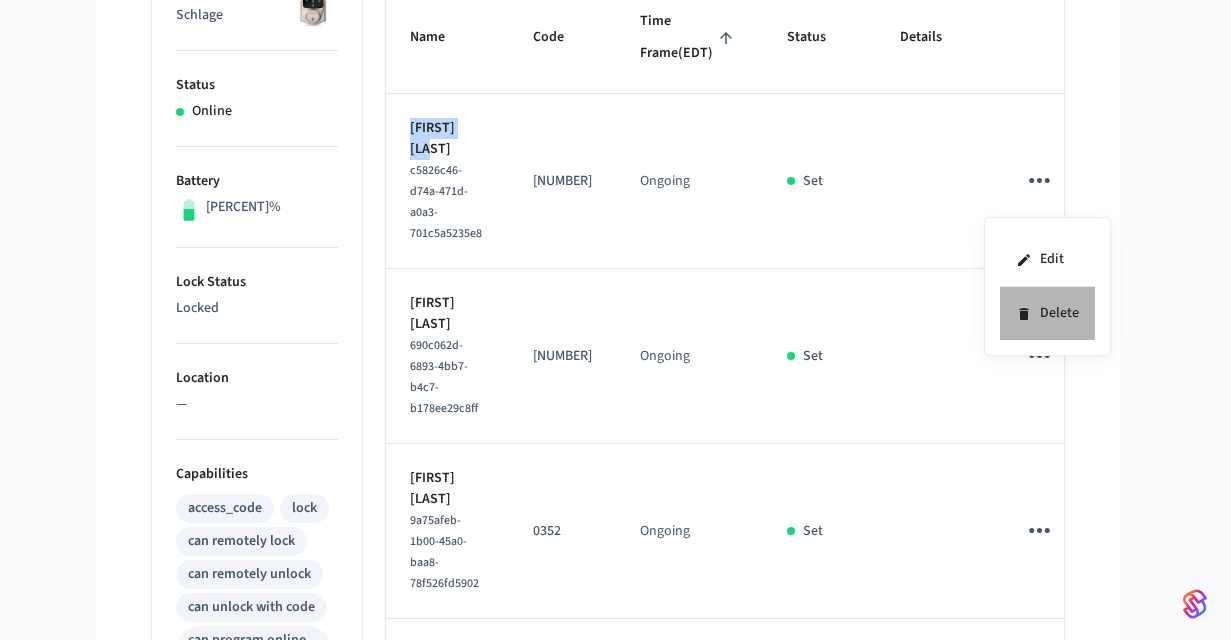 click on "Delete" at bounding box center [1047, 313] 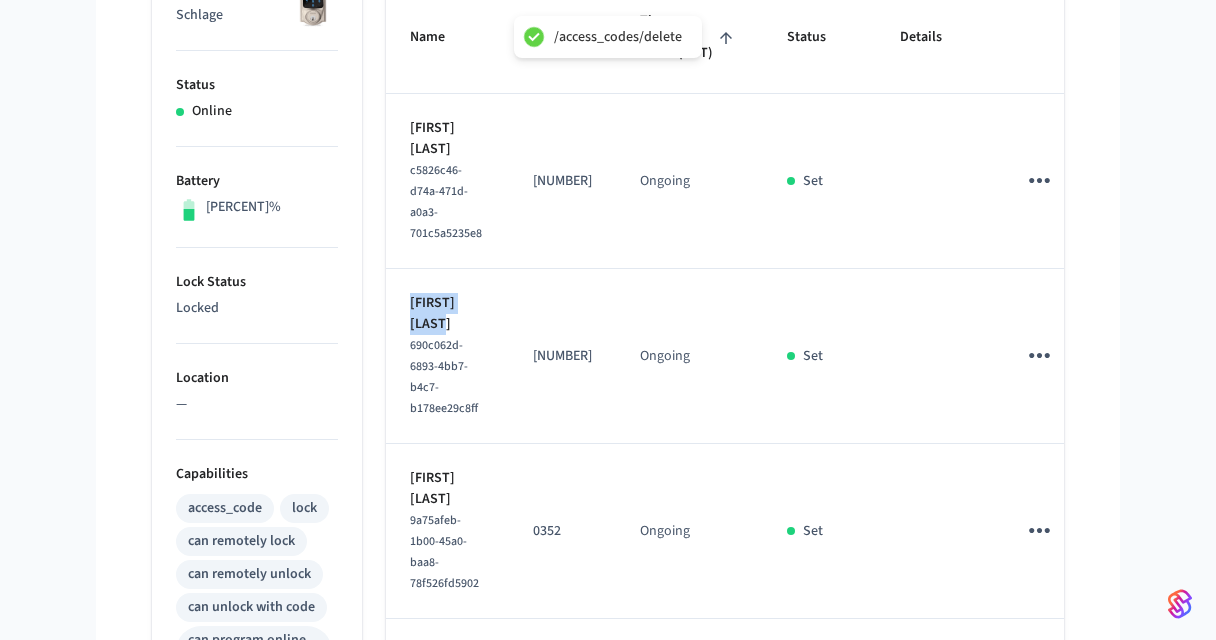 drag, startPoint x: 466, startPoint y: 336, endPoint x: 400, endPoint y: 320, distance: 67.911705 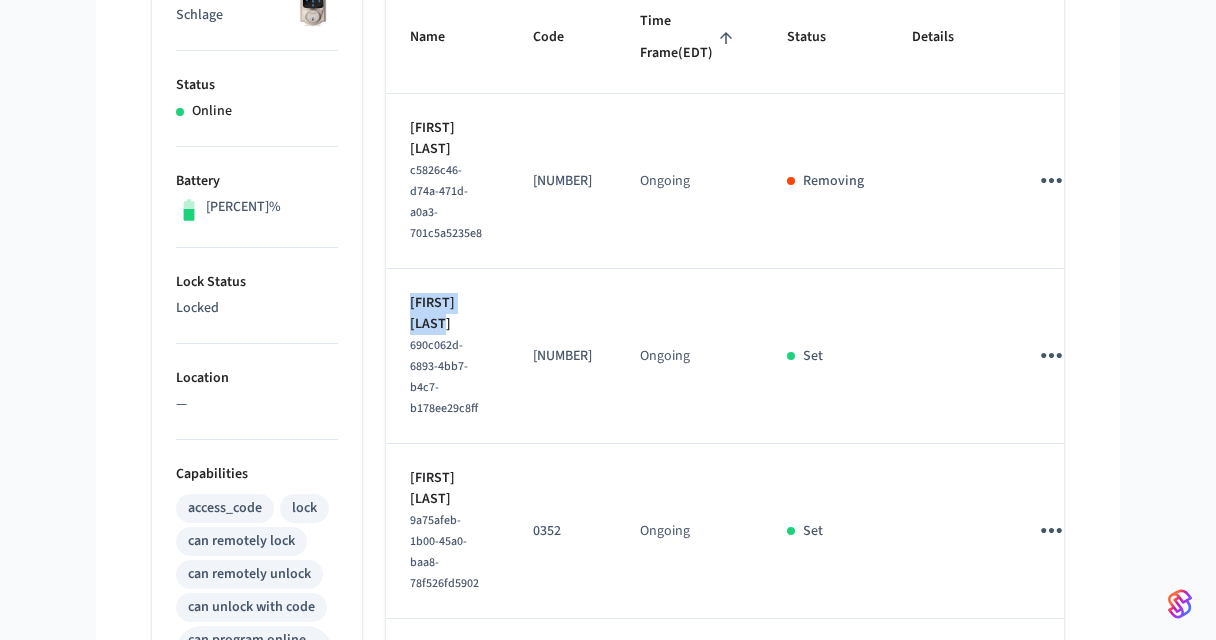 click 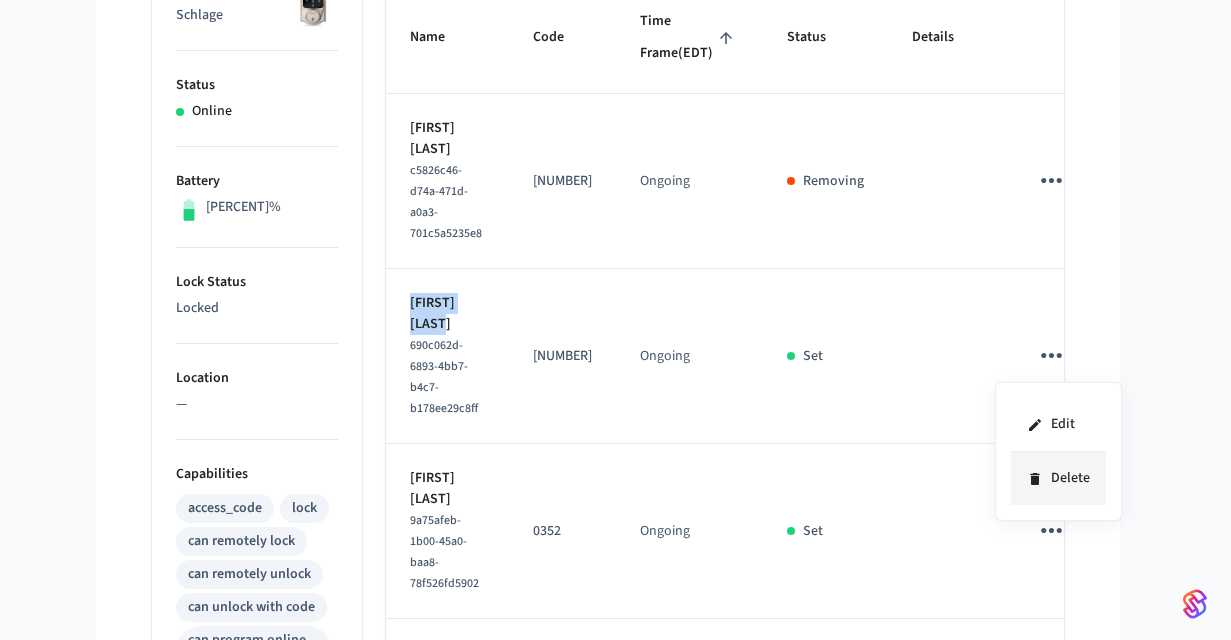 click on "Delete" at bounding box center (1058, 478) 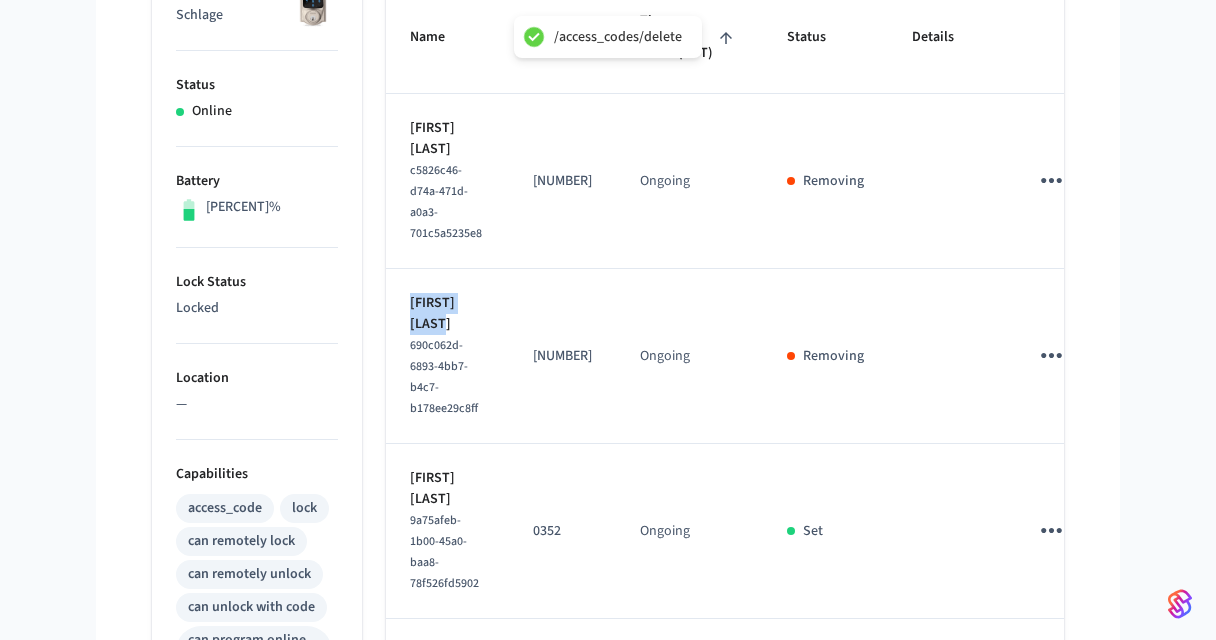 drag, startPoint x: 455, startPoint y: 505, endPoint x: 403, endPoint y: 495, distance: 52.95281 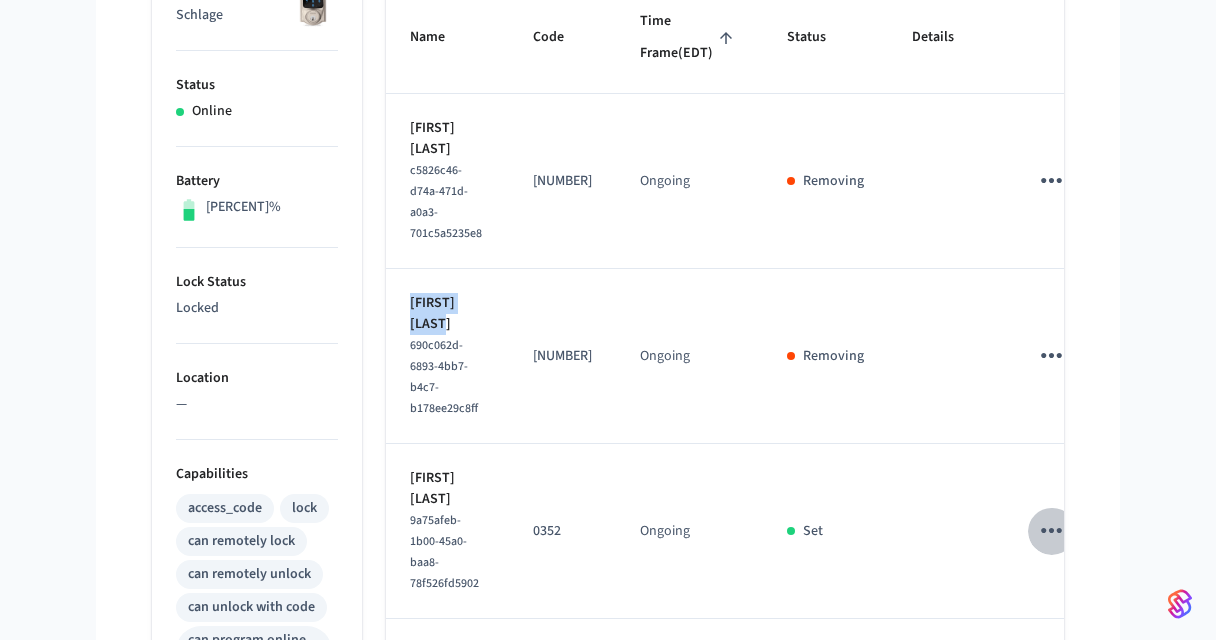click 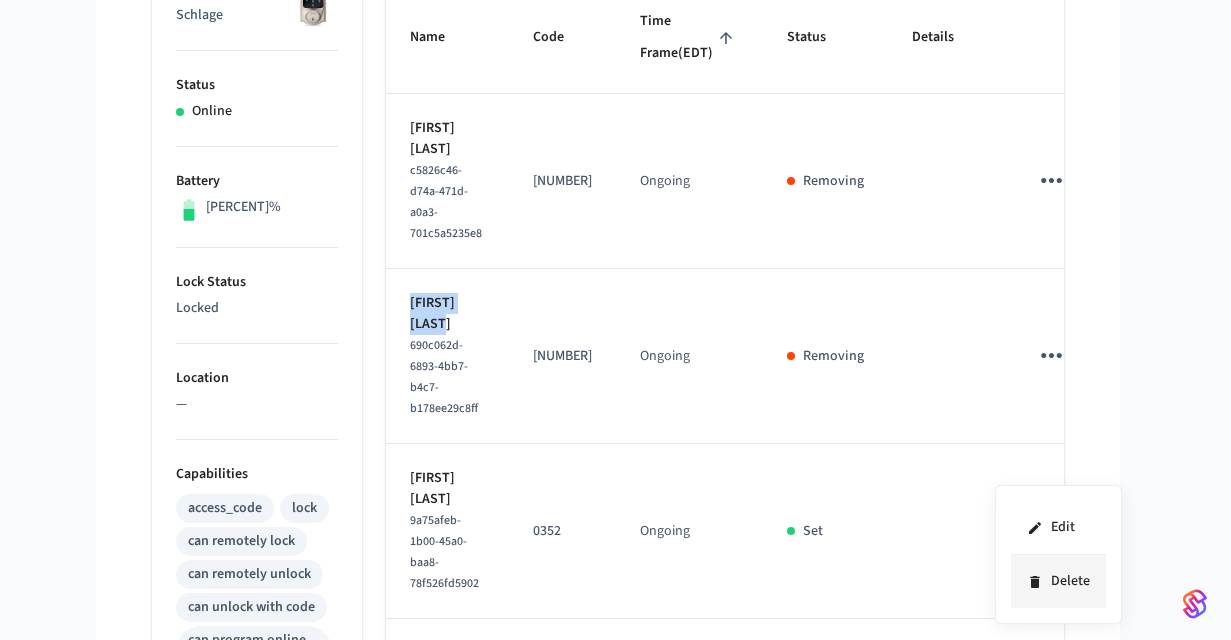 click on "Delete" at bounding box center (1058, 581) 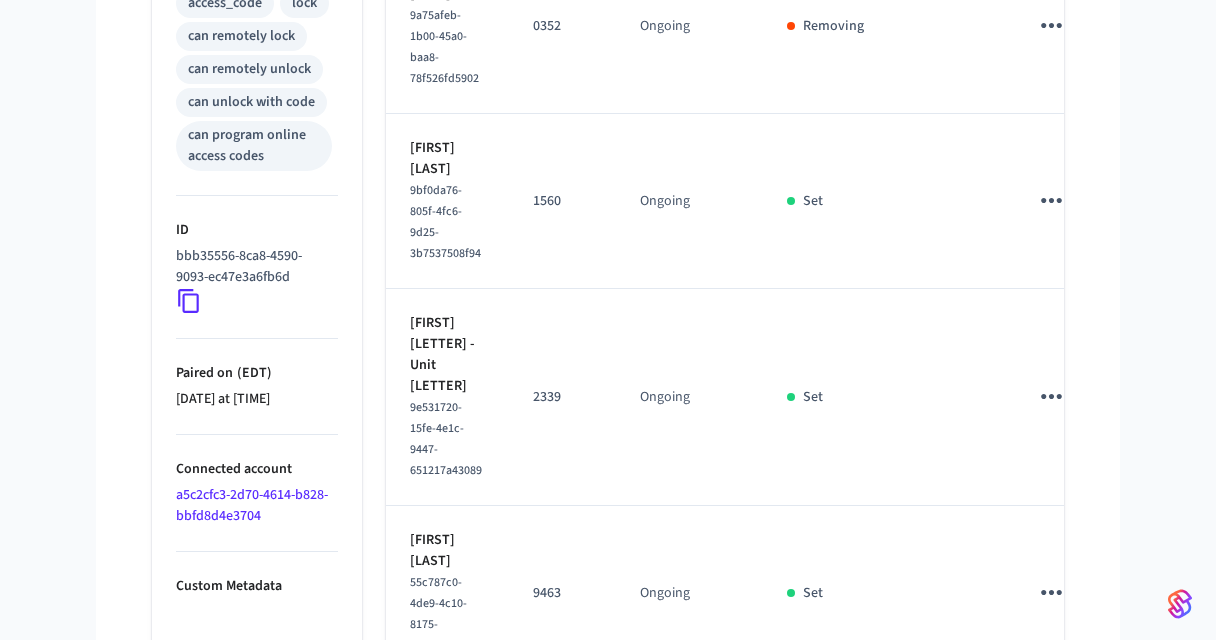 scroll, scrollTop: 905, scrollLeft: 0, axis: vertical 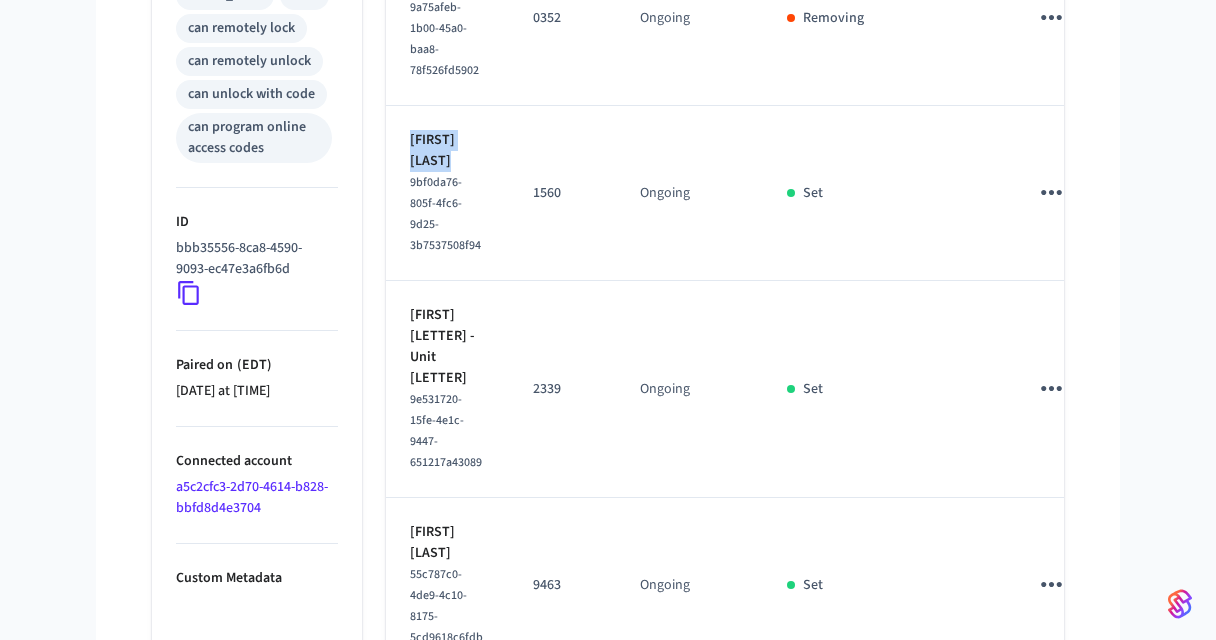 drag, startPoint x: 468, startPoint y: 176, endPoint x: 409, endPoint y: 150, distance: 64.4748 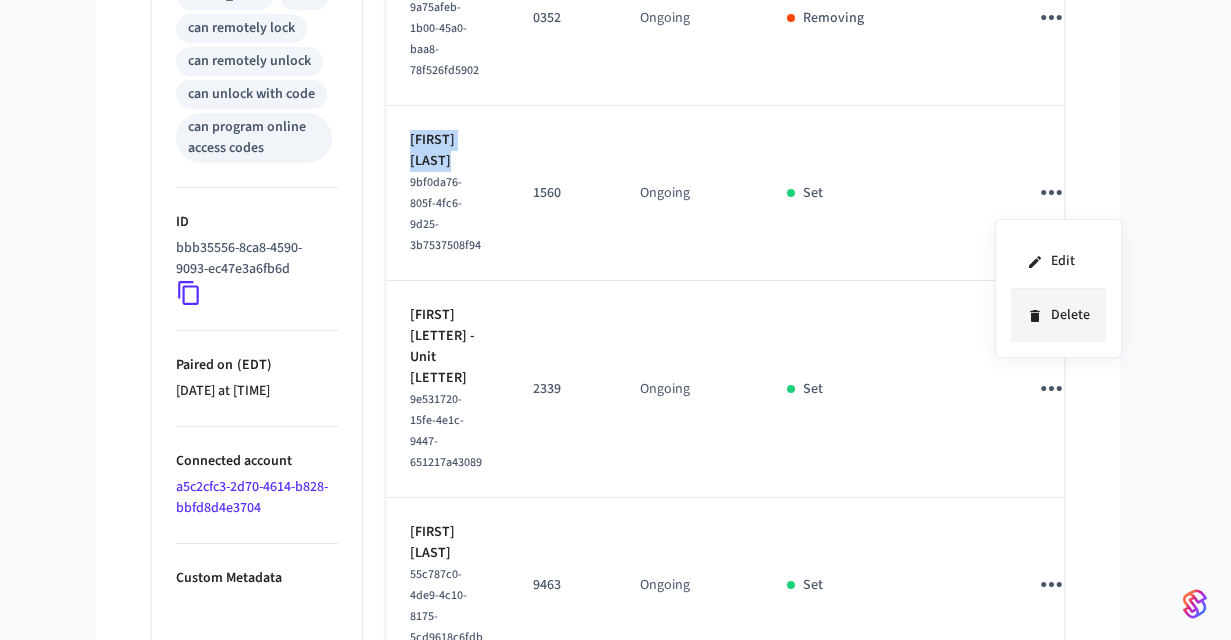 click 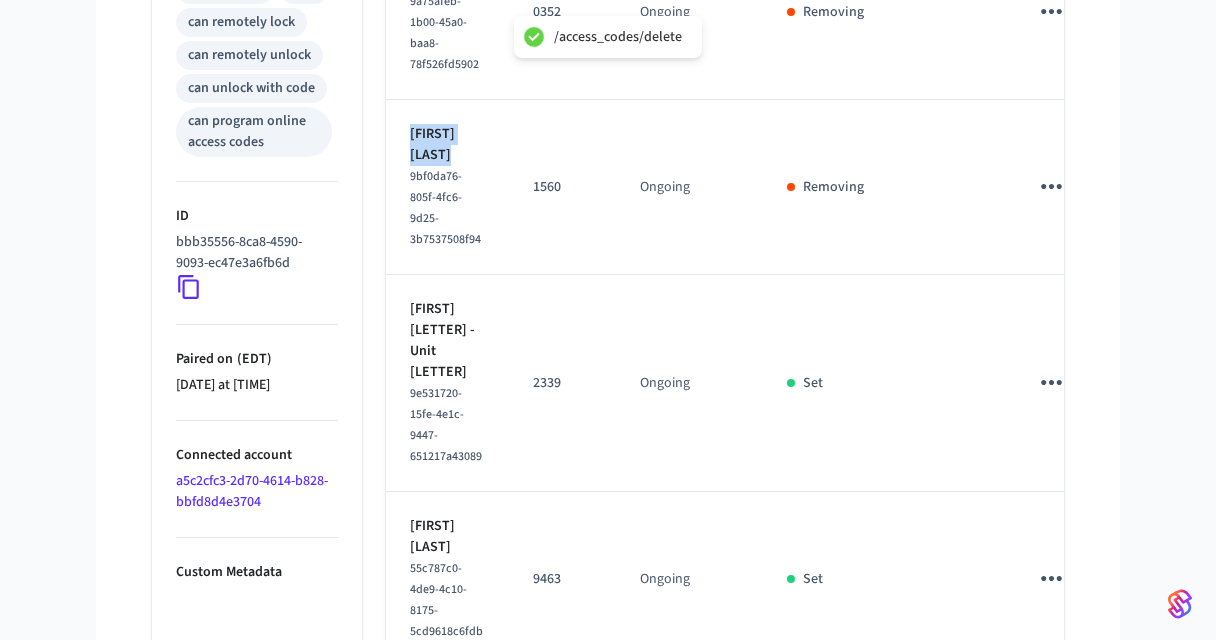 scroll, scrollTop: 913, scrollLeft: 0, axis: vertical 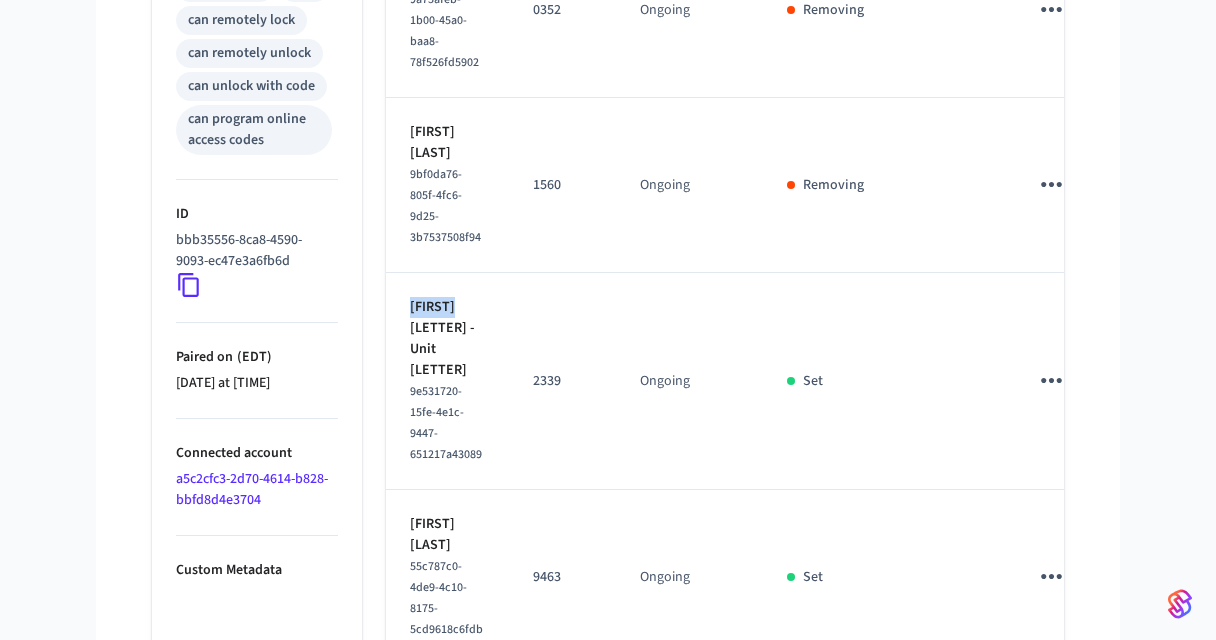 drag, startPoint x: 444, startPoint y: 319, endPoint x: 394, endPoint y: 320, distance: 50.01 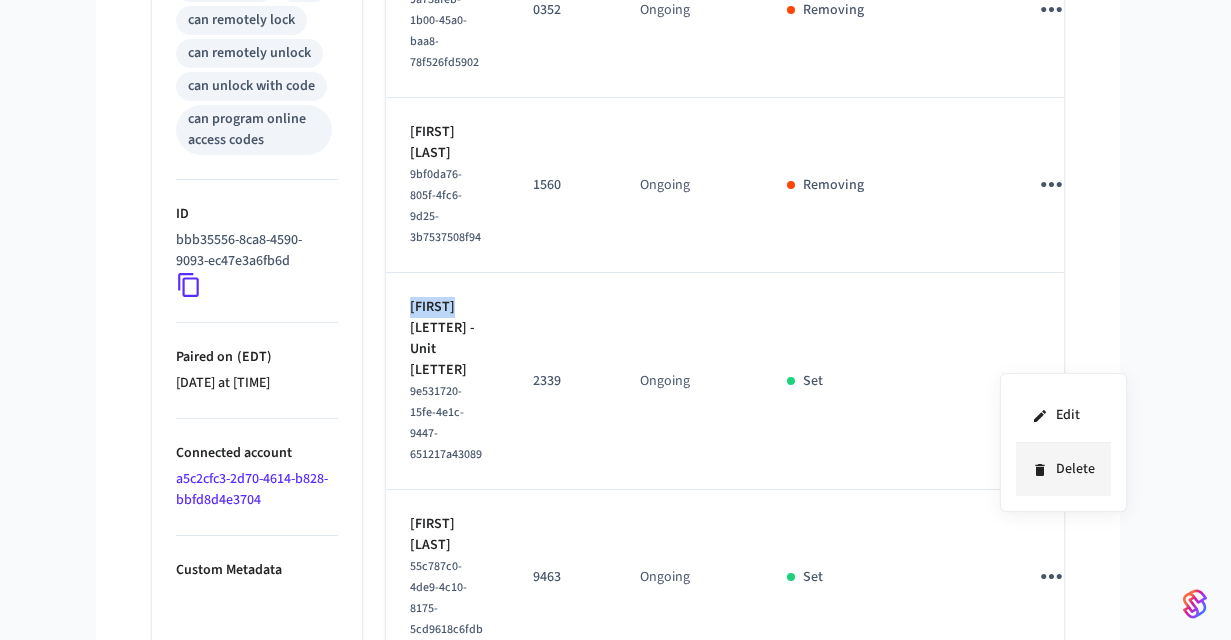 click on "Delete" at bounding box center [1063, 469] 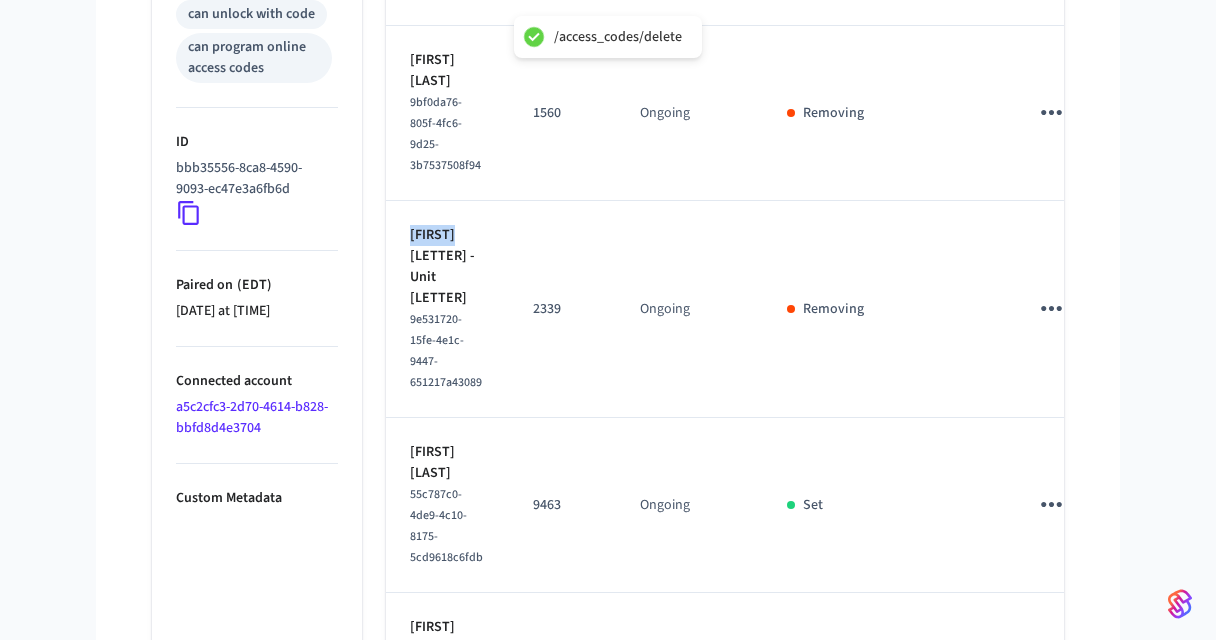 scroll, scrollTop: 1081, scrollLeft: 0, axis: vertical 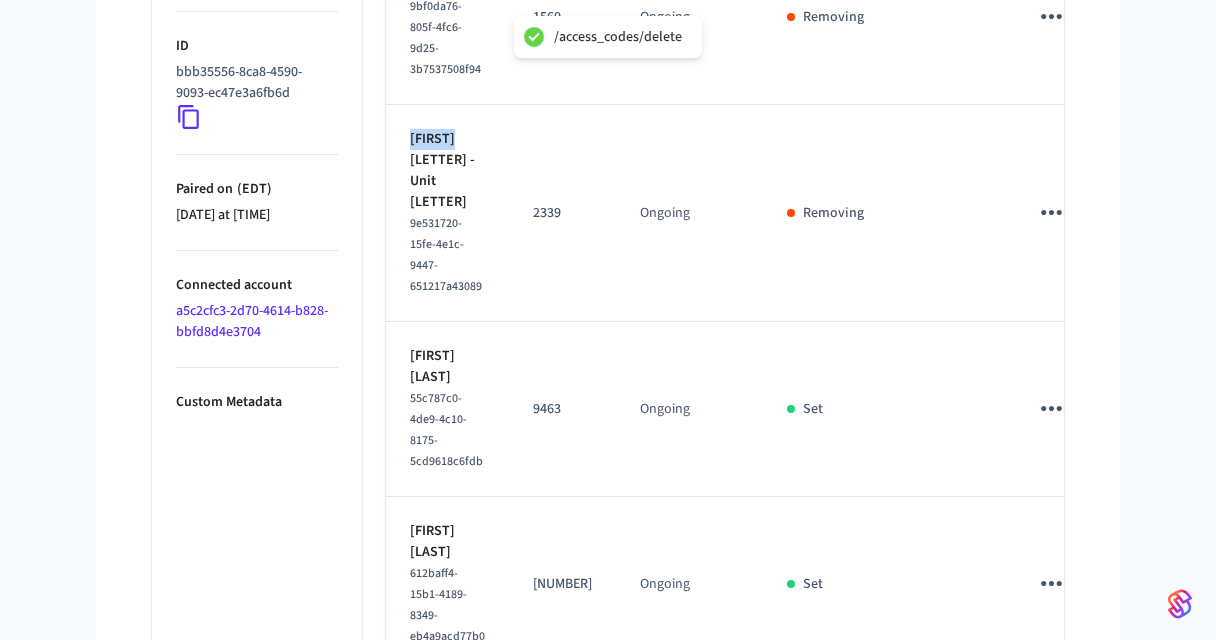 drag, startPoint x: 456, startPoint y: 345, endPoint x: 396, endPoint y: 327, distance: 62.641838 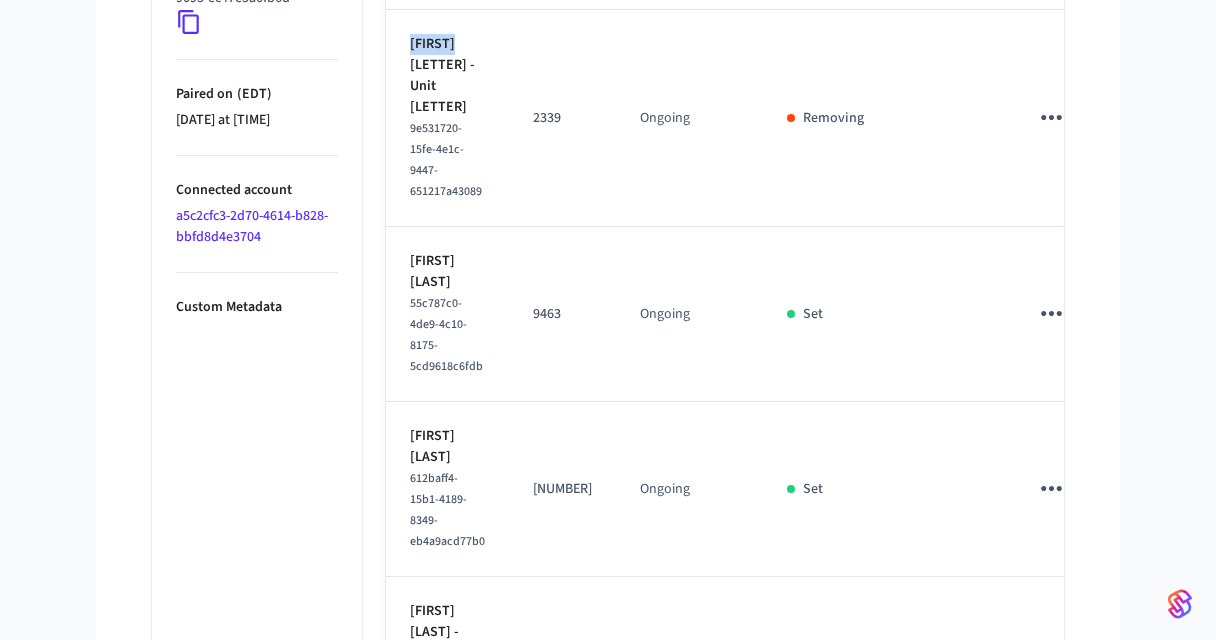 scroll, scrollTop: 1193, scrollLeft: 0, axis: vertical 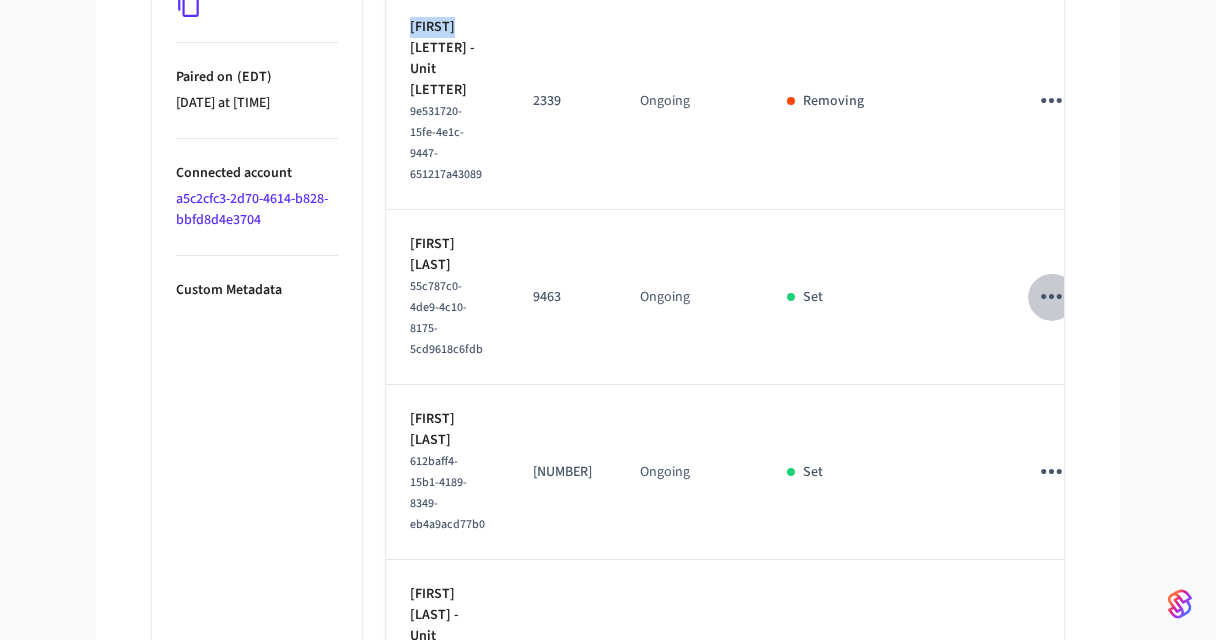 drag, startPoint x: 1010, startPoint y: 268, endPoint x: 1029, endPoint y: 281, distance: 23.021729 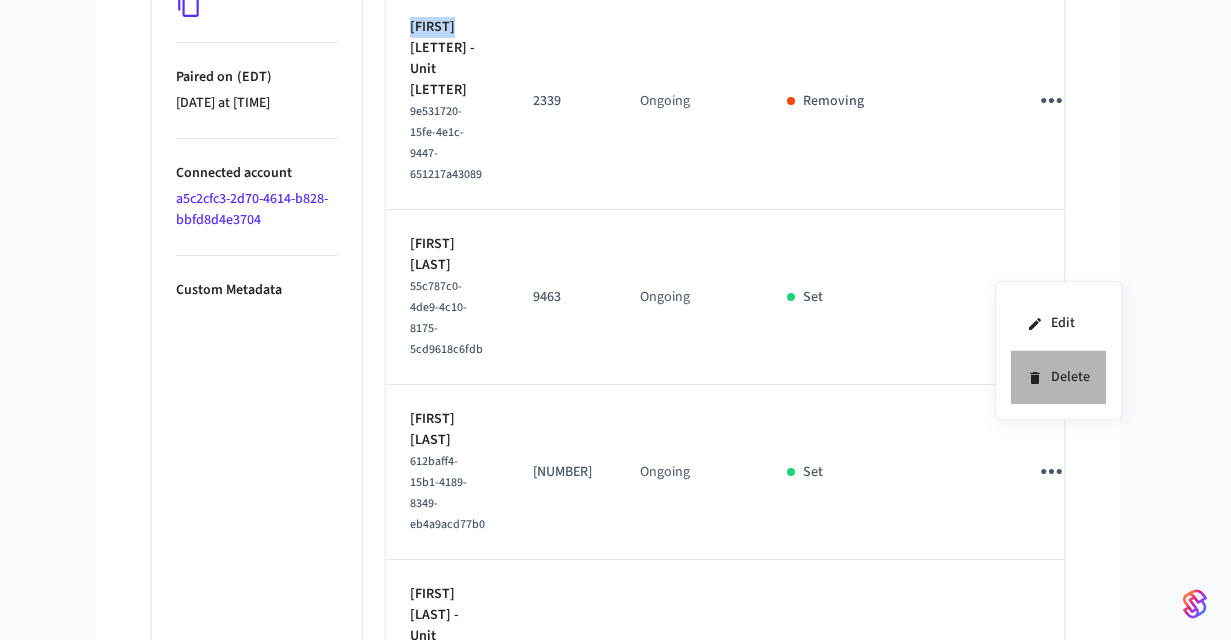 click on "Delete" at bounding box center [1058, 377] 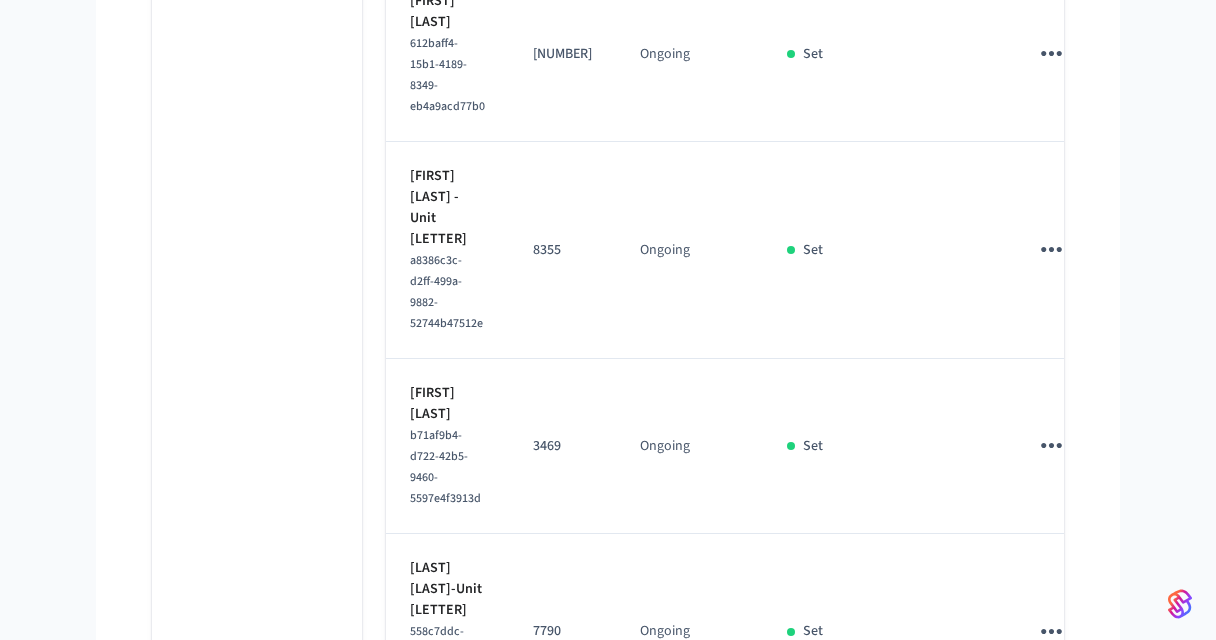 scroll, scrollTop: 1613, scrollLeft: 0, axis: vertical 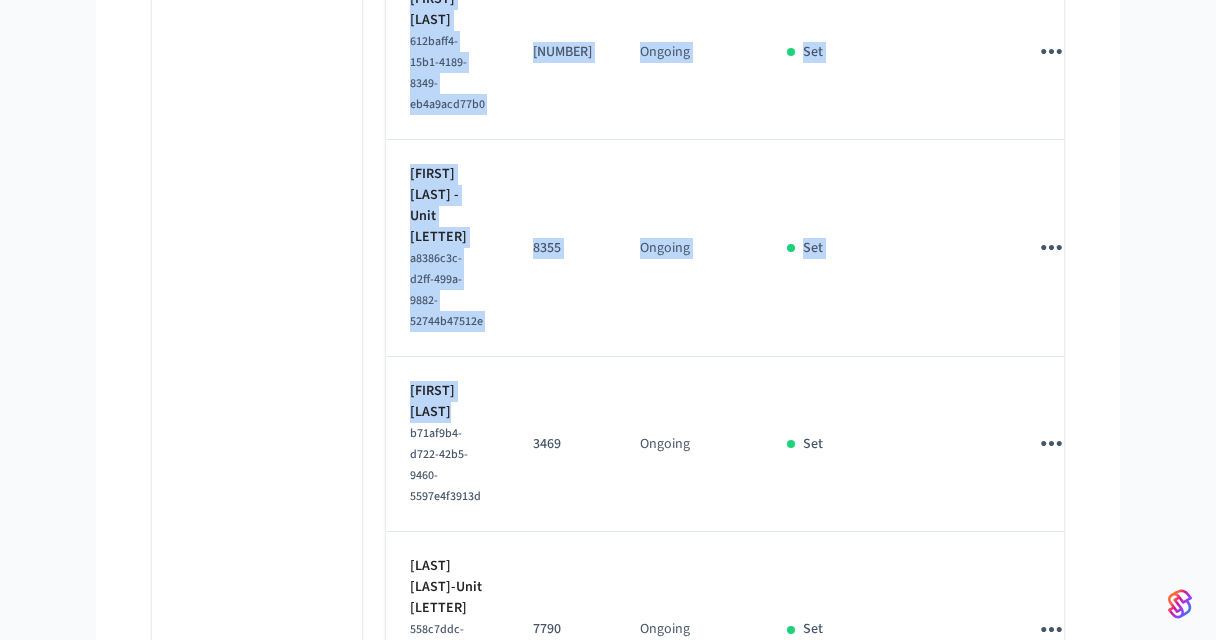 drag, startPoint x: 456, startPoint y: 359, endPoint x: 384, endPoint y: 342, distance: 73.97973 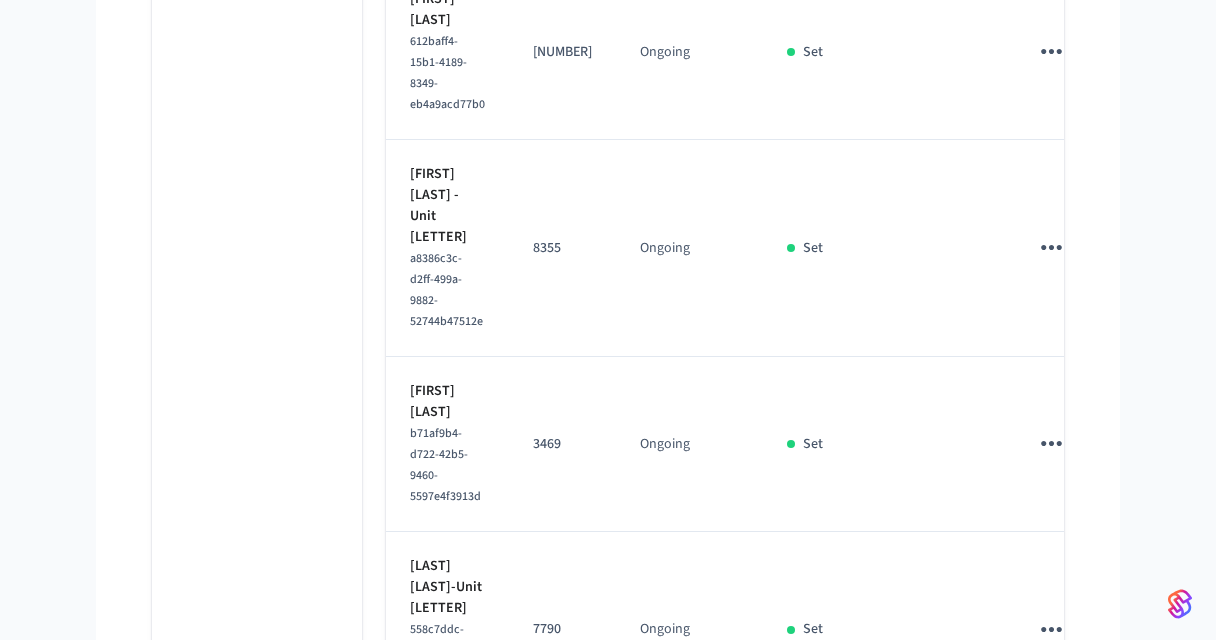 click on "3469" at bounding box center [562, 444] 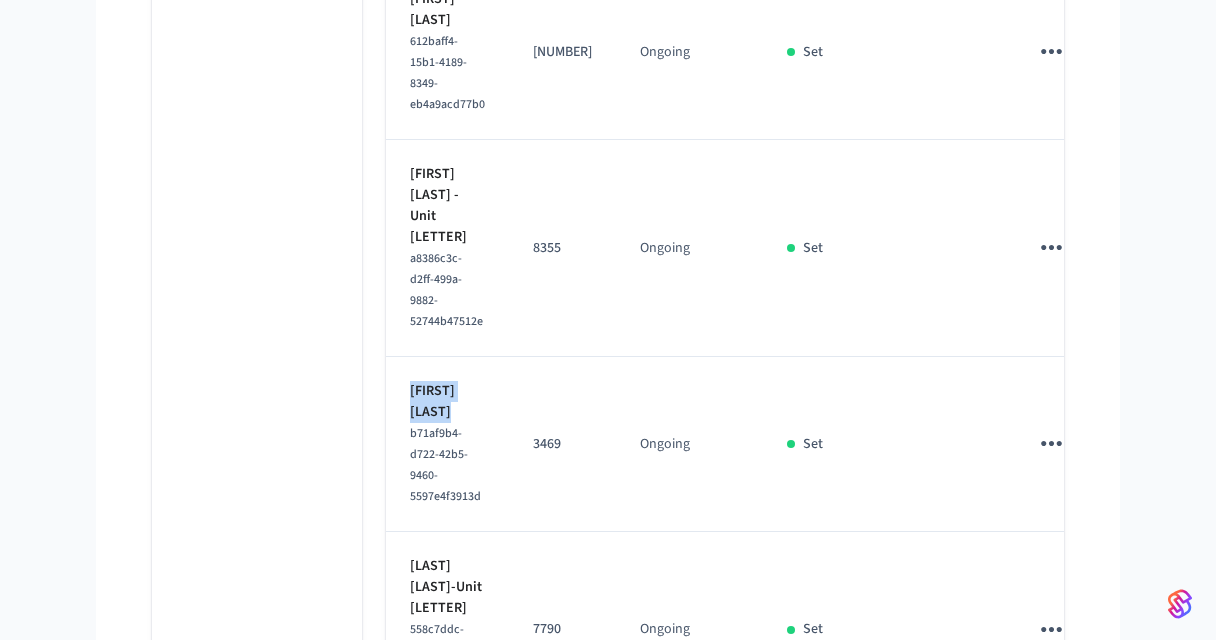 drag, startPoint x: 449, startPoint y: 361, endPoint x: 403, endPoint y: 345, distance: 48.703182 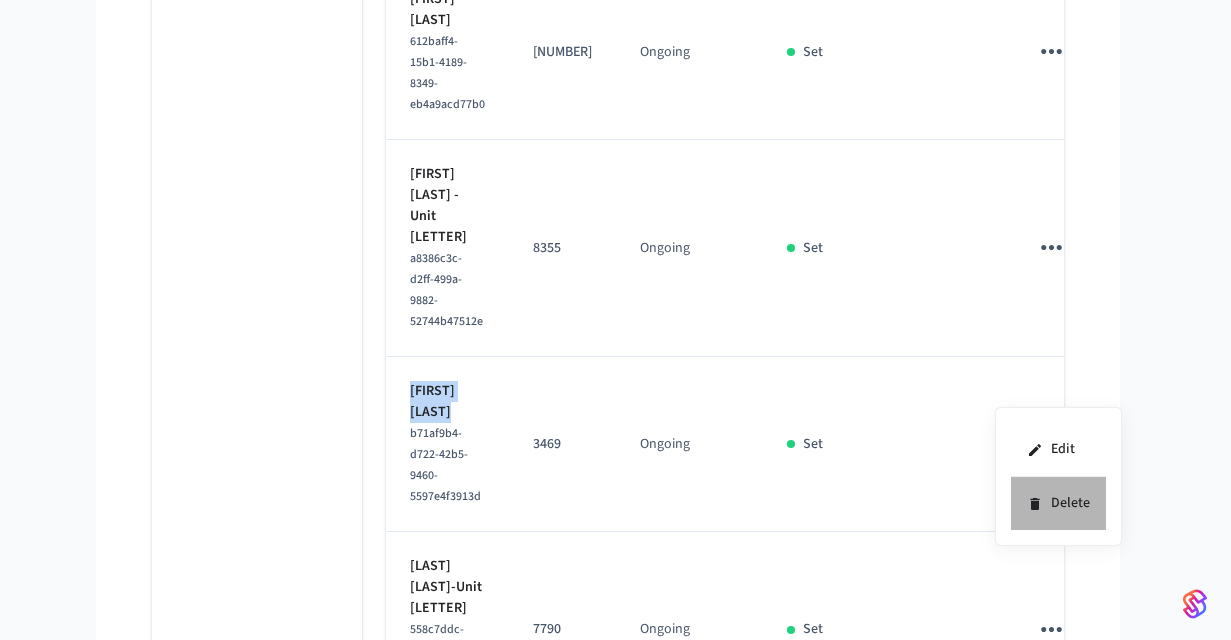 click on "Delete" at bounding box center (1058, 503) 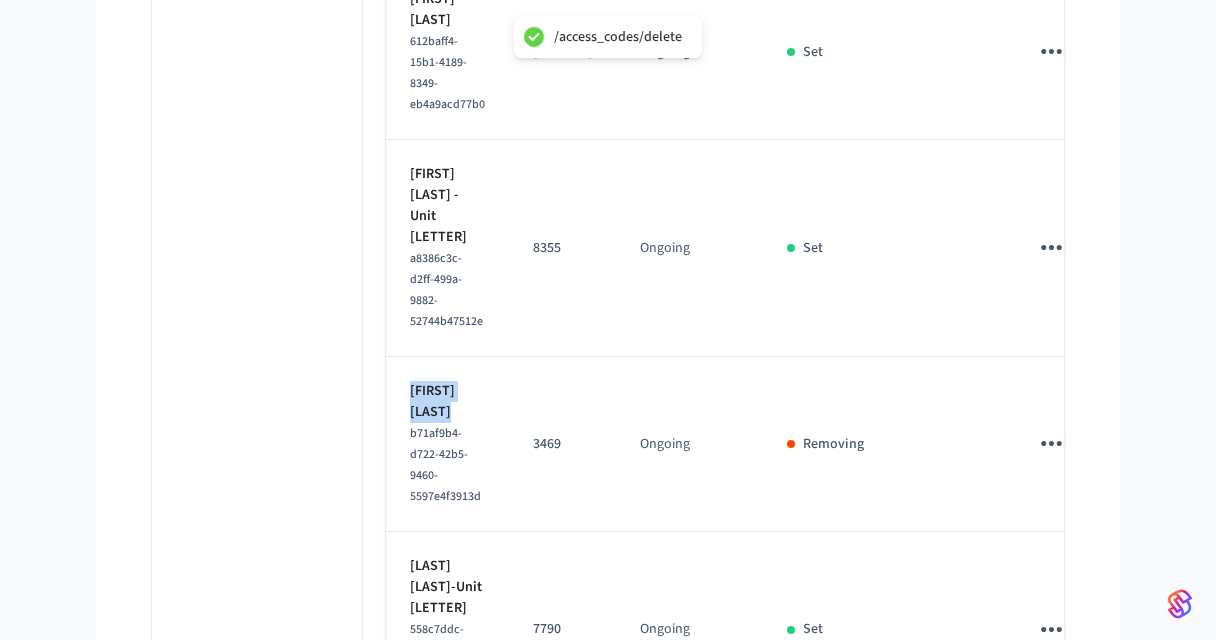 click 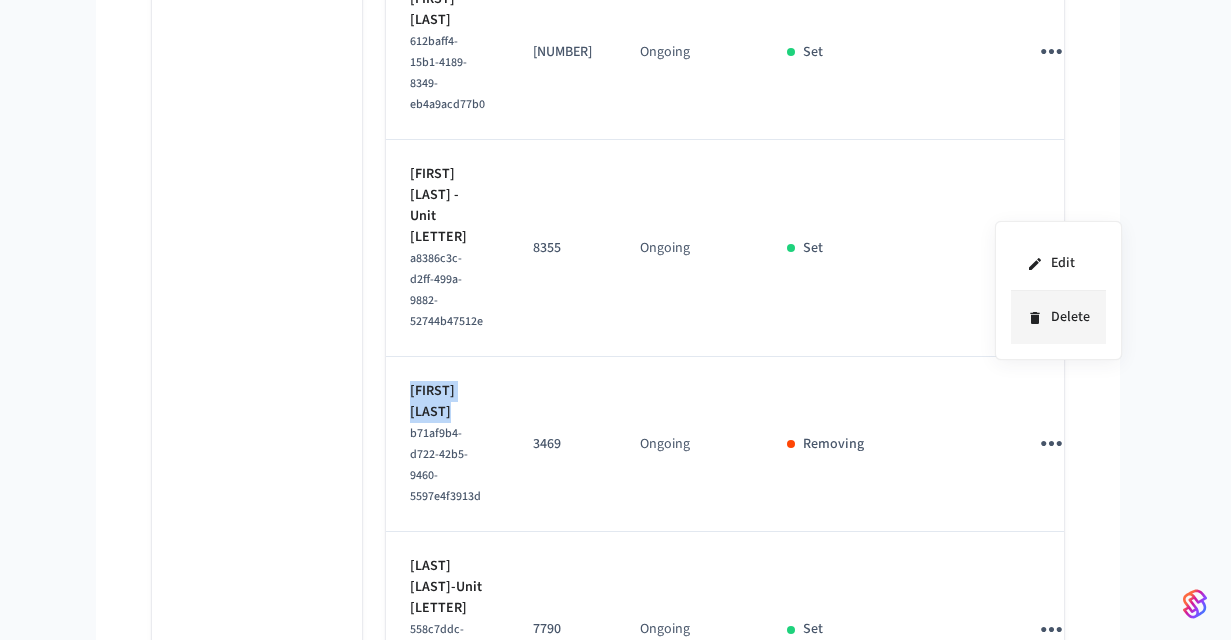 click on "Delete" at bounding box center (1058, 317) 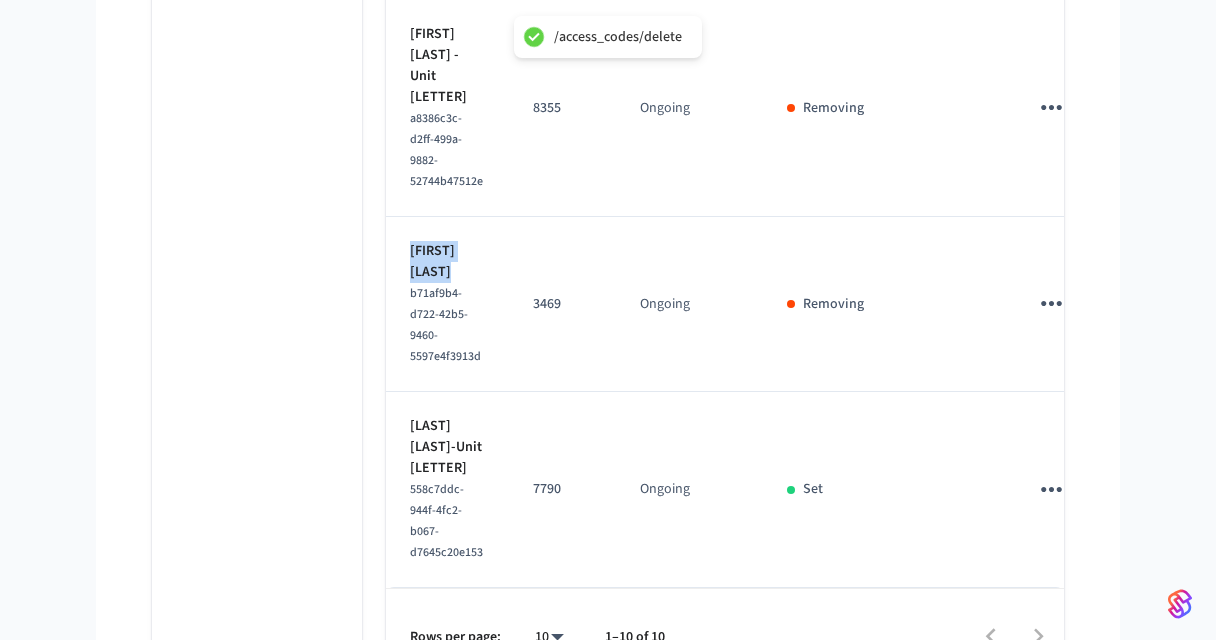 scroll, scrollTop: 1760, scrollLeft: 0, axis: vertical 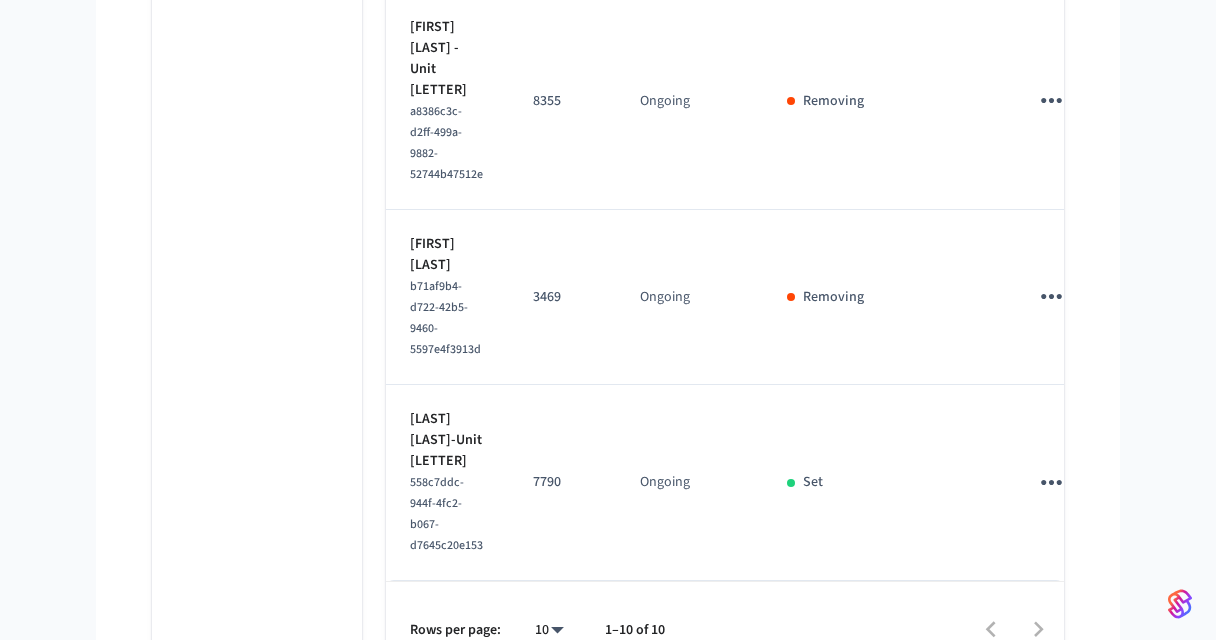 click at bounding box center [873, 629] 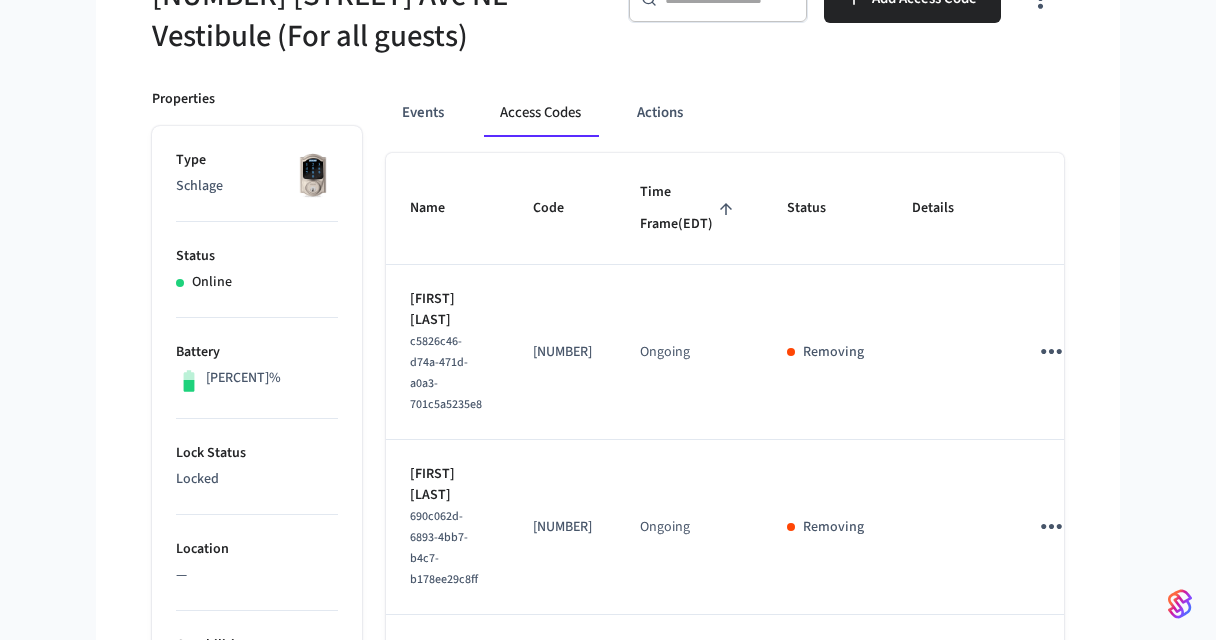 scroll, scrollTop: 23, scrollLeft: 0, axis: vertical 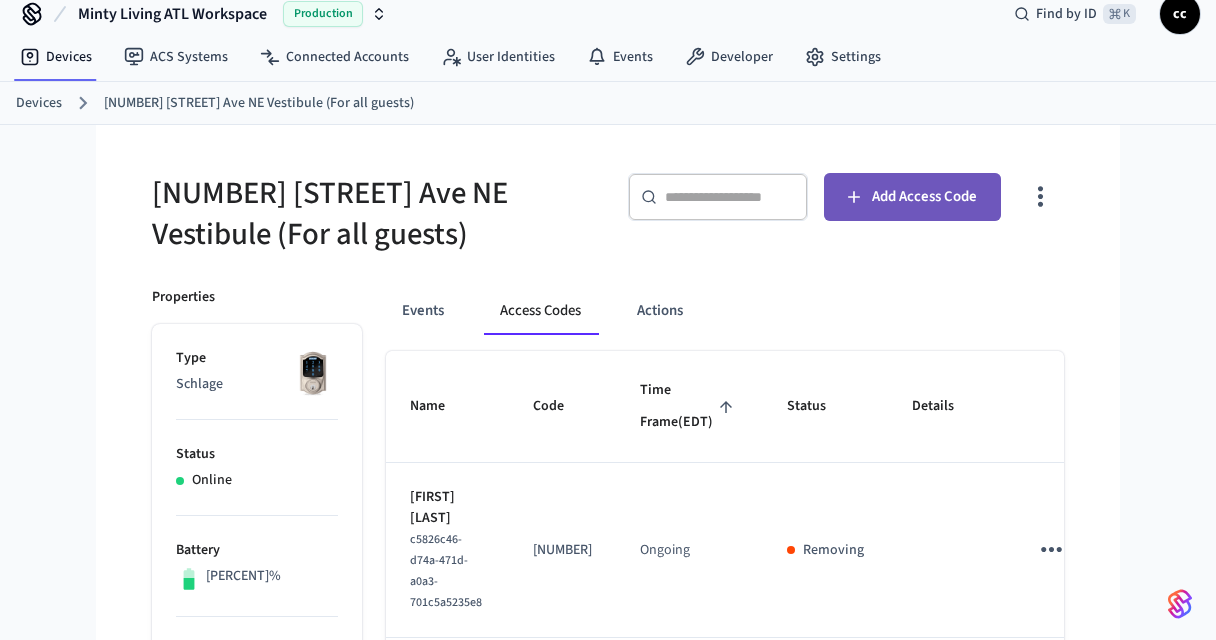 click on "Add Access Code" at bounding box center (912, 197) 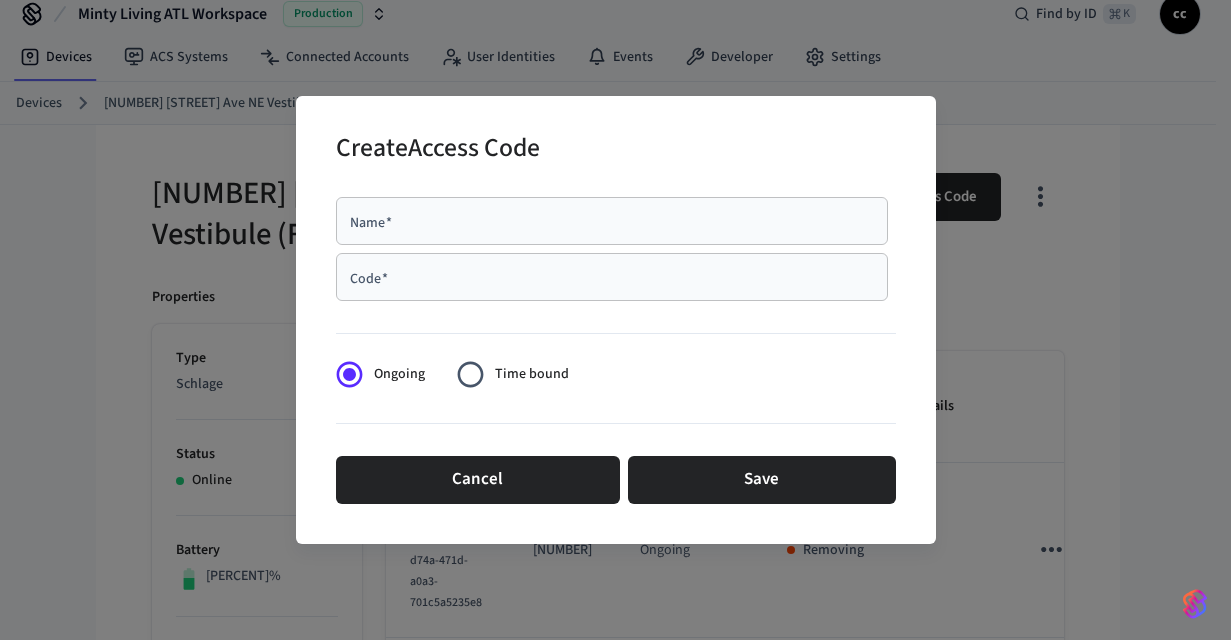 click on "Name   *" at bounding box center (612, 221) 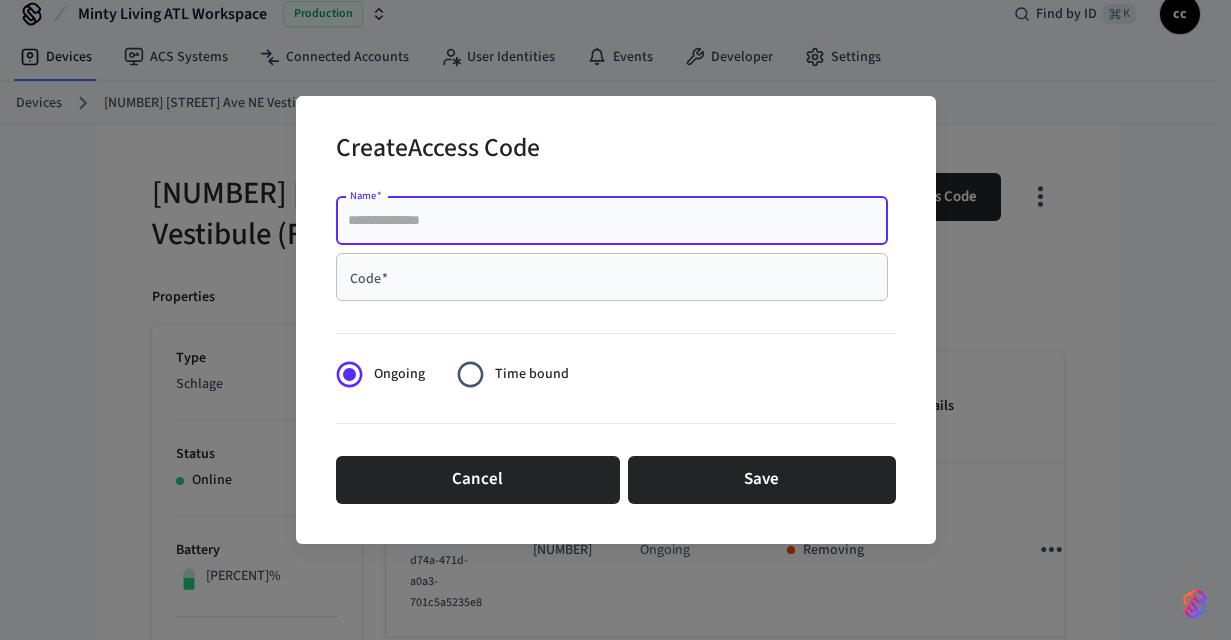 paste on "**********" 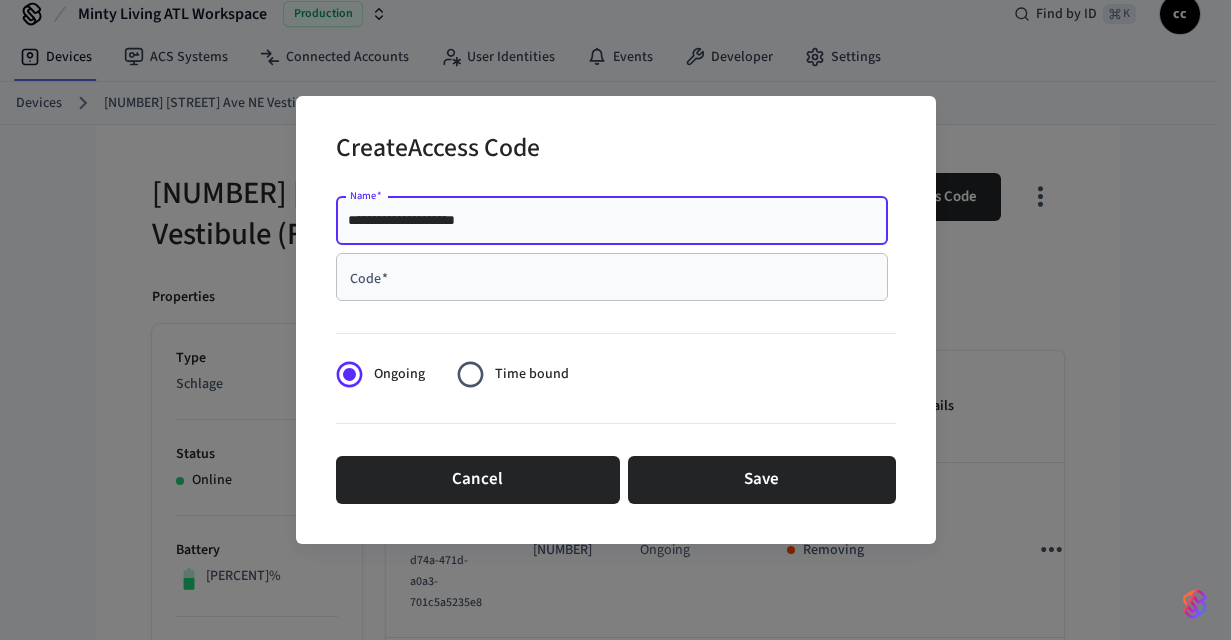 type on "**********" 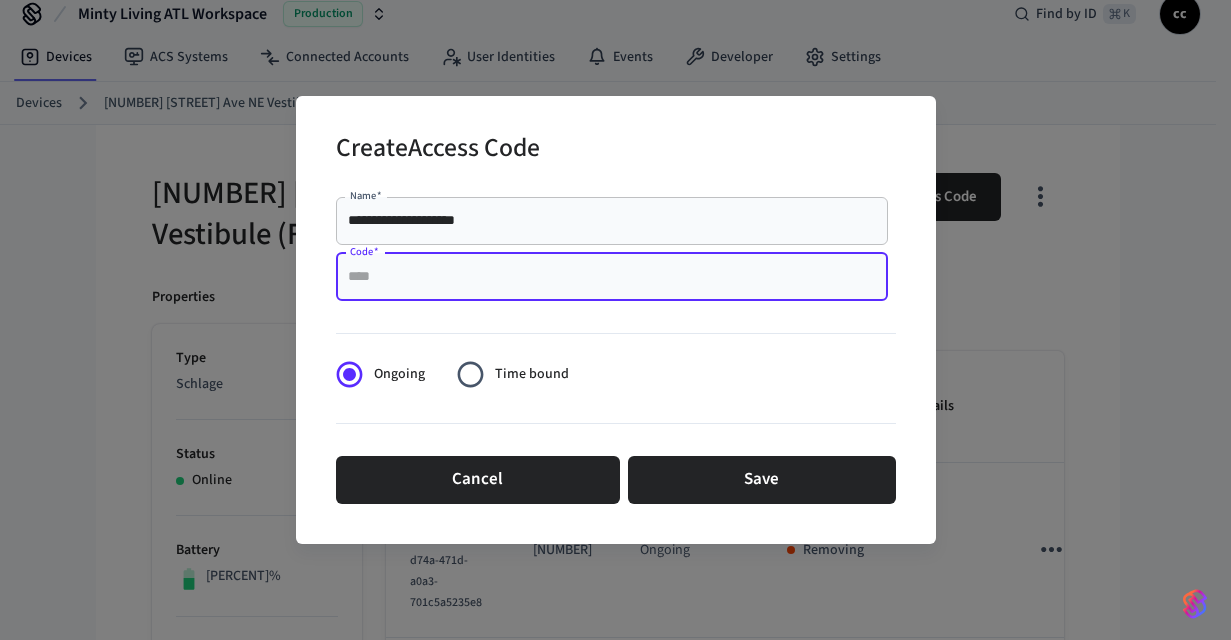 click on "Code   *" at bounding box center (612, 277) 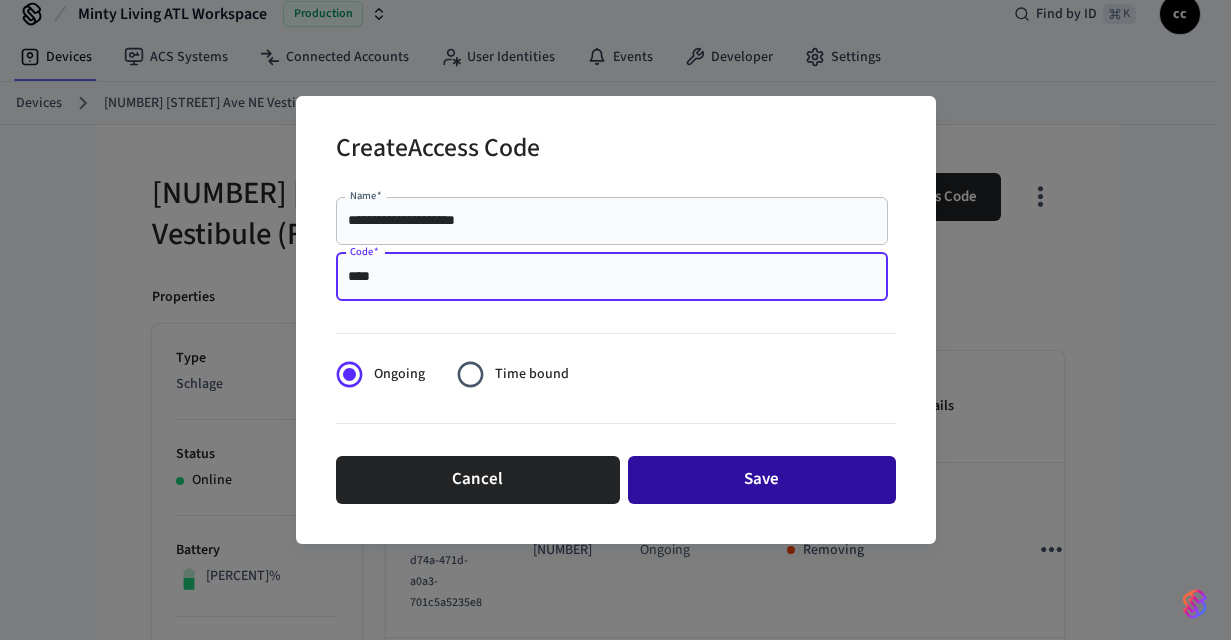 type on "****" 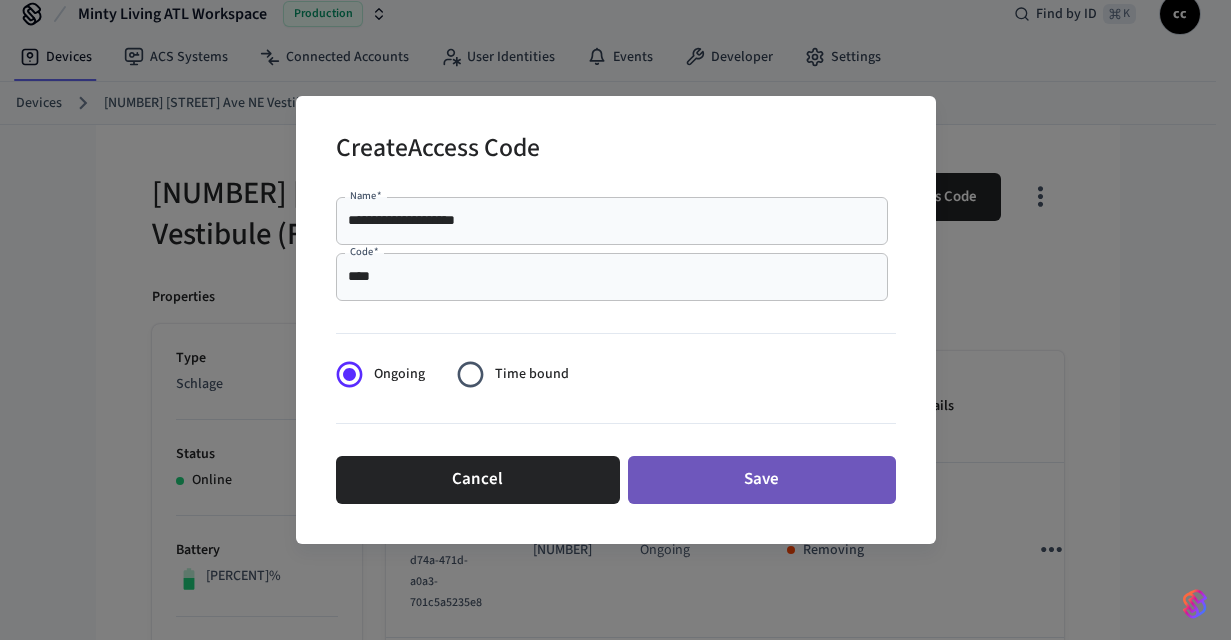 click on "Save" at bounding box center (762, 480) 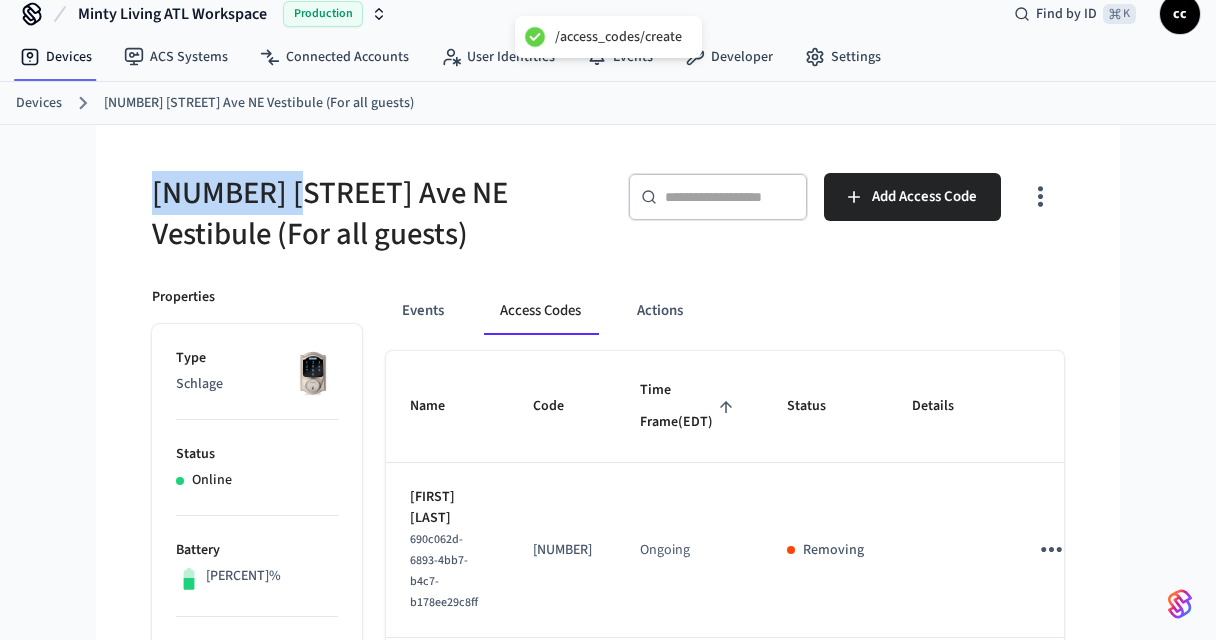 drag, startPoint x: 235, startPoint y: 187, endPoint x: 153, endPoint y: 195, distance: 82.38932 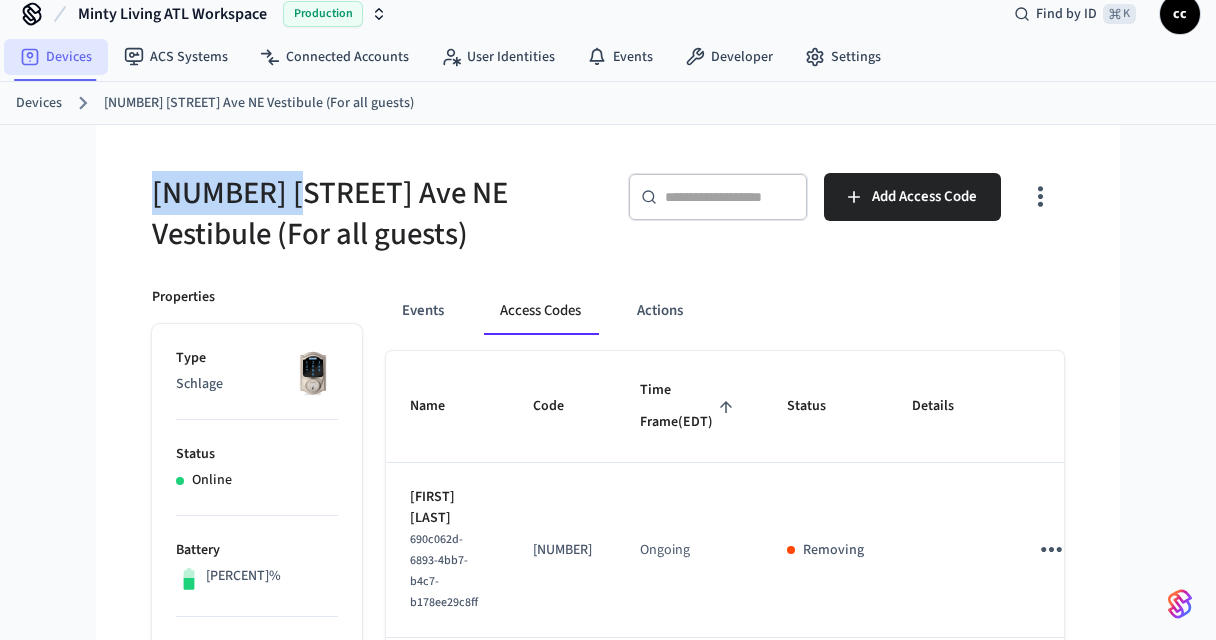 click on "Devices" at bounding box center (56, 57) 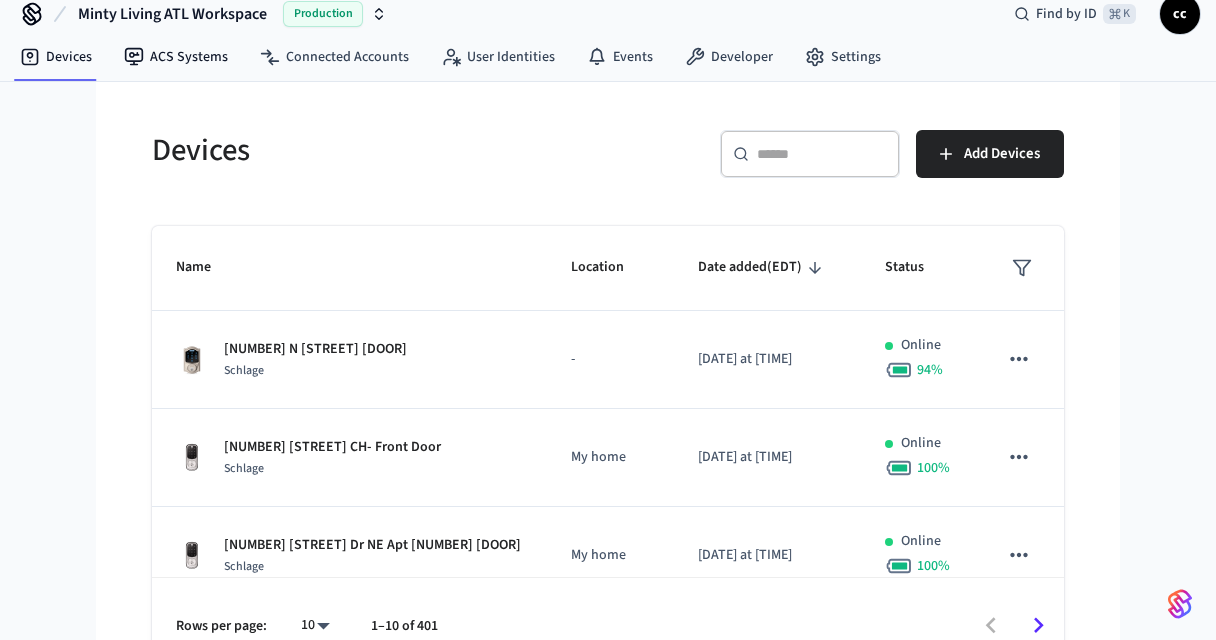 scroll, scrollTop: 0, scrollLeft: 0, axis: both 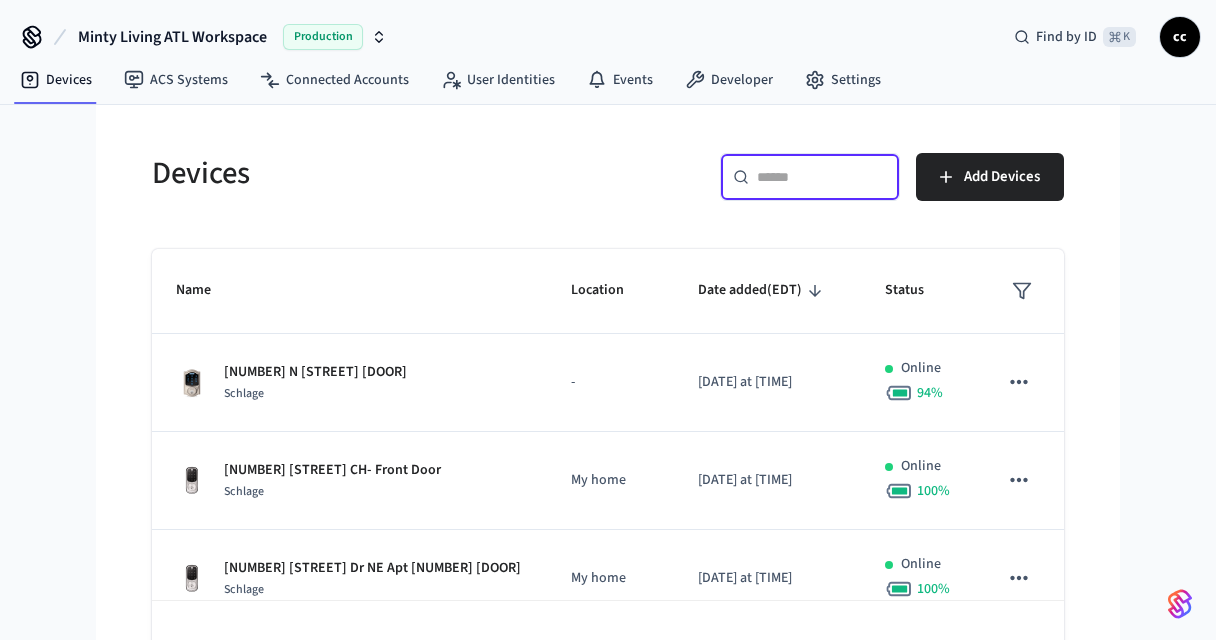 click at bounding box center (822, 177) 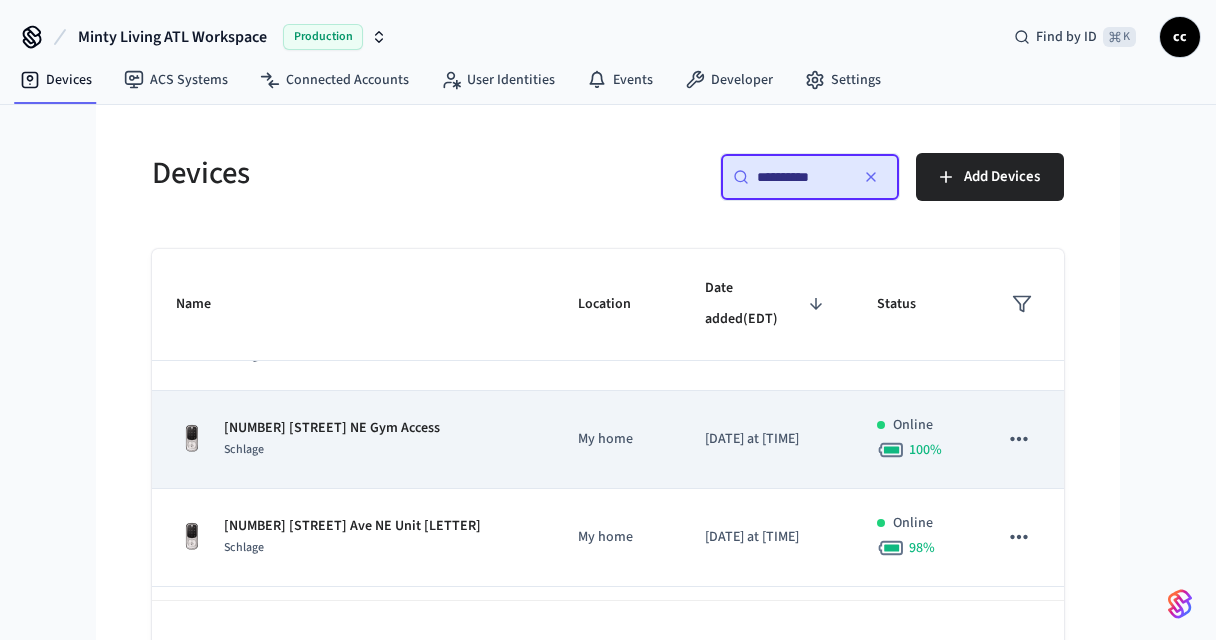 scroll, scrollTop: 273, scrollLeft: 0, axis: vertical 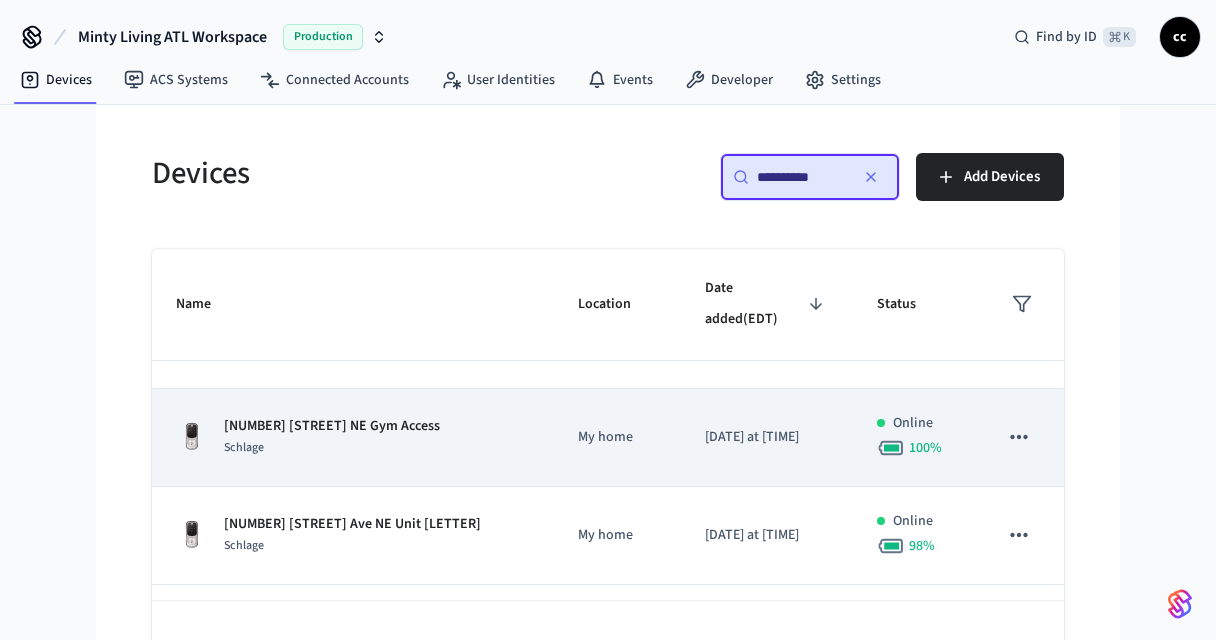 type on "**********" 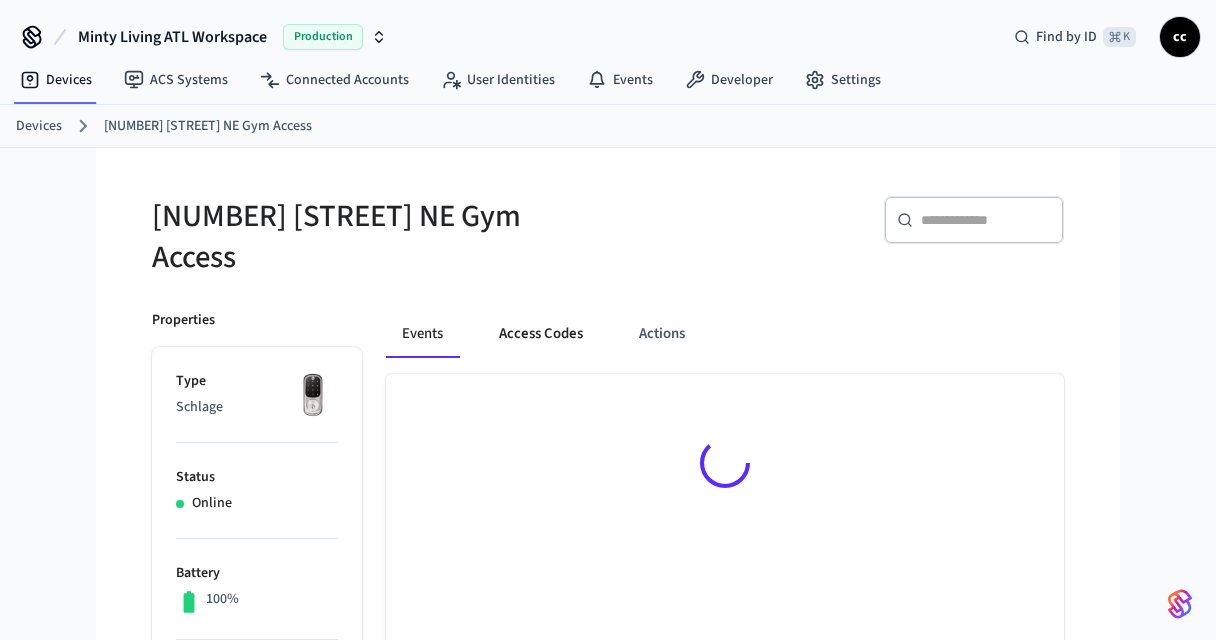 click on "Access Codes" at bounding box center (541, 334) 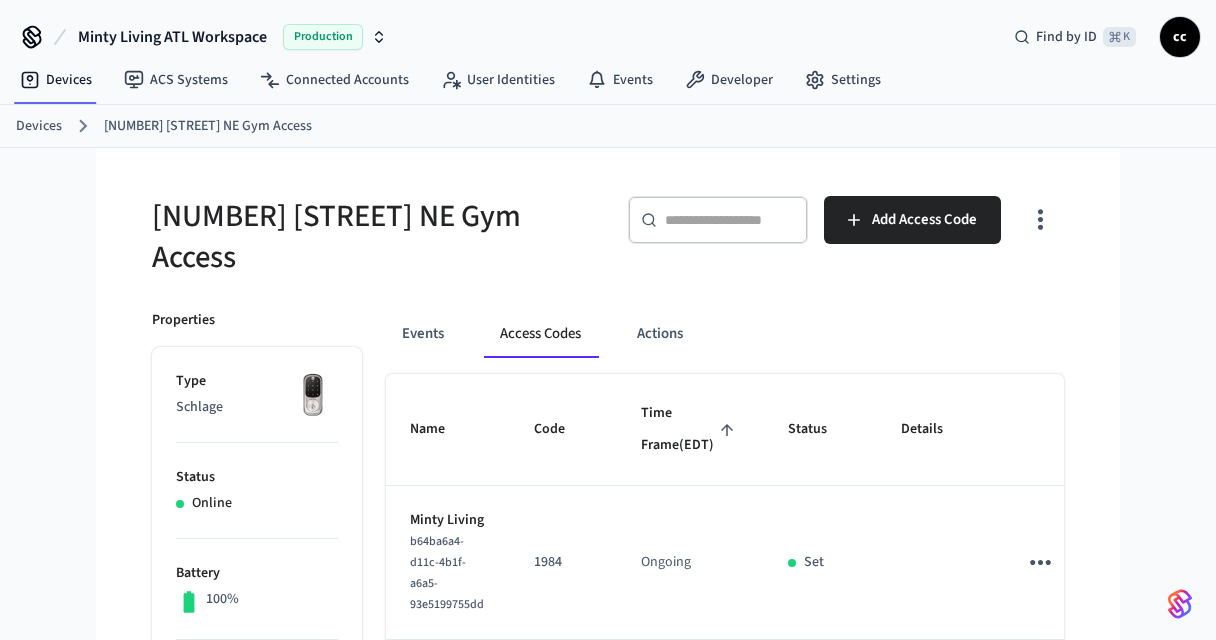 click 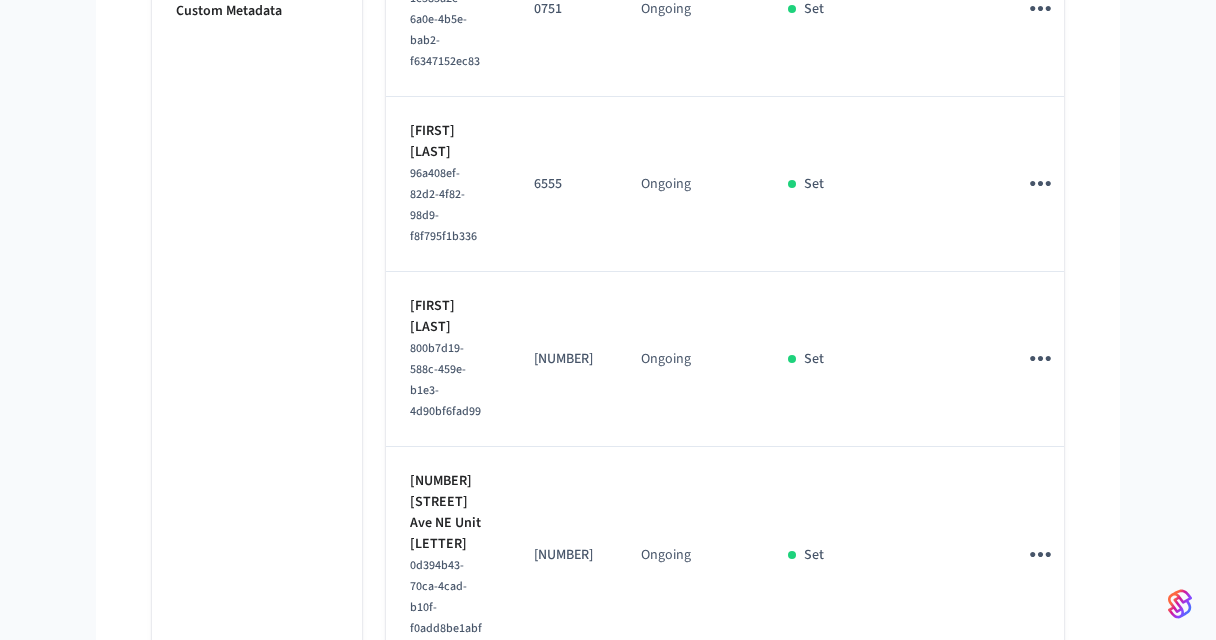 scroll, scrollTop: 1532, scrollLeft: 0, axis: vertical 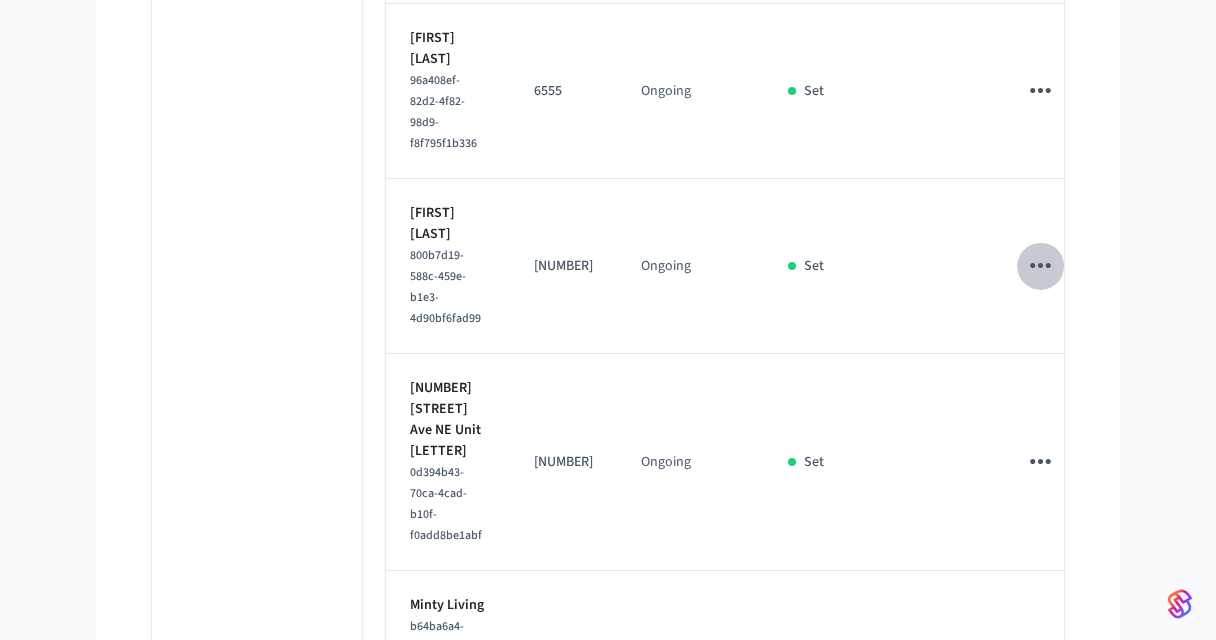 click 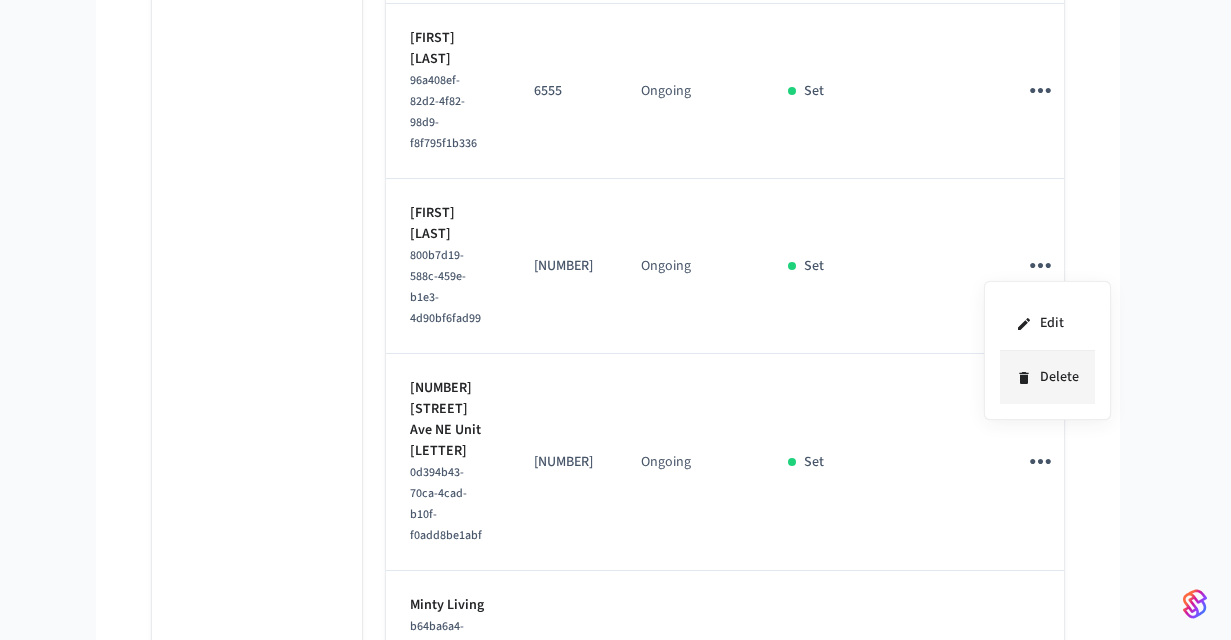click on "Delete" at bounding box center (1047, 377) 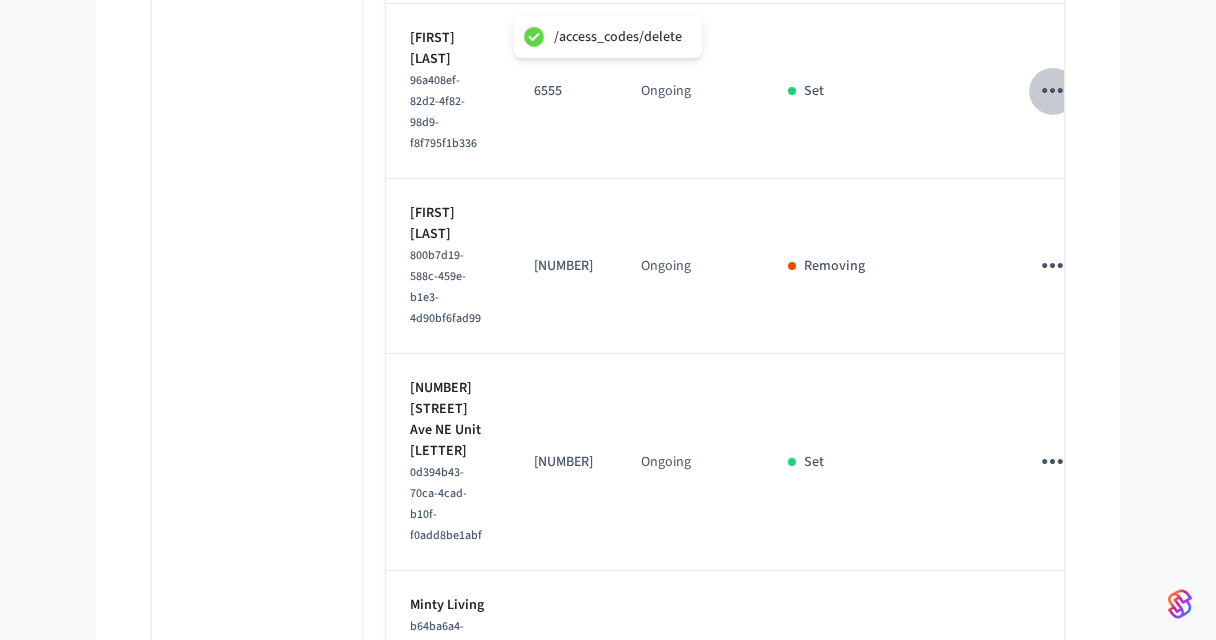 click 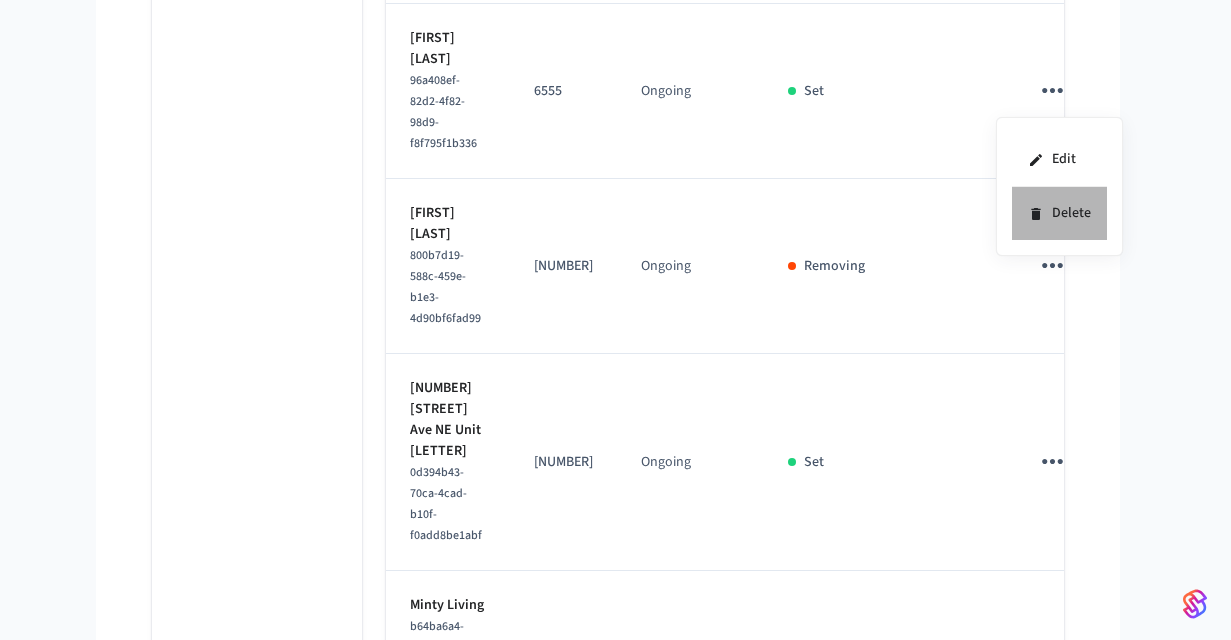 click on "Delete" at bounding box center [1059, 213] 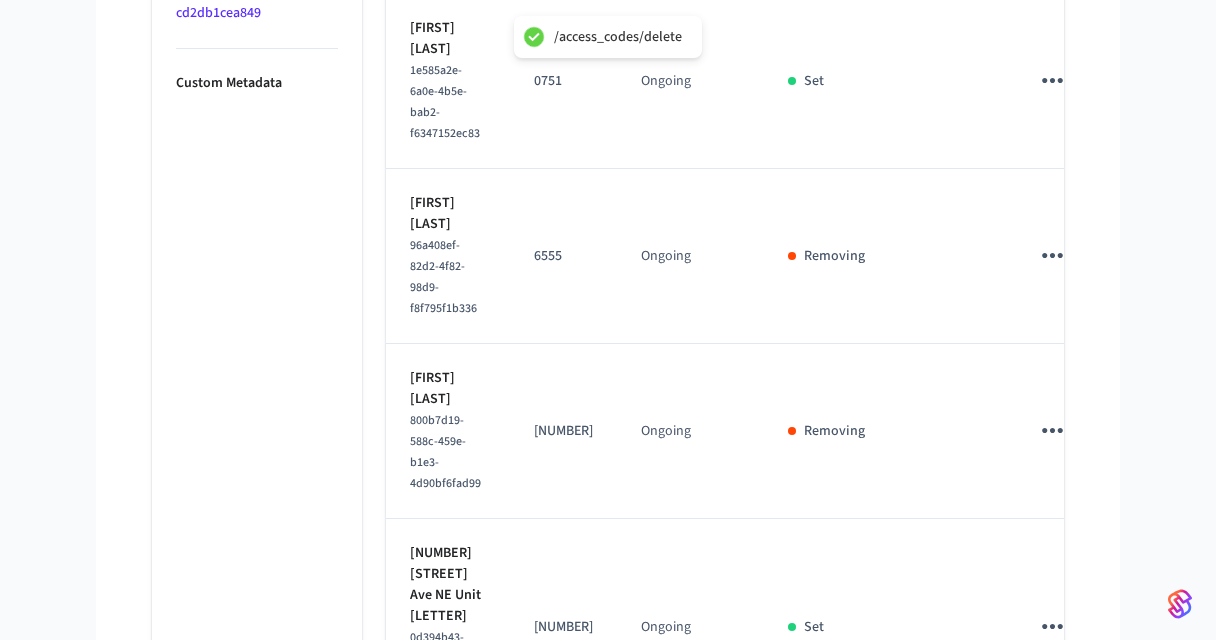 scroll, scrollTop: 1296, scrollLeft: 0, axis: vertical 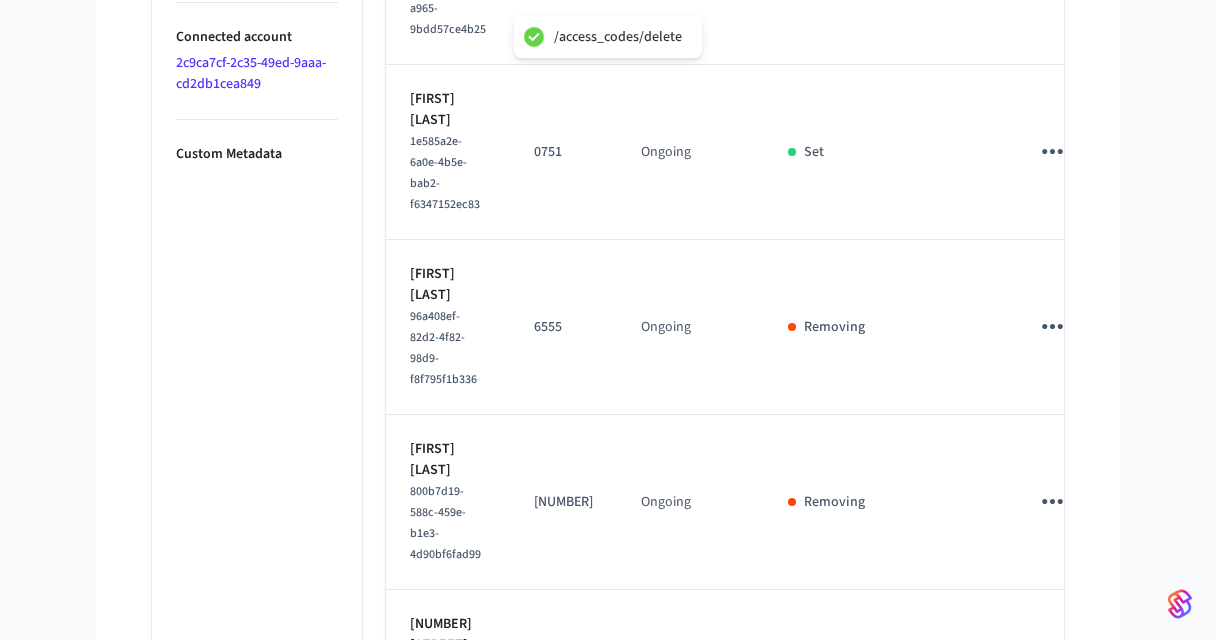 click 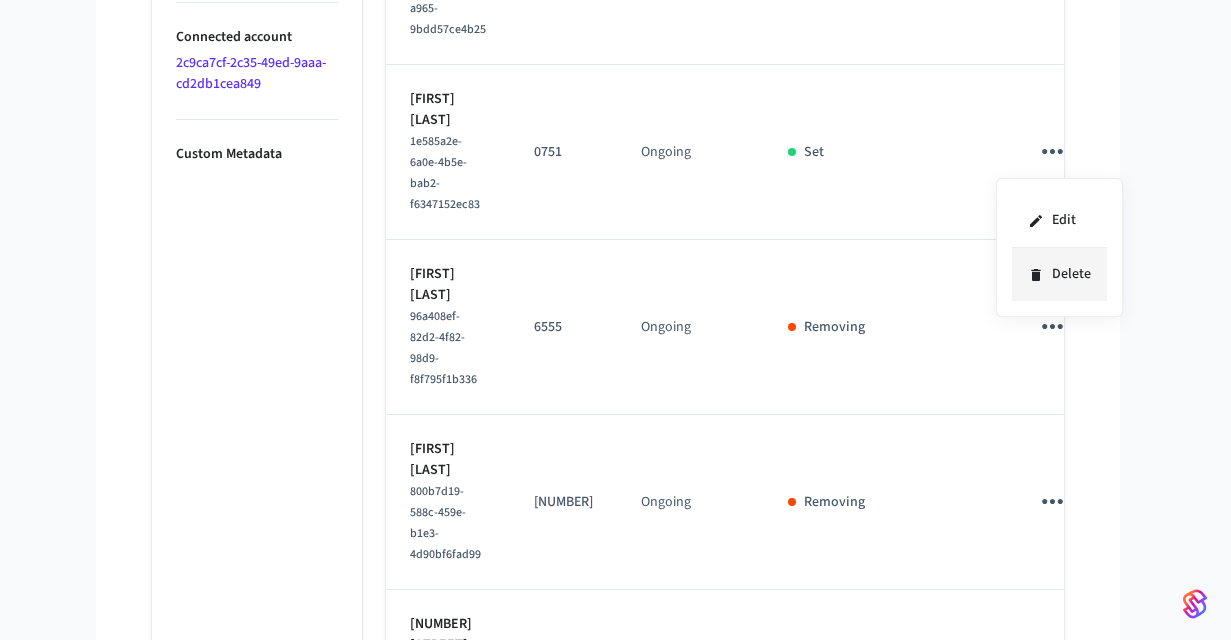 click on "Delete" at bounding box center [1059, 274] 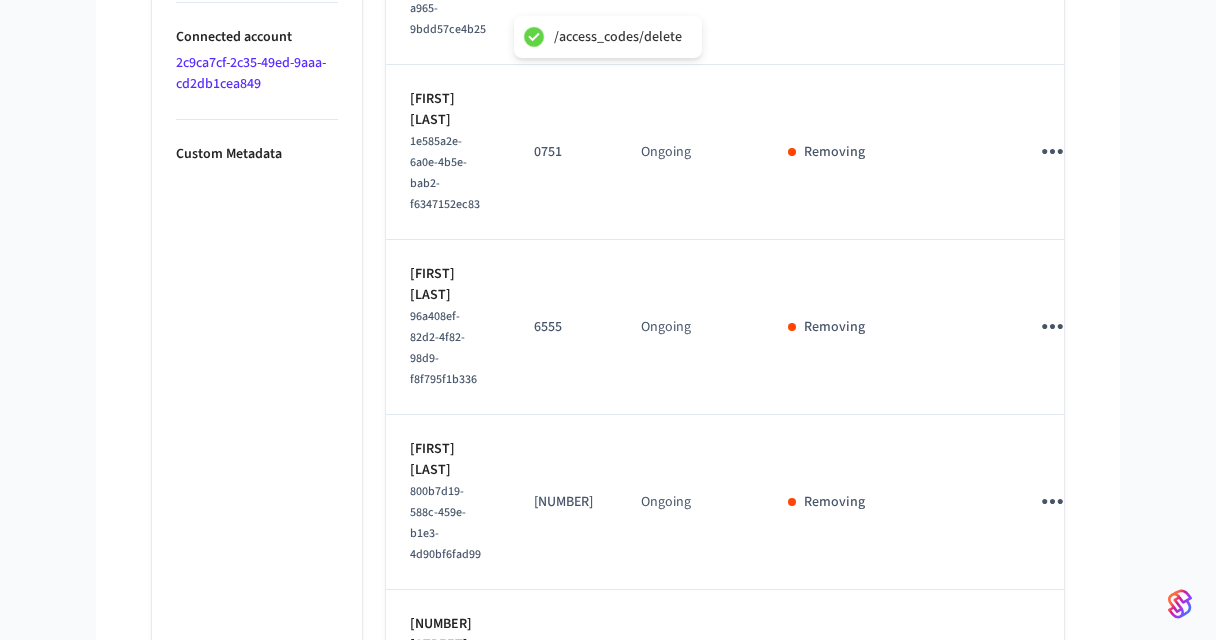 scroll, scrollTop: 943, scrollLeft: 0, axis: vertical 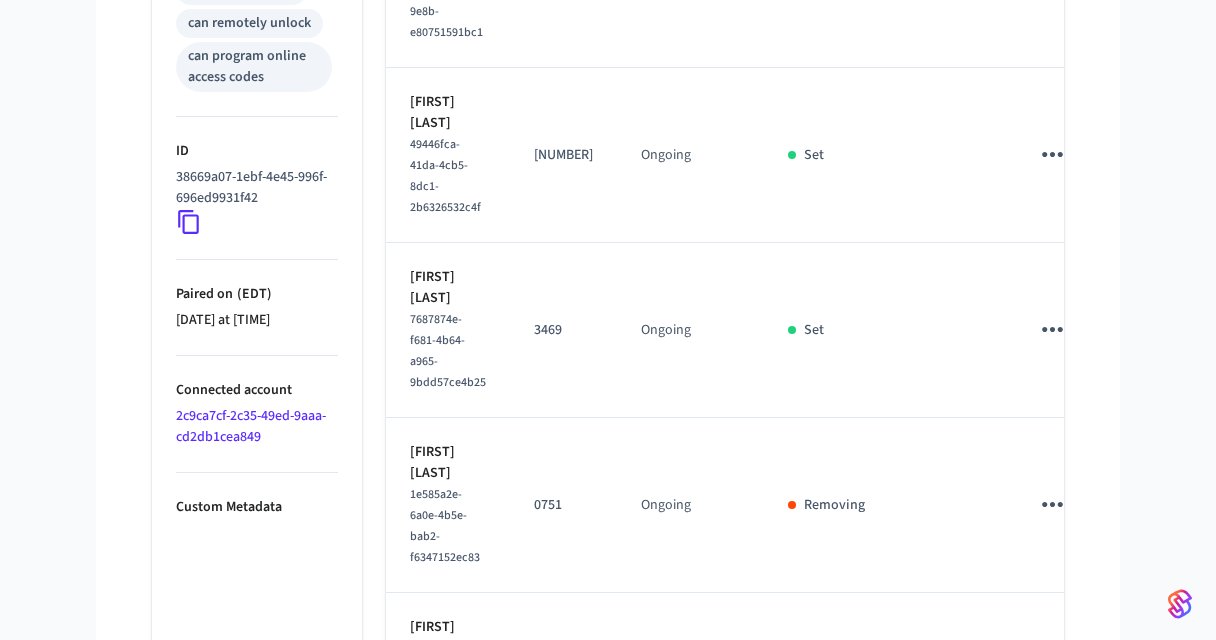 click 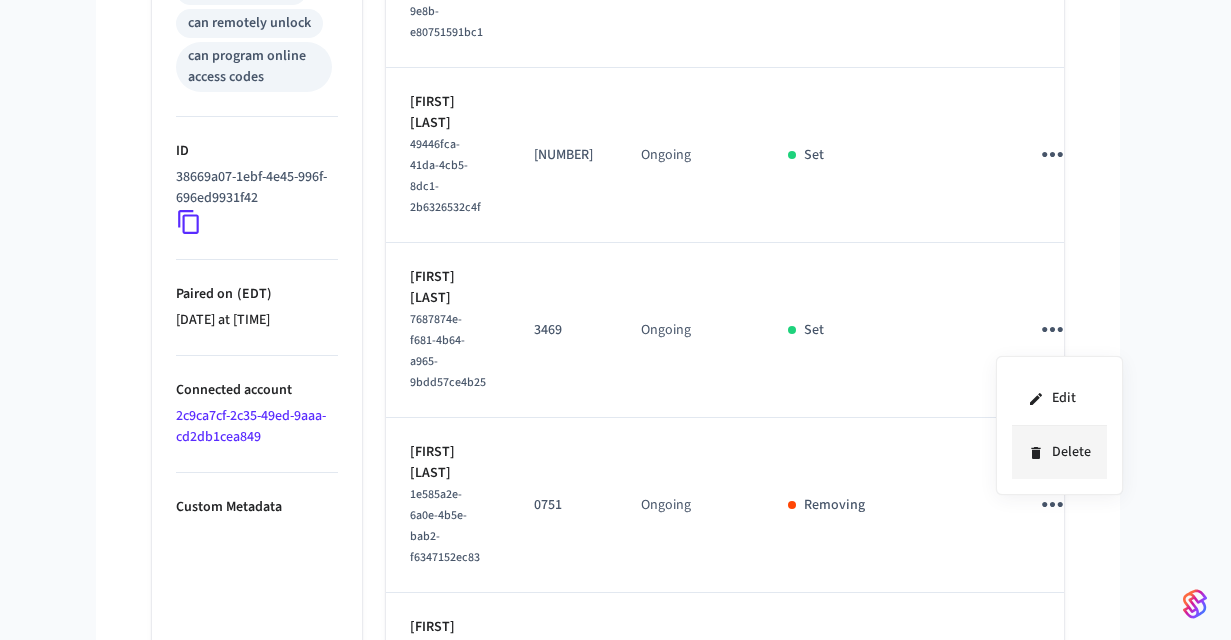 click on "Delete" at bounding box center (1059, 452) 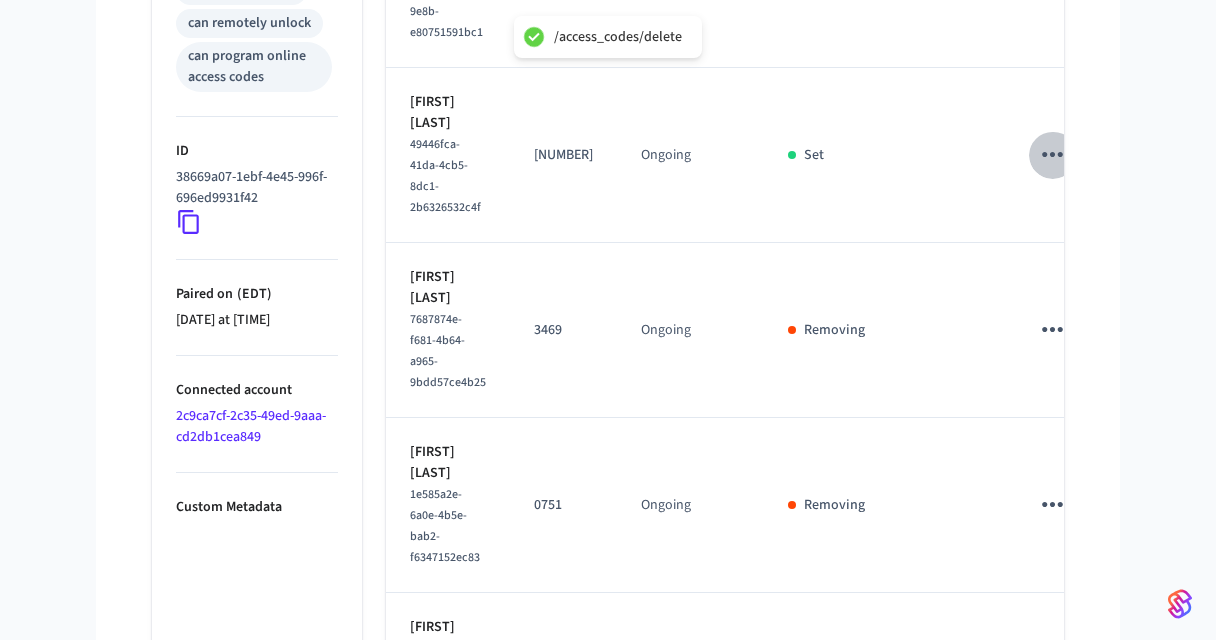 click 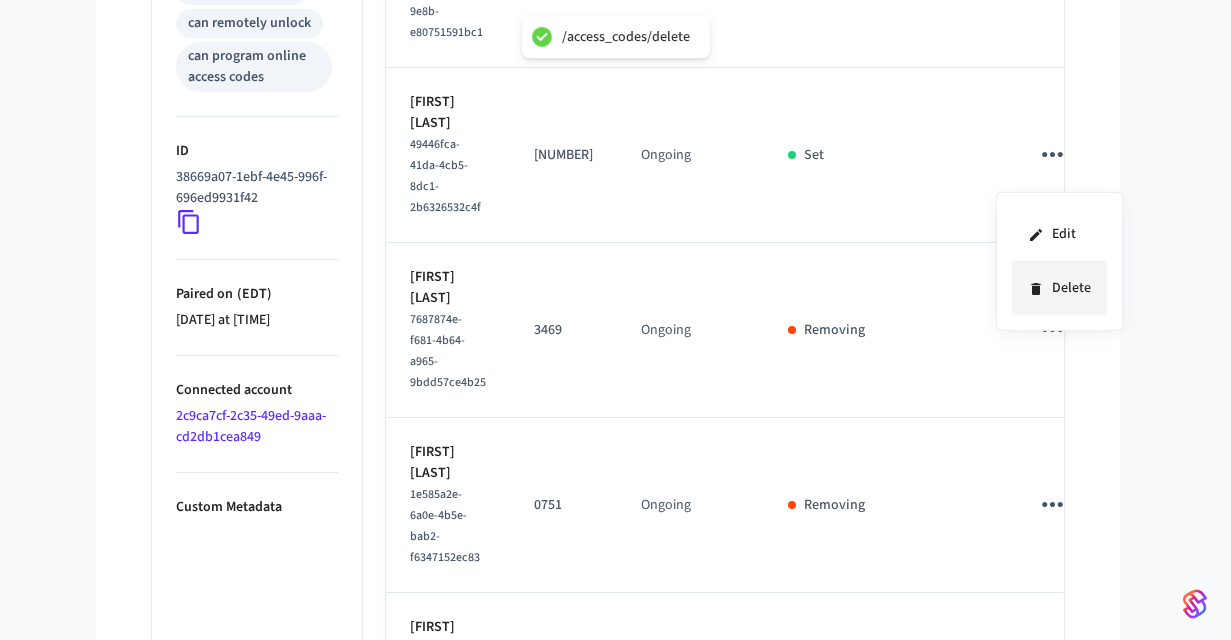 click on "Delete" at bounding box center (1059, 288) 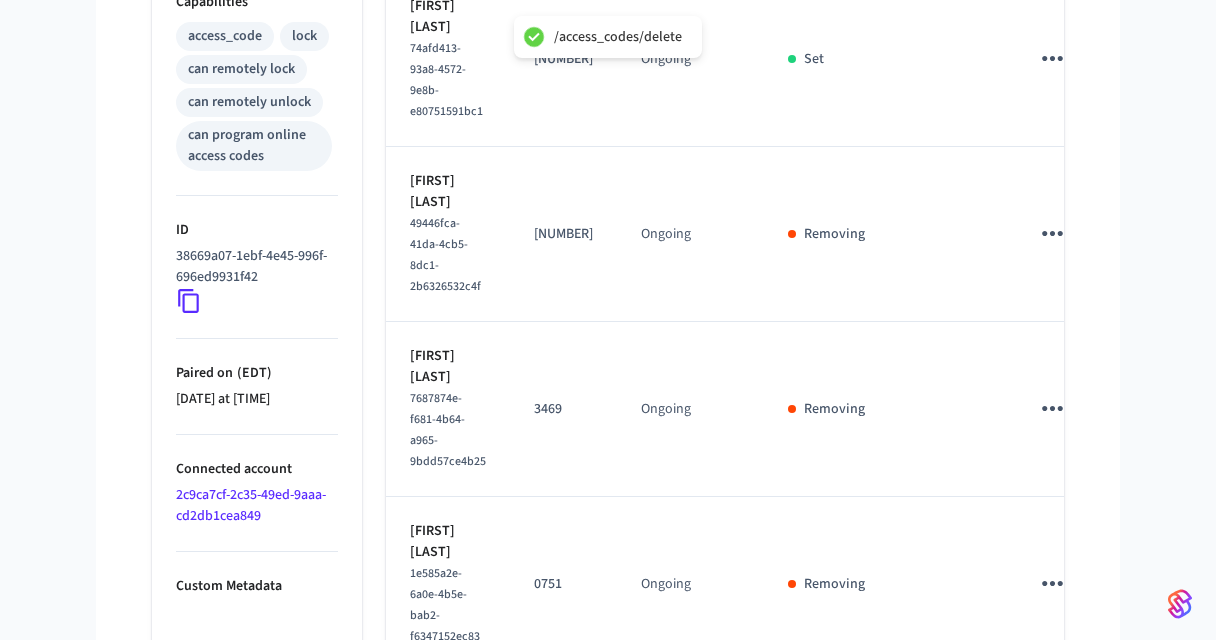 scroll, scrollTop: 763, scrollLeft: 0, axis: vertical 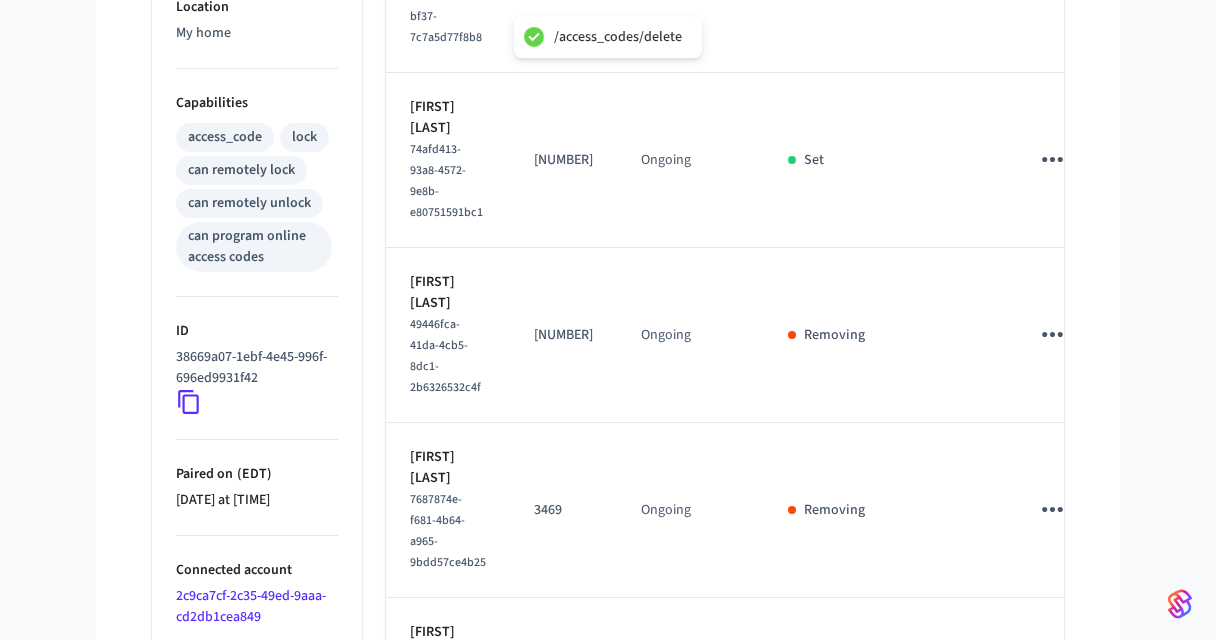 click 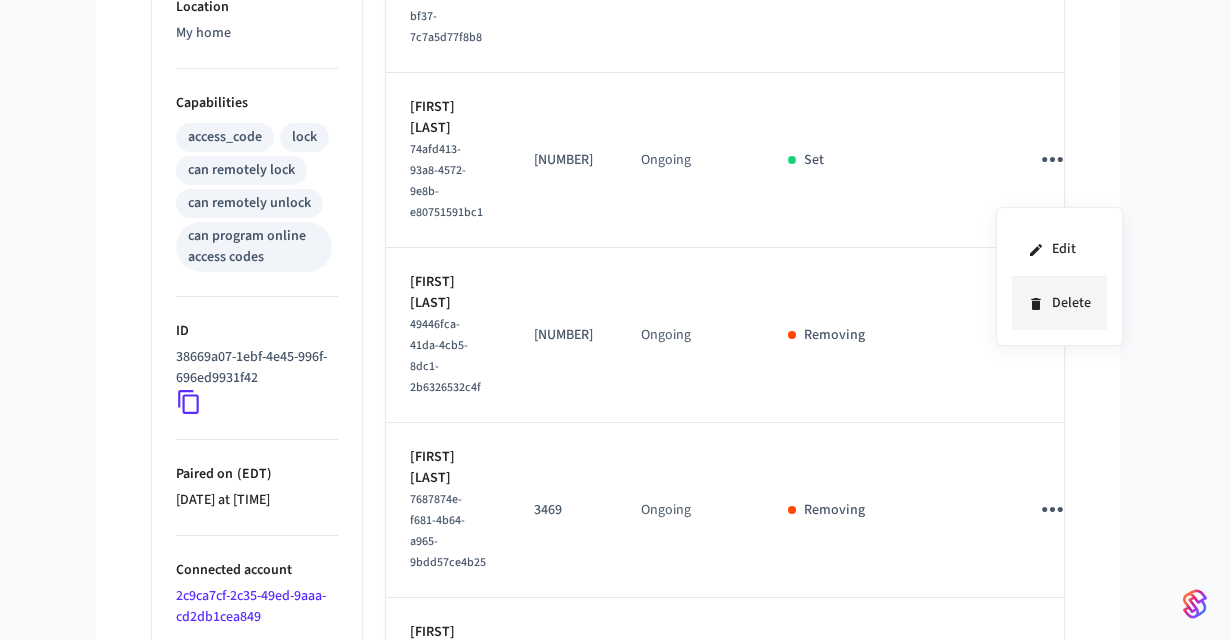 click on "Delete" at bounding box center [1059, 303] 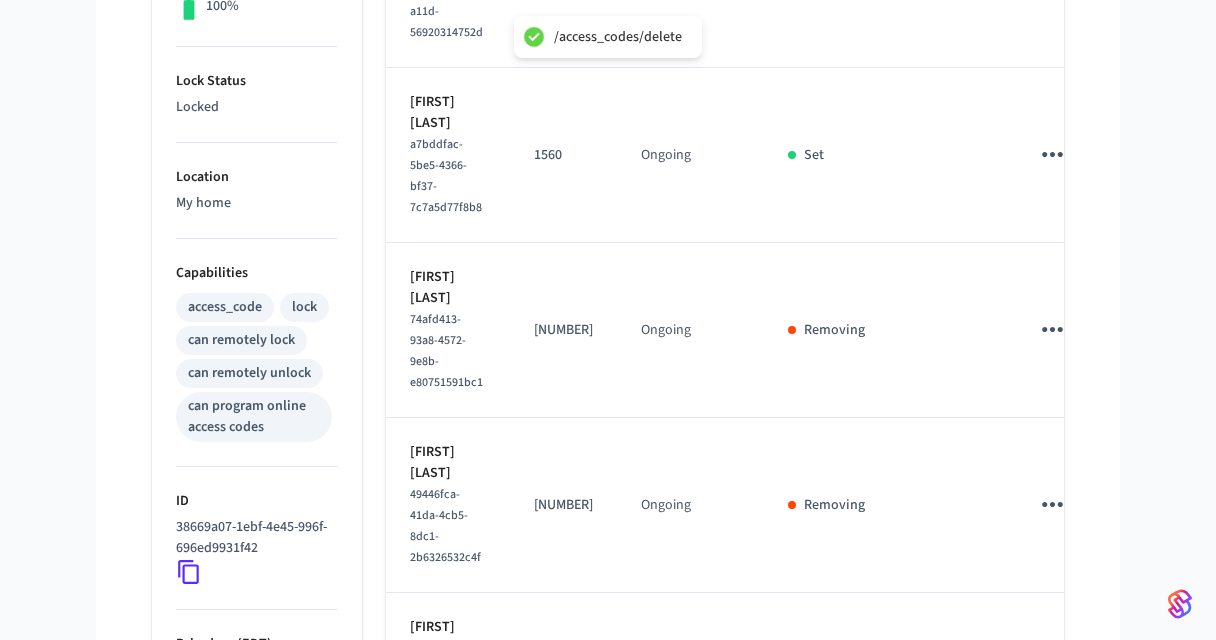 scroll, scrollTop: 575, scrollLeft: 0, axis: vertical 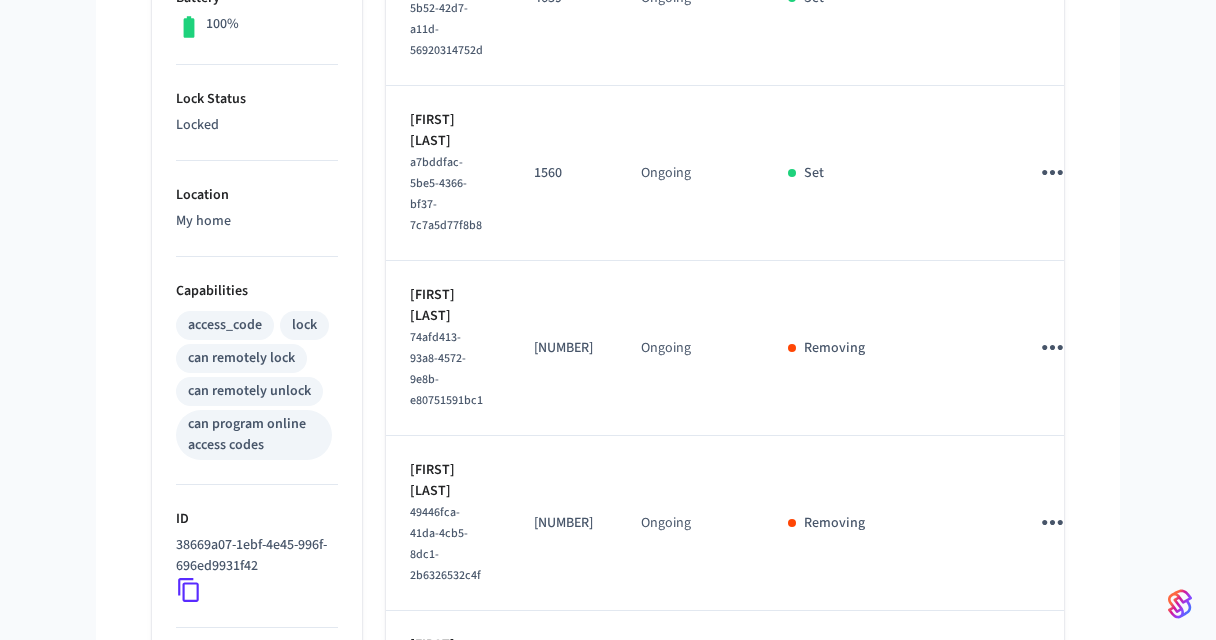 click 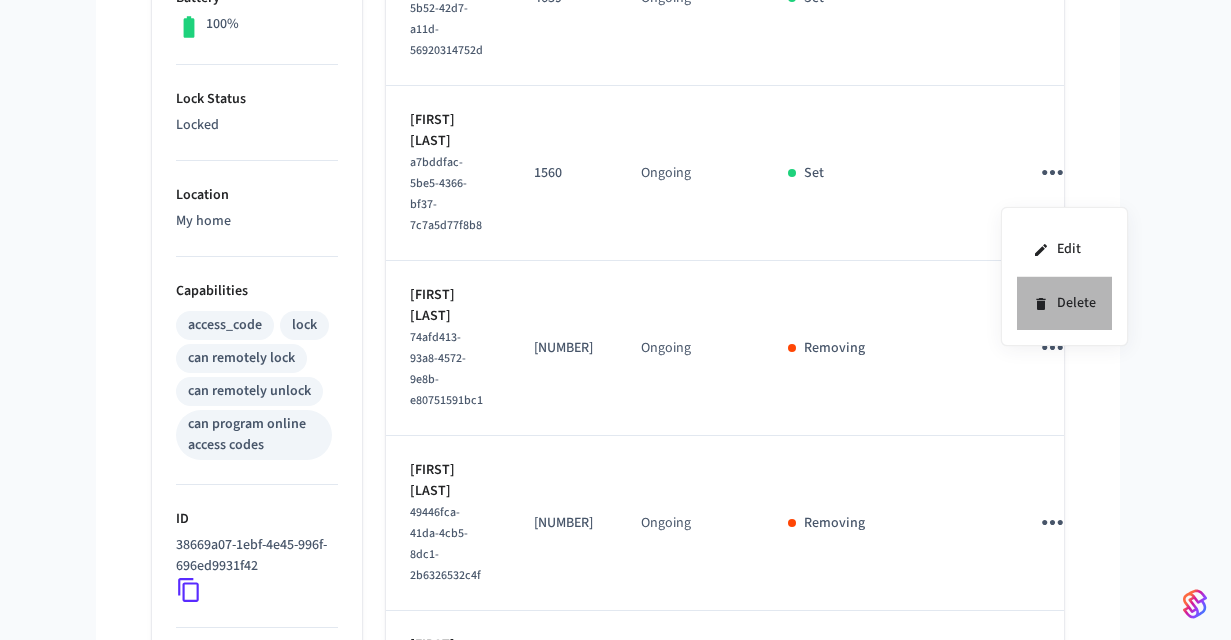 click on "Delete" at bounding box center [1064, 303] 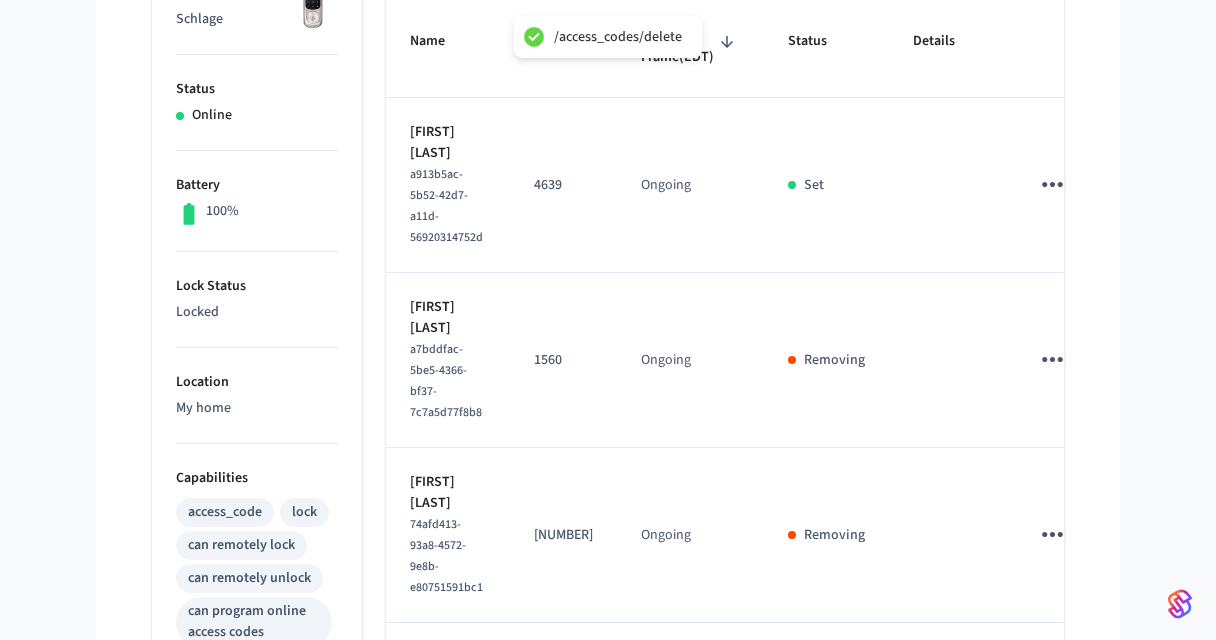 scroll, scrollTop: 352, scrollLeft: 0, axis: vertical 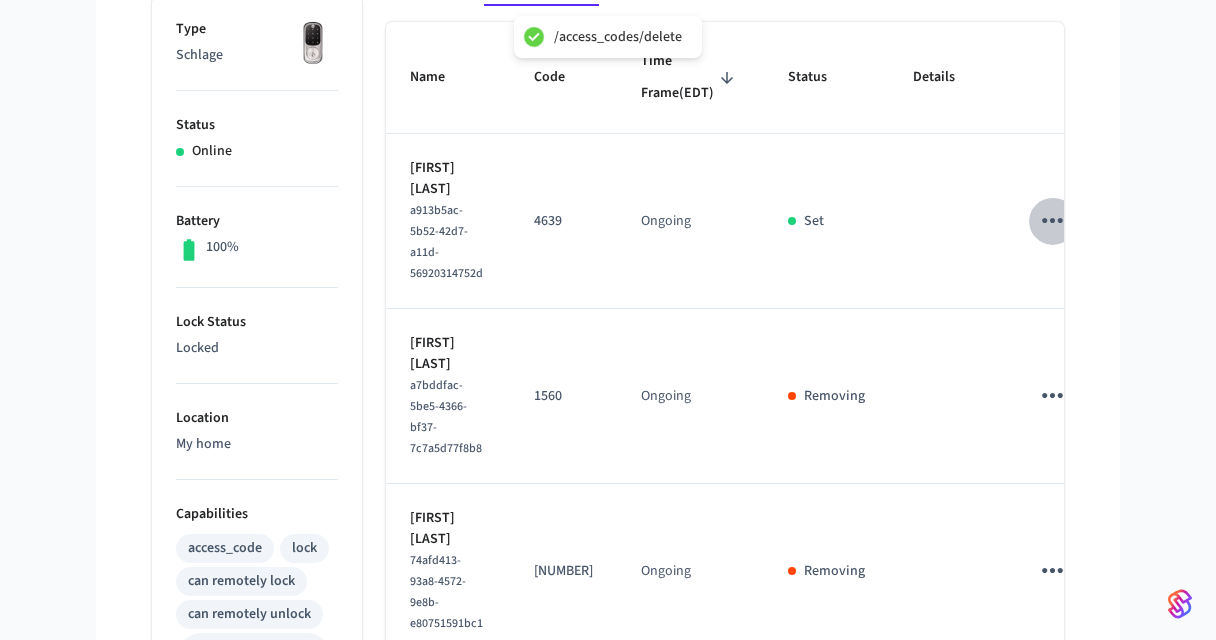 click 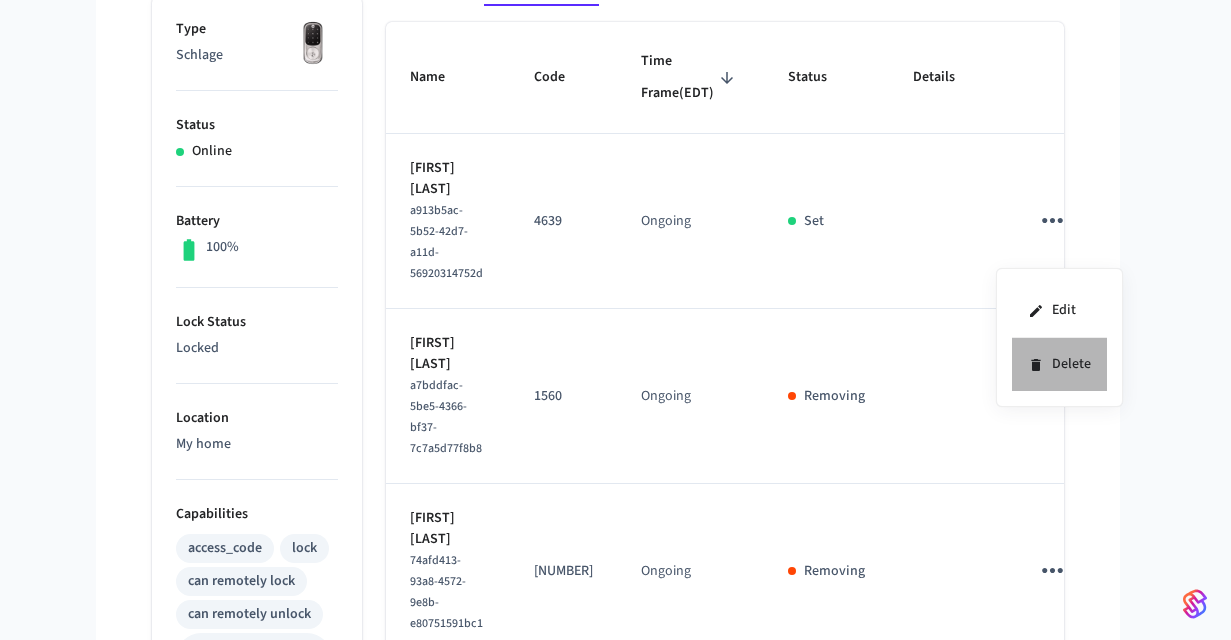 click on "Delete" at bounding box center [1059, 364] 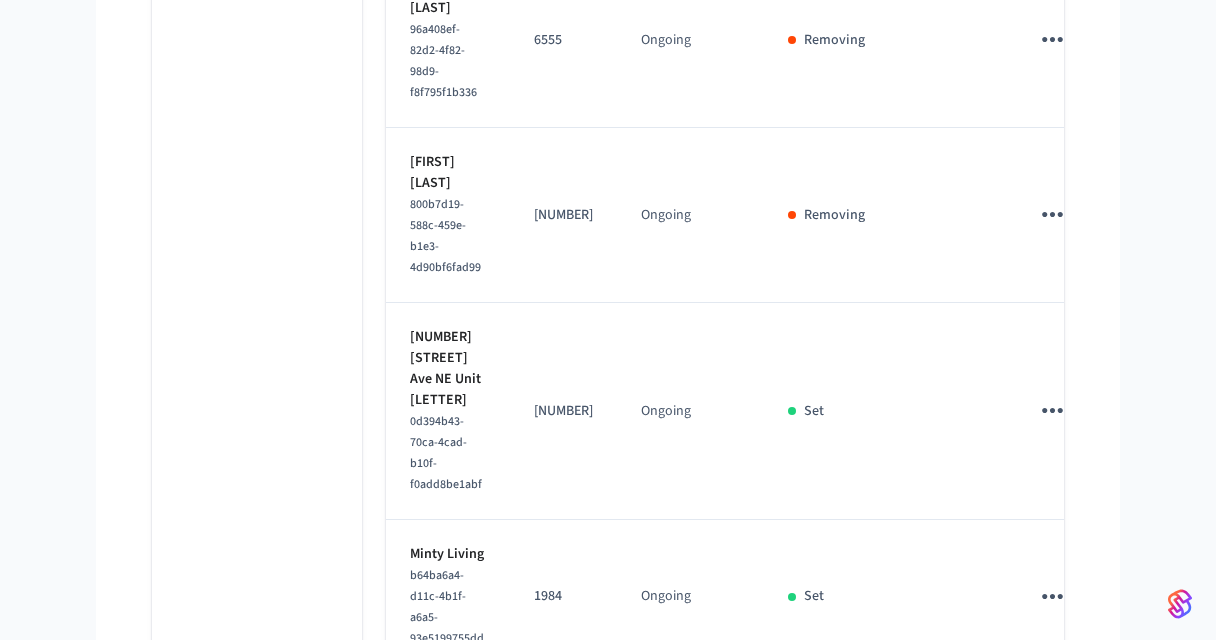 scroll, scrollTop: 1718, scrollLeft: 0, axis: vertical 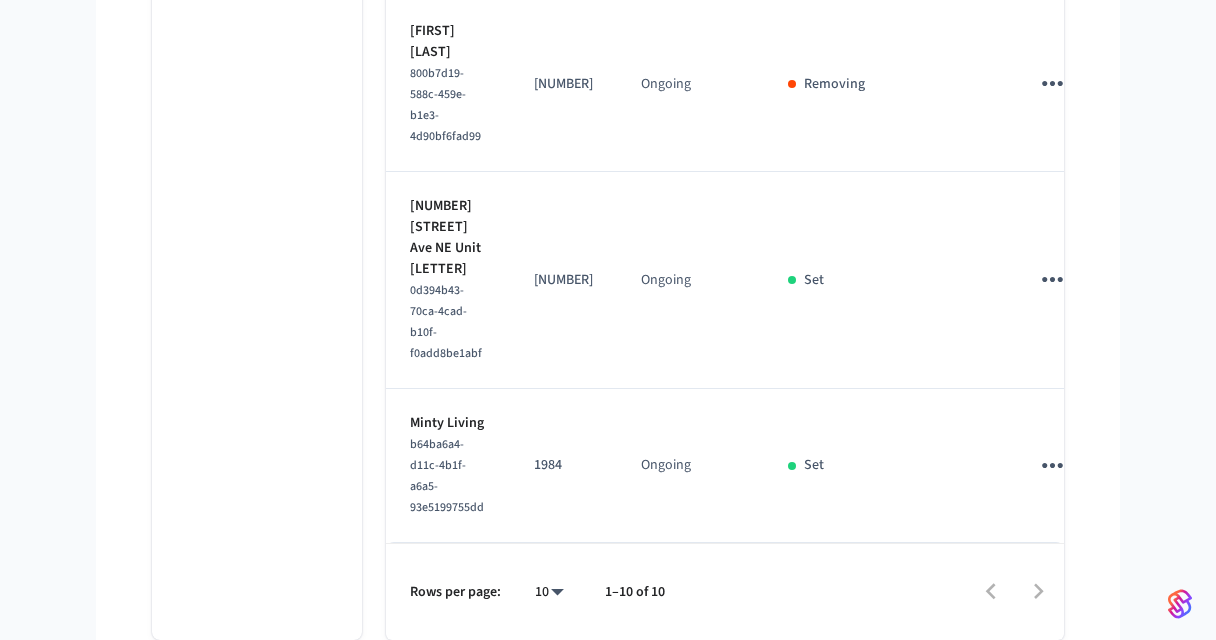 type 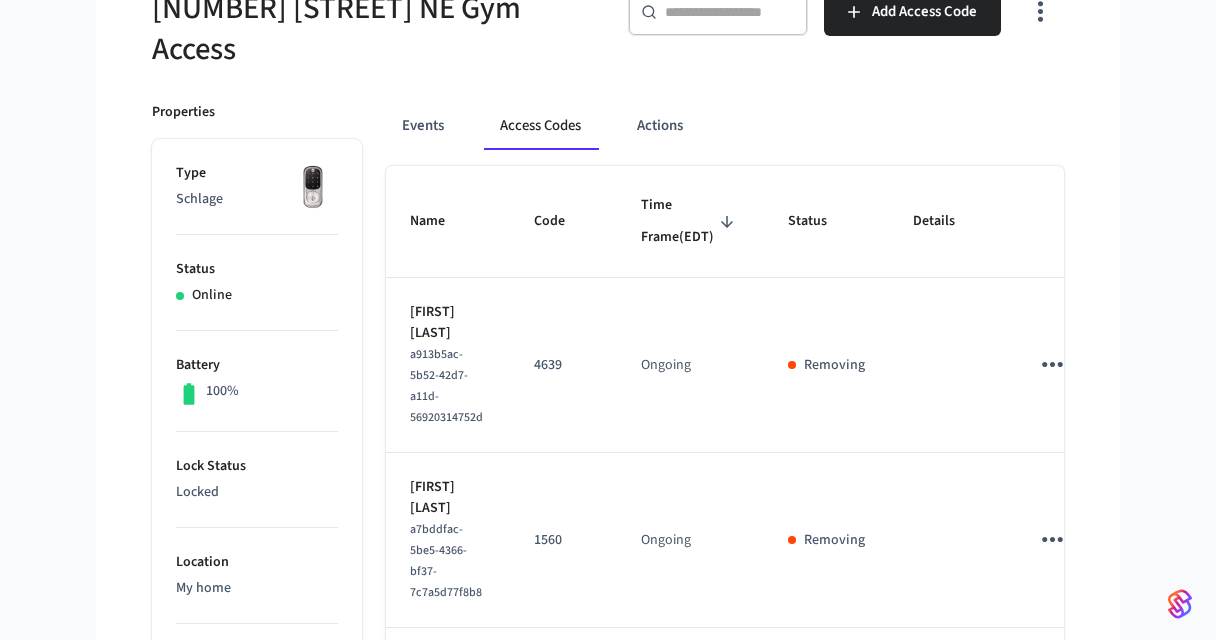 scroll, scrollTop: 56, scrollLeft: 0, axis: vertical 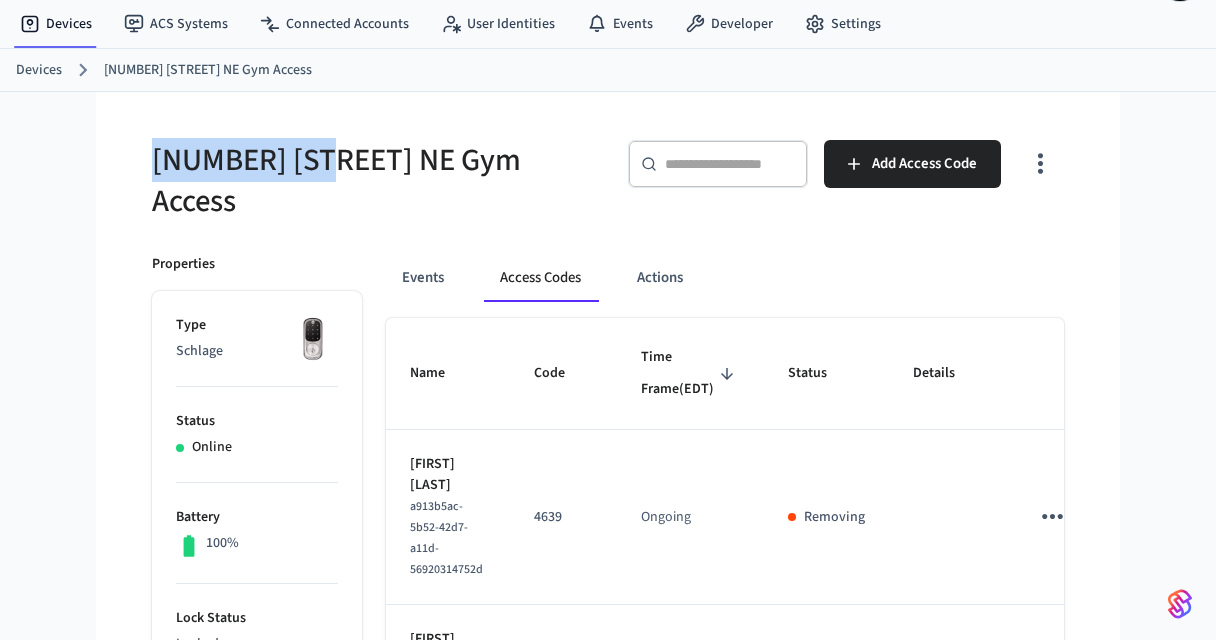 drag, startPoint x: 336, startPoint y: 152, endPoint x: 155, endPoint y: 154, distance: 181.01105 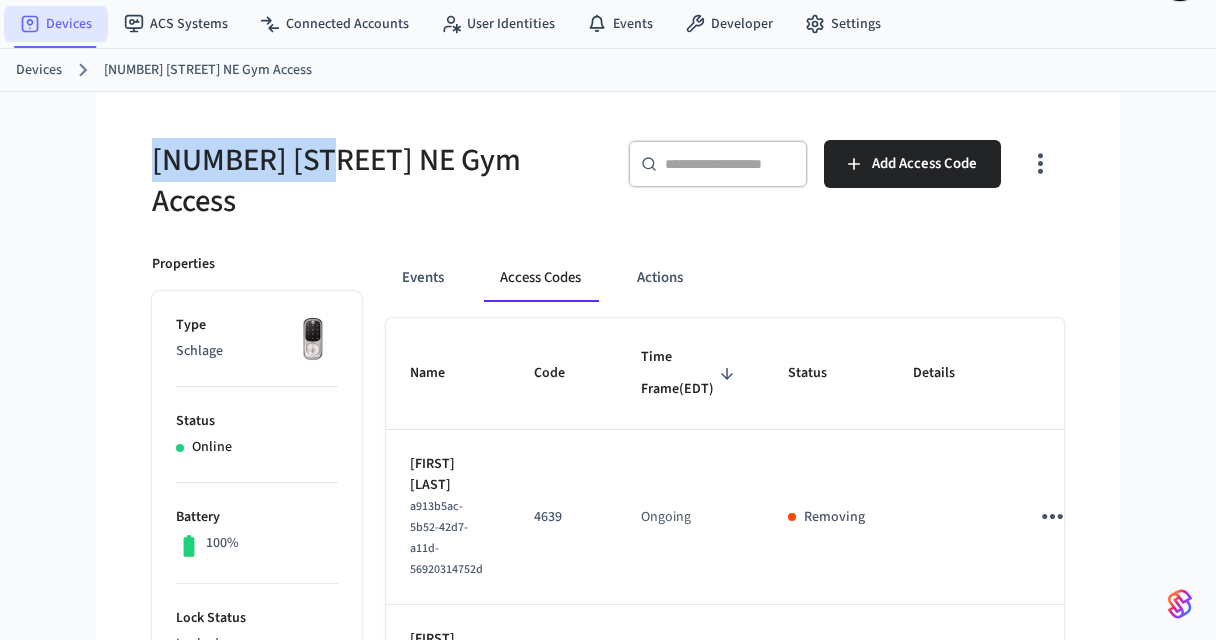 click on "Devices" at bounding box center (56, 24) 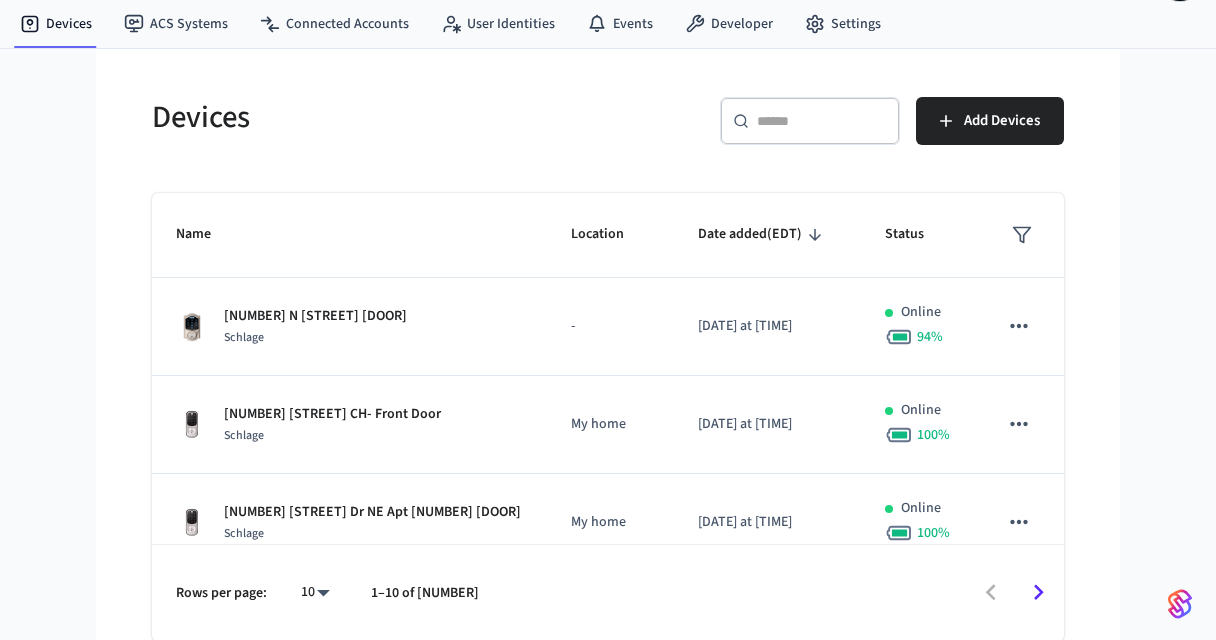 scroll, scrollTop: 0, scrollLeft: 0, axis: both 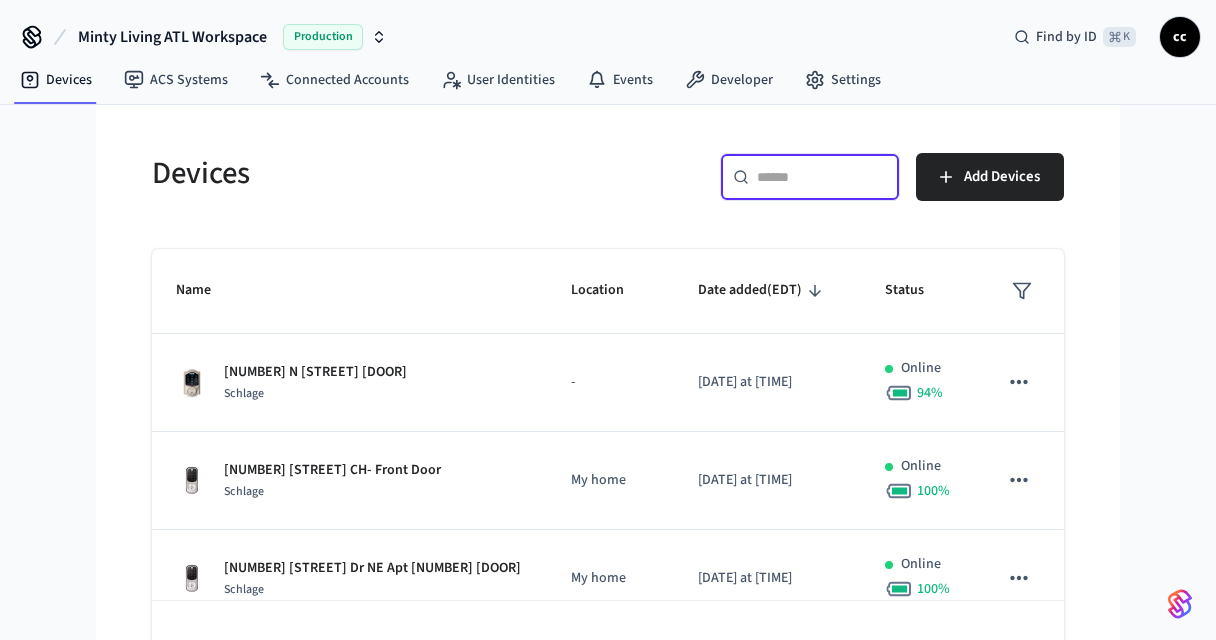 click at bounding box center (822, 177) 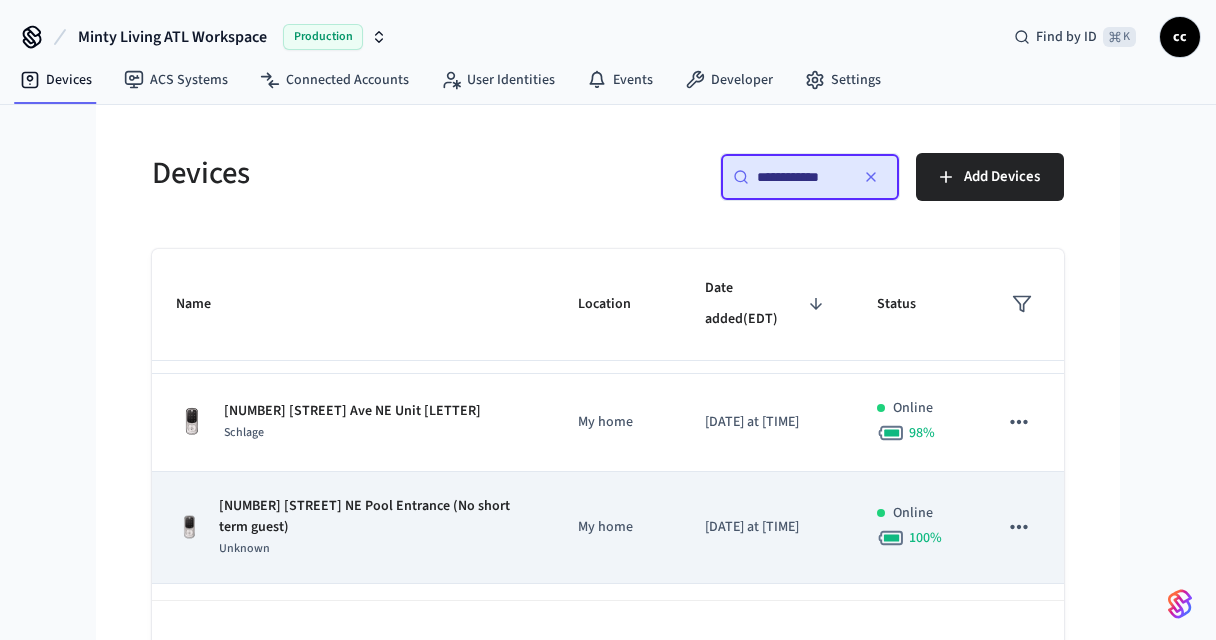 scroll, scrollTop: 305, scrollLeft: 0, axis: vertical 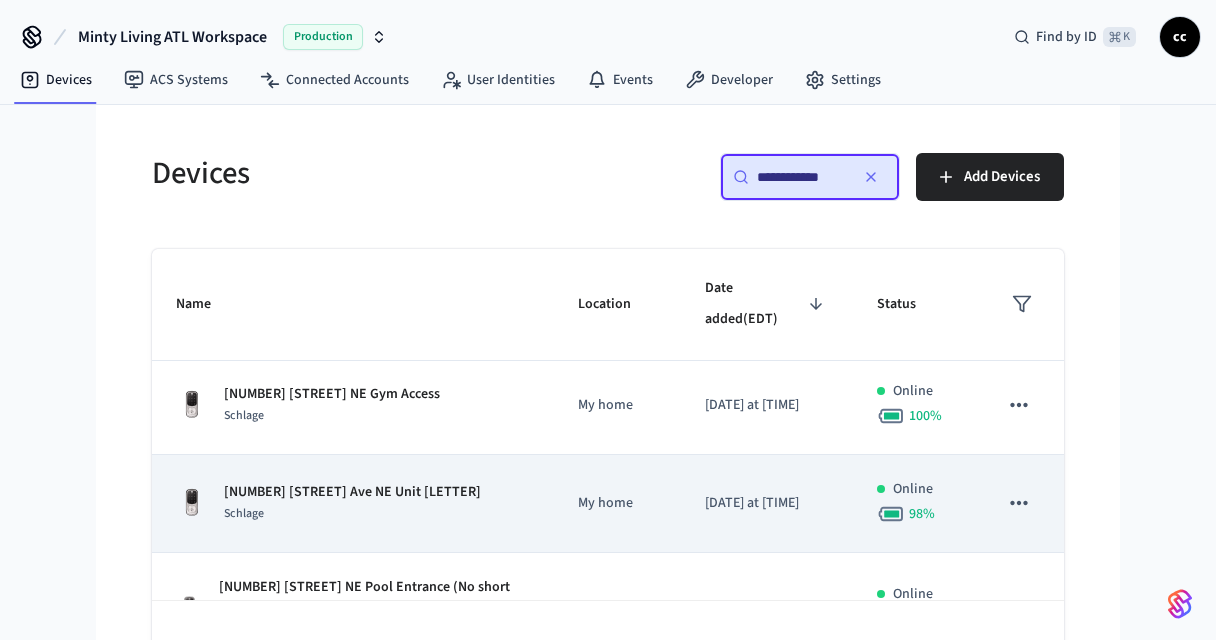type on "**********" 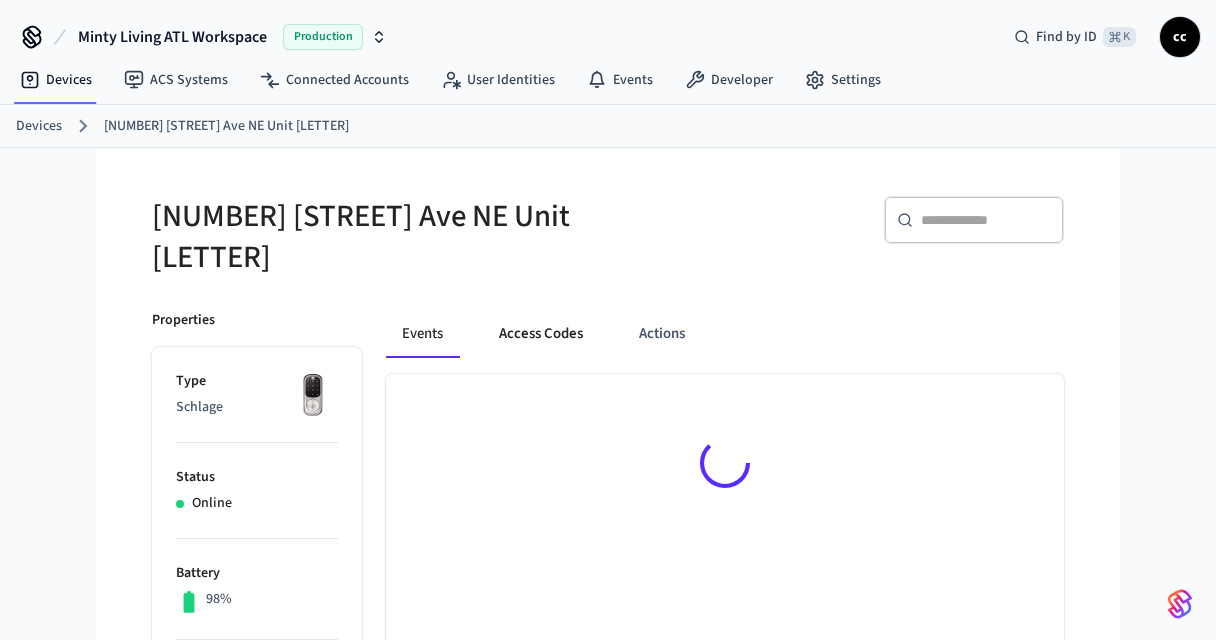 click on "Access Codes" at bounding box center (541, 334) 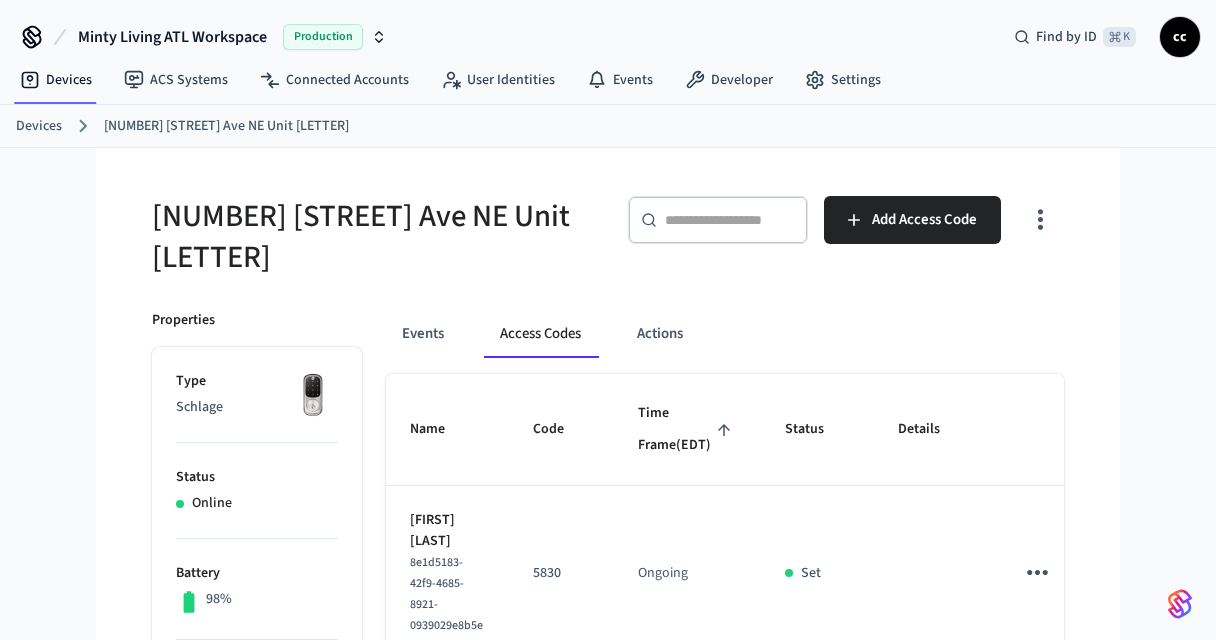 click on "Time Frame (EDT)" at bounding box center [687, 429] 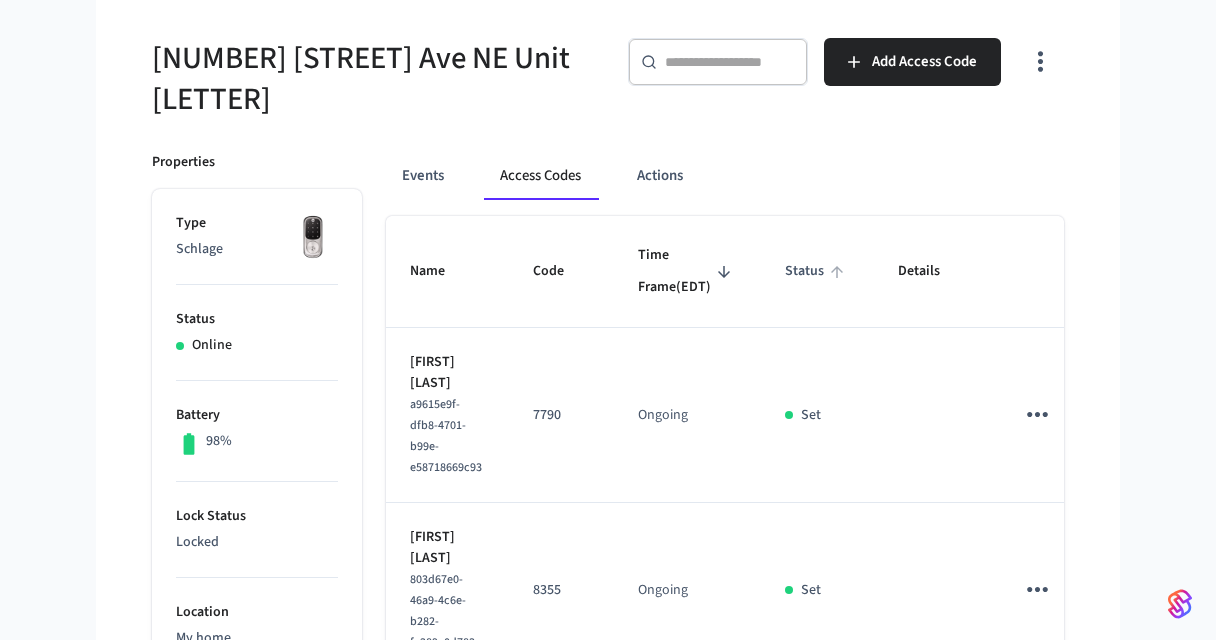 scroll, scrollTop: 484, scrollLeft: 0, axis: vertical 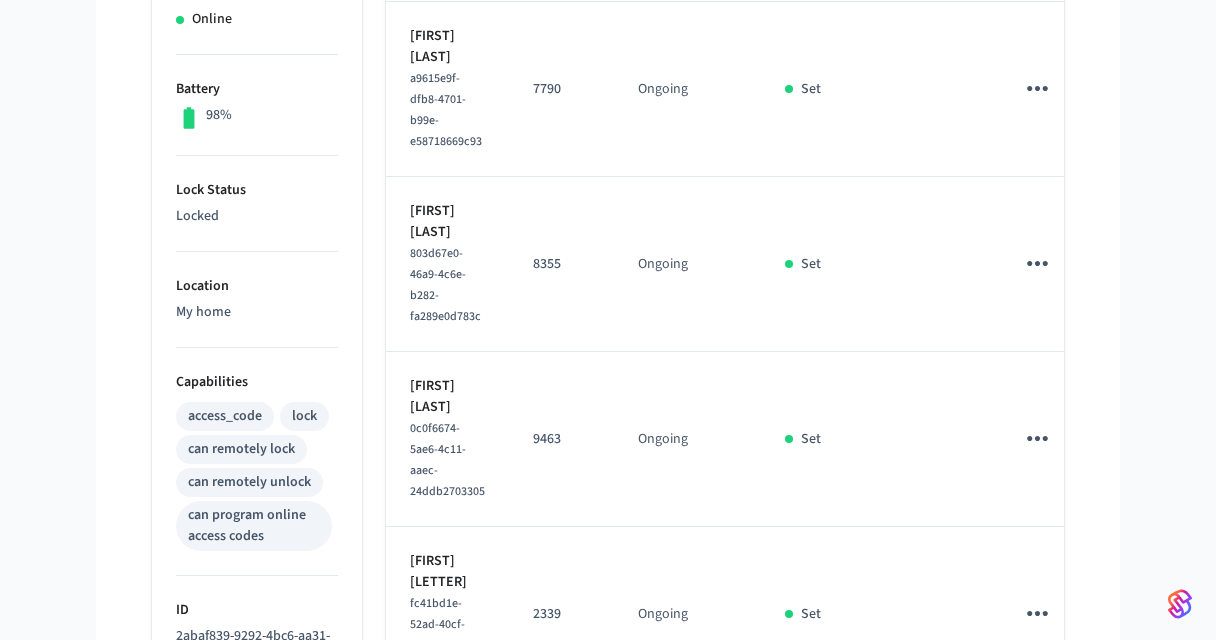 click 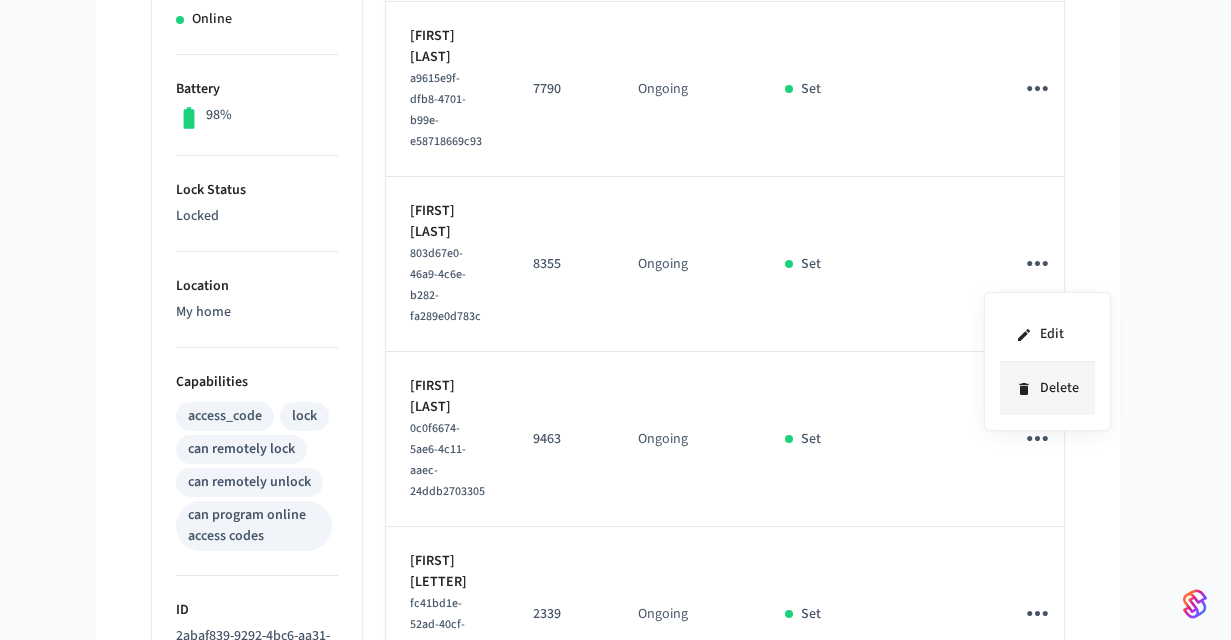 click on "Delete" at bounding box center [1047, 388] 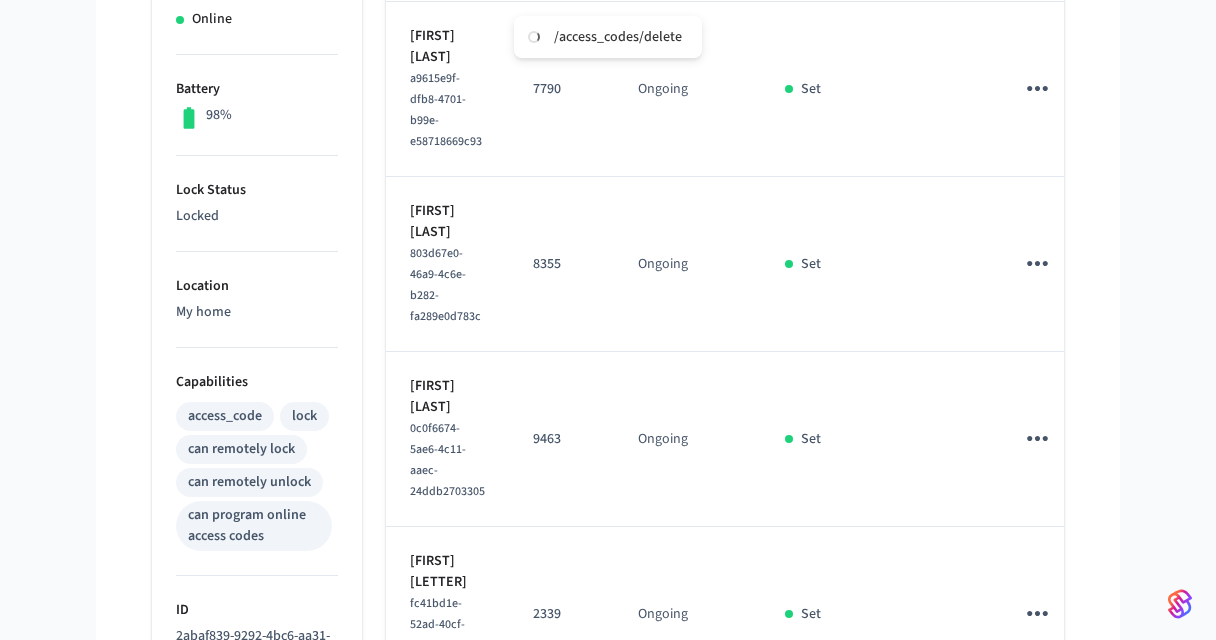 click 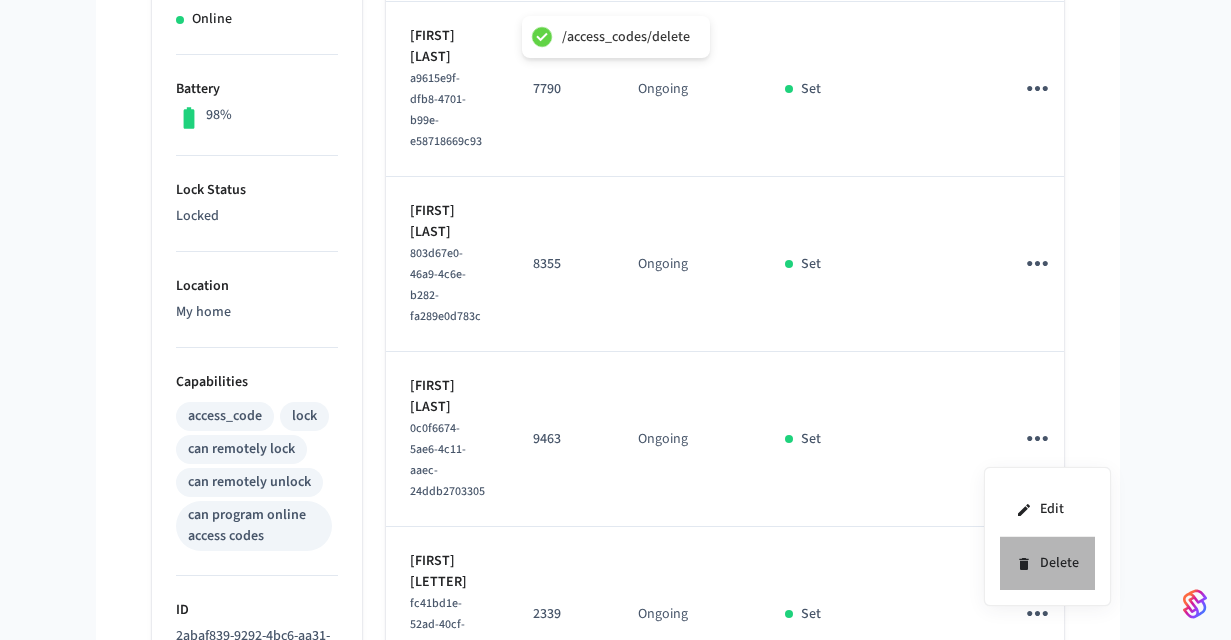 click on "Delete" at bounding box center [1047, 563] 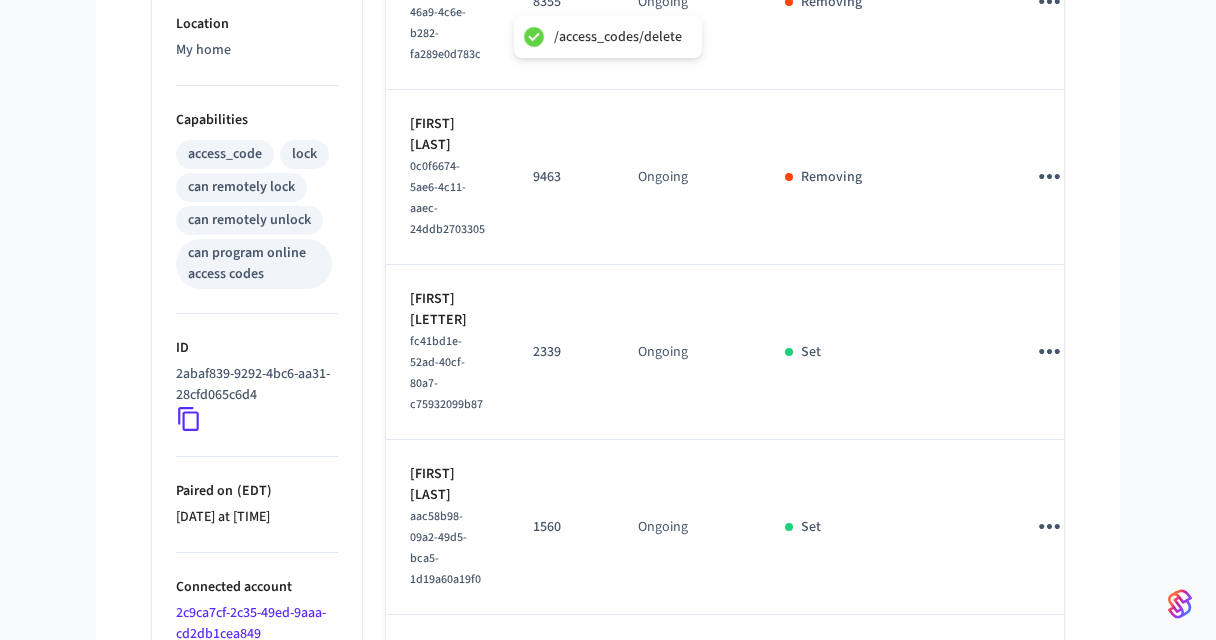 scroll, scrollTop: 762, scrollLeft: 0, axis: vertical 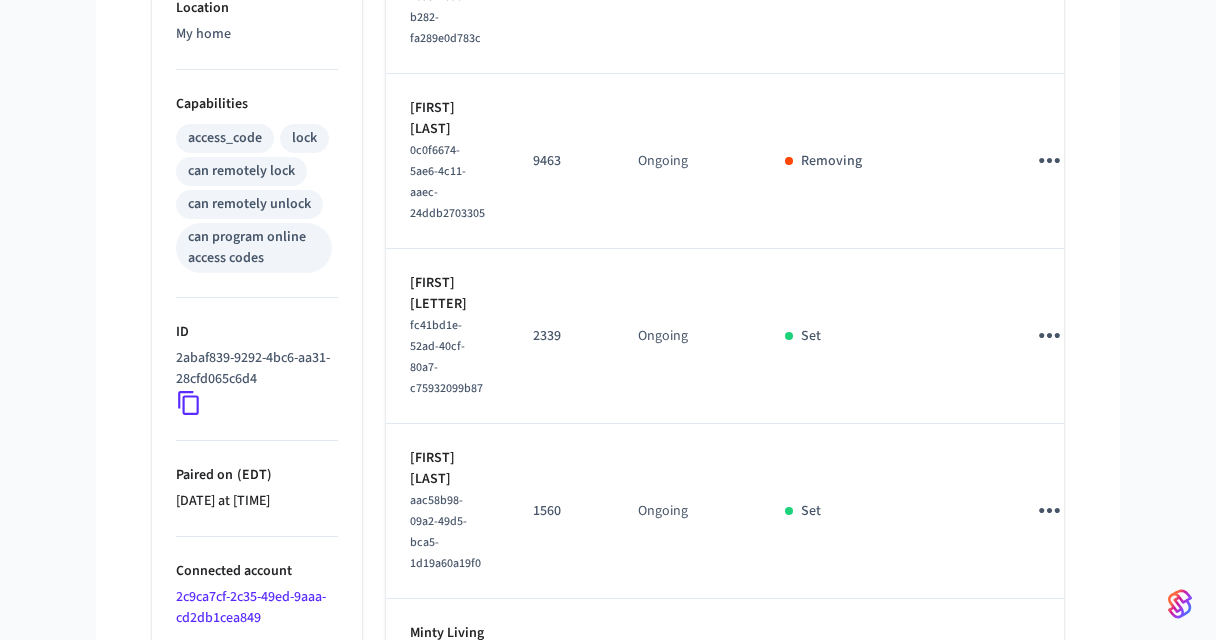 click 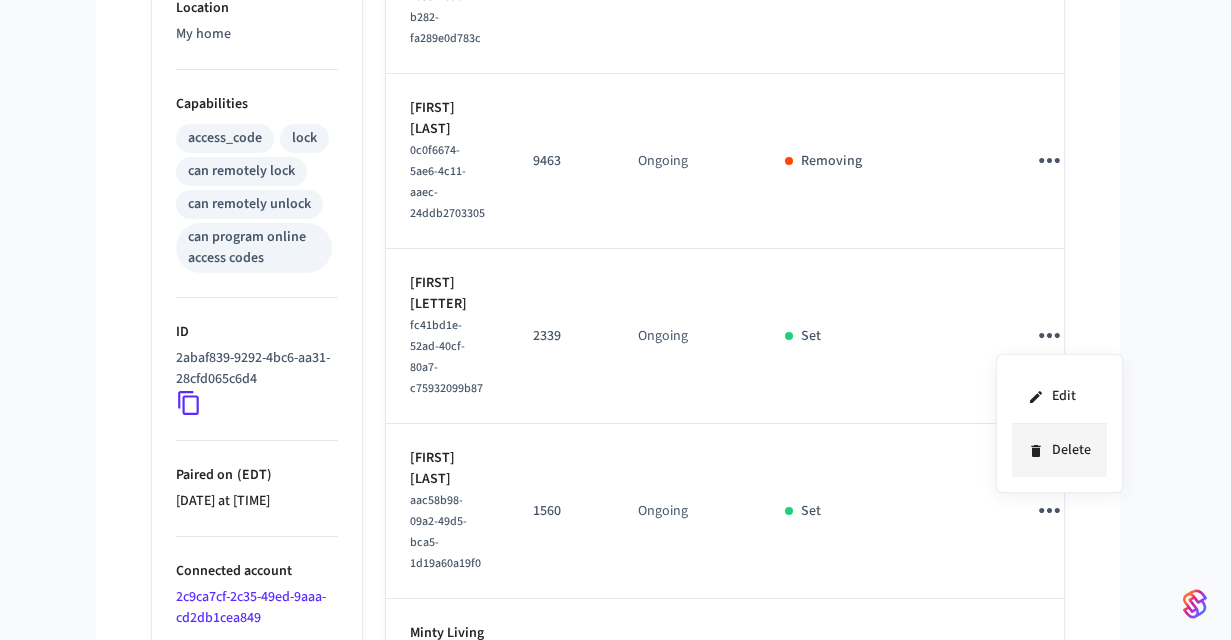 click on "Delete" at bounding box center [1059, 450] 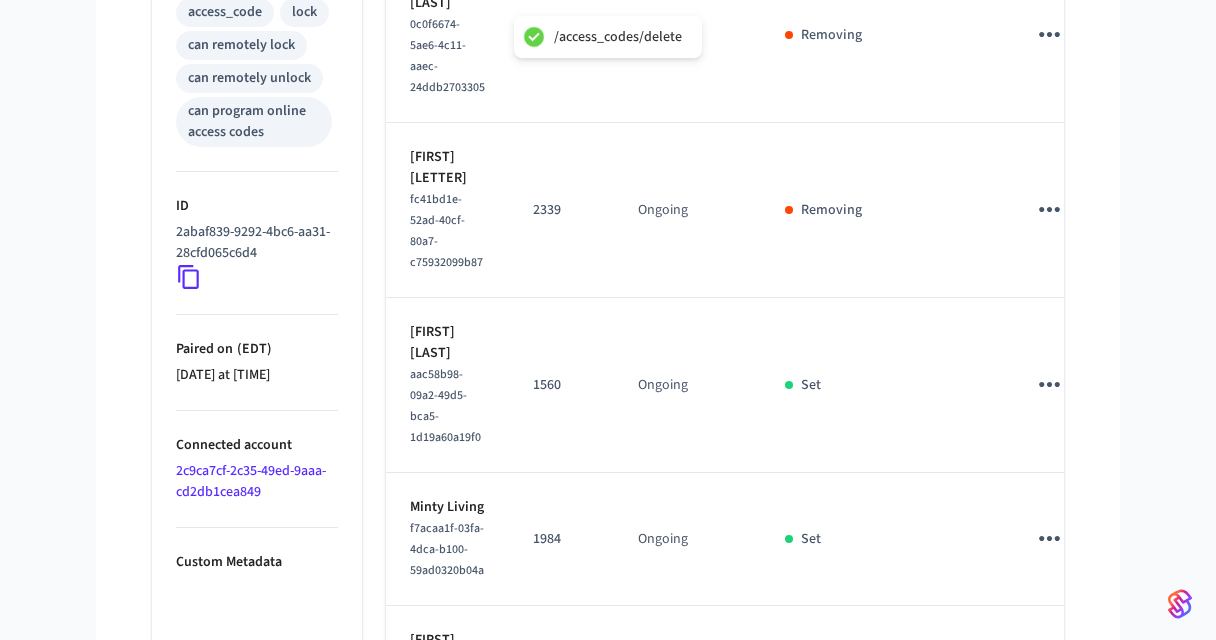 scroll, scrollTop: 967, scrollLeft: 0, axis: vertical 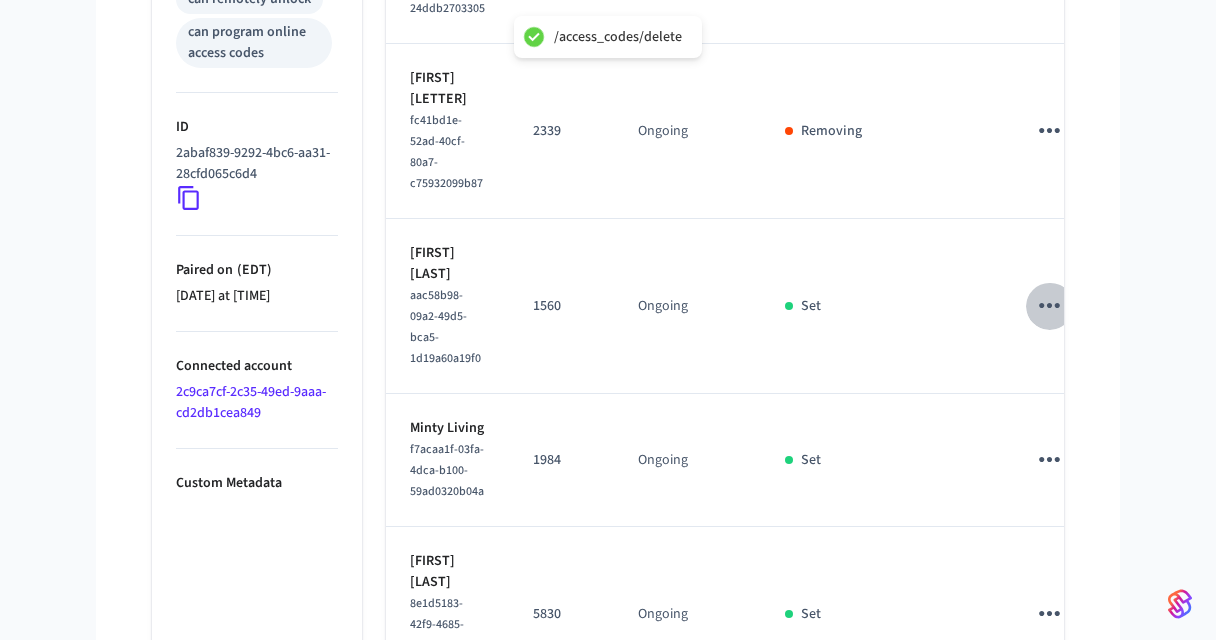 click 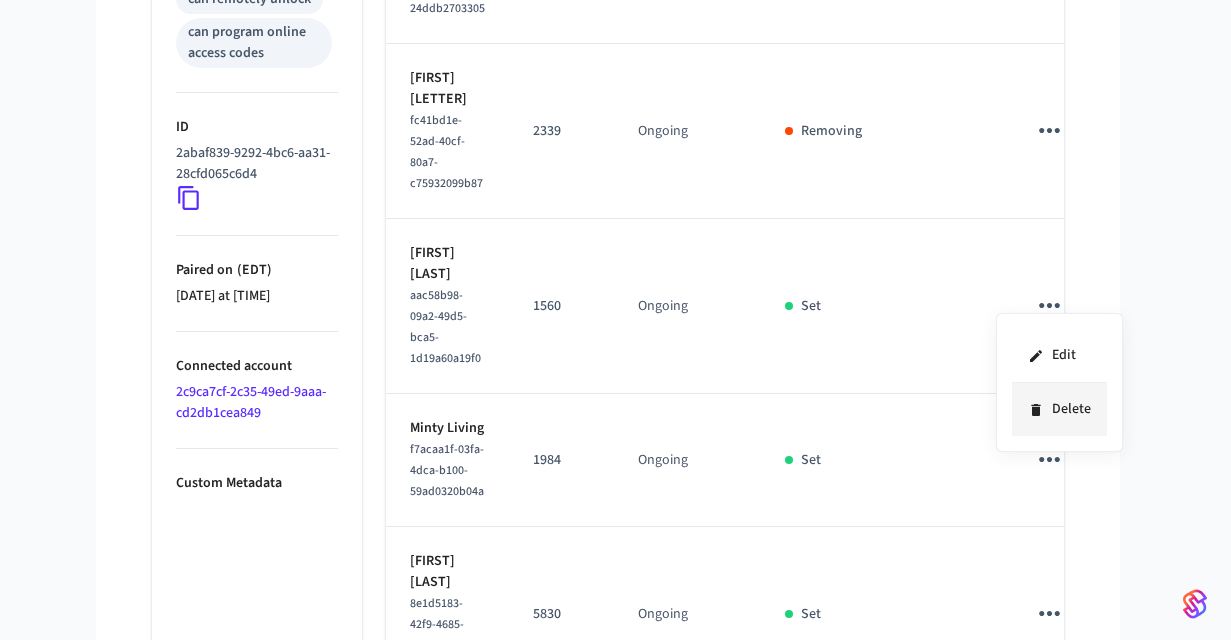 click on "Delete" at bounding box center [1059, 409] 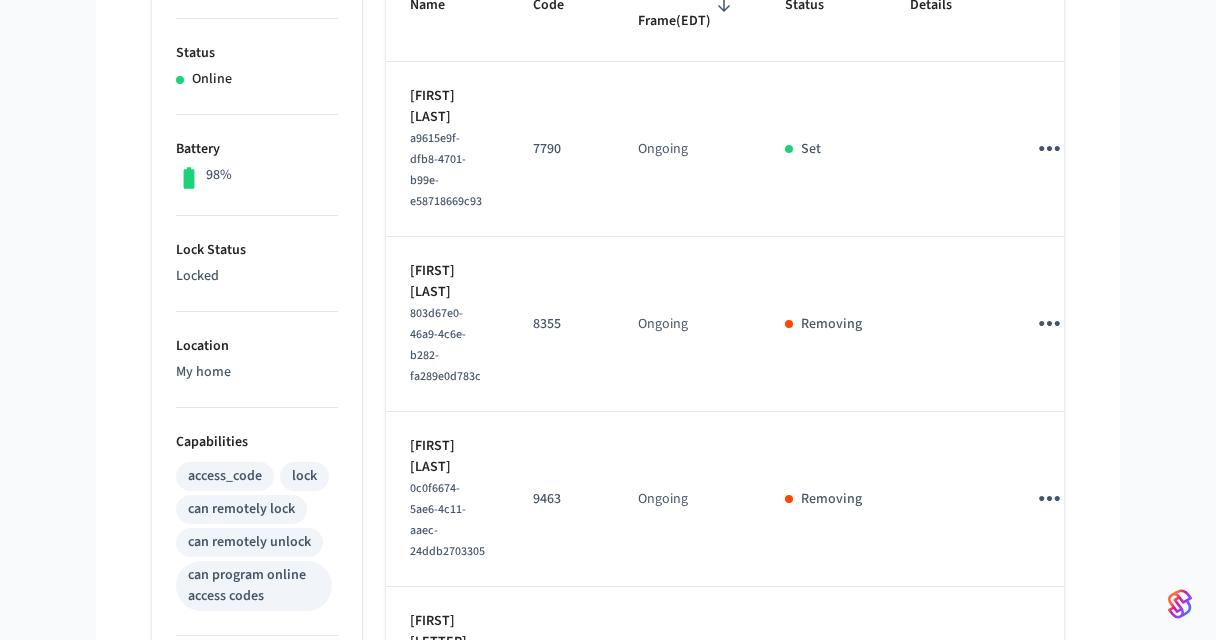 scroll, scrollTop: 347, scrollLeft: 0, axis: vertical 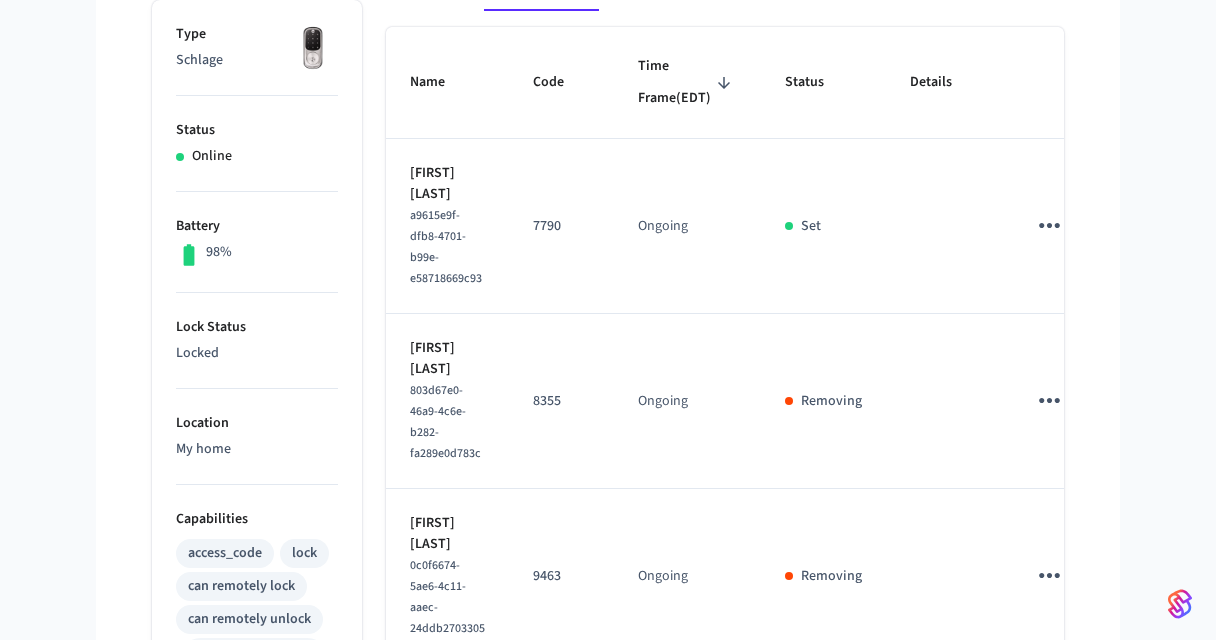 type 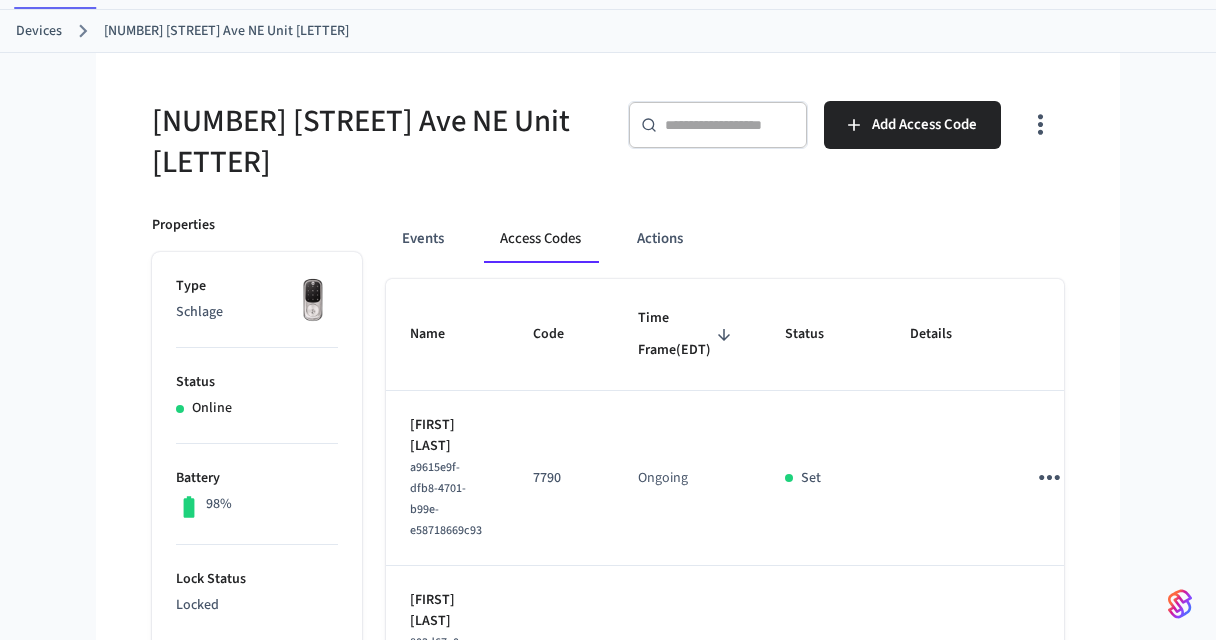 scroll, scrollTop: 0, scrollLeft: 0, axis: both 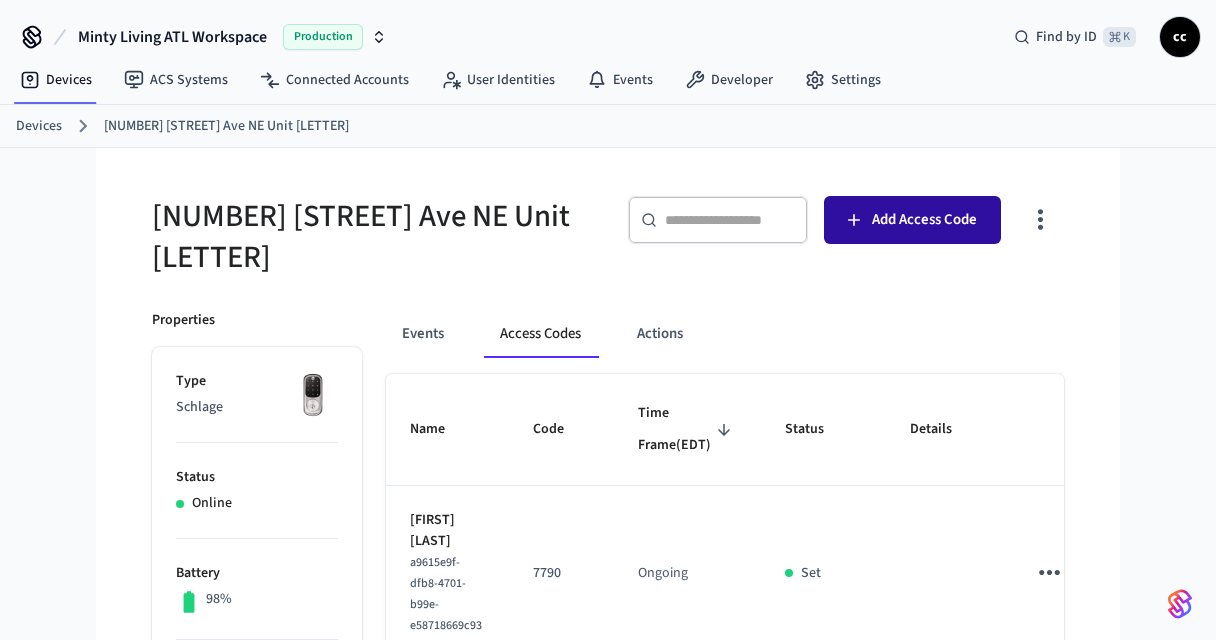 click on "Add Access Code" at bounding box center (924, 220) 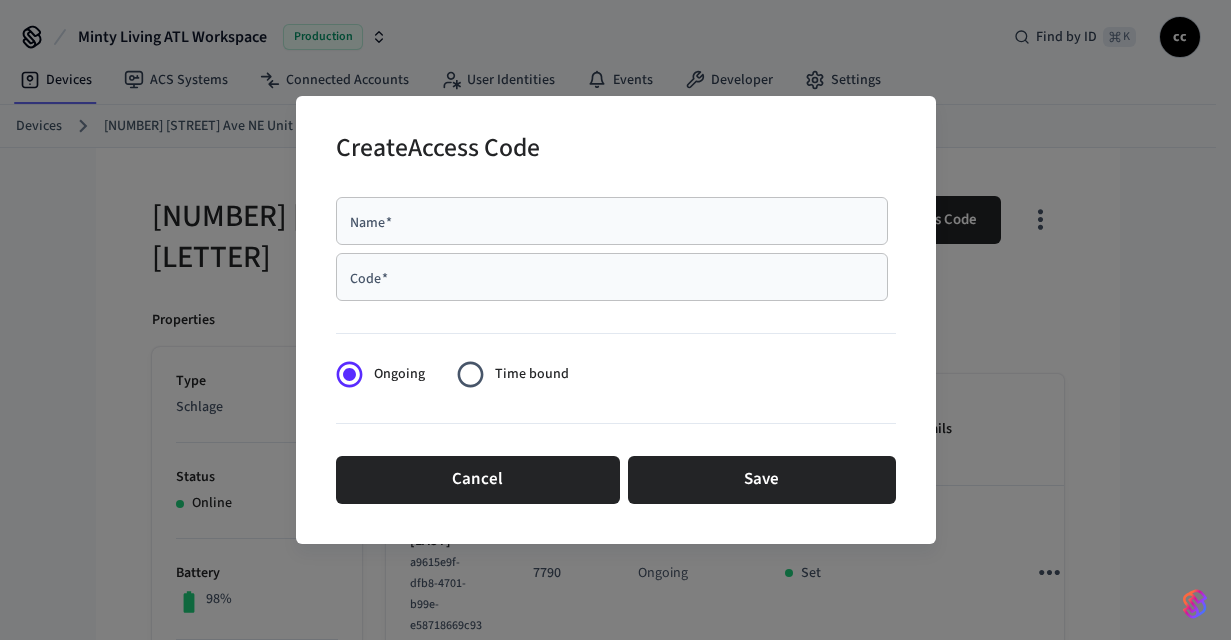 click on "Name   *" at bounding box center (612, 221) 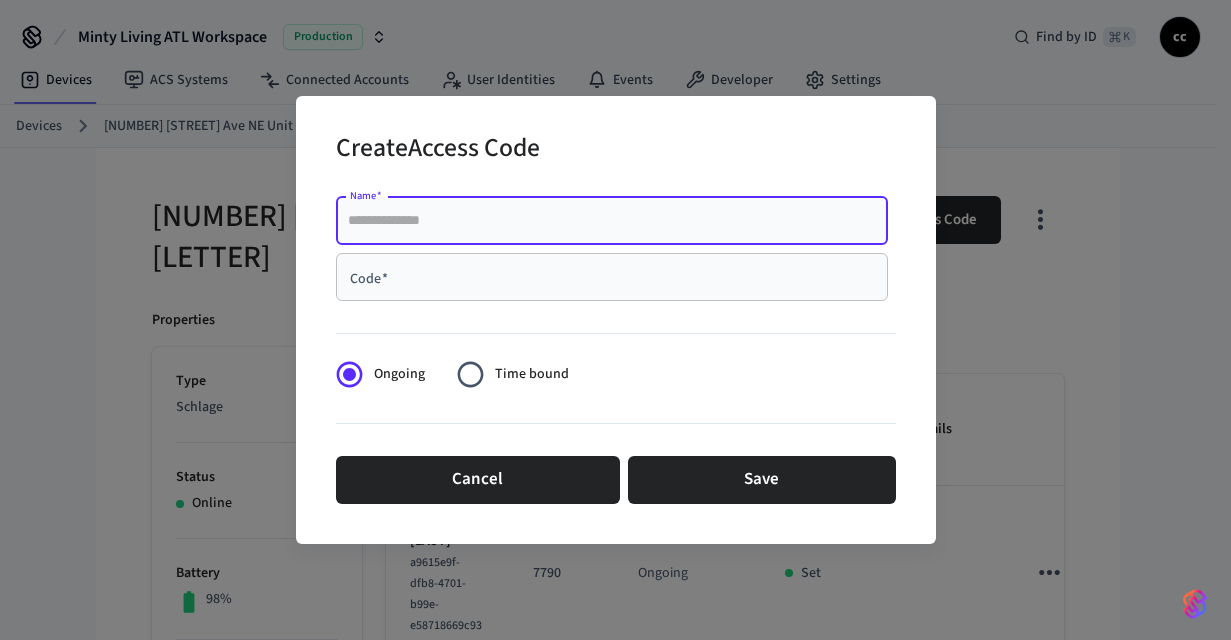 paste on "**********" 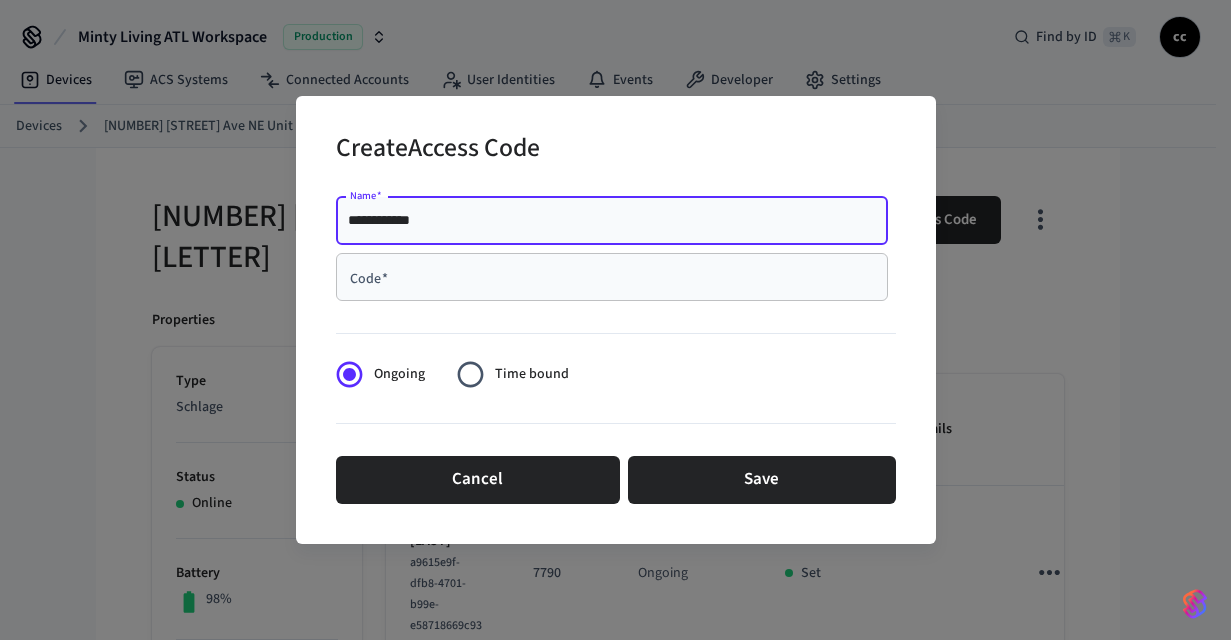 type on "**********" 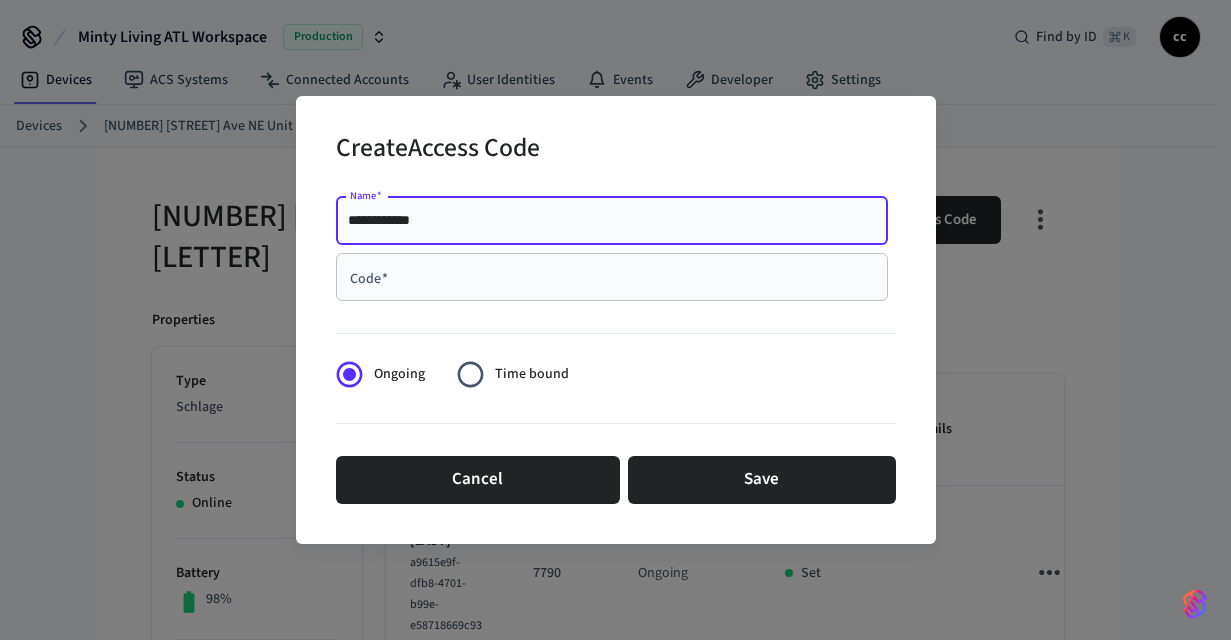 click on "Code   *" at bounding box center [612, 277] 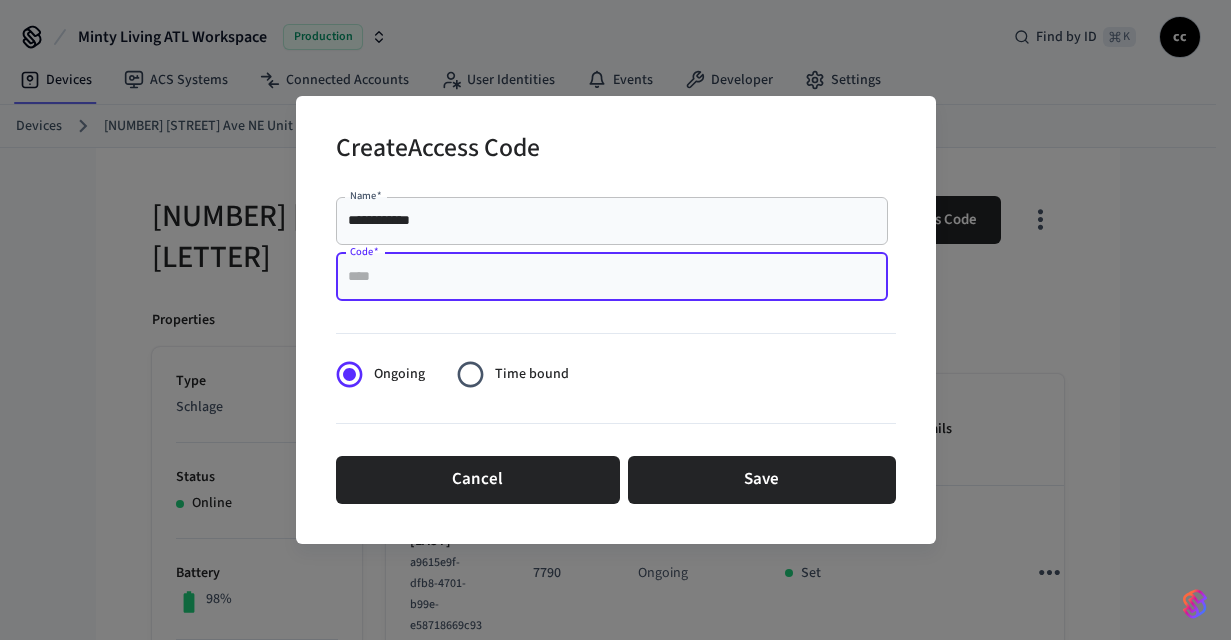 paste on "****" 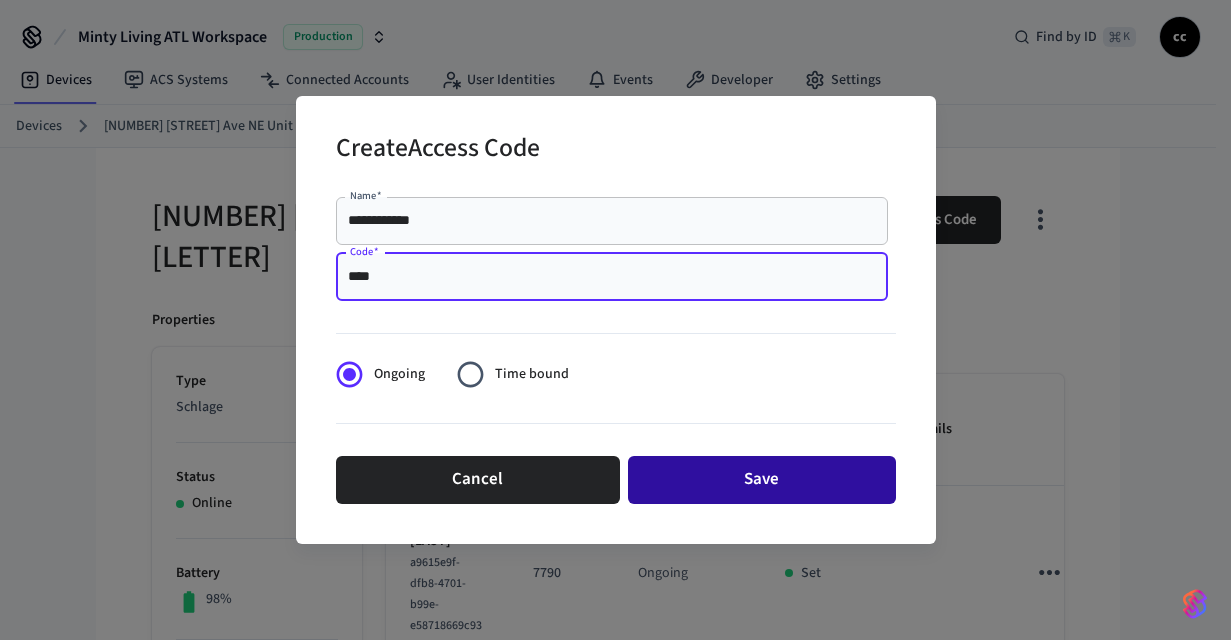 type on "****" 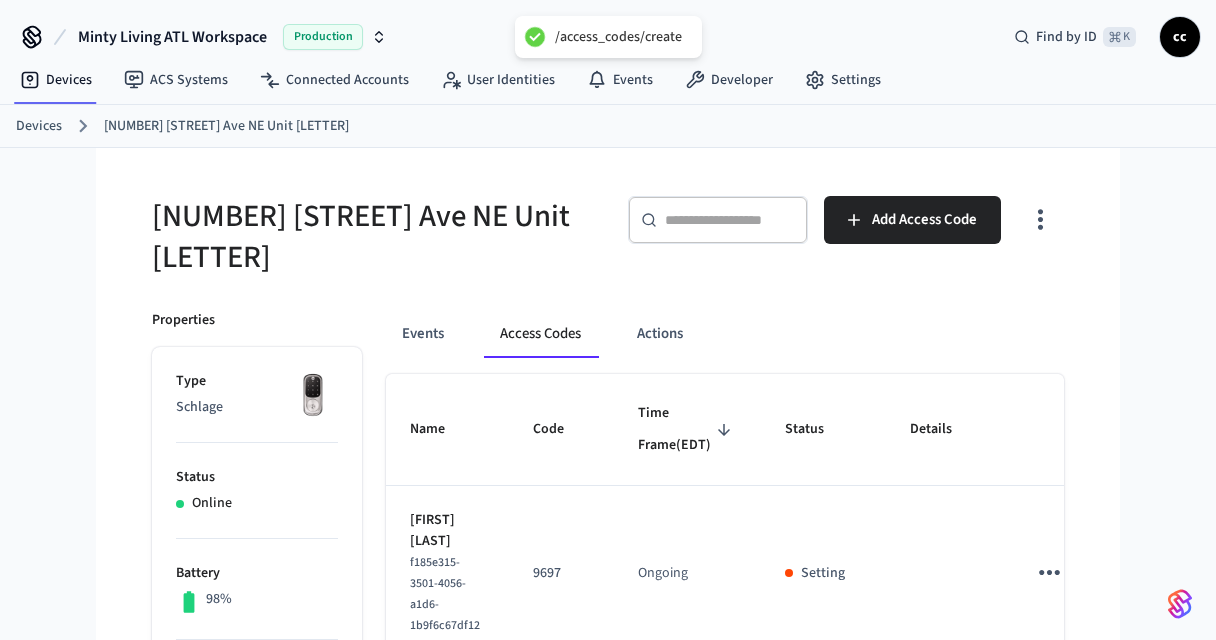 type 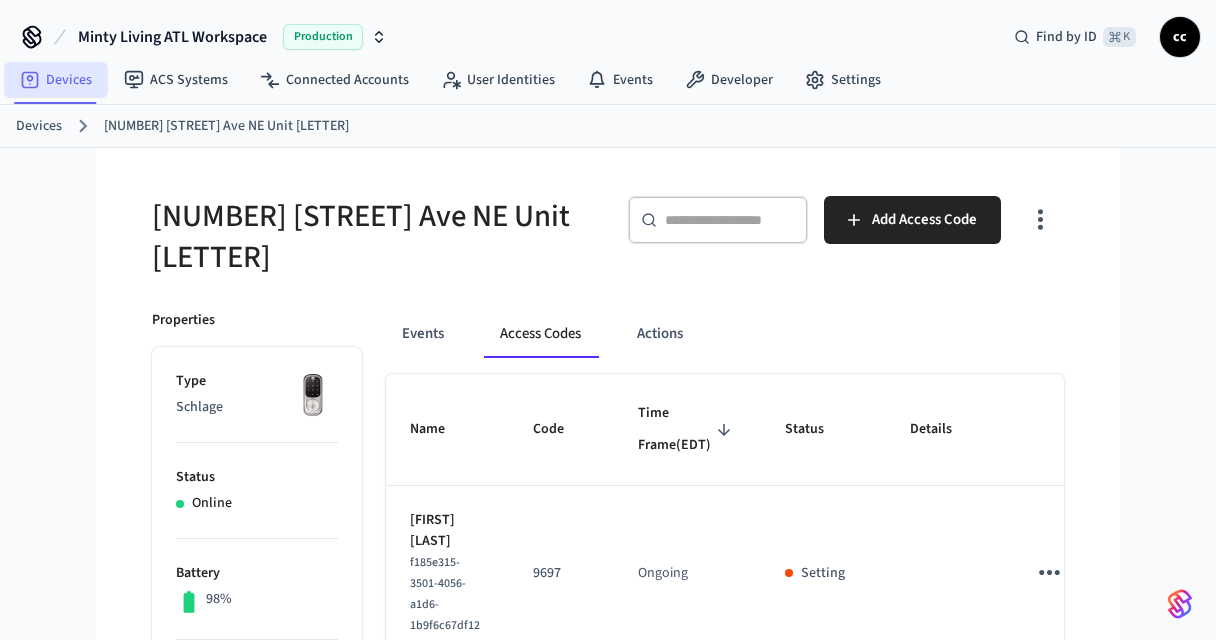 drag, startPoint x: 59, startPoint y: 77, endPoint x: 128, endPoint y: 78, distance: 69.00725 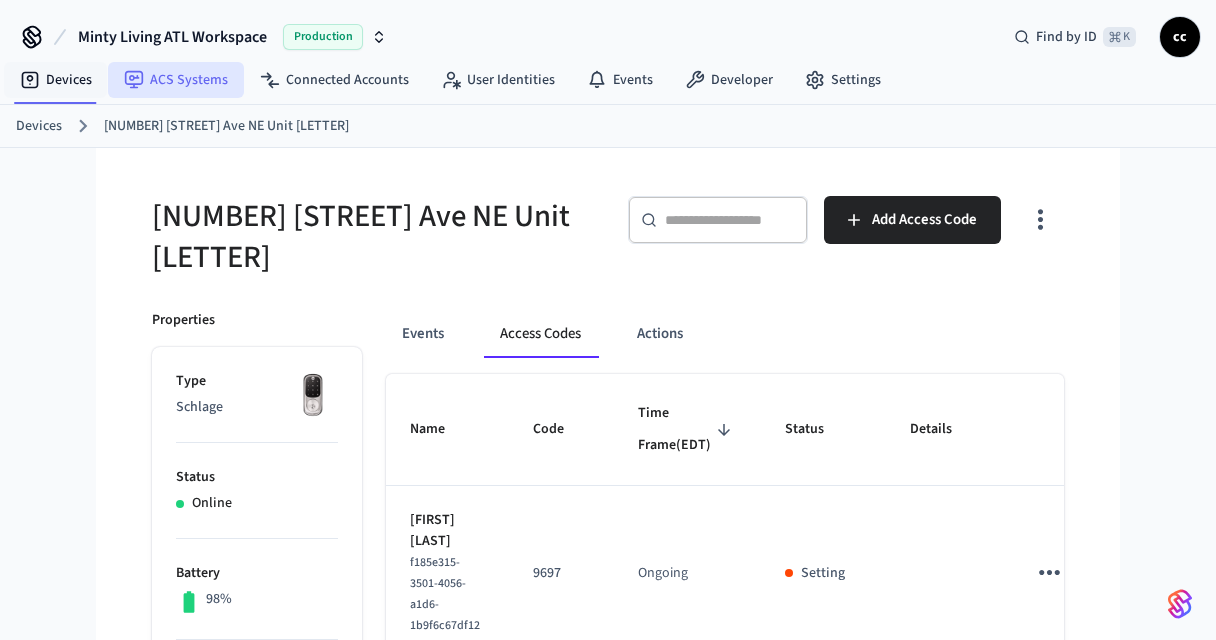 click on "Devices" at bounding box center [56, 80] 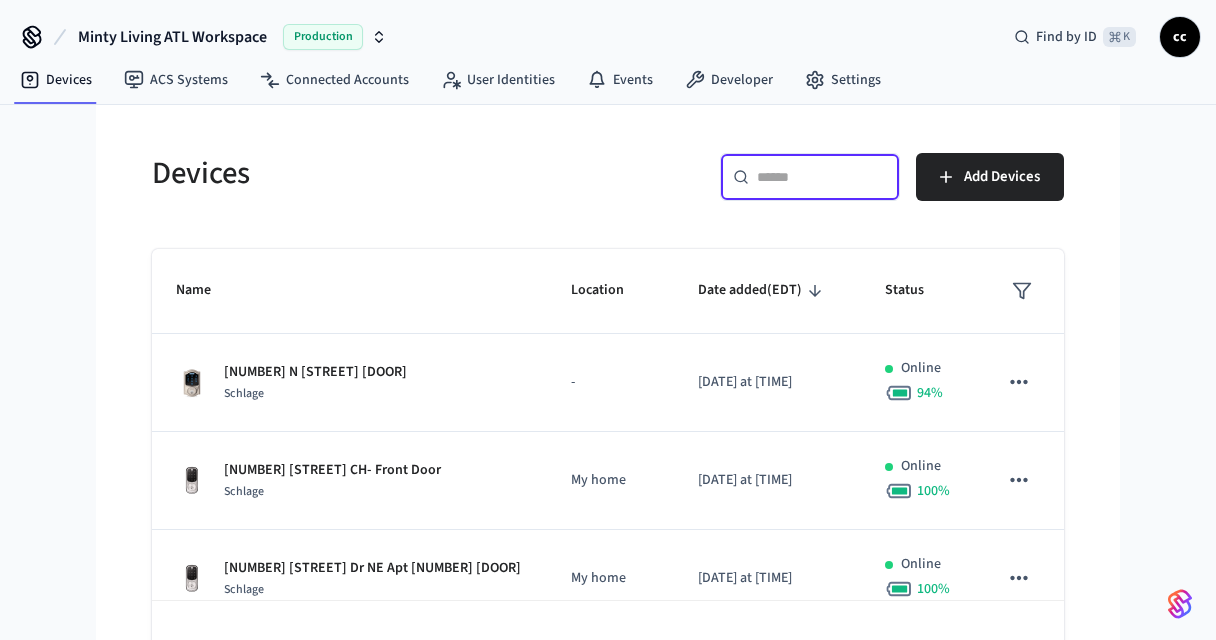 click at bounding box center (822, 177) 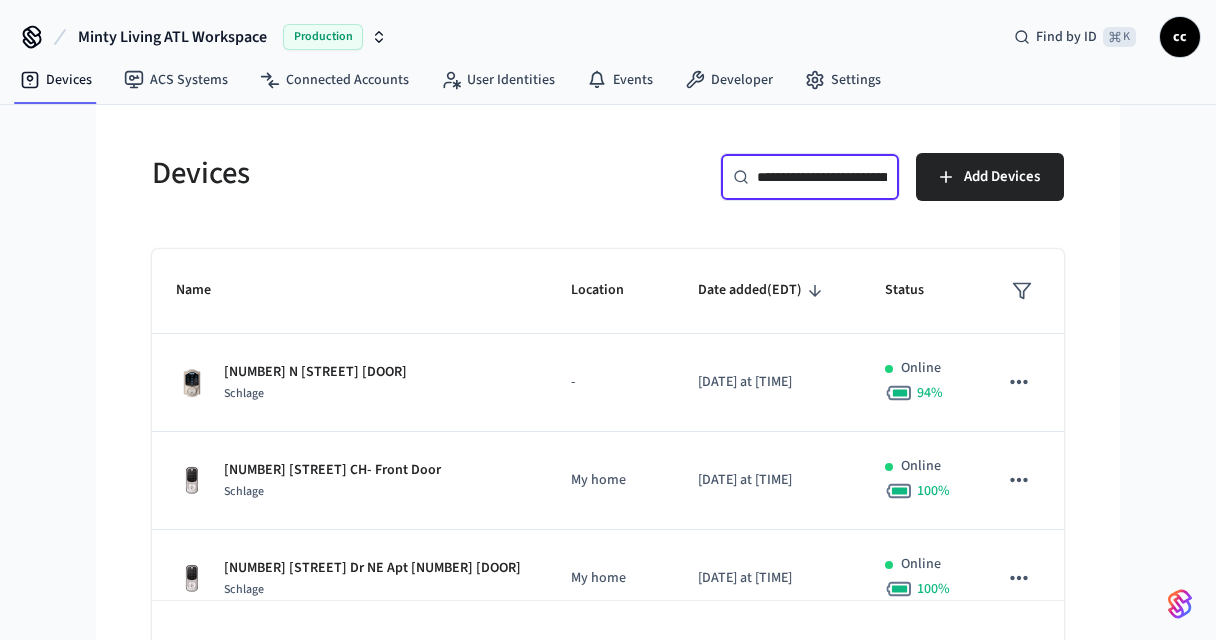 scroll, scrollTop: 0, scrollLeft: 82, axis: horizontal 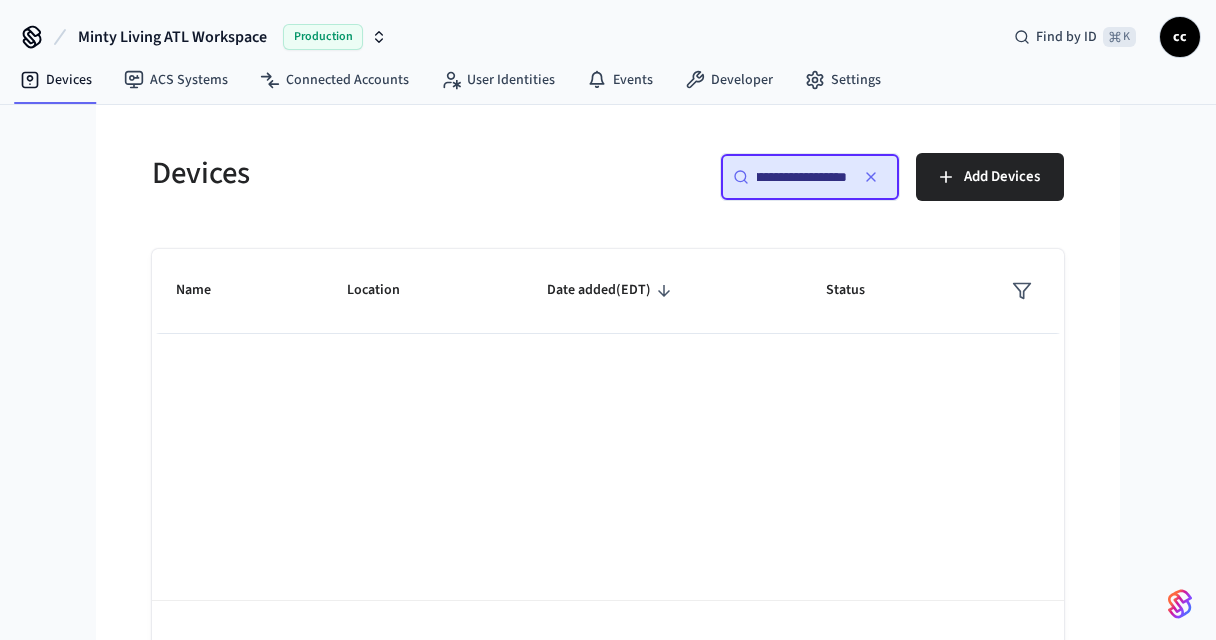 drag, startPoint x: 788, startPoint y: 176, endPoint x: 901, endPoint y: 191, distance: 113.99123 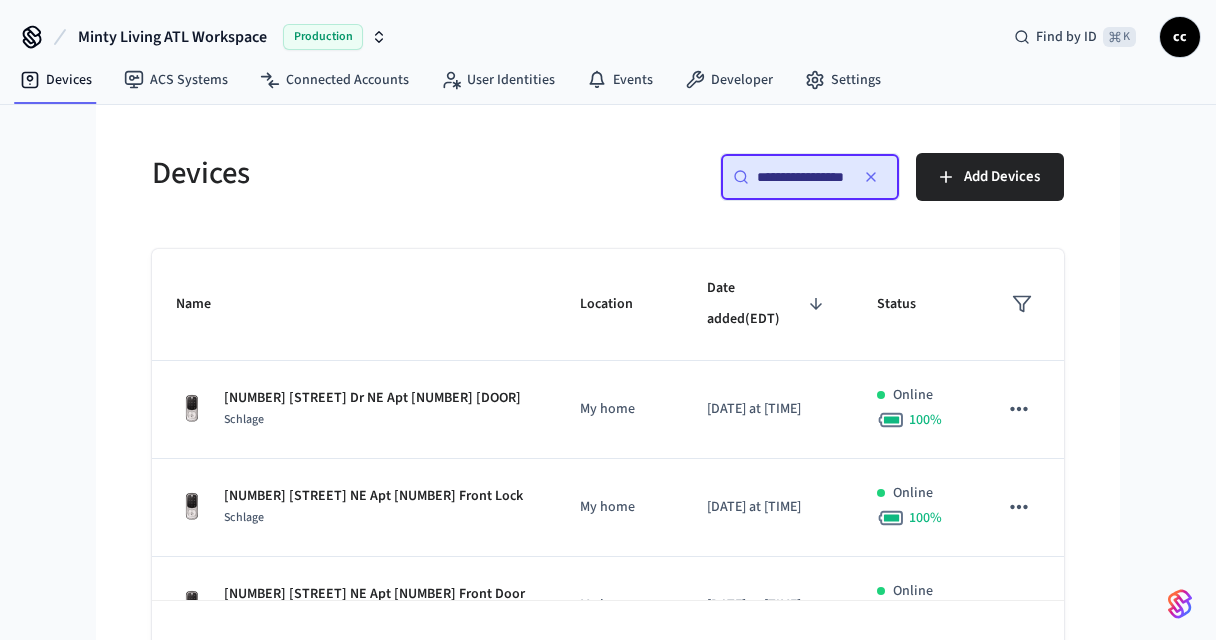scroll, scrollTop: 0, scrollLeft: 11, axis: horizontal 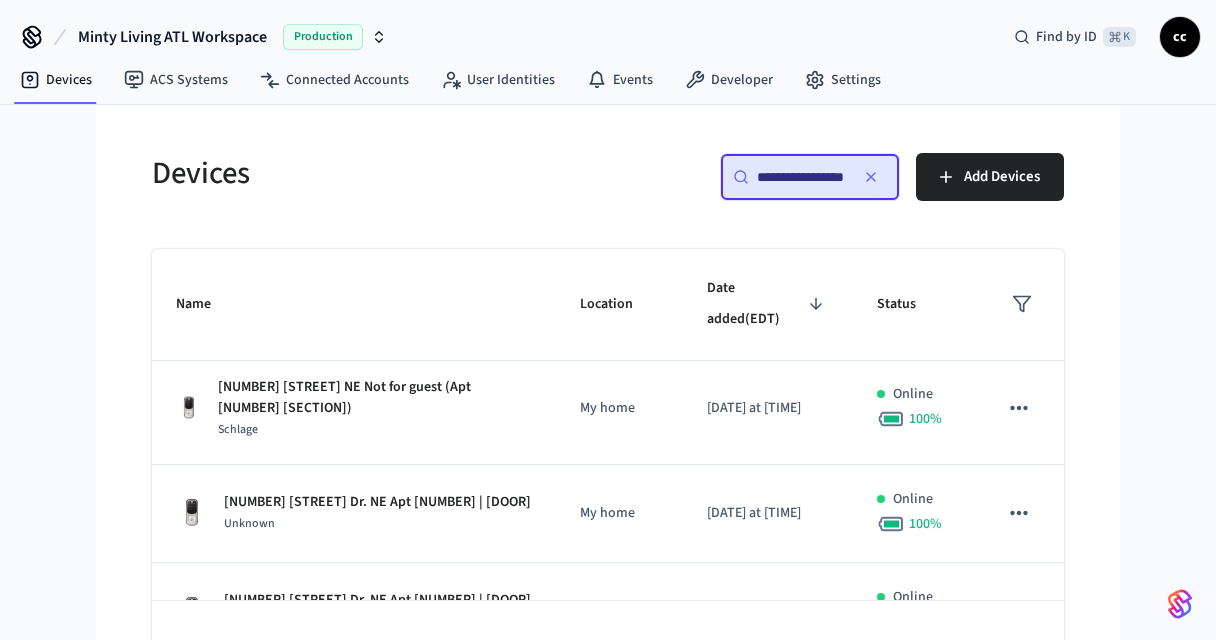 type on "**********" 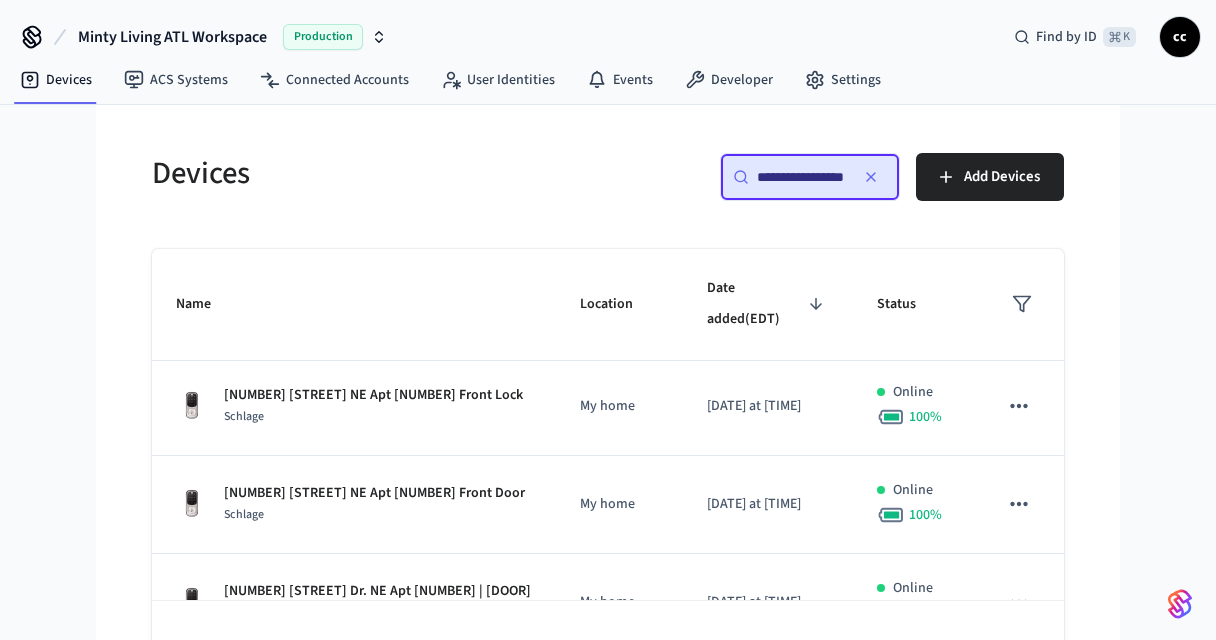 scroll, scrollTop: 62, scrollLeft: 0, axis: vertical 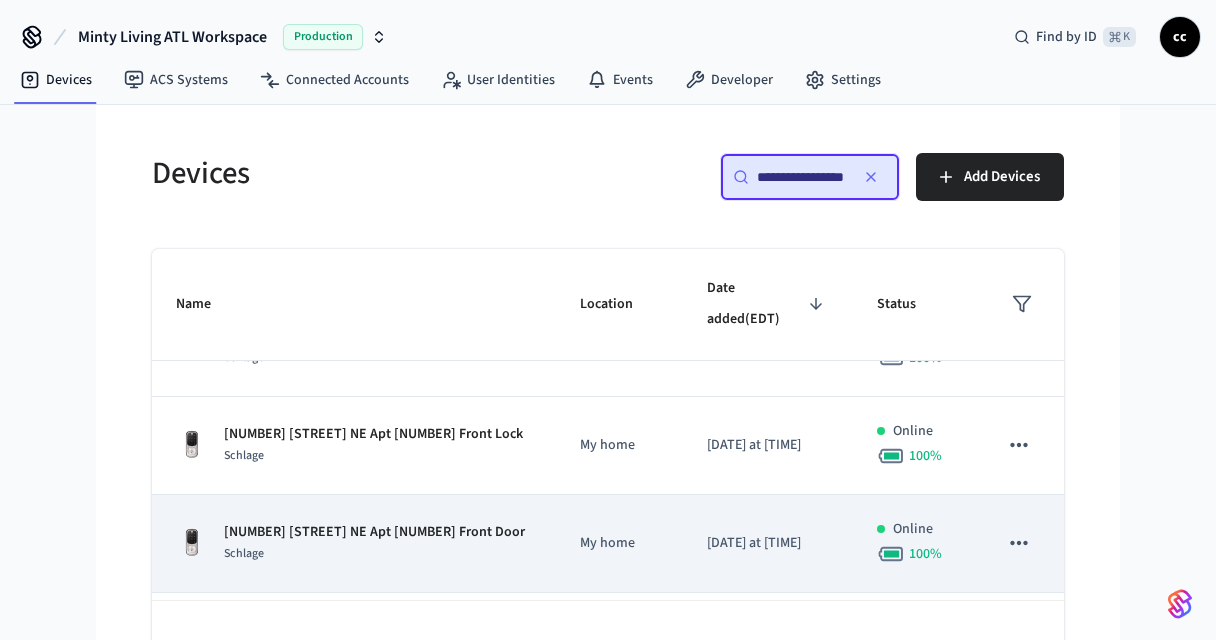 click on "[NUMBER] [STREET] NE Apt [NUMBER] [DOOR] [BRAND]" at bounding box center (354, 544) 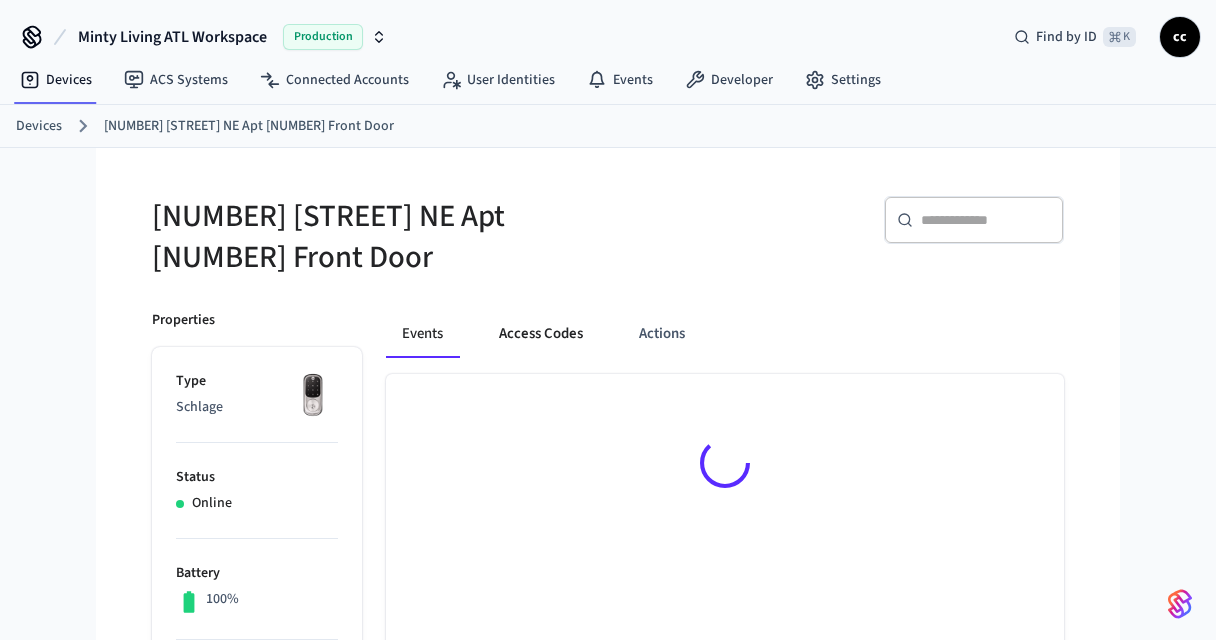 click on "Access Codes" at bounding box center [541, 334] 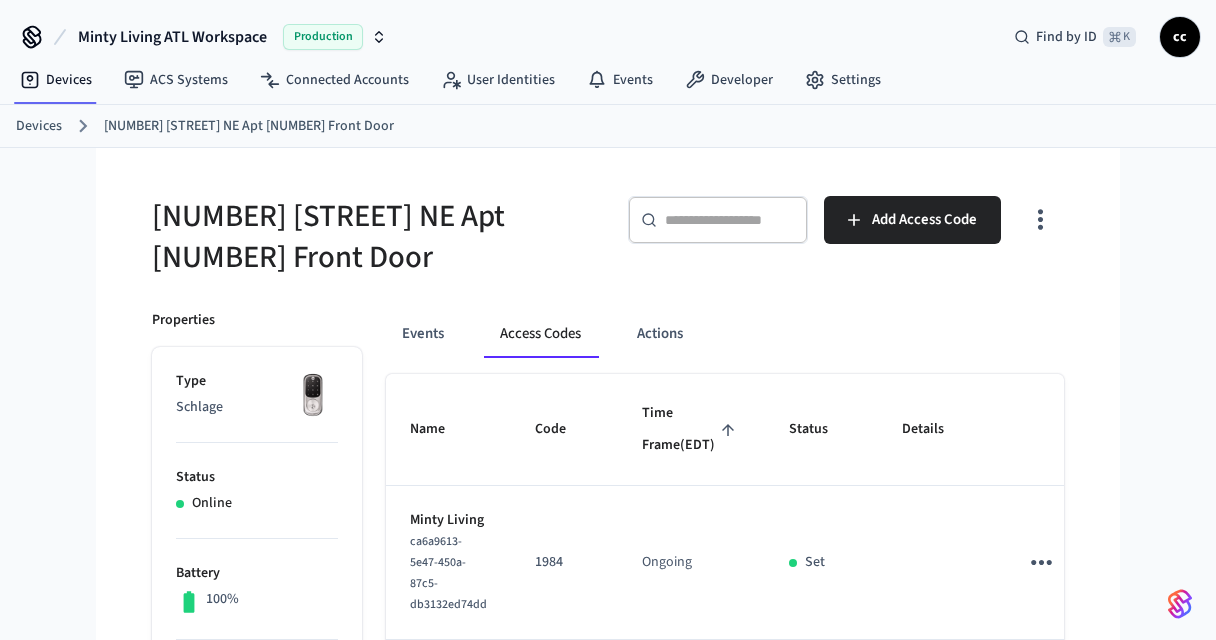 click on "Time Frame (EDT)" at bounding box center [691, 429] 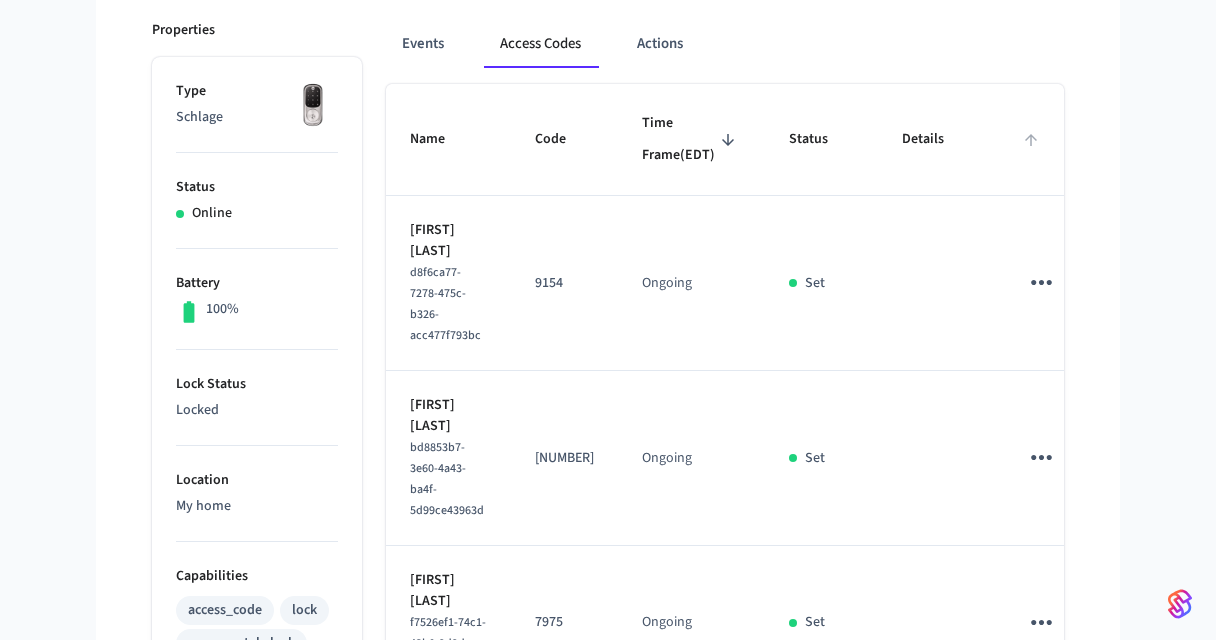 scroll, scrollTop: 391, scrollLeft: 0, axis: vertical 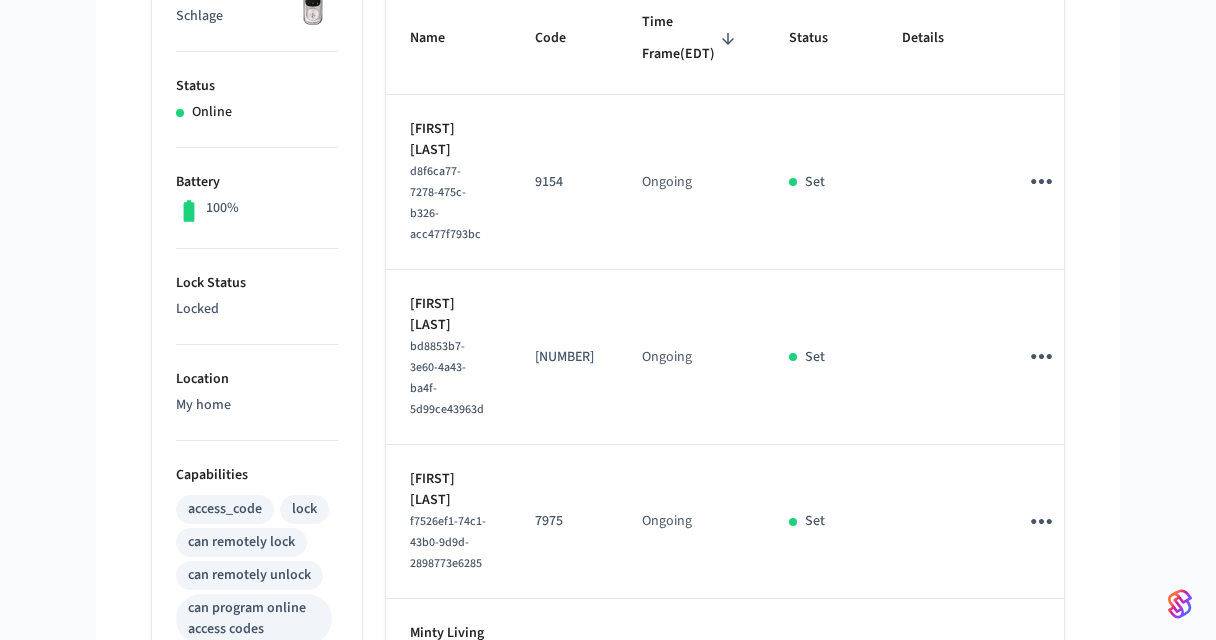 click 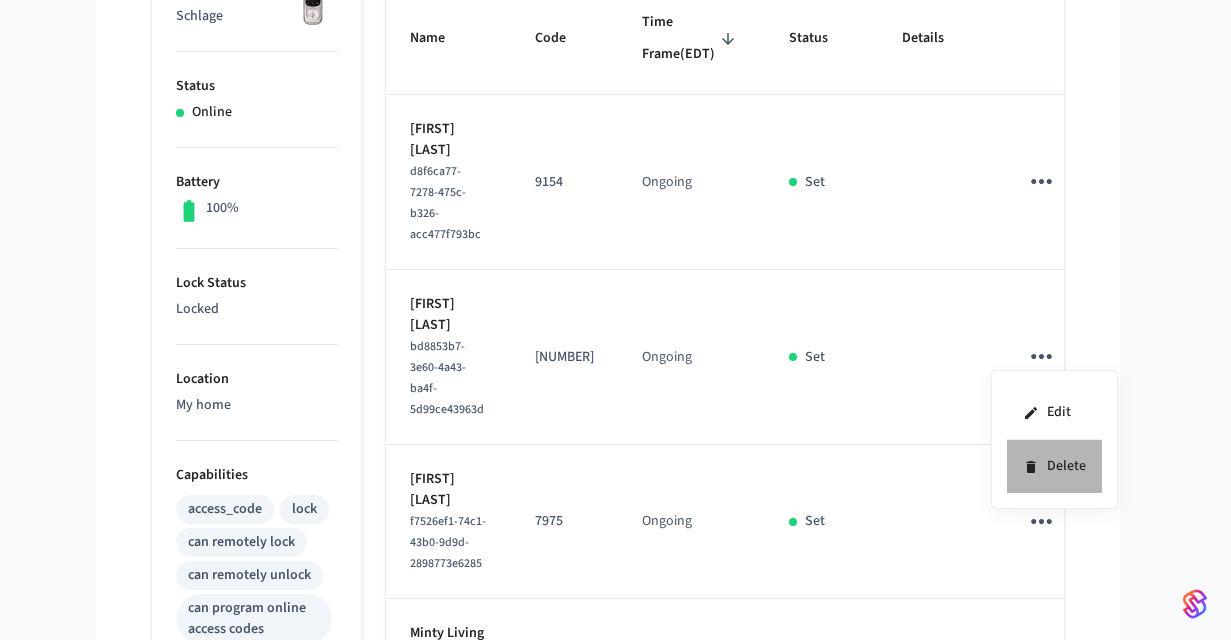click on "Delete" at bounding box center (1054, 466) 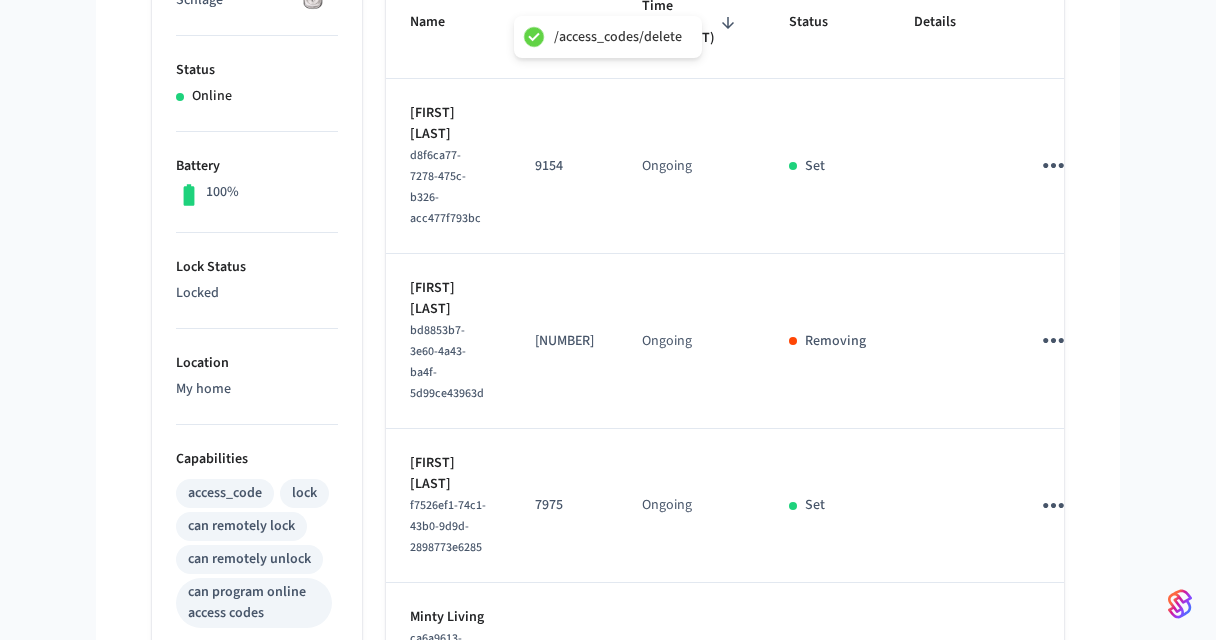 scroll, scrollTop: 495, scrollLeft: 0, axis: vertical 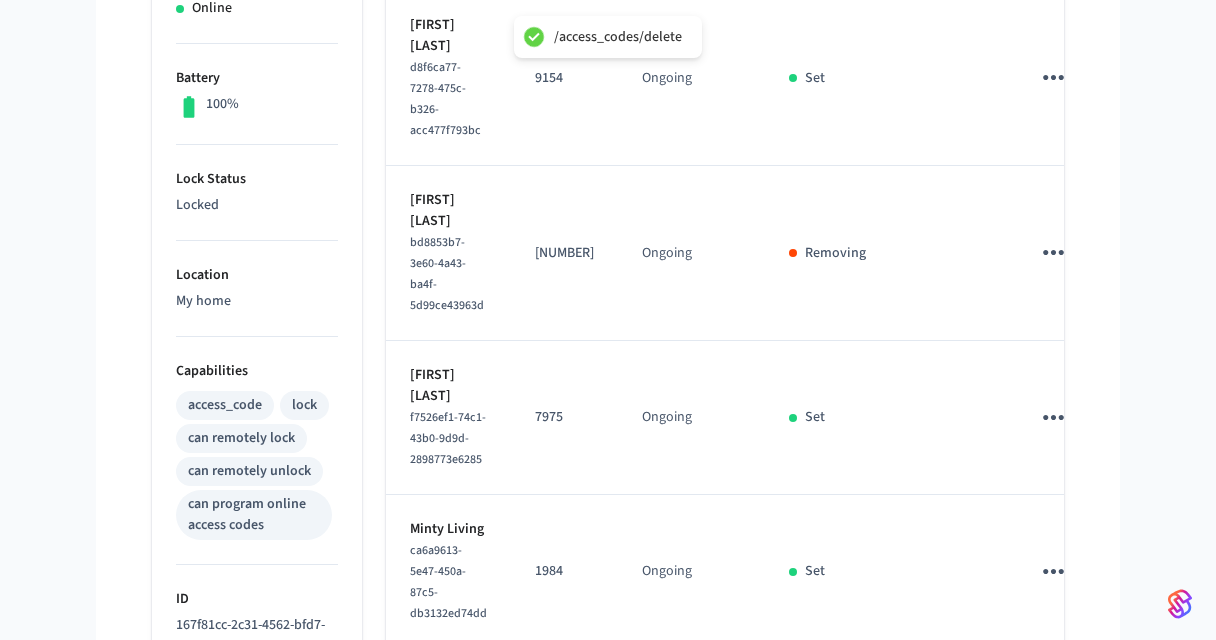 click 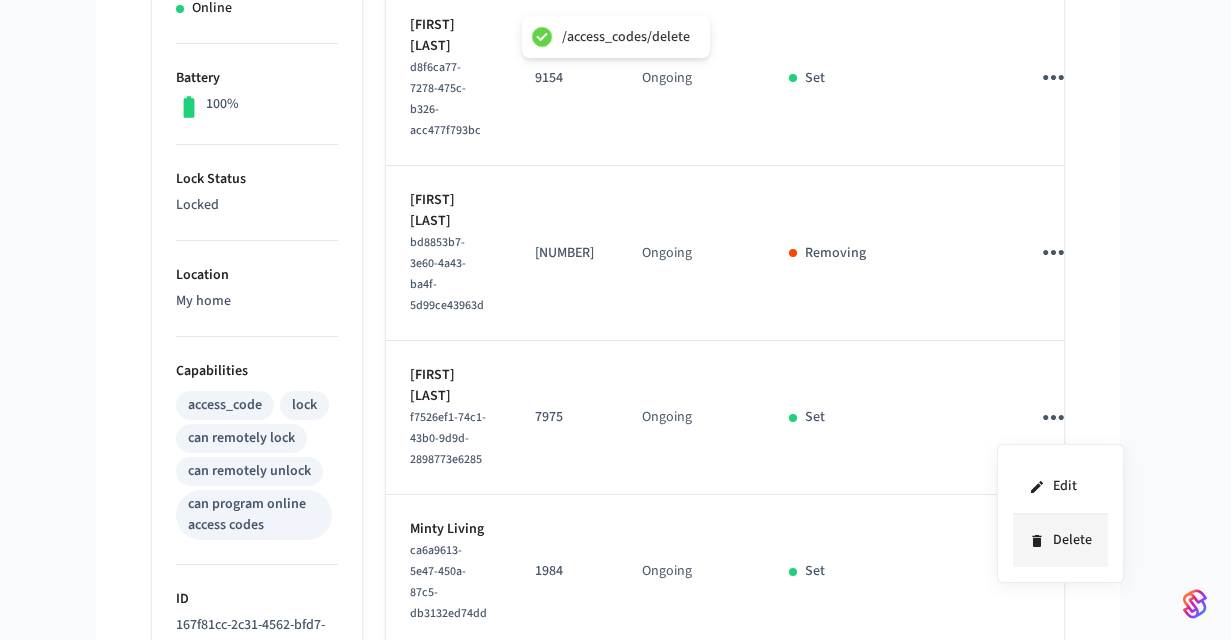 click on "Delete" at bounding box center (1060, 540) 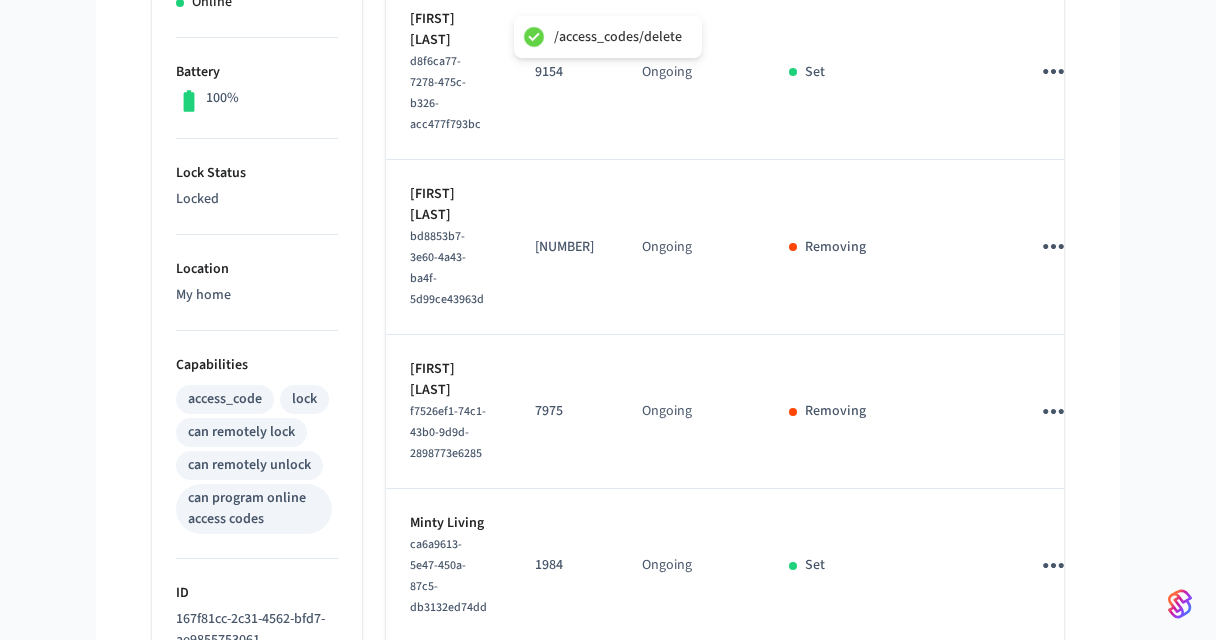 scroll, scrollTop: 87, scrollLeft: 0, axis: vertical 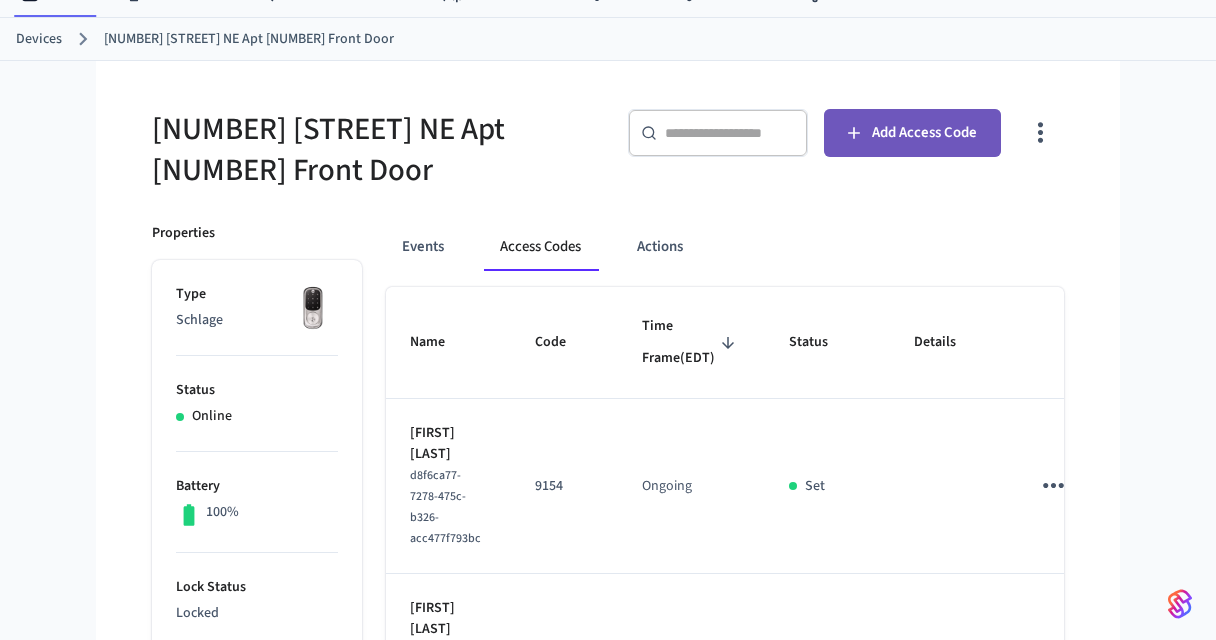 click on "Add Access Code" at bounding box center (924, 133) 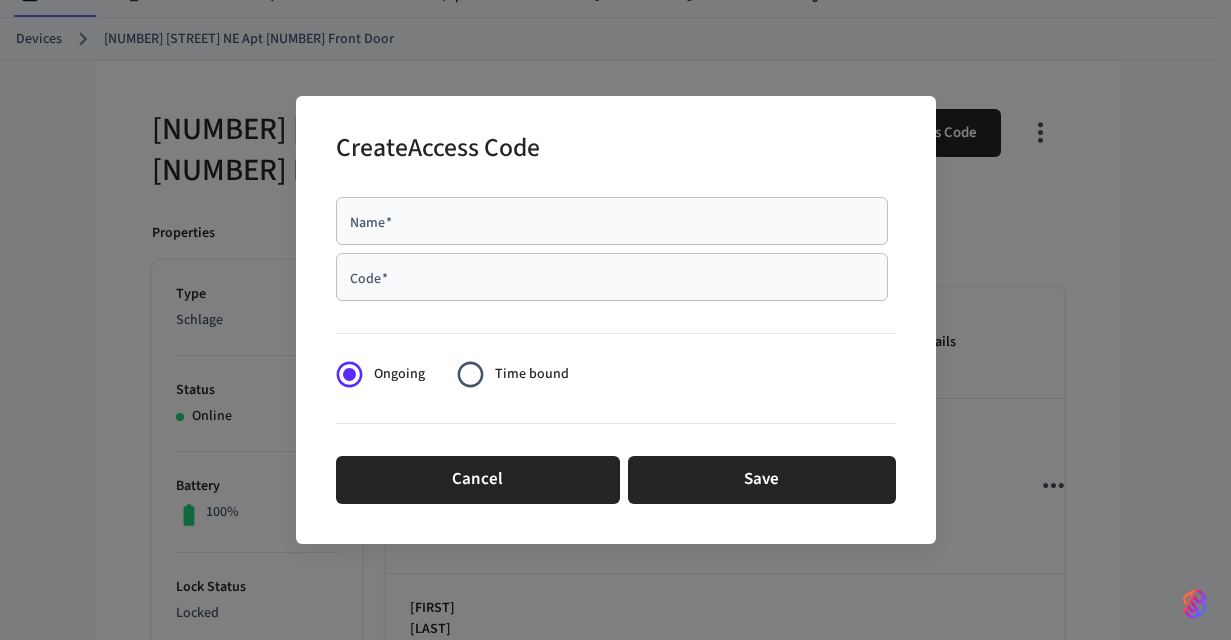 click on "Name   *" at bounding box center [612, 221] 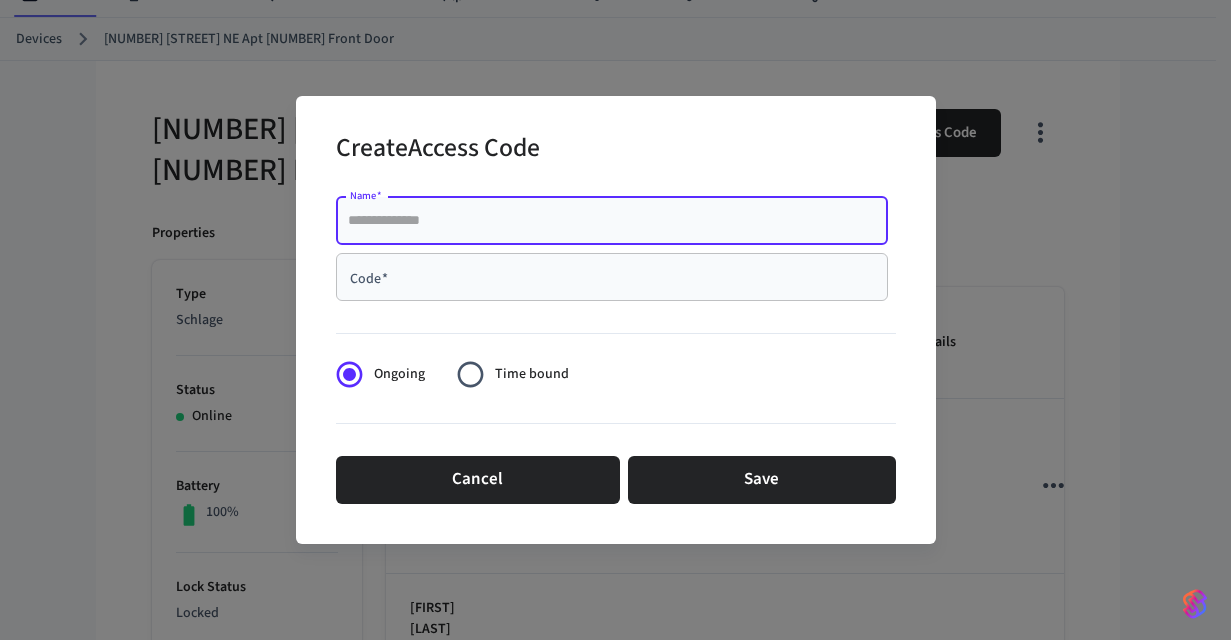 paste on "**********" 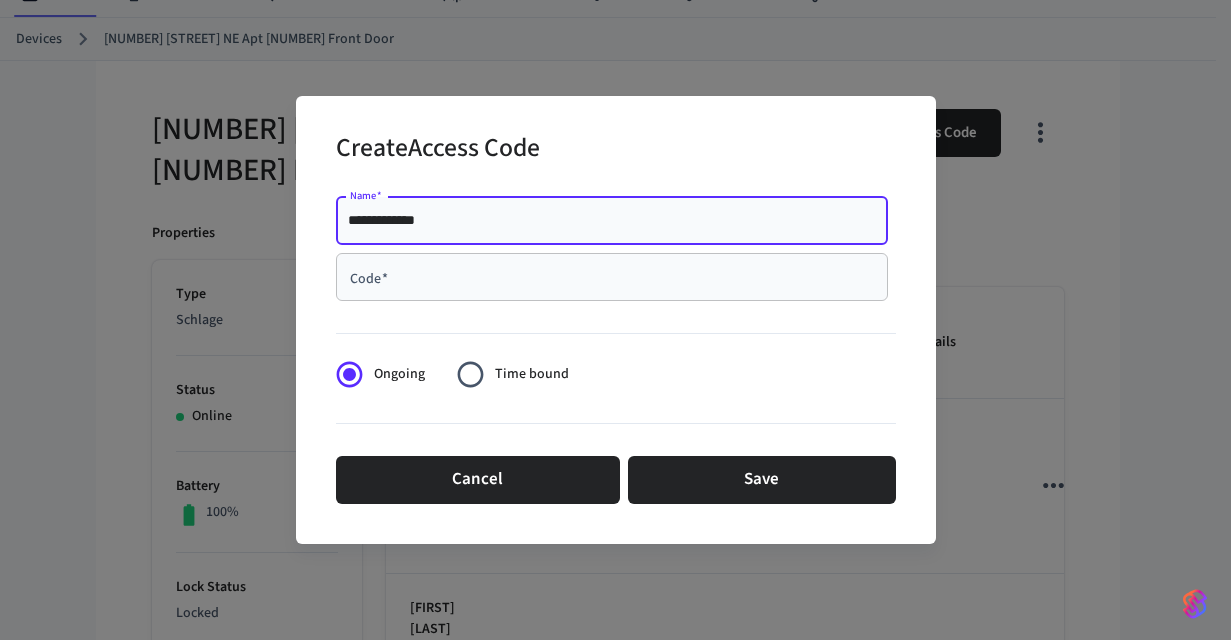 type on "**********" 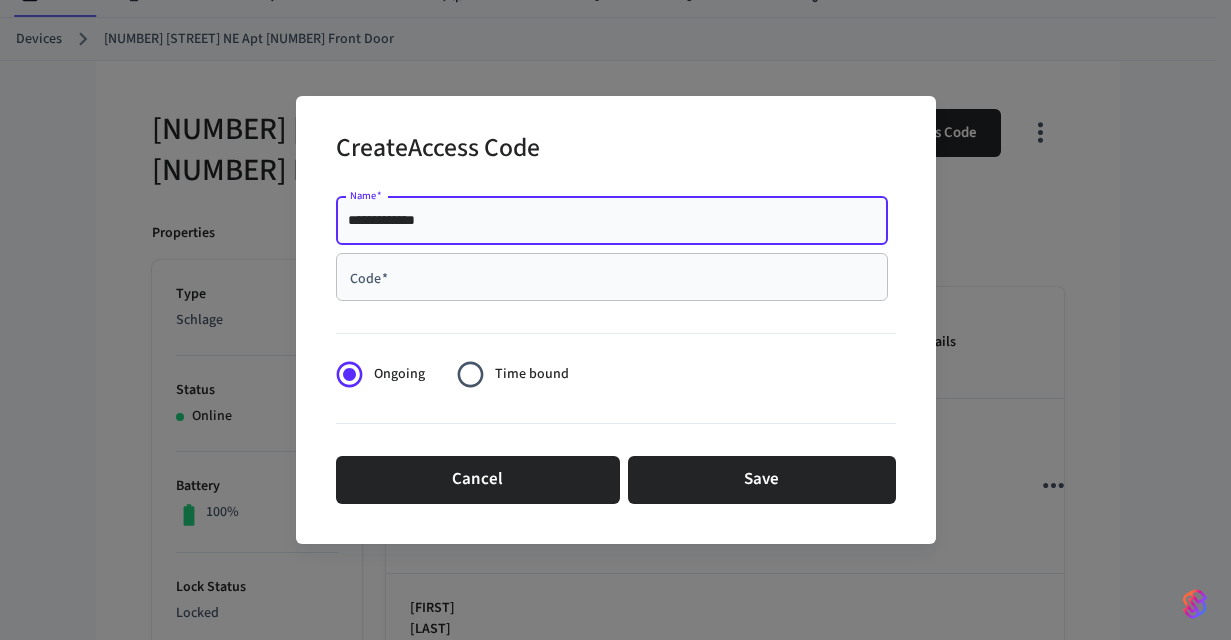 click on "Code   *" at bounding box center (612, 277) 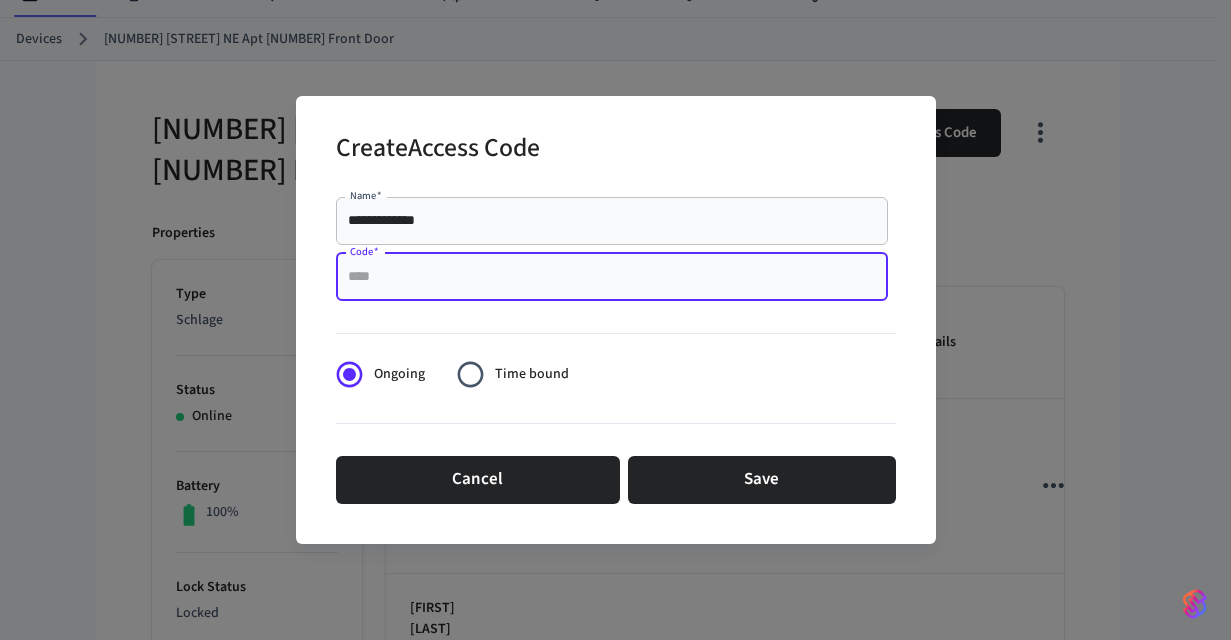 paste on "******" 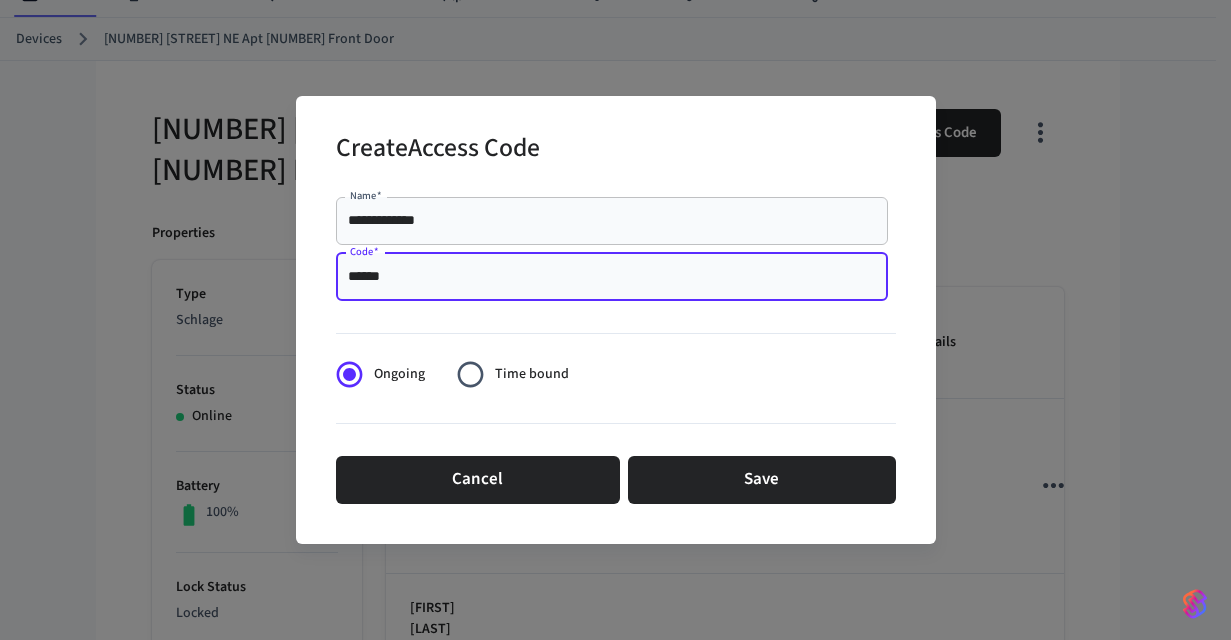 click on "******" at bounding box center (612, 277) 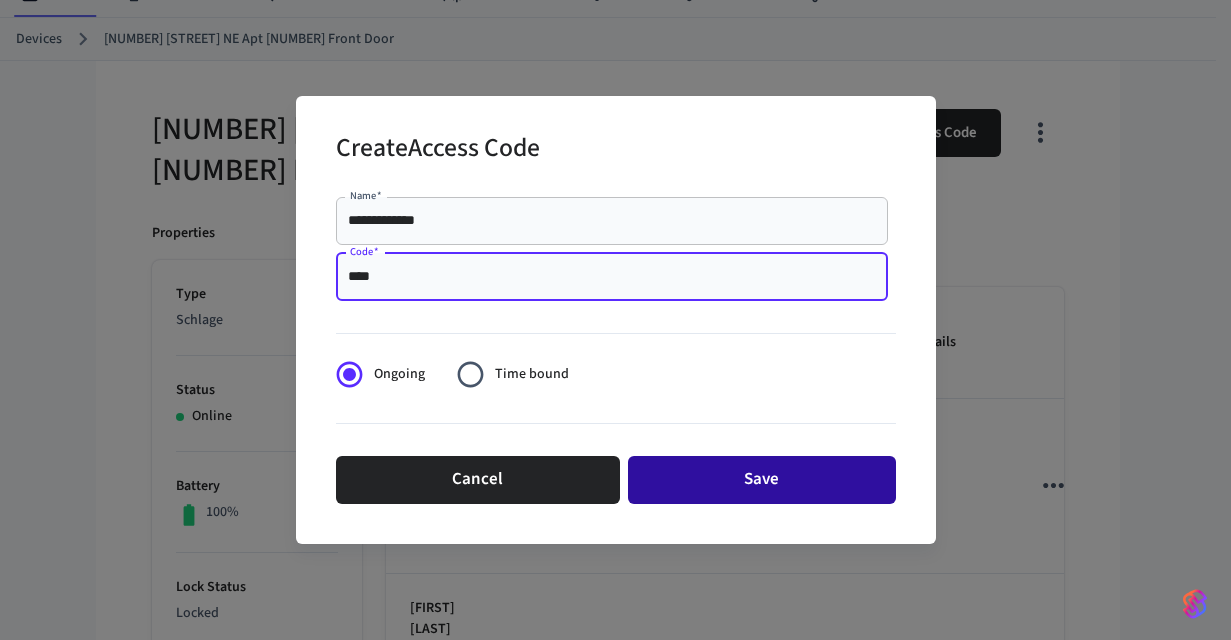 type on "****" 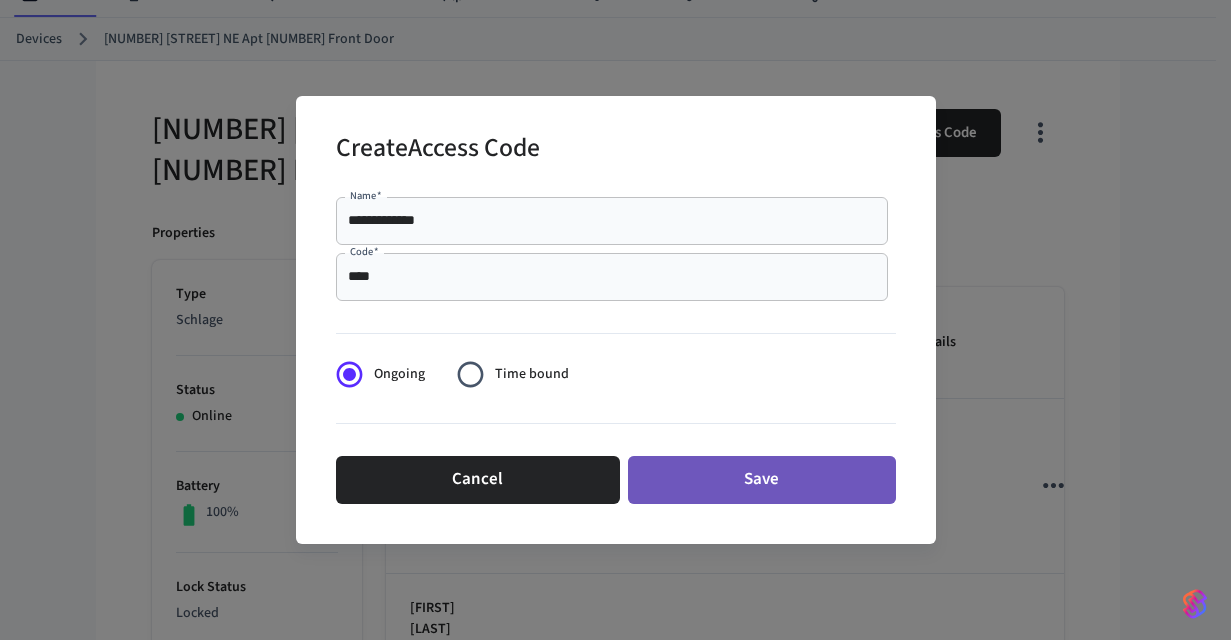 click on "Save" at bounding box center [762, 480] 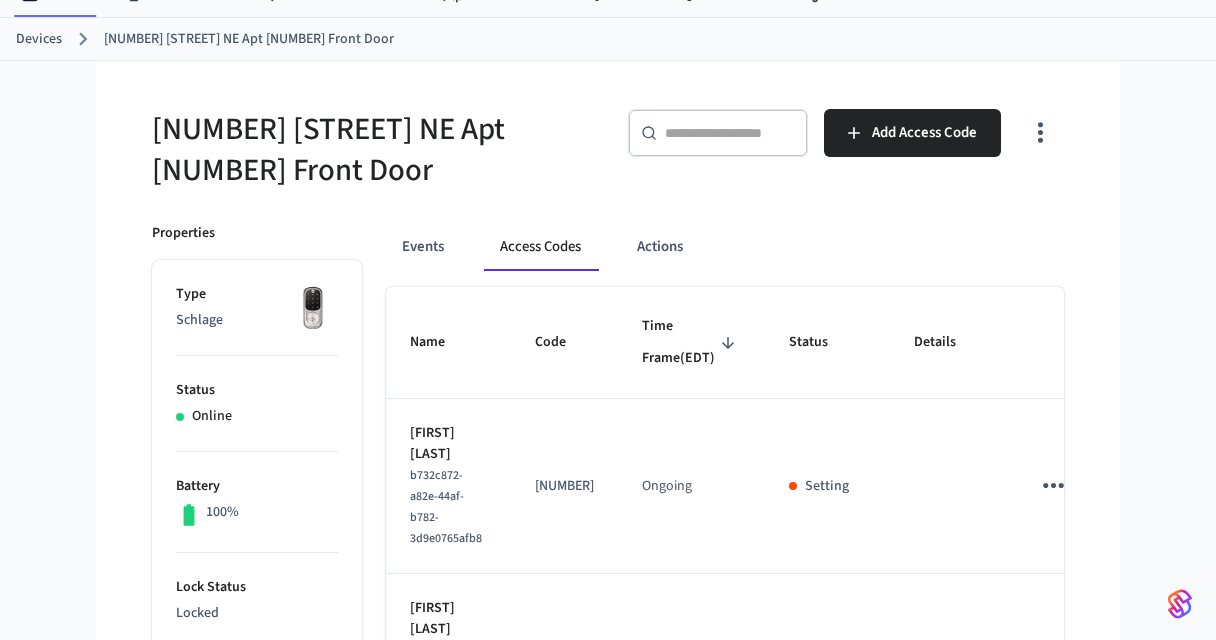 type 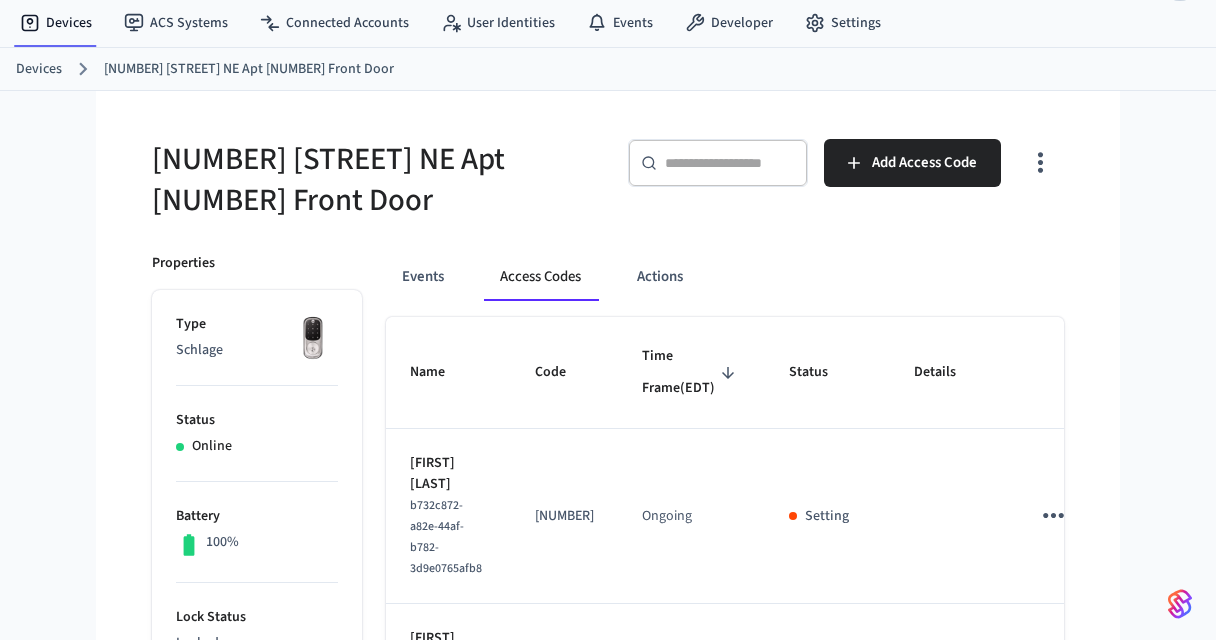 scroll, scrollTop: 0, scrollLeft: 0, axis: both 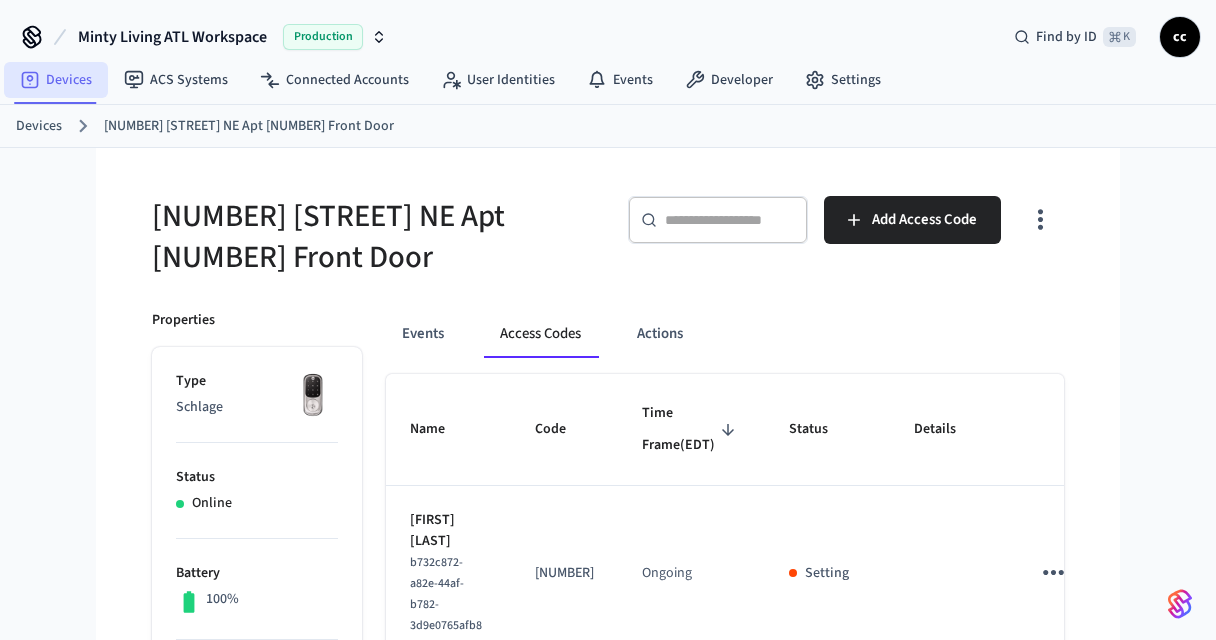 click on "Devices" at bounding box center (56, 80) 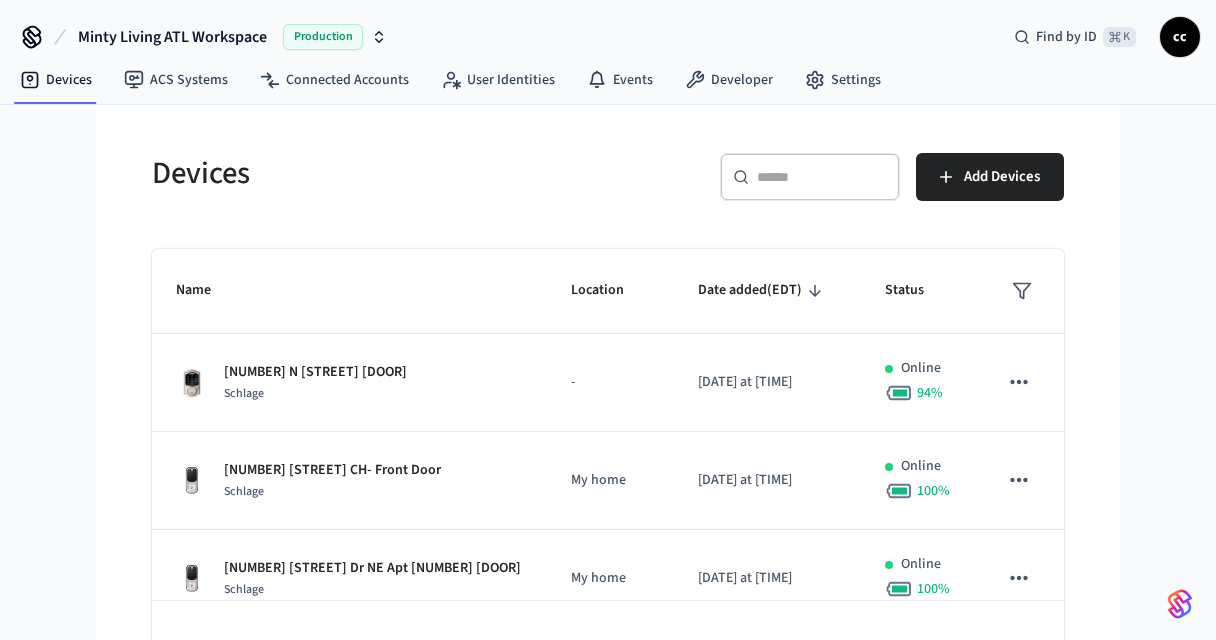 click at bounding box center (822, 177) 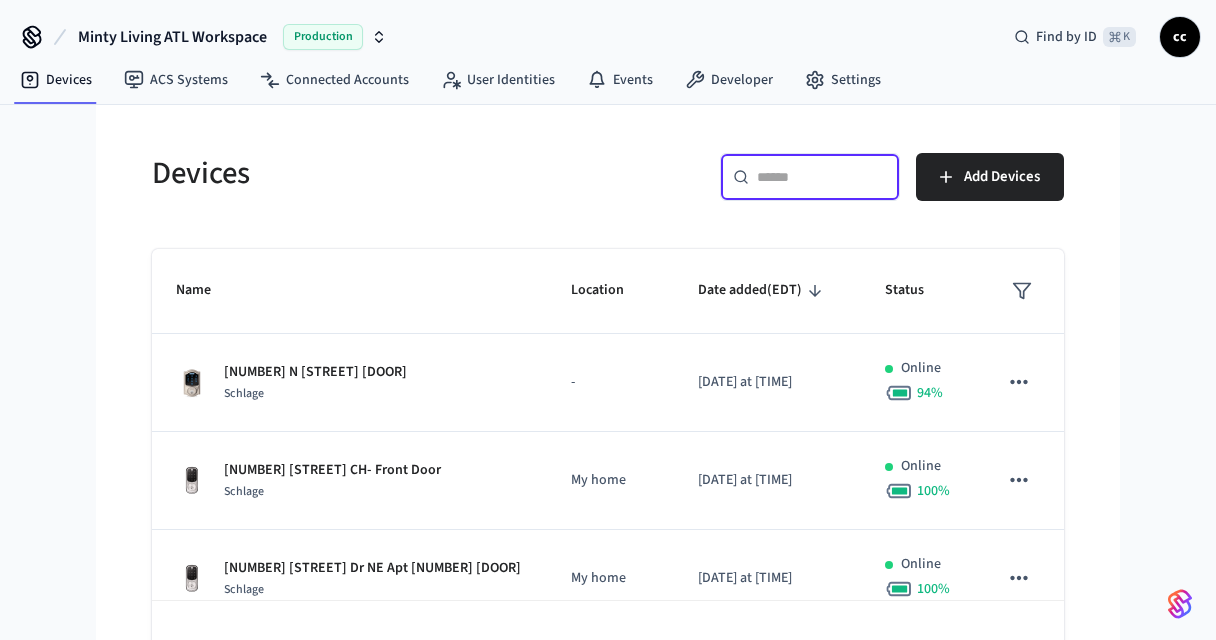 paste on "**********" 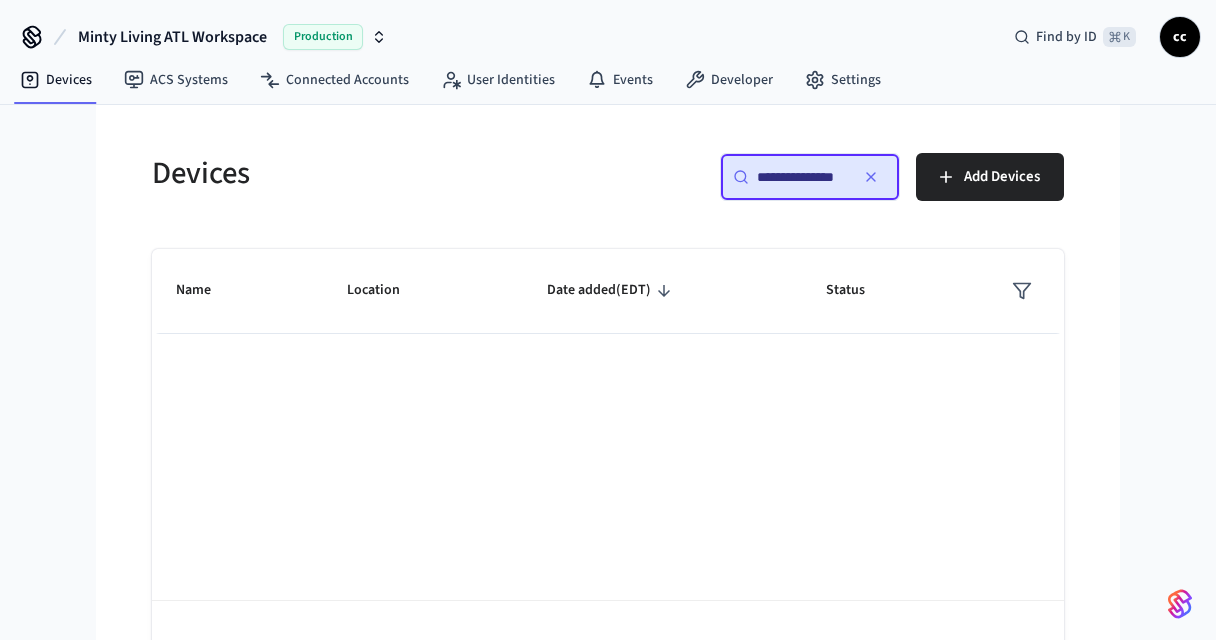 scroll, scrollTop: 0, scrollLeft: 0, axis: both 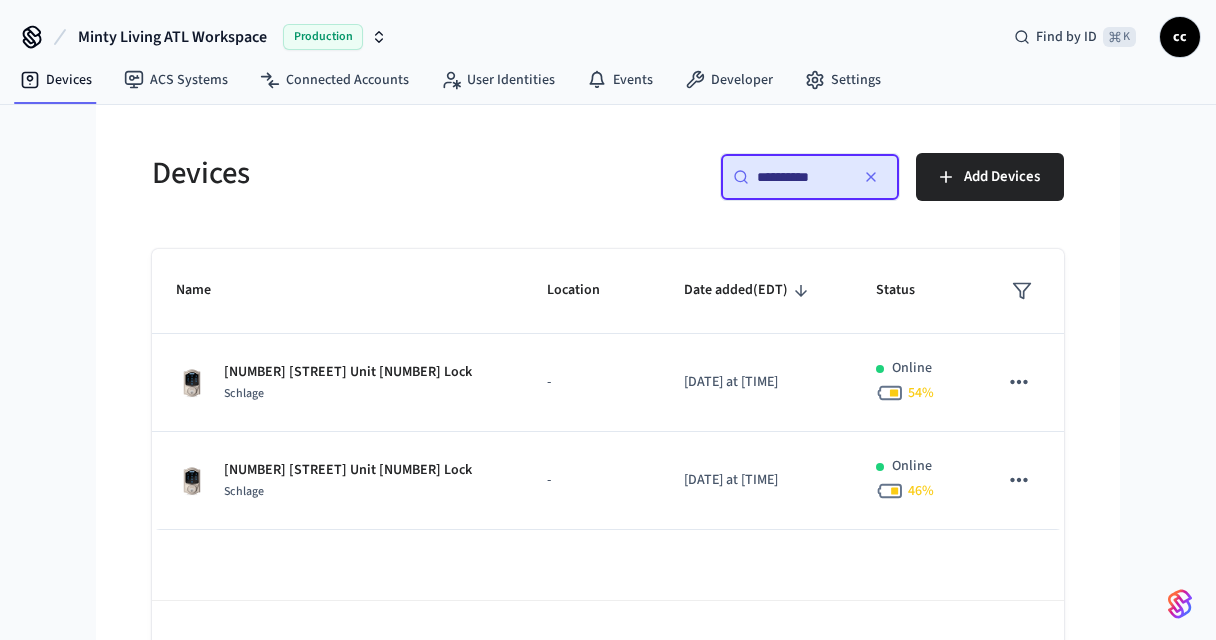 type on "*********" 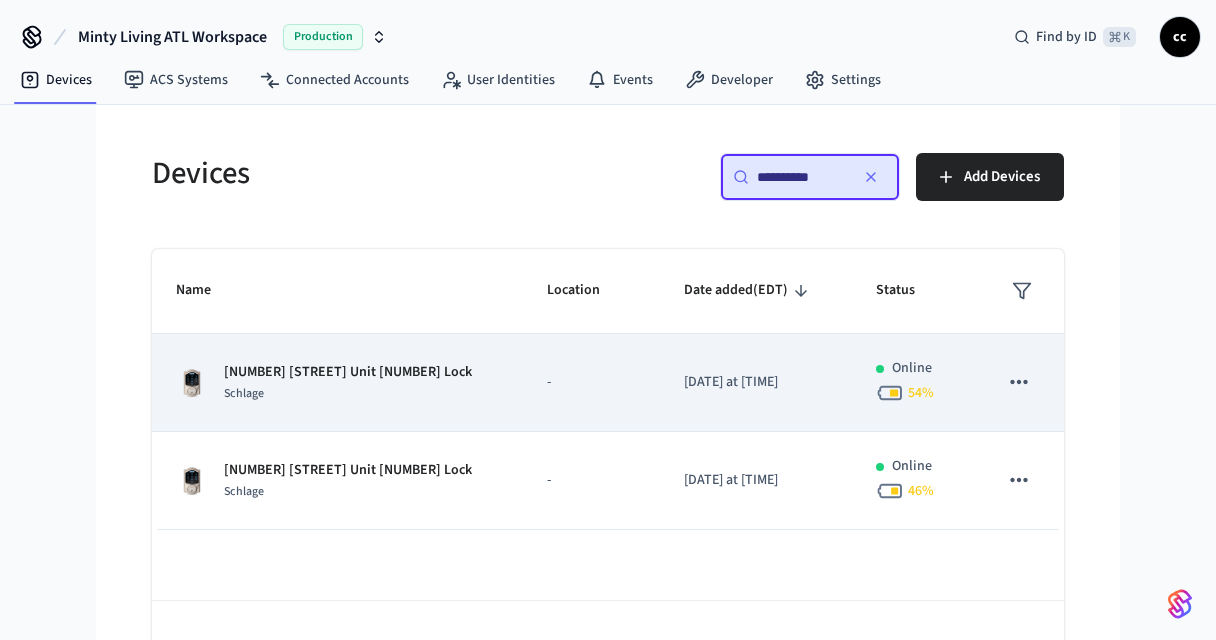click on "[NUMBER] [STREET] Unit [NUMBER] Lock [BRAND]" at bounding box center (337, 383) 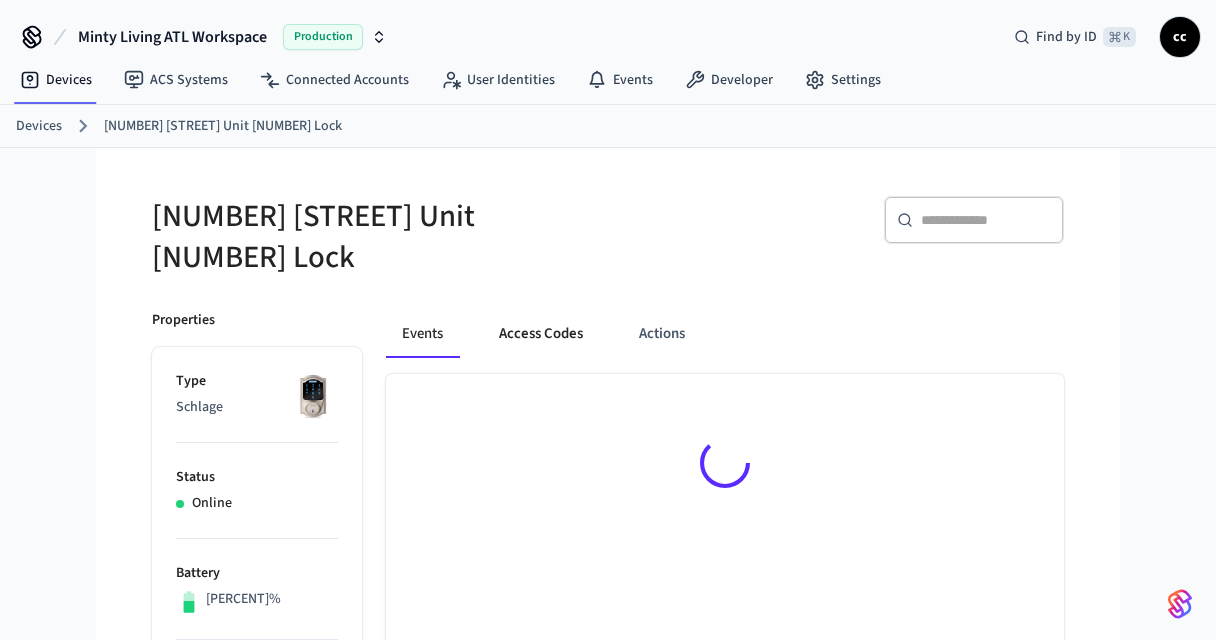 click on "Access Codes" at bounding box center (541, 334) 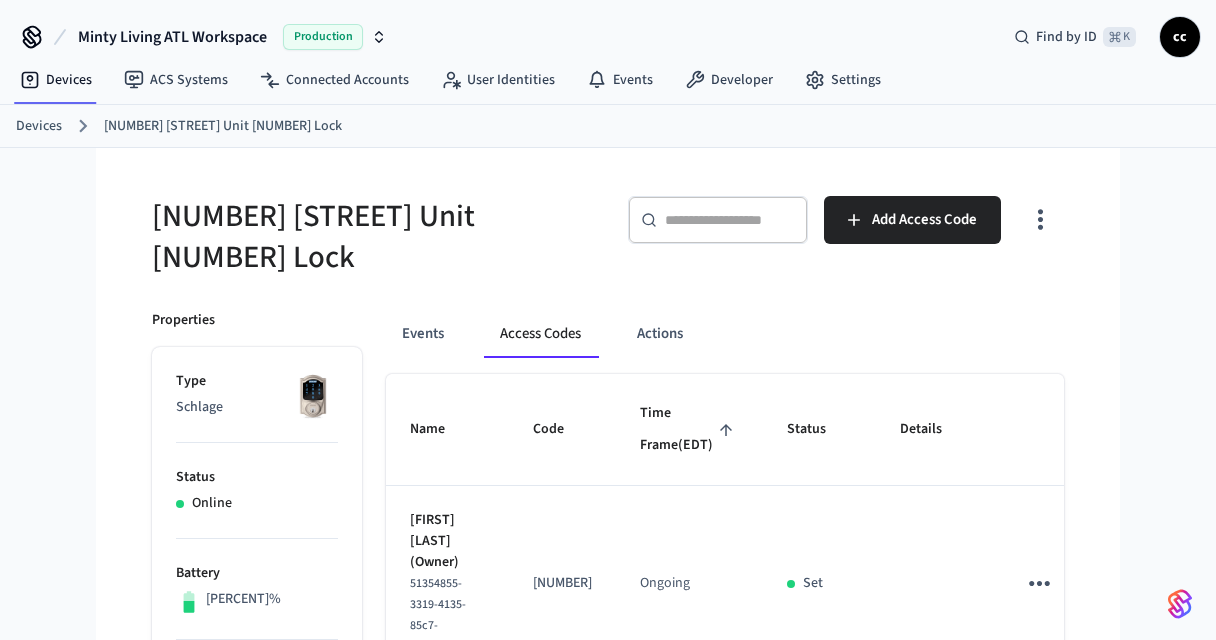 click 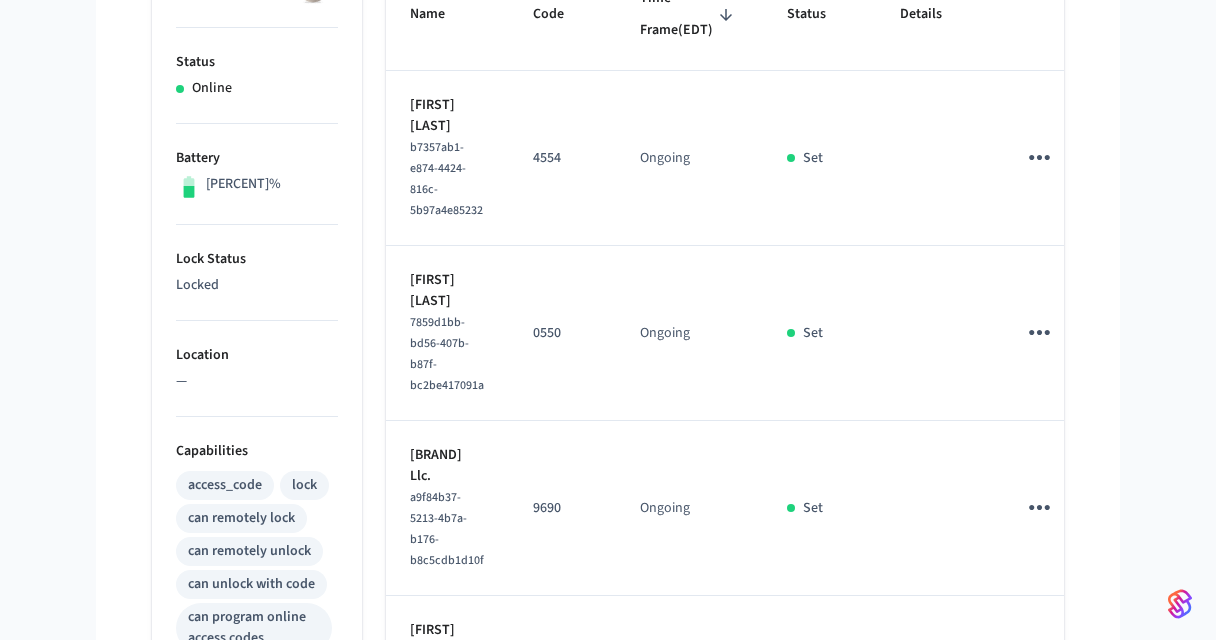 scroll, scrollTop: 497, scrollLeft: 0, axis: vertical 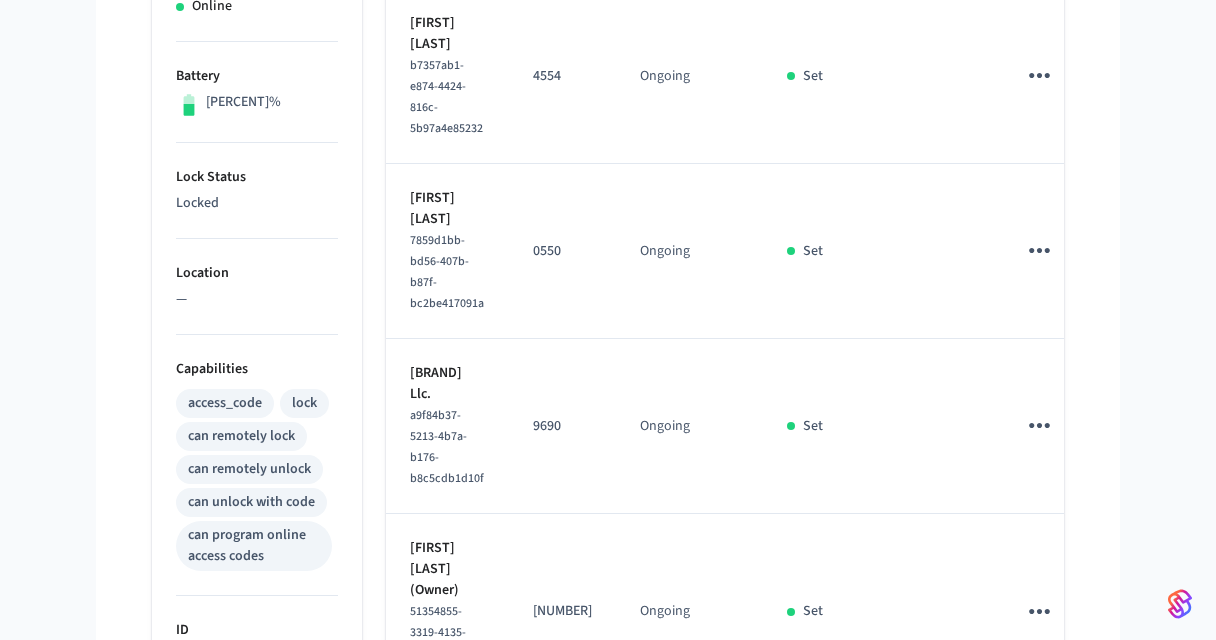 click 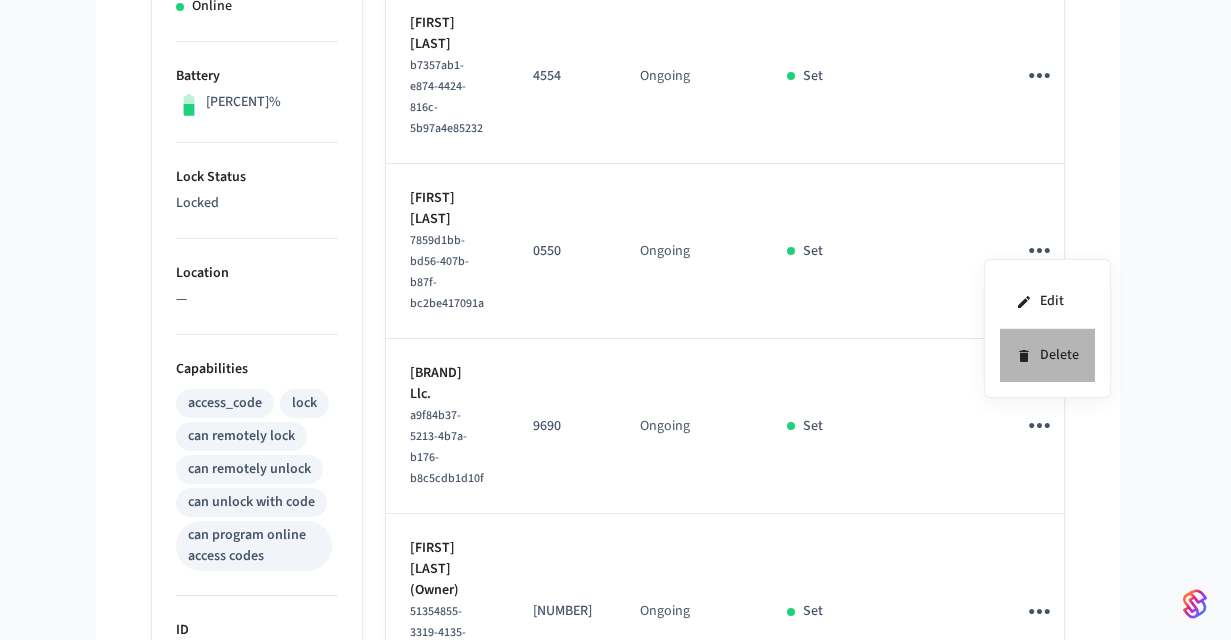 click on "Delete" at bounding box center (1047, 355) 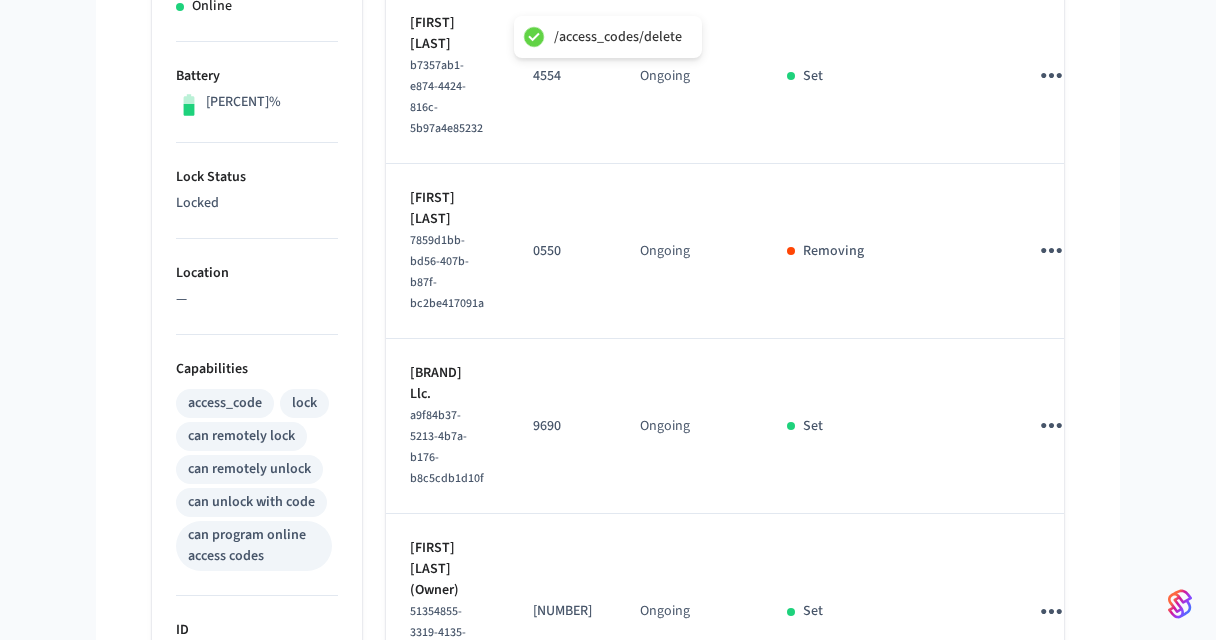 click 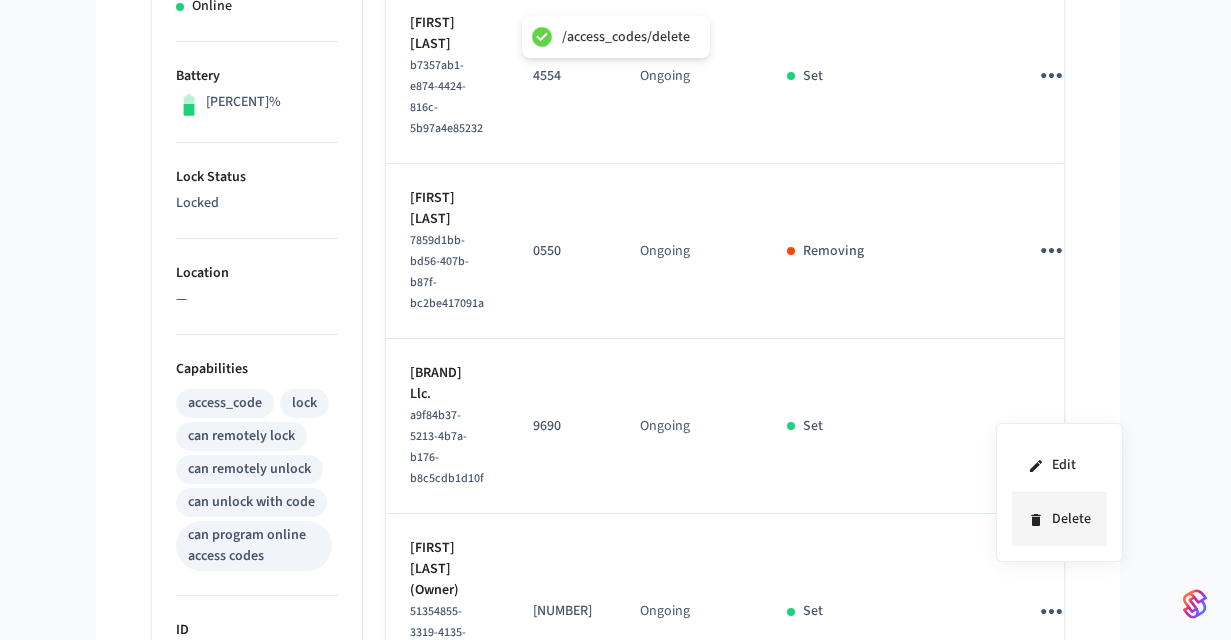 click 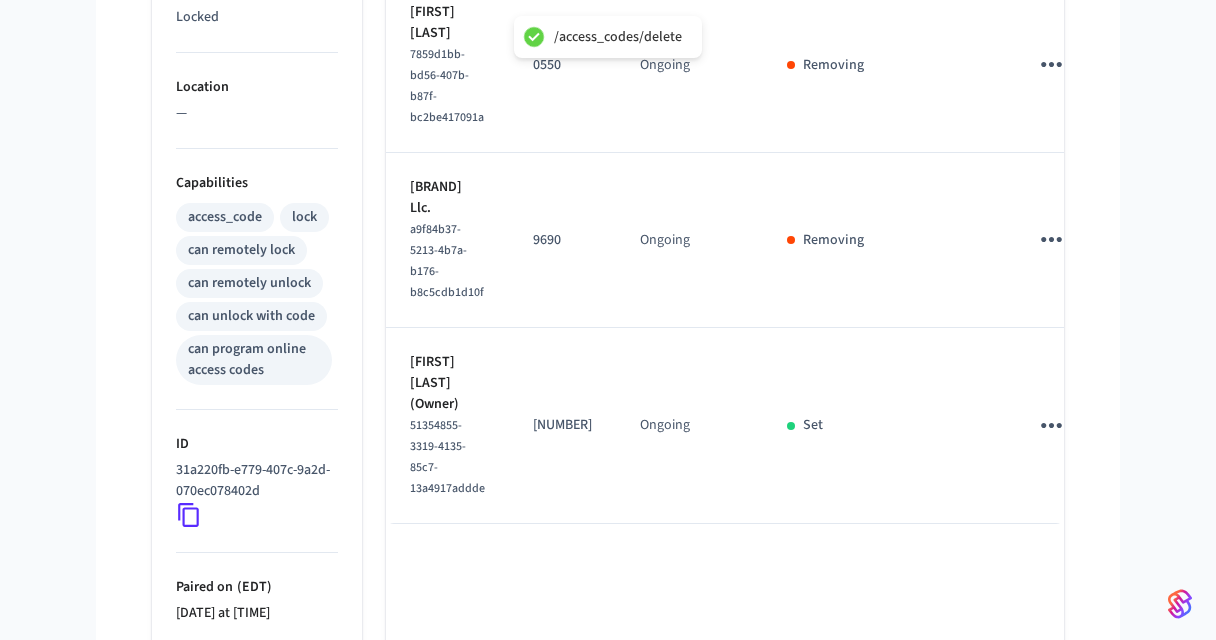 scroll, scrollTop: 0, scrollLeft: 0, axis: both 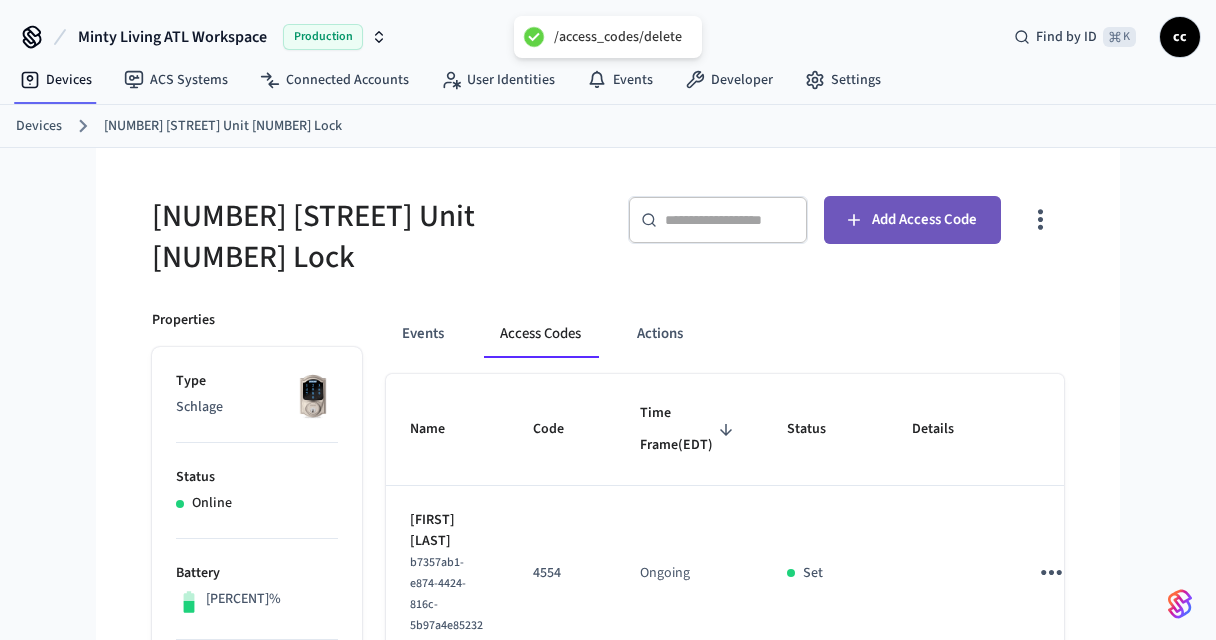 click on "Add Access Code" at bounding box center [912, 220] 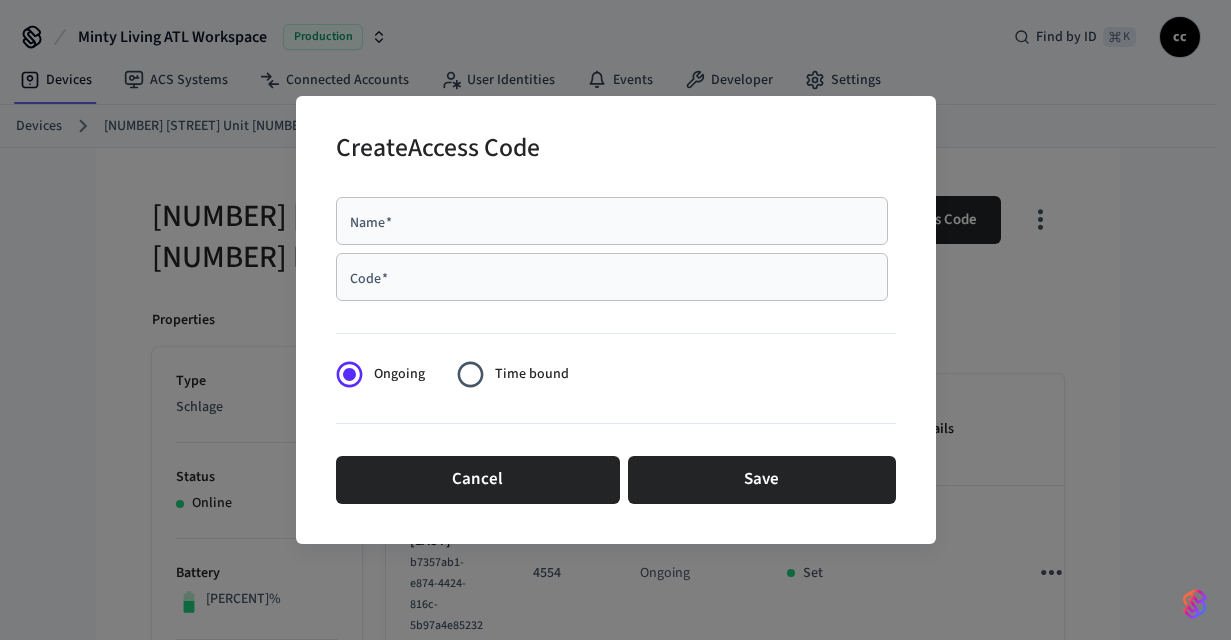 click on "Name   *" at bounding box center (612, 221) 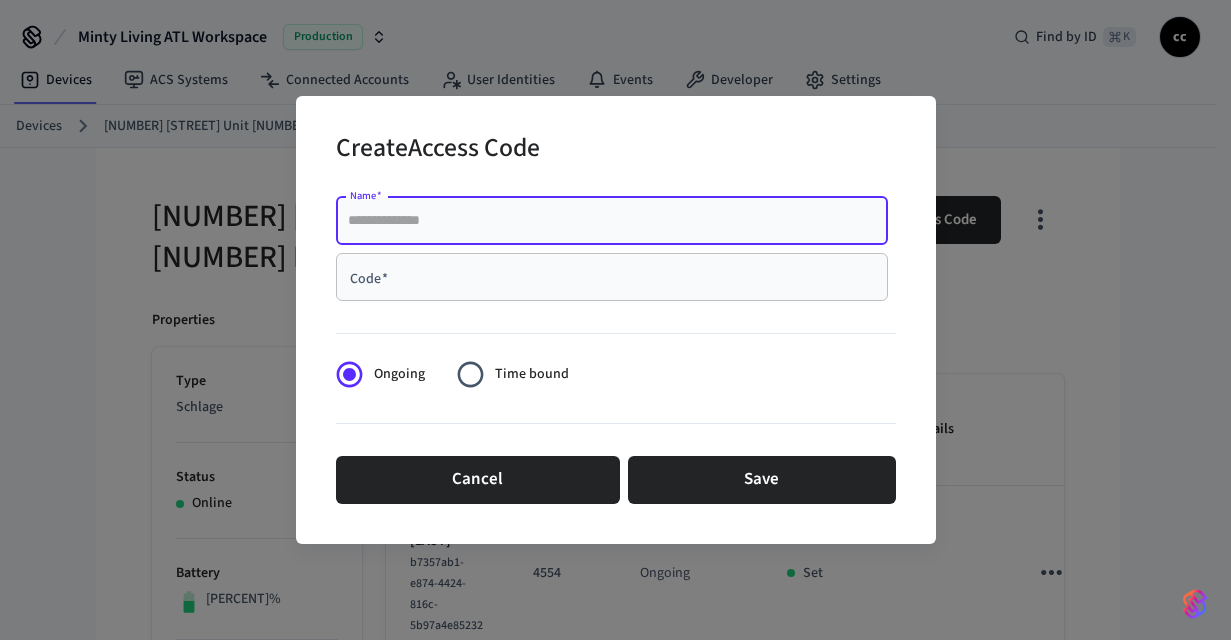 paste on "**********" 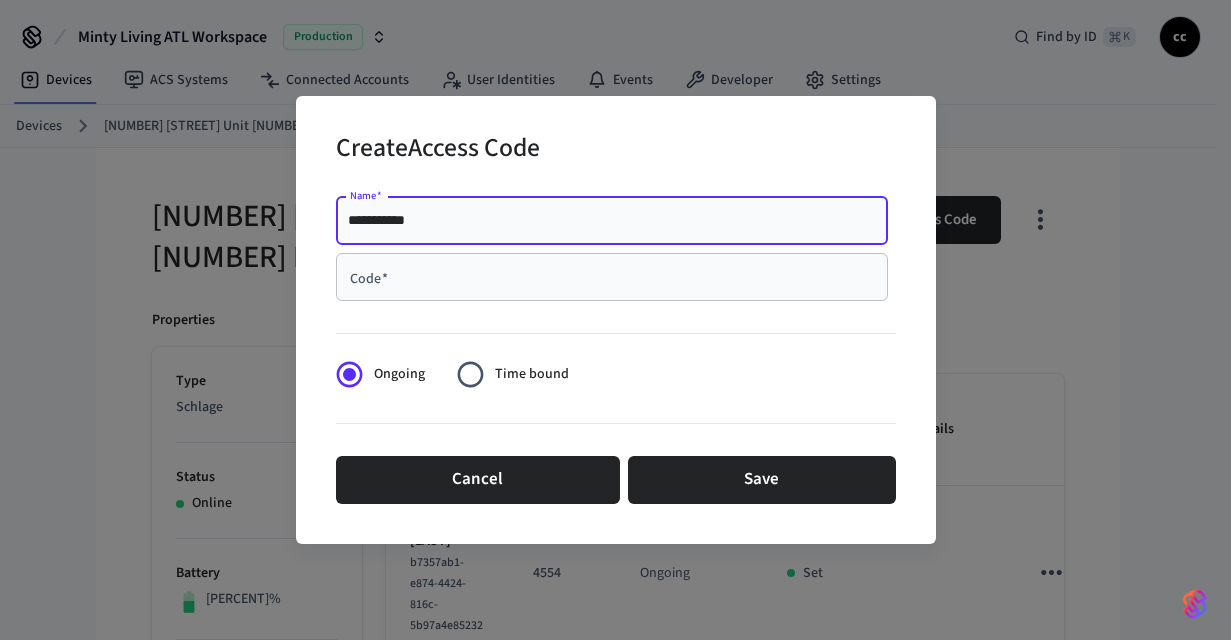type on "**********" 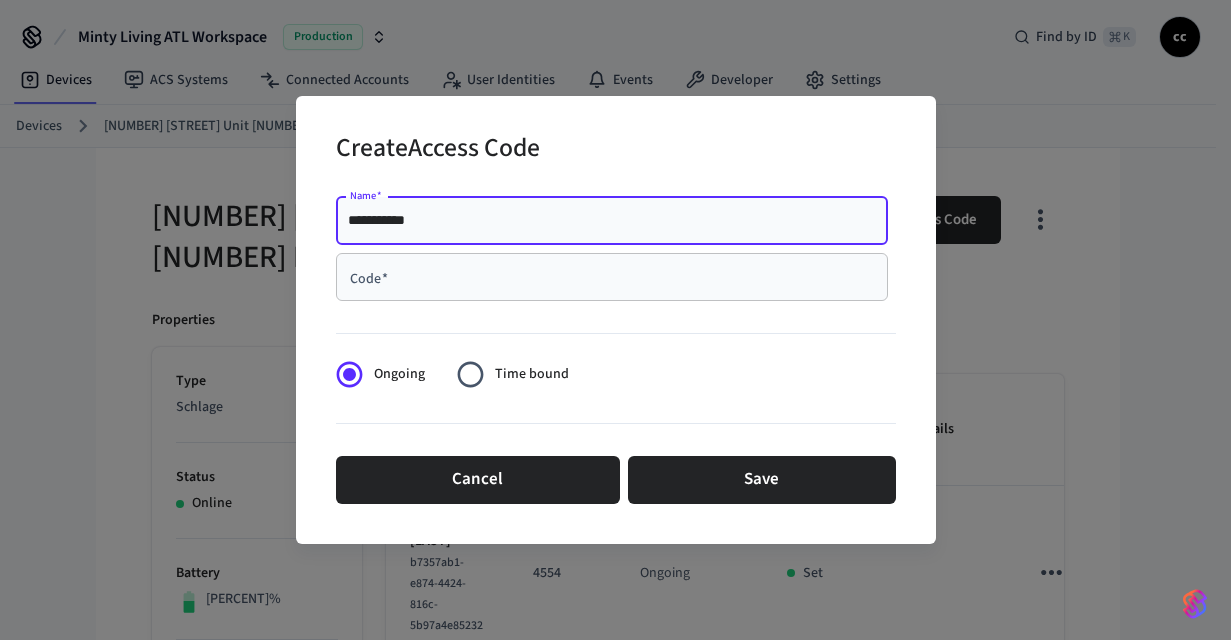 click on "Code   *" at bounding box center (612, 277) 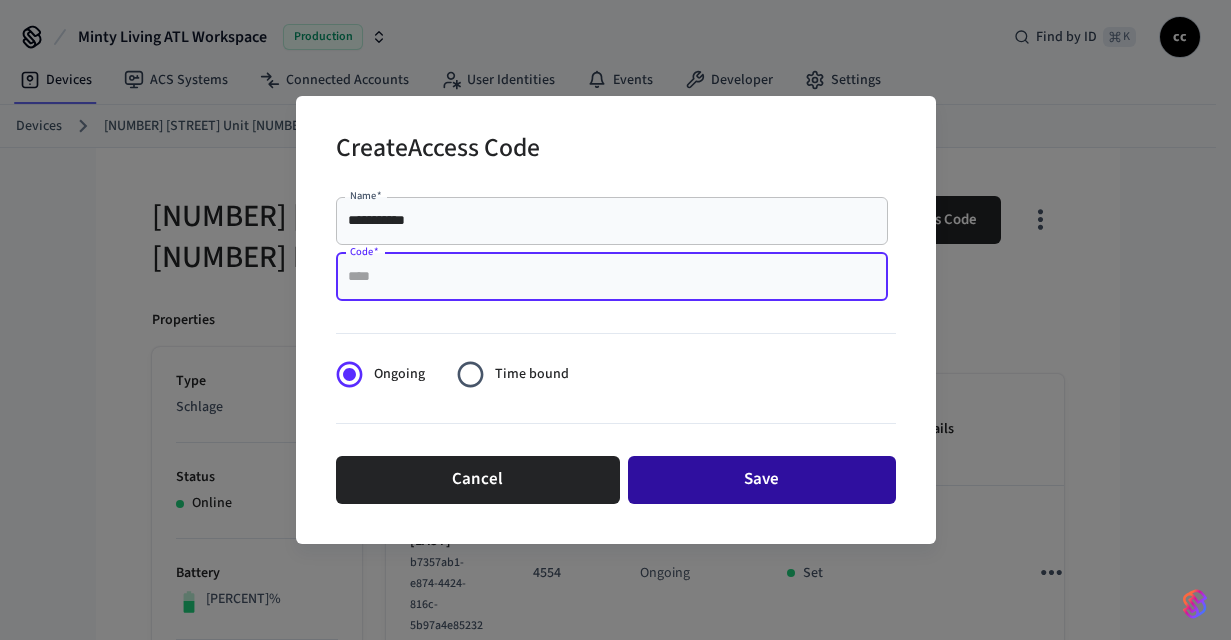 paste on "****" 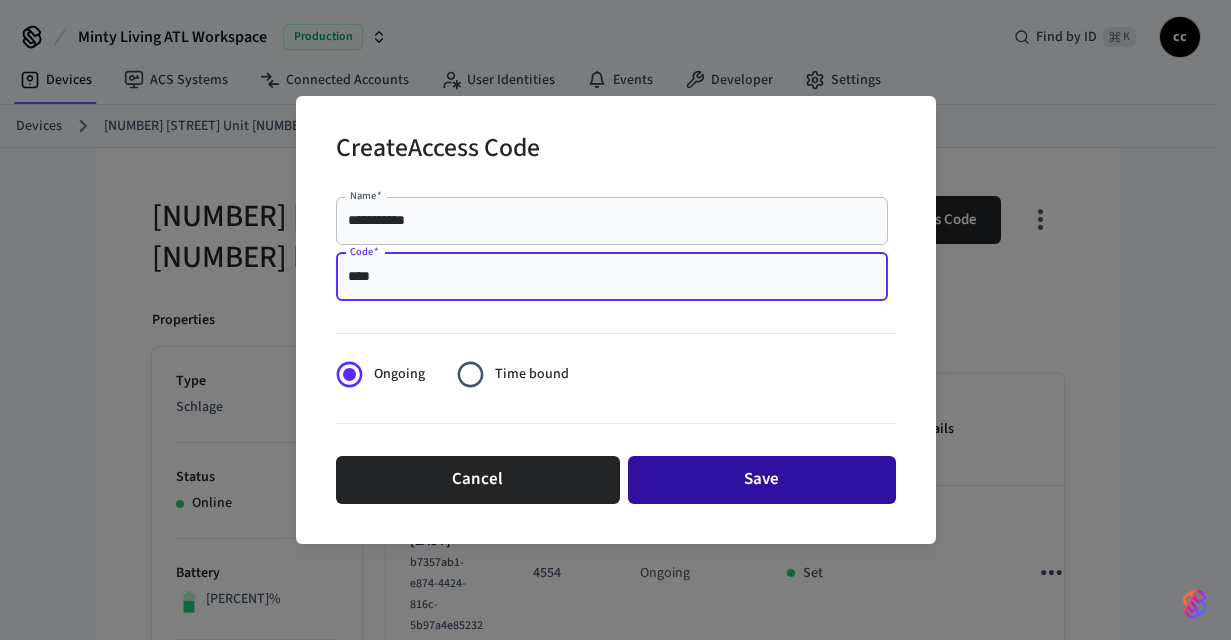type on "****" 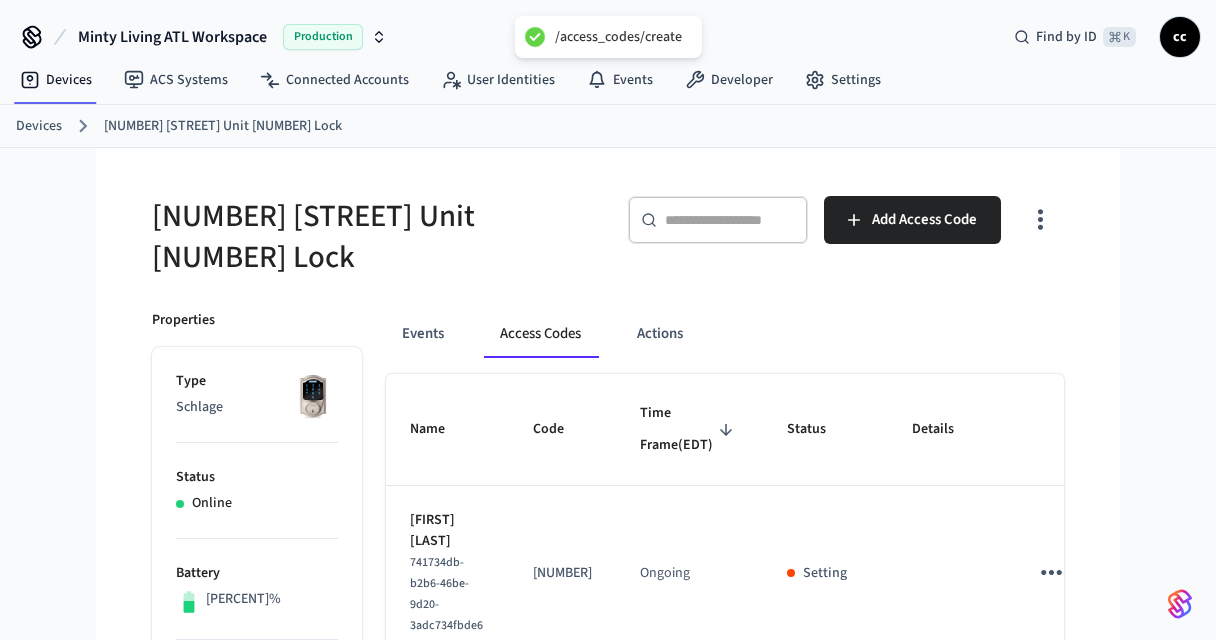 type 